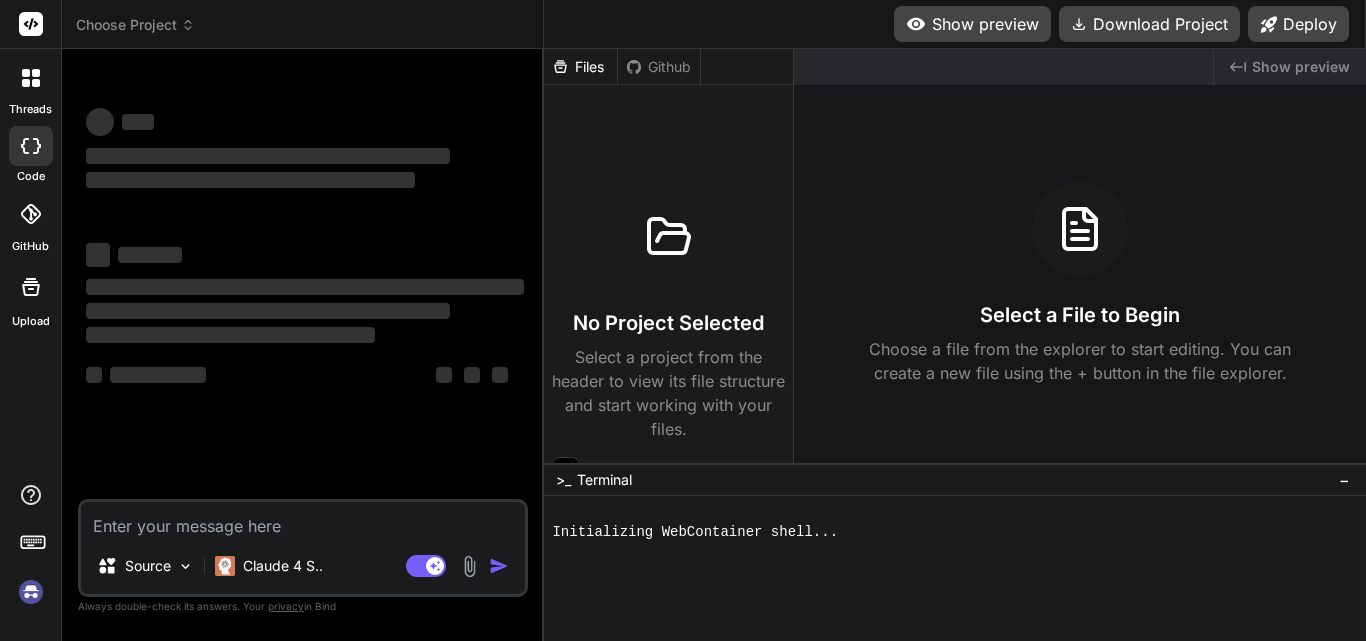 scroll, scrollTop: 0, scrollLeft: 0, axis: both 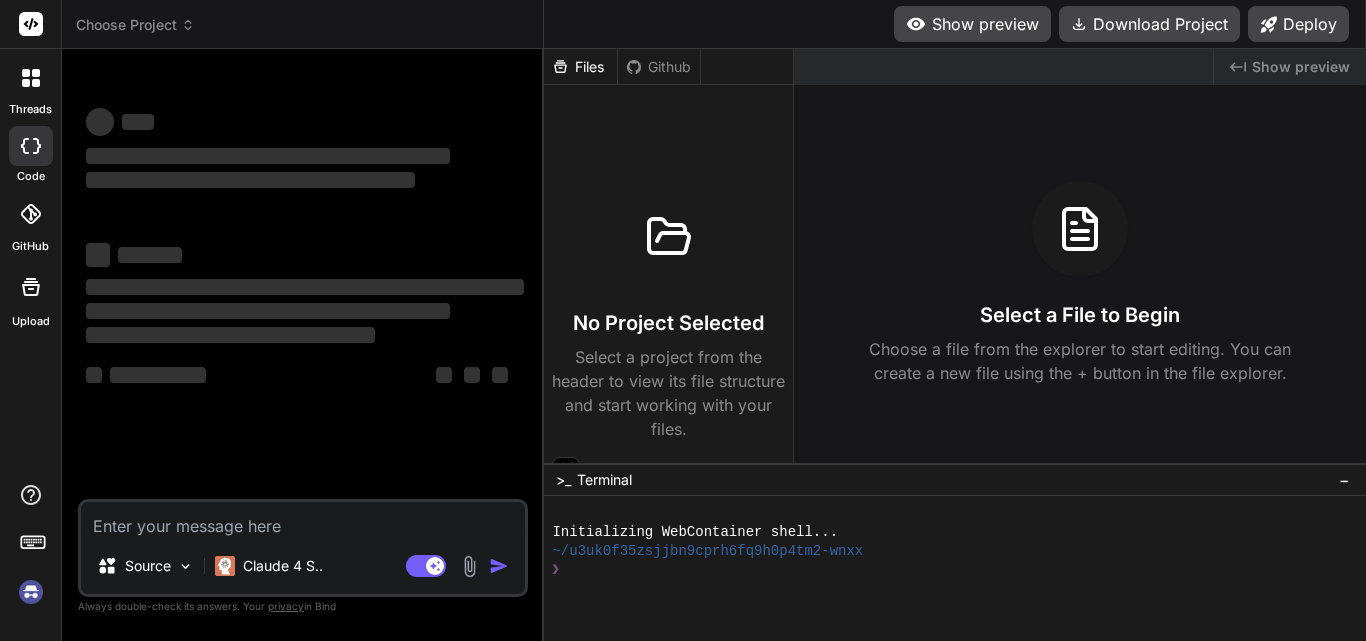 type on "x" 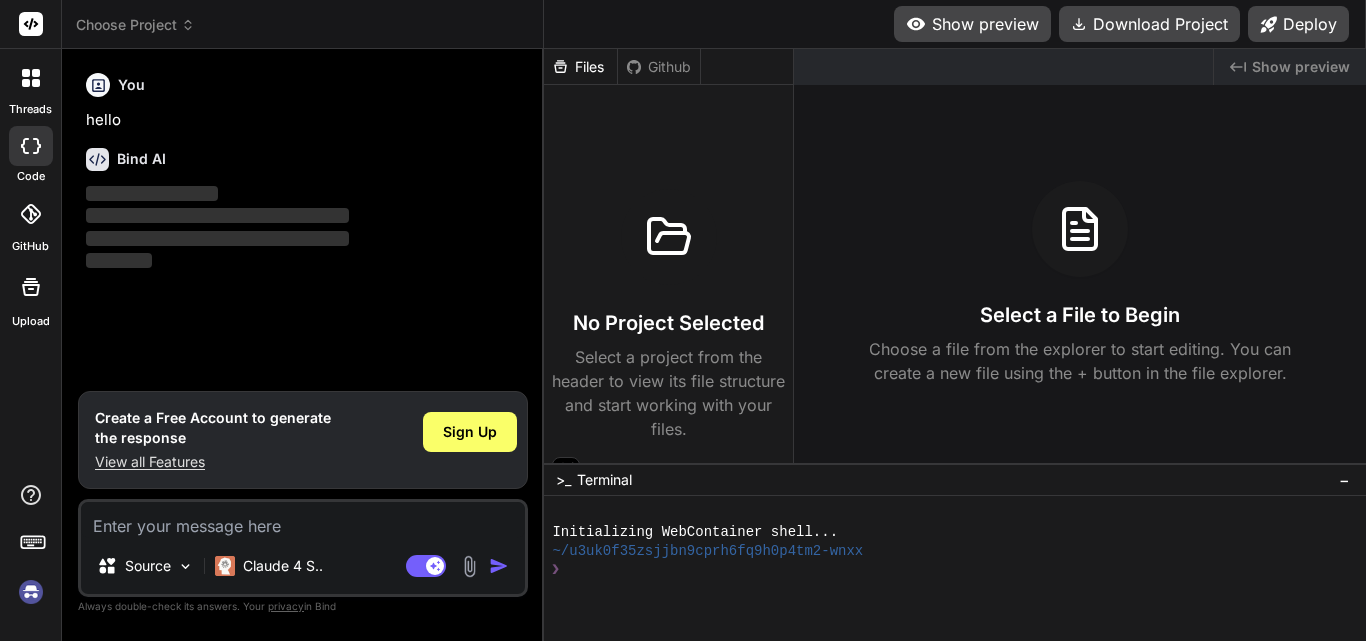 click at bounding box center [303, 520] 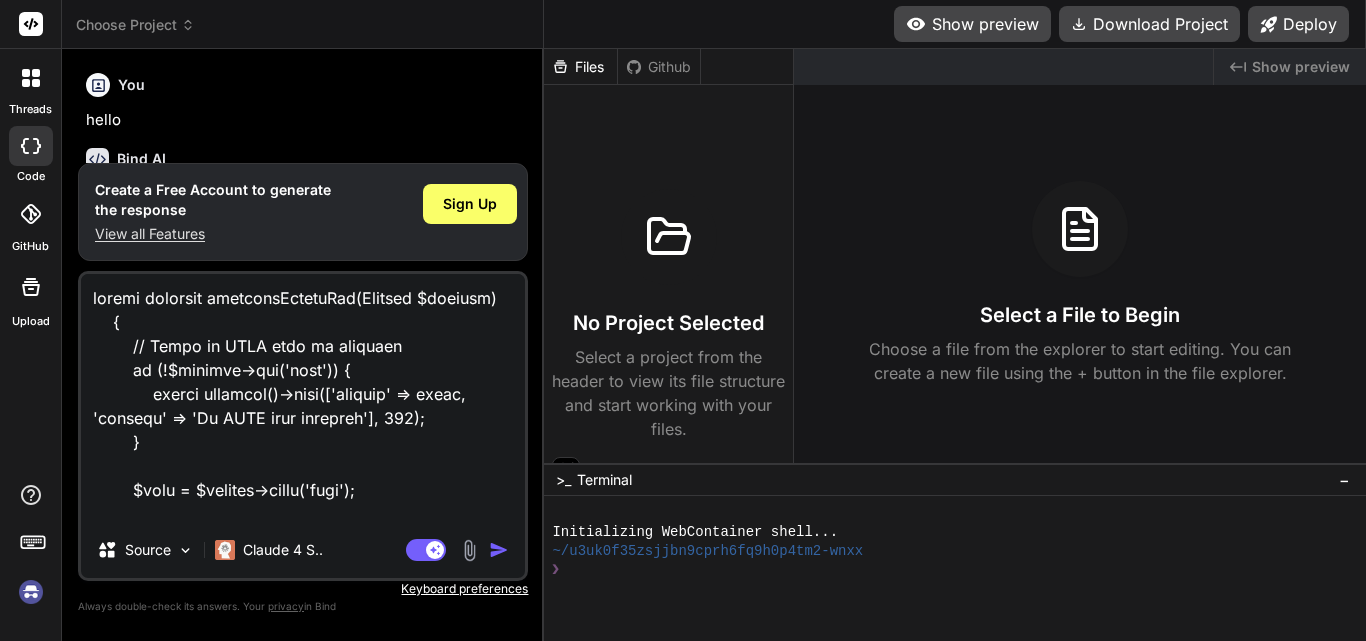 scroll, scrollTop: 1010, scrollLeft: 0, axis: vertical 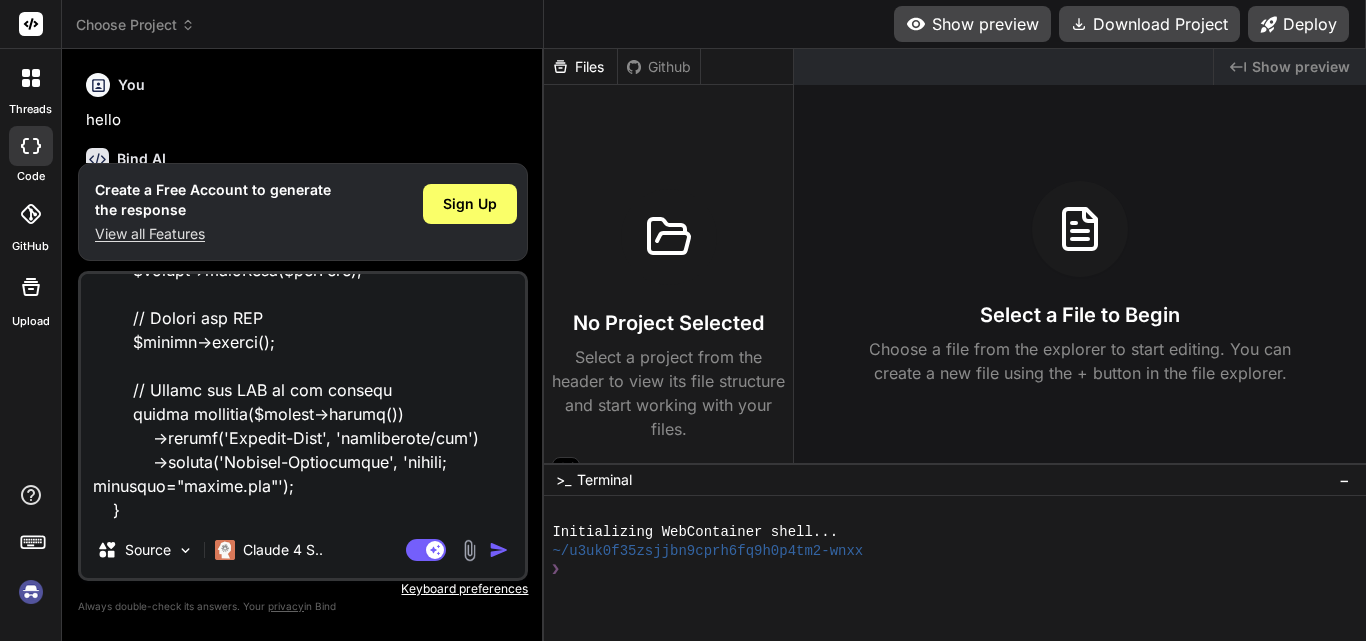 type on "public function generateReportPdf(Request $request)
{
// Check if HTML data is provided
if (!$request->has('html')) {
return response()->json(['success' => false, 'message' => 'No HTML data provided'], 400);
}
$html = $request->input('html');
// Include the logo image
$logoPath = public_path('assets/images/Logo.png');
dd($logoPath);
if (!file_exists($logoPath)) {
return response()->json(['success' => false, 'message' => 'Logo image not found'], 404);
}
$imageData = base64_encode(file_get_contents($logoPath));
$imageSrc = 'data:image/png;base64,' . $imageData;
// Wrap the table in a div with the logo above it
$pdfHtml = '
<html>
<body>
<img src="' . $imageSrc . '" style="width: 200px; margin-bottom: 20px;">
' . $html . '
</body>
</html>
';
// Set up DOMPDF
$options = new Options();
..." 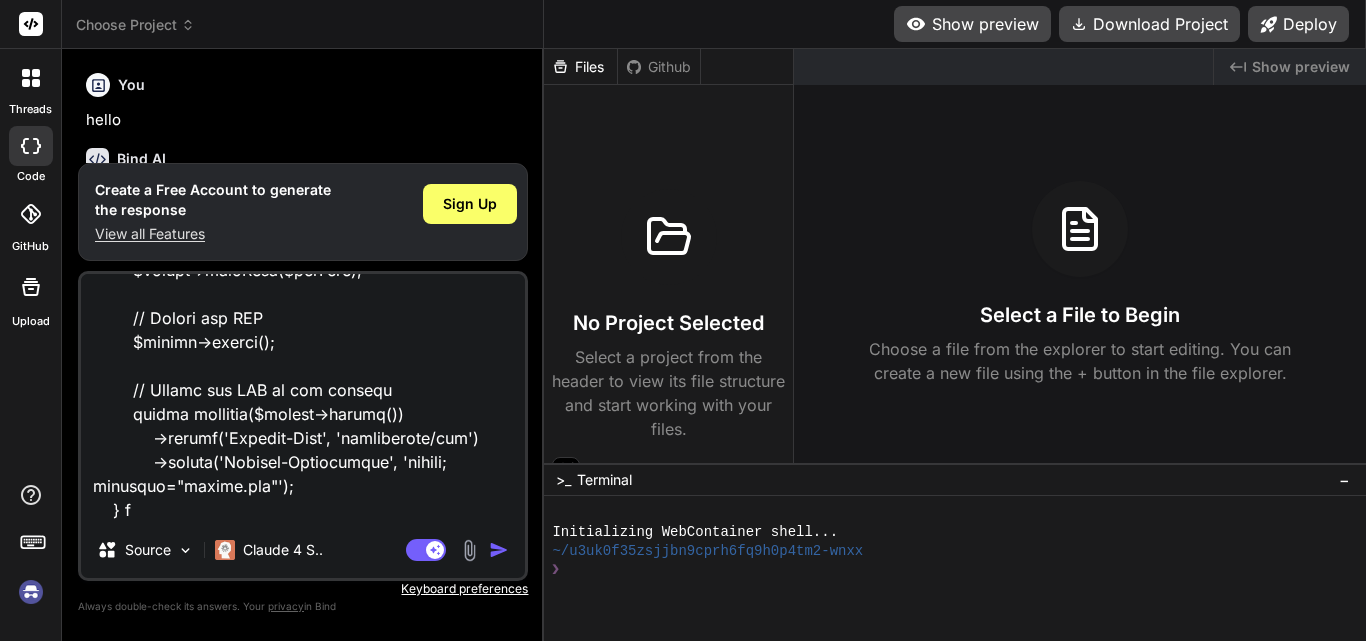 type on "public function generateReportPdf(Request $request)
{
// Check if HTML data is provided
if (!$request->has('html')) {
return response()->json(['success' => false, 'message' => 'No HTML data provided'], 400);
}
$html = $request->input('html');
// Include the logo image
$logoPath = public_path('assets/images/Logo.png');
dd($logoPath);
if (!file_exists($logoPath)) {
return response()->json(['success' => false, 'message' => 'Logo image not found'], 404);
}
$imageData = base64_encode(file_get_contents($logoPath));
$imageSrc = 'data:image/png;base64,' . $imageData;
// Wrap the table in a div with the logo above it
$pdfHtml = '
<html>
<body>
<img src="' . $imageSrc . '" style="width: 200px; margin-bottom: 20px;">
' . $html . '
</body>
</html>
';
// Set up DOMPDF
$options = new Options();
..." 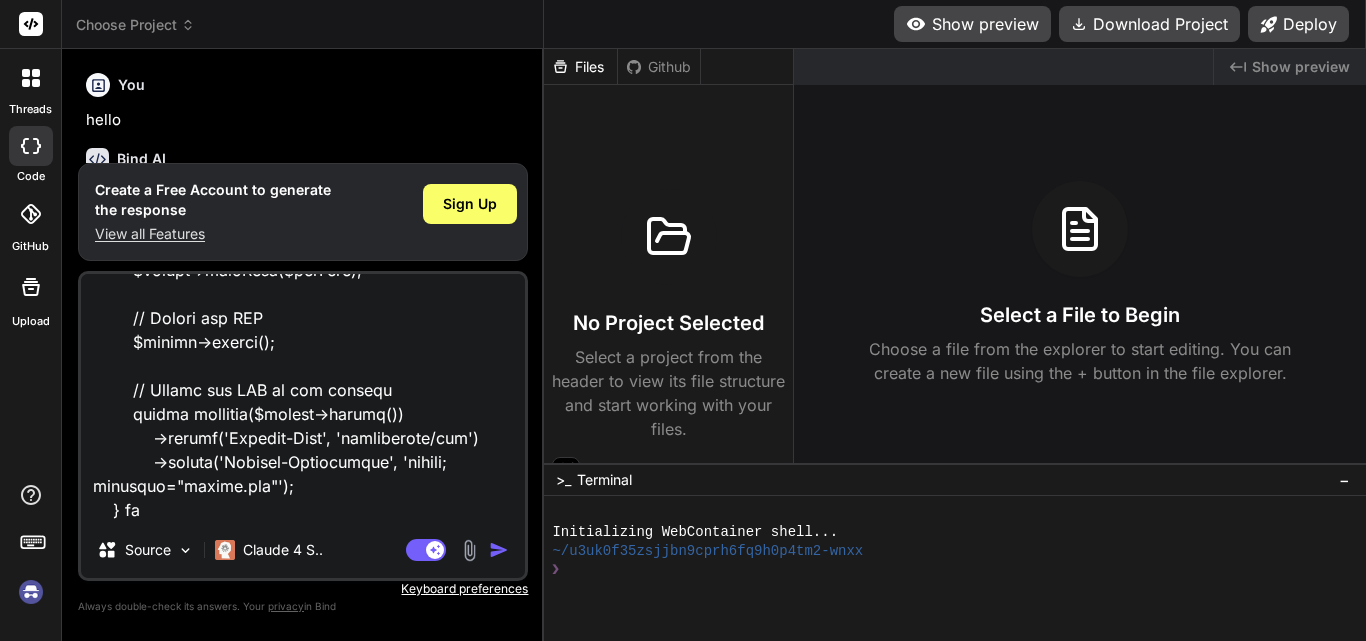 type on "public function generateReportPdf(Request $request)
{
// Check if HTML data is provided
if (!$request->has('html')) {
return response()->json(['success' => false, 'message' => 'No HTML data provided'], 400);
}
$html = $request->input('html');
// Include the logo image
$logoPath = public_path('assets/images/Logo.png');
dd($logoPath);
if (!file_exists($logoPath)) {
return response()->json(['success' => false, 'message' => 'Logo image not found'], 404);
}
$imageData = base64_encode(file_get_contents($logoPath));
$imageSrc = 'data:image/png;base64,' . $imageData;
// Wrap the table in a div with the logo above it
$pdfHtml = '
<html>
<body>
<img src="' . $imageSrc . '" style="width: 200px; margin-bottom: 20px;">
' . $html . '
</body>
</html>
';
// Set up DOMPDF
$options = new Options();
..." 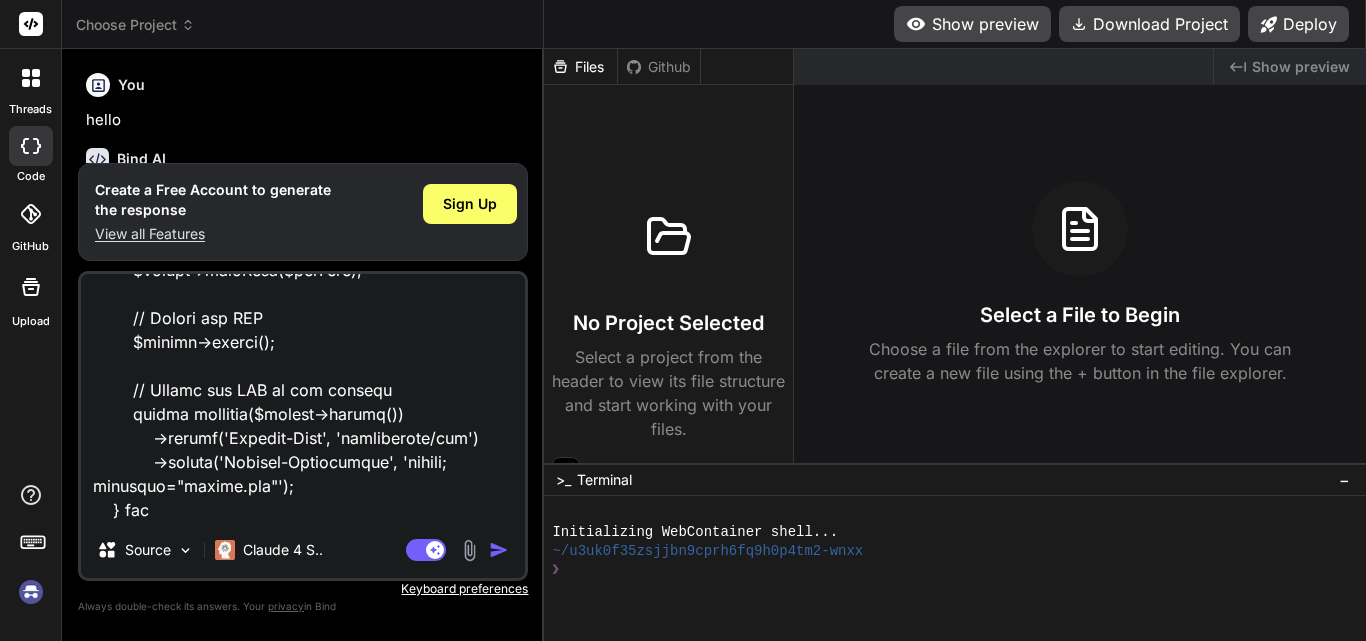 type on "public function generateReportPdf(Request $request)
{
// Check if HTML data is provided
if (!$request->has('html')) {
return response()->json(['success' => false, 'message' => 'No HTML data provided'], 400);
}
$html = $request->input('html');
// Include the logo image
$logoPath = public_path('assets/images/Logo.png');
dd($logoPath);
if (!file_exists($logoPath)) {
return response()->json(['success' => false, 'message' => 'Logo image not found'], 404);
}
$imageData = base64_encode(file_get_contents($logoPath));
$imageSrc = 'data:image/png;base64,' . $imageData;
// Wrap the table in a div with the logo above it
$pdfHtml = '
<html>
<body>
<img src="' . $imageSrc . '" style="width: 200px; margin-bottom: 20px;">
' . $html . '
</body>
</html>
';
// Set up DOMPDF
$options = new Options();
..." 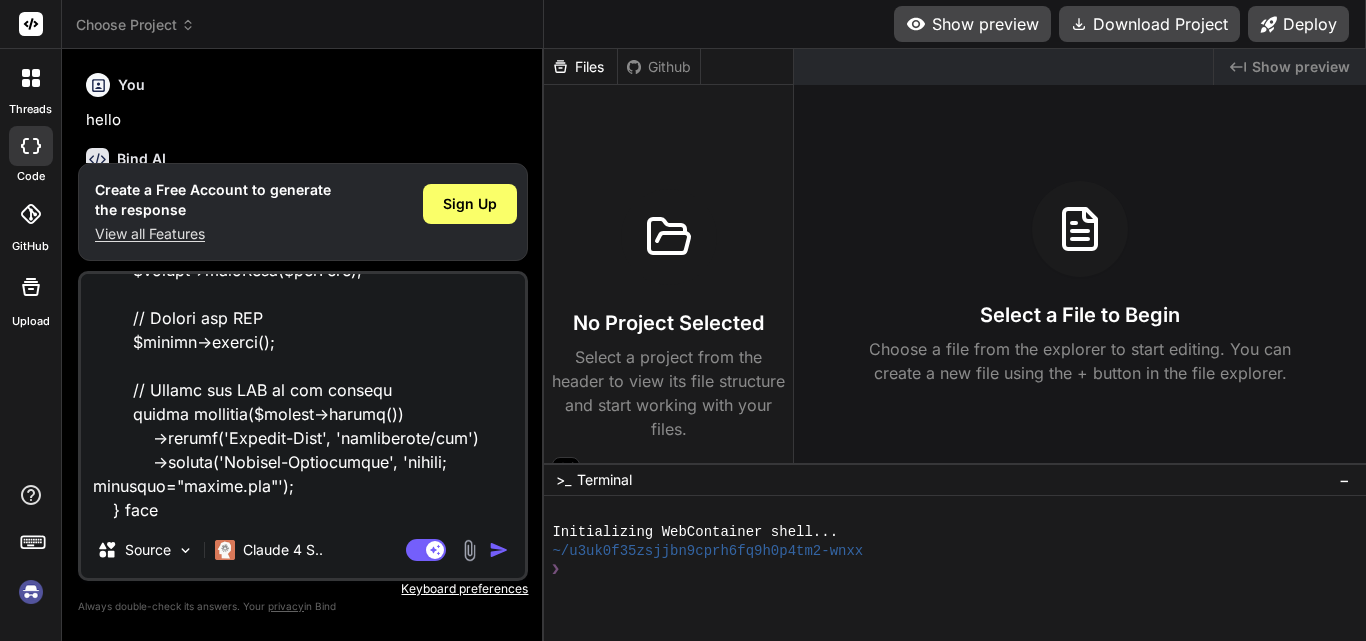 type on "public function generateReportPdf(Request $request)
{
// Check if HTML data is provided
if (!$request->has('html')) {
return response()->json(['success' => false, 'message' => 'No HTML data provided'], 400);
}
$html = $request->input('html');
// Include the logo image
$logoPath = public_path('assets/images/Logo.png');
dd($logoPath);
if (!file_exists($logoPath)) {
return response()->json(['success' => false, 'message' => 'Logo image not found'], 404);
}
$imageData = base64_encode(file_get_contents($logoPath));
$imageSrc = 'data:image/png;base64,' . $imageData;
// Wrap the table in a div with the logo above it
$pdfHtml = '
<html>
<body>
<img src="' . $imageSrc . '" style="width: 200px; margin-bottom: 20px;">
' . $html . '
</body>
</html>
';
// Set up DOMPDF
$options = new Options();
..." 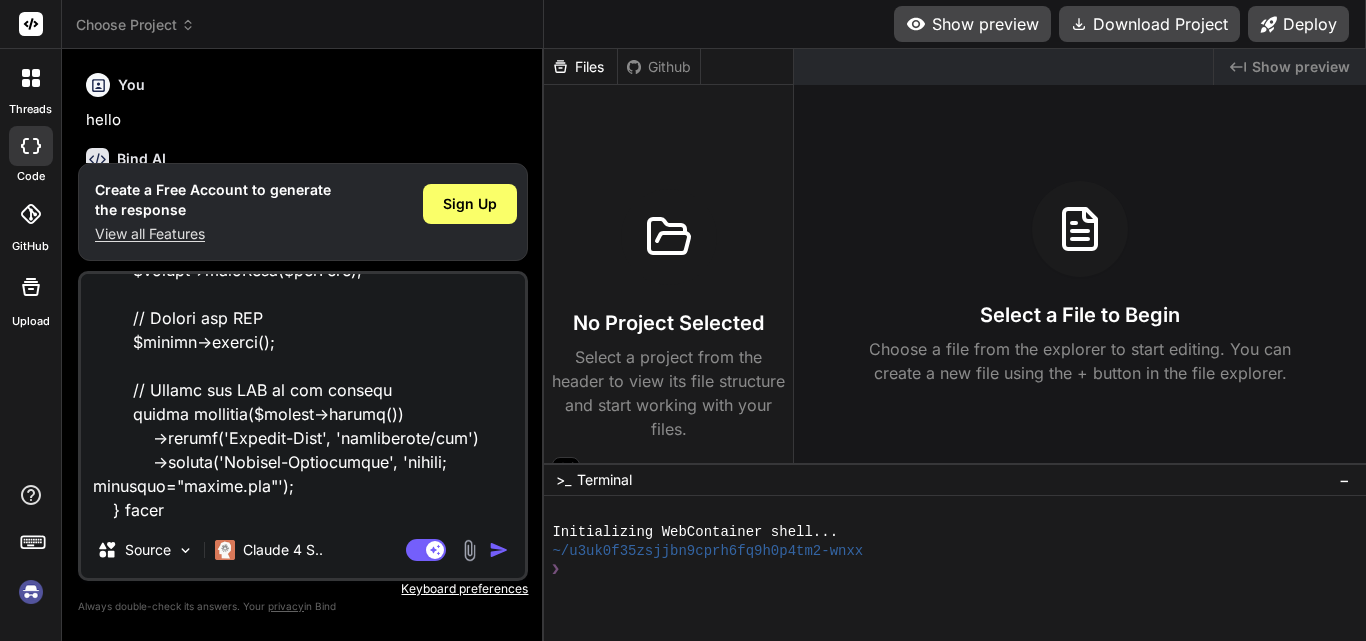 type on "public function generateReportPdf(Request $request)
{
// Check if HTML data is provided
if (!$request->has('html')) {
return response()->json(['success' => false, 'message' => 'No HTML data provided'], 400);
}
$html = $request->input('html');
// Include the logo image
$logoPath = public_path('assets/images/Logo.png');
dd($logoPath);
if (!file_exists($logoPath)) {
return response()->json(['success' => false, 'message' => 'Logo image not found'], 404);
}
$imageData = base64_encode(file_get_contents($logoPath));
$imageSrc = 'data:image/png;base64,' . $imageData;
// Wrap the table in a div with the logo above it
$pdfHtml = '
<html>
<body>
<img src="' . $imageSrc . '" style="width: 200px; margin-bottom: 20px;">
' . $html . '
</body>
</html>
';
// Set up DOMPDF
$options = new Options();
..." 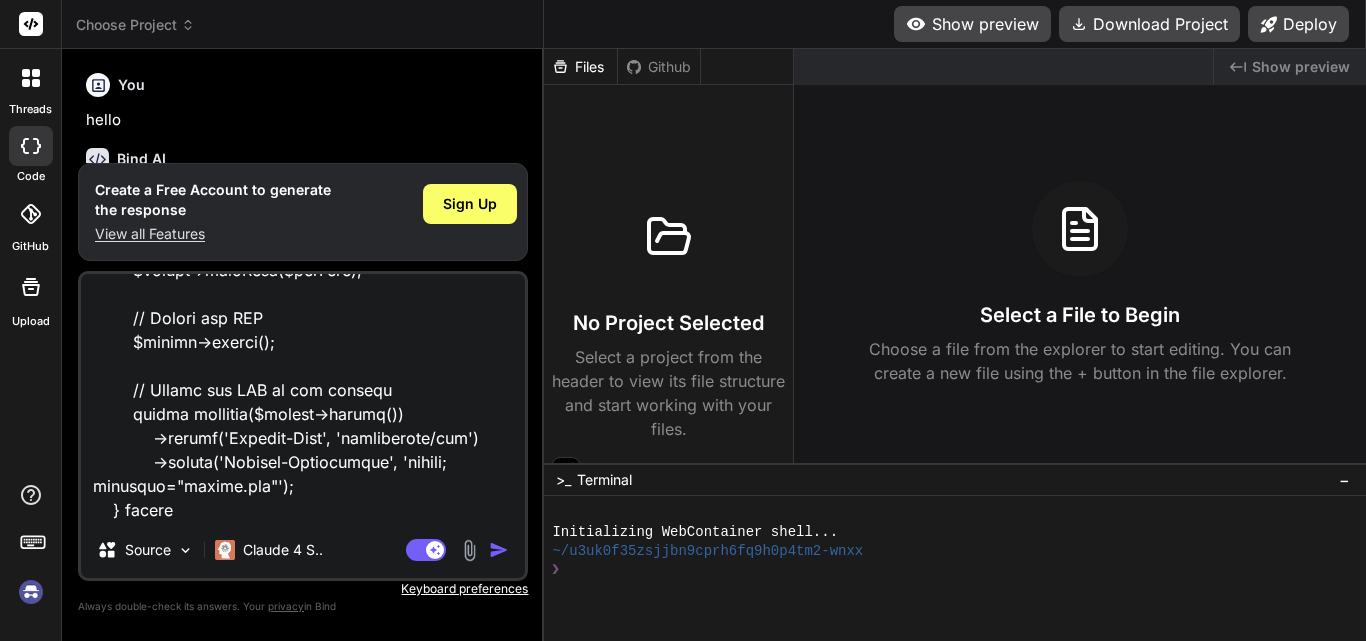 type on "public function generateReportPdf(Request $request)
{
// Check if HTML data is provided
if (!$request->has('html')) {
return response()->json(['success' => false, 'message' => 'No HTML data provided'], 400);
}
$html = $request->input('html');
// Include the logo image
$logoPath = public_path('assets/images/Logo.png');
dd($logoPath);
if (!file_exists($logoPath)) {
return response()->json(['success' => false, 'message' => 'Logo image not found'], 404);
}
$imageData = base64_encode(file_get_contents($logoPath));
$imageSrc = 'data:image/png;base64,' . $imageData;
// Wrap the table in a div with the logo above it
$pdfHtml = '
<html>
<body>
<img src="' . $imageSrc . '" style="width: 200px; margin-bottom: 20px;">
' . $html . '
</body>
</html>
';
// Set up DOMPDF
$options = new Options();
..." 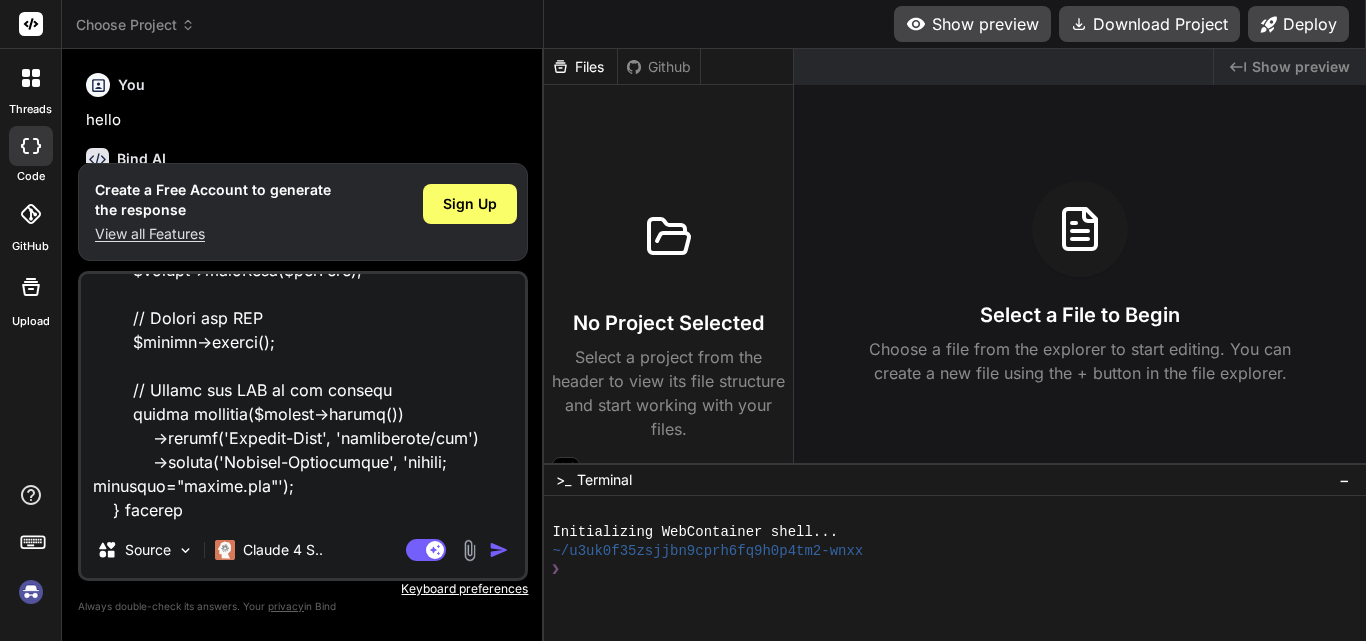 type on "public function generateReportPdf(Request $request)
{
// Check if HTML data is provided
if (!$request->has('html')) {
return response()->json(['success' => false, 'message' => 'No HTML data provided'], 400);
}
$html = $request->input('html');
// Include the logo image
$logoPath = public_path('assets/images/Logo.png');
dd($logoPath);
if (!file_exists($logoPath)) {
return response()->json(['success' => false, 'message' => 'Logo image not found'], 404);
}
$imageData = base64_encode(file_get_contents($logoPath));
$imageSrc = 'data:image/png;base64,' . $imageData;
// Wrap the table in a div with the logo above it
$pdfHtml = '
<html>
<body>
<img src="' . $imageSrc . '" style="width: 200px; margin-bottom: 20px;">
' . $html . '
</body>
</html>
';
// Set up DOMPDF
$options = new Options();
..." 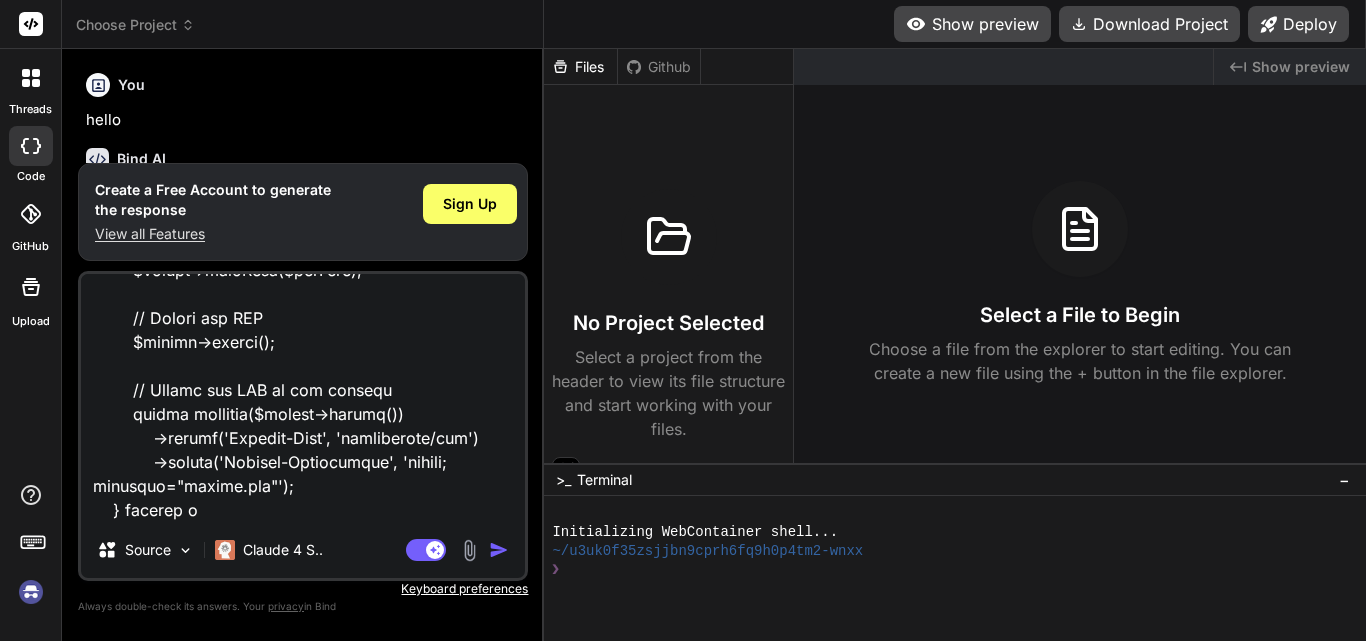 type on "public function generateReportPdf(Request $request)
{
// Check if HTML data is provided
if (!$request->has('html')) {
return response()->json(['success' => false, 'message' => 'No HTML data provided'], 400);
}
$html = $request->input('html');
// Include the logo image
$logoPath = public_path('assets/images/Logo.png');
dd($logoPath);
if (!file_exists($logoPath)) {
return response()->json(['success' => false, 'message' => 'Logo image not found'], 404);
}
$imageData = base64_encode(file_get_contents($logoPath));
$imageSrc = 'data:image/png;base64,' . $imageData;
// Wrap the table in a div with the logo above it
$pdfHtml = '
<html>
<body>
<img src="' . $imageSrc . '" style="width: 200px; margin-bottom: 20px;">
' . $html . '
</body>
</html>
';
// Set up DOMPDF
$options = new Options();
..." 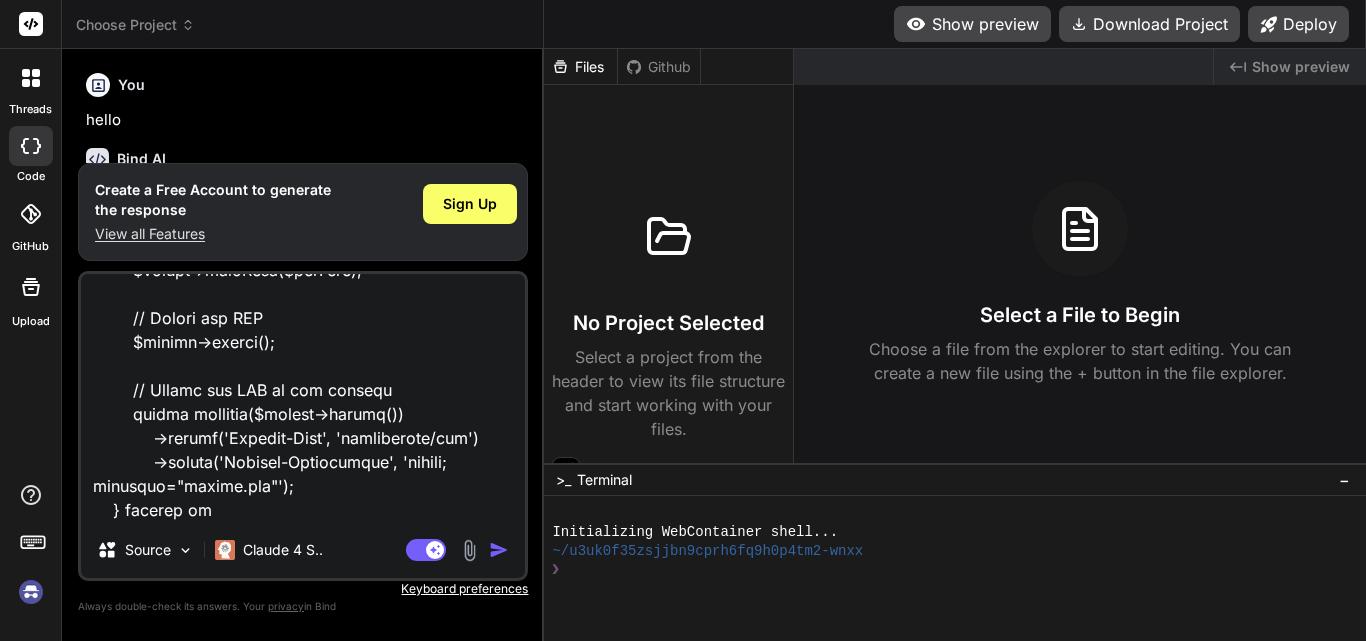 type on "public function generateReportPdf(Request $request)
{
// Check if HTML data is provided
if (!$request->has('html')) {
return response()->json(['success' => false, 'message' => 'No HTML data provided'], 400);
}
$html = $request->input('html');
// Include the logo image
$logoPath = public_path('assets/images/Logo.png');
dd($logoPath);
if (!file_exists($logoPath)) {
return response()->json(['success' => false, 'message' => 'Logo image not found'], 404);
}
$imageData = base64_encode(file_get_contents($logoPath));
$imageSrc = 'data:image/png;base64,' . $imageData;
// Wrap the table in a div with the logo above it
$pdfHtml = '
<html>
<body>
<img src="' . $imageSrc . '" style="width: 200px; margin-bottom: 20px;">
' . $html . '
</body>
</html>
';
// Set up DOMPDF
$options = new Options();
..." 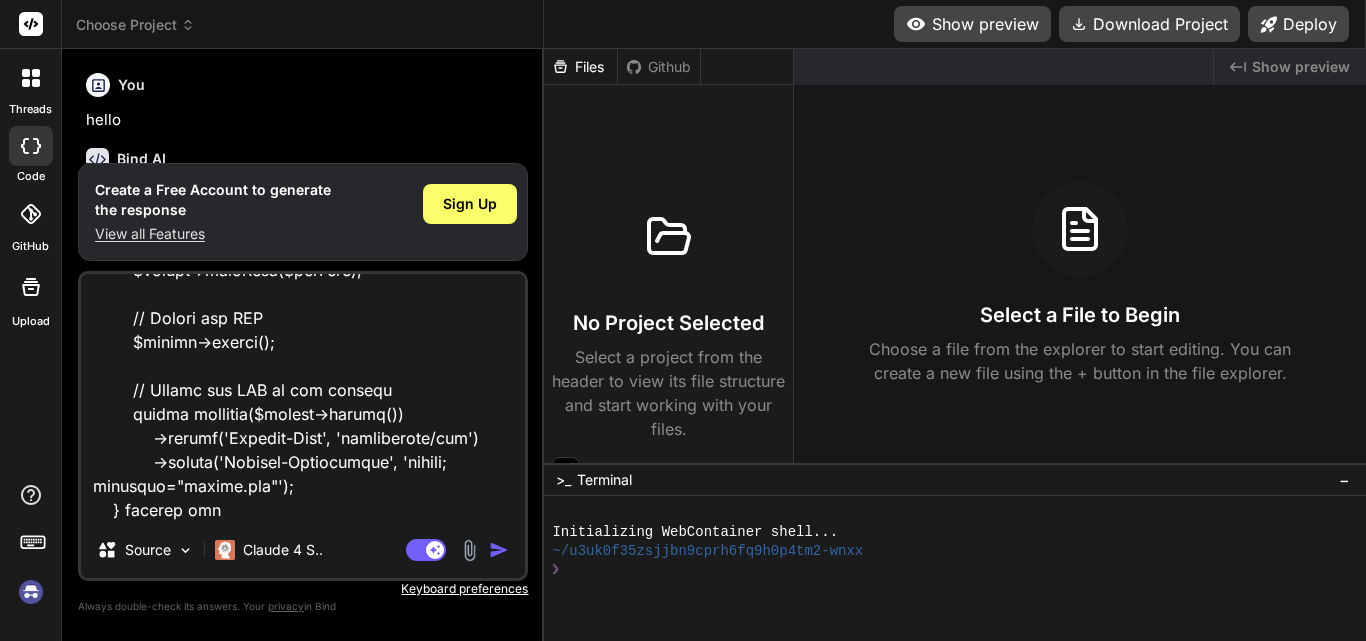 type on "x" 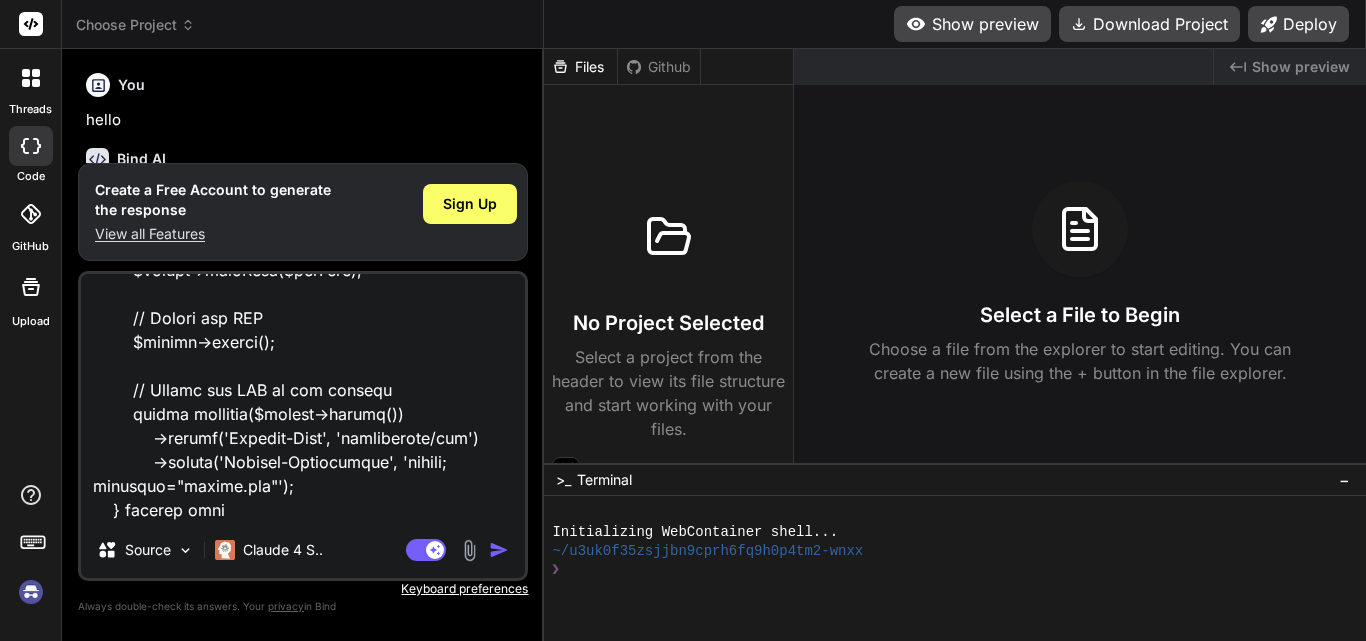 type on "public function generateReportPdf(Request $request)
{
// Check if HTML data is provided
if (!$request->has('html')) {
return response()->json(['success' => false, 'message' => 'No HTML data provided'], 400);
}
$html = $request->input('html');
// Include the logo image
$logoPath = public_path('assets/images/Logo.png');
dd($logoPath);
if (!file_exists($logoPath)) {
return response()->json(['success' => false, 'message' => 'Logo image not found'], 404);
}
$imageData = base64_encode(file_get_contents($logoPath));
$imageSrc = 'data:image/png;base64,' . $imageData;
// Wrap the table in a div with the logo above it
$pdfHtml = '
<html>
<body>
<img src="' . $imageSrc . '" style="width: 200px; margin-bottom: 20px;">
' . $html . '
</body>
</html>
';
// Set up DOMPDF
$options = new Options();
..." 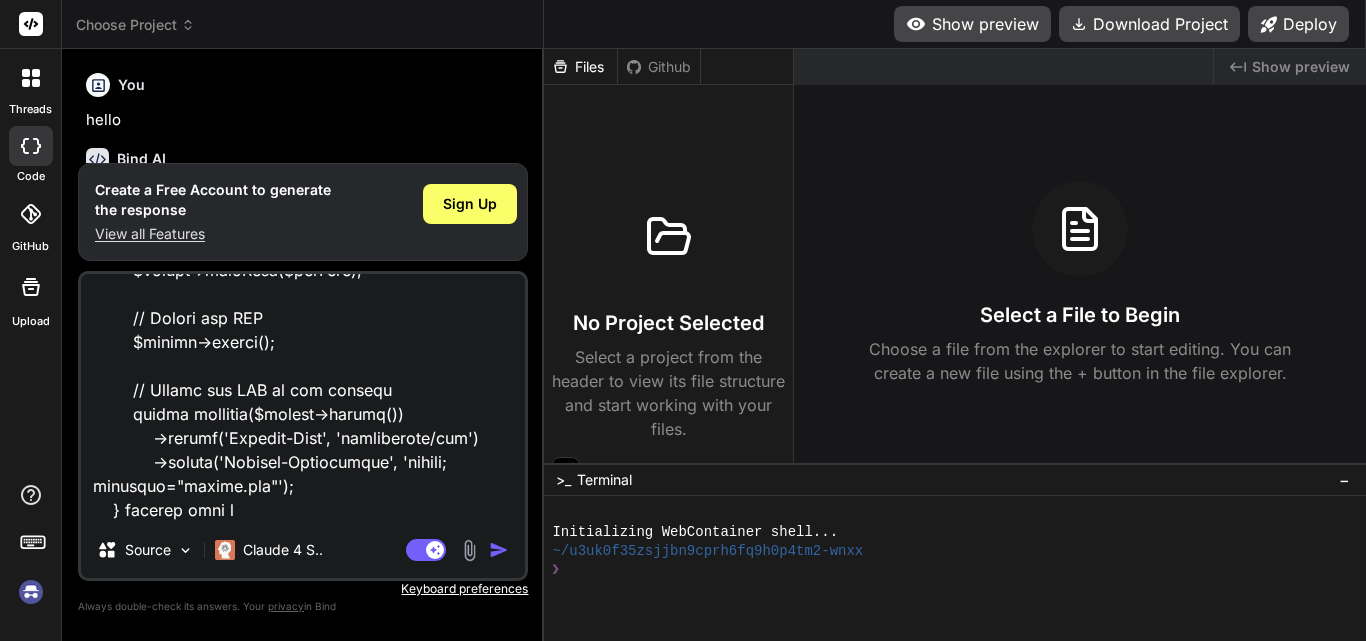 type on "public function generateReportPdf(Request $request)
{
// Check if HTML data is provided
if (!$request->has('html')) {
return response()->json(['success' => false, 'message' => 'No HTML data provided'], 400);
}
$html = $request->input('html');
// Include the logo image
$logoPath = public_path('assets/images/Logo.png');
dd($logoPath);
if (!file_exists($logoPath)) {
return response()->json(['success' => false, 'message' => 'Logo image not found'], 404);
}
$imageData = base64_encode(file_get_contents($logoPath));
$imageSrc = 'data:image/png;base64,' . $imageData;
// Wrap the table in a div with the logo above it
$pdfHtml = '
<html>
<body>
<img src="' . $imageSrc . '" style="width: 200px; margin-bottom: 20px;">
' . $html . '
</body>
</html>
';
// Set up DOMPDF
$options = new Options();
..." 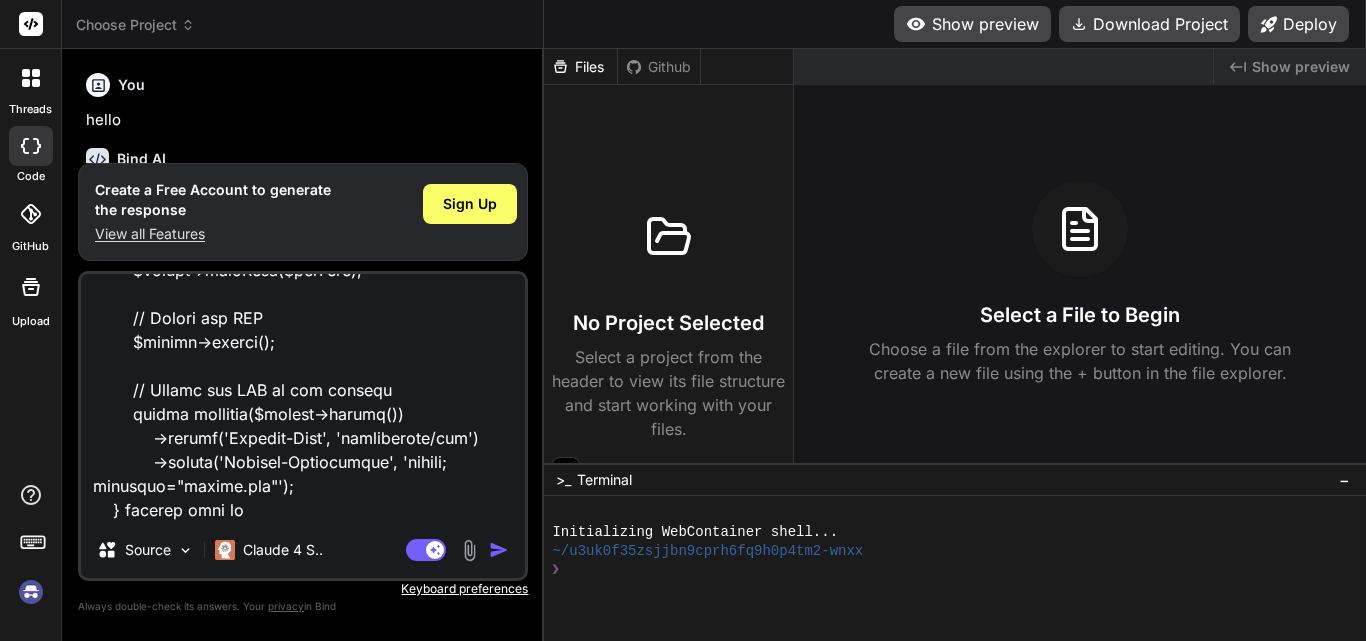 type on "public function generateReportPdf(Request $request)
{
// Check if HTML data is provided
if (!$request->has('html')) {
return response()->json(['success' => false, 'message' => 'No HTML data provided'], 400);
}
$html = $request->input('html');
// Include the logo image
$logoPath = public_path('assets/images/Logo.png');
dd($logoPath);
if (!file_exists($logoPath)) {
return response()->json(['success' => false, 'message' => 'Logo image not found'], 404);
}
$imageData = base64_encode(file_get_contents($logoPath));
$imageSrc = 'data:image/png;base64,' . $imageData;
// Wrap the table in a div with the logo above it
$pdfHtml = '
<html>
<body>
<img src="' . $imageSrc . '" style="width: 200px; margin-bottom: 20px;">
' . $html . '
</body>
</html>
';
// Set up DOMPDF
$options = new Options();
..." 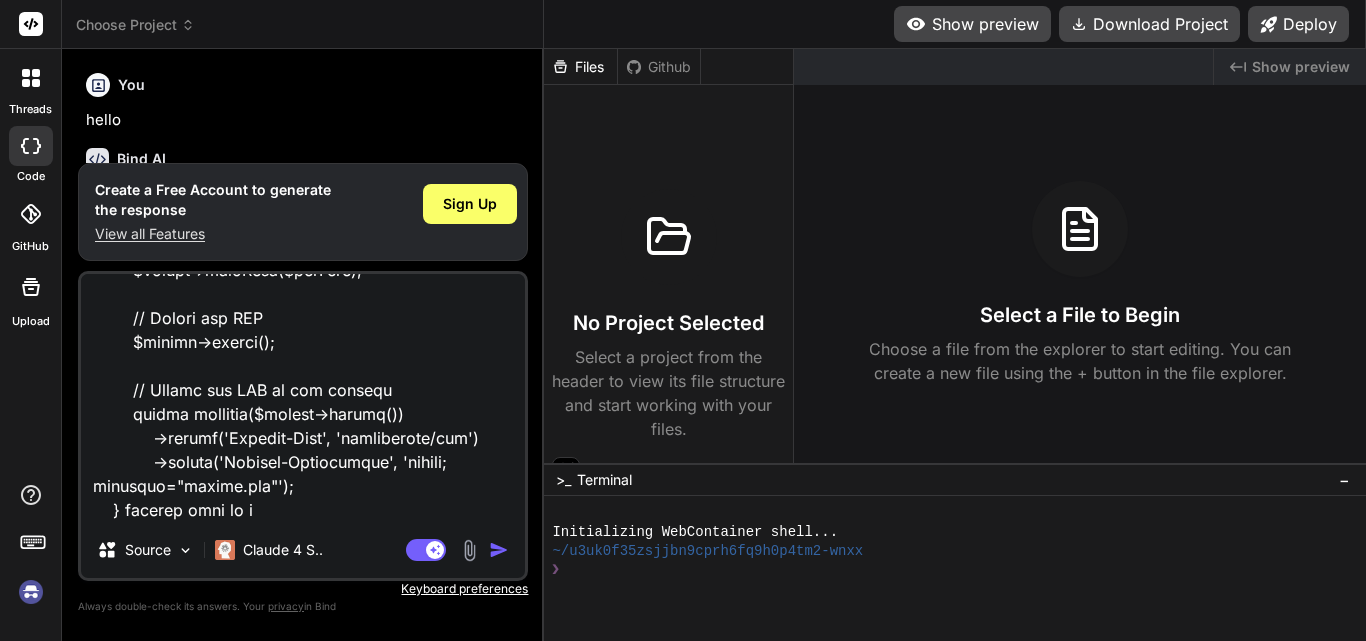 type on "public function generateReportPdf(Request $request)
{
// Check if HTML data is provided
if (!$request->has('html')) {
return response()->json(['success' => false, 'message' => 'No HTML data provided'], 400);
}
$html = $request->input('html');
// Include the logo image
$logoPath = public_path('assets/images/Logo.png');
dd($logoPath);
if (!file_exists($logoPath)) {
return response()->json(['success' => false, 'message' => 'Logo image not found'], 404);
}
$imageData = base64_encode(file_get_contents($logoPath));
$imageSrc = 'data:image/png;base64,' . $imageData;
// Wrap the table in a div with the logo above it
$pdfHtml = '
<html>
<body>
<img src="' . $imageSrc . '" style="width: 200px; margin-bottom: 20px;">
' . $html . '
</body>
</html>
';
// Set up DOMPDF
$options = new Options();
..." 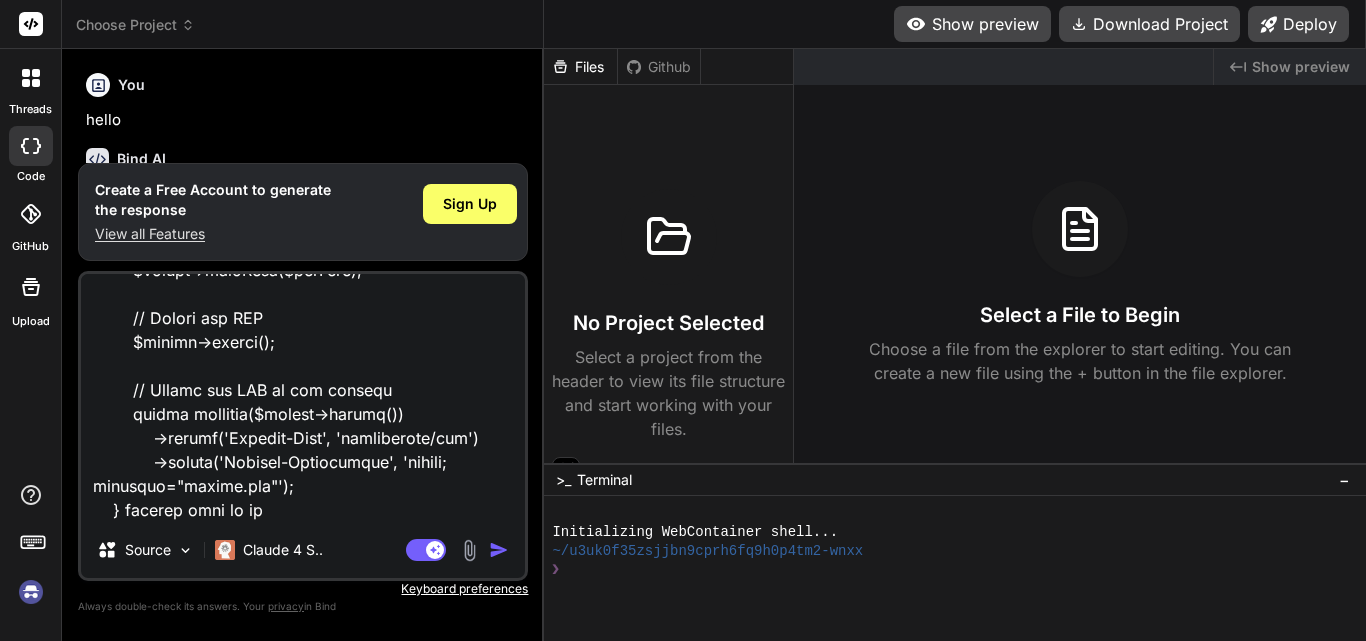 type on "public function generateReportPdf(Request $request)
{
// Check if HTML data is provided
if (!$request->has('html')) {
return response()->json(['success' => false, 'message' => 'No HTML data provided'], 400);
}
$html = $request->input('html');
// Include the logo image
$logoPath = public_path('assets/images/Logo.png');
dd($logoPath);
if (!file_exists($logoPath)) {
return response()->json(['success' => false, 'message' => 'Logo image not found'], 404);
}
$imageData = base64_encode(file_get_contents($logoPath));
$imageSrc = 'data:image/png;base64,' . $imageData;
// Wrap the table in a div with the logo above it
$pdfHtml = '
<html>
<body>
<img src="' . $imageSrc . '" style="width: 200px; margin-bottom: 20px;">
' . $html . '
</body>
</html>
';
// Set up DOMPDF
$options = new Options();
..." 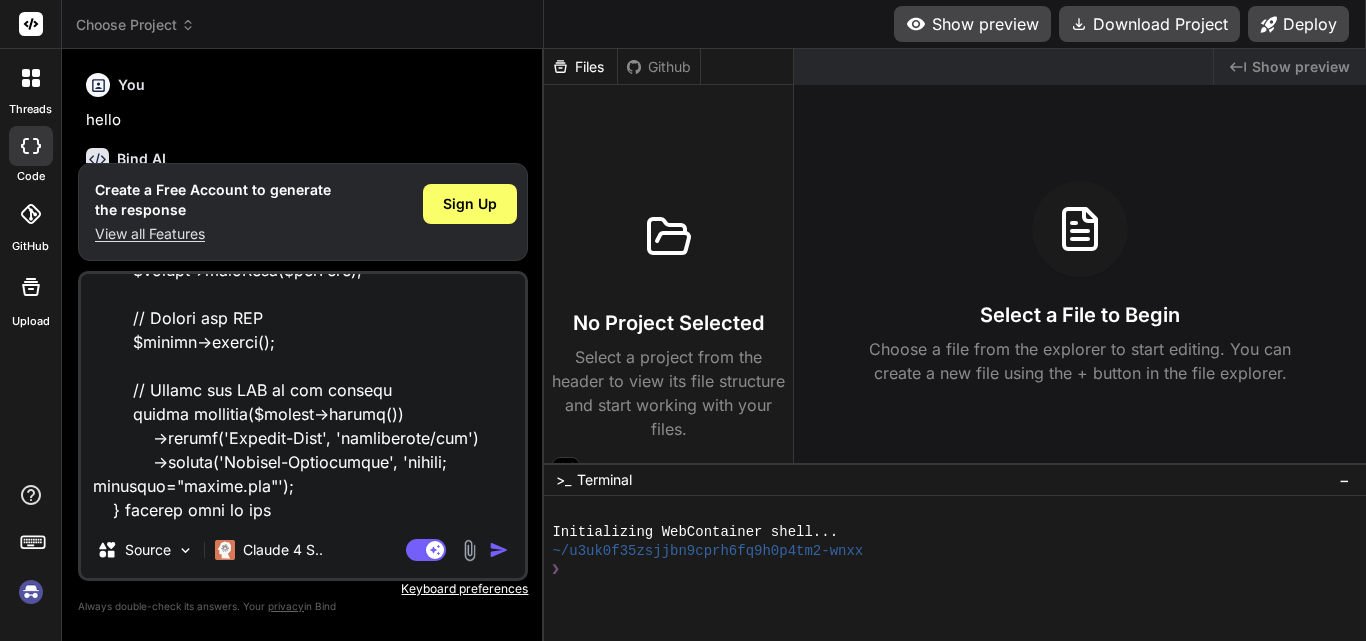 type on "public function generateReportPdf(Request $request)
{
// Check if HTML data is provided
if (!$request->has('html')) {
return response()->json(['success' => false, 'message' => 'No HTML data provided'], 400);
}
$html = $request->input('html');
// Include the logo image
$logoPath = public_path('assets/images/Logo.png');
dd($logoPath);
if (!file_exists($logoPath)) {
return response()->json(['success' => false, 'message' => 'Logo image not found'], 404);
}
$imageData = base64_encode(file_get_contents($logoPath));
$imageSrc = 'data:image/png;base64,' . $imageData;
// Wrap the table in a div with the logo above it
$pdfHtml = '
<html>
<body>
<img src="' . $imageSrc . '" style="width: 200px; margin-bottom: 20px;">
' . $html . '
</body>
</html>
';
// Set up DOMPDF
$options = new Options();
..." 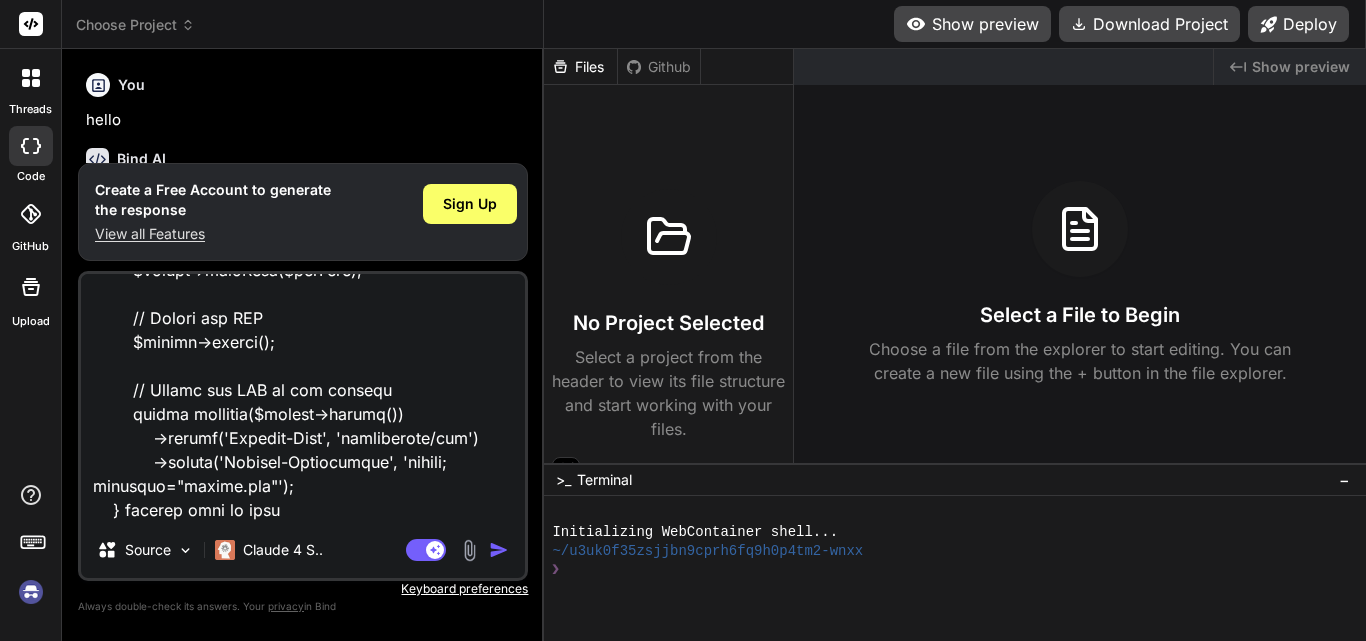 type on "public function generateReportPdf(Request $request)
{
// Check if HTML data is provided
if (!$request->has('html')) {
return response()->json(['success' => false, 'message' => 'No HTML data provided'], 400);
}
$html = $request->input('html');
// Include the logo image
$logoPath = public_path('assets/images/Logo.png');
dd($logoPath);
if (!file_exists($logoPath)) {
return response()->json(['success' => false, 'message' => 'Logo image not found'], 404);
}
$imageData = base64_encode(file_get_contents($logoPath));
$imageSrc = 'data:image/png;base64,' . $imageData;
// Wrap the table in a div with the logo above it
$pdfHtml = '
<html>
<body>
<img src="' . $imageSrc . '" style="width: 200px; margin-bottom: 20px;">
' . $html . '
</body>
</html>
';
// Set up DOMPDF
$options = new Options();
..." 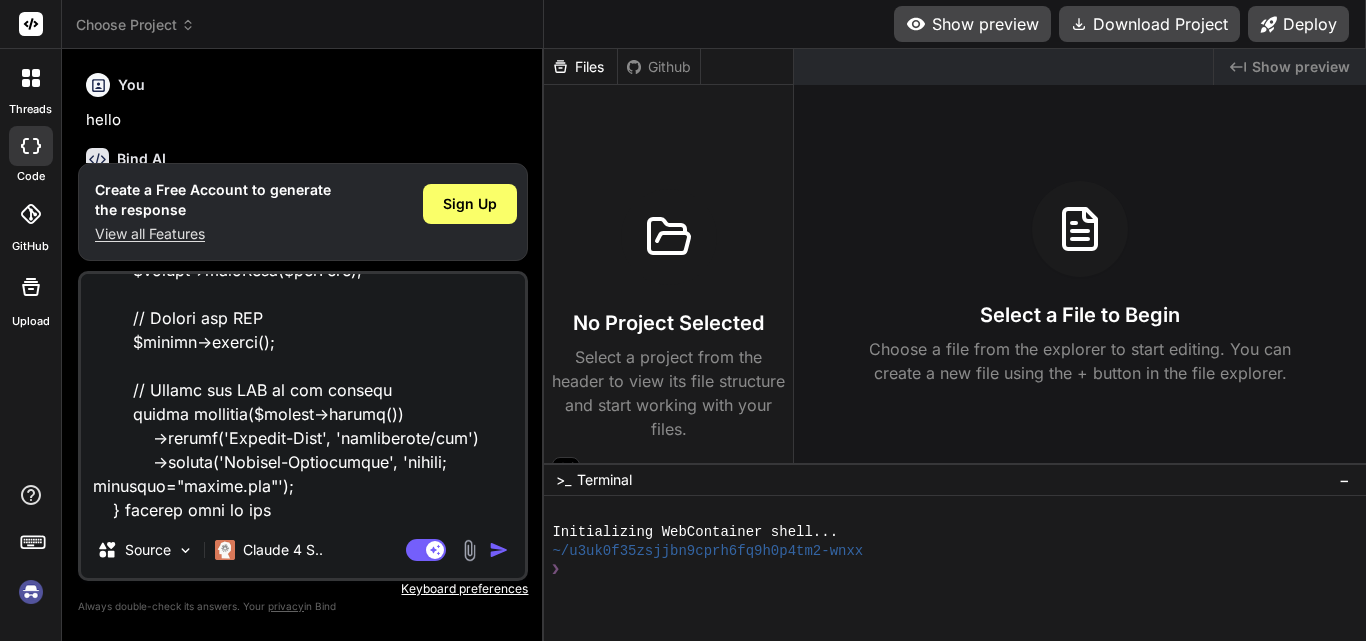 type on "public function generateReportPdf(Request $request)
{
// Check if HTML data is provided
if (!$request->has('html')) {
return response()->json(['success' => false, 'message' => 'No HTML data provided'], 400);
}
$html = $request->input('html');
// Include the logo image
$logoPath = public_path('assets/images/Logo.png');
dd($logoPath);
if (!file_exists($logoPath)) {
return response()->json(['success' => false, 'message' => 'Logo image not found'], 404);
}
$imageData = base64_encode(file_get_contents($logoPath));
$imageSrc = 'data:image/png;base64,' . $imageData;
// Wrap the table in a div with the logo above it
$pdfHtml = '
<html>
<body>
<img src="' . $imageSrc . '" style="width: 200px; margin-bottom: 20px;">
' . $html . '
</body>
</html>
';
// Set up DOMPDF
$options = new Options();
..." 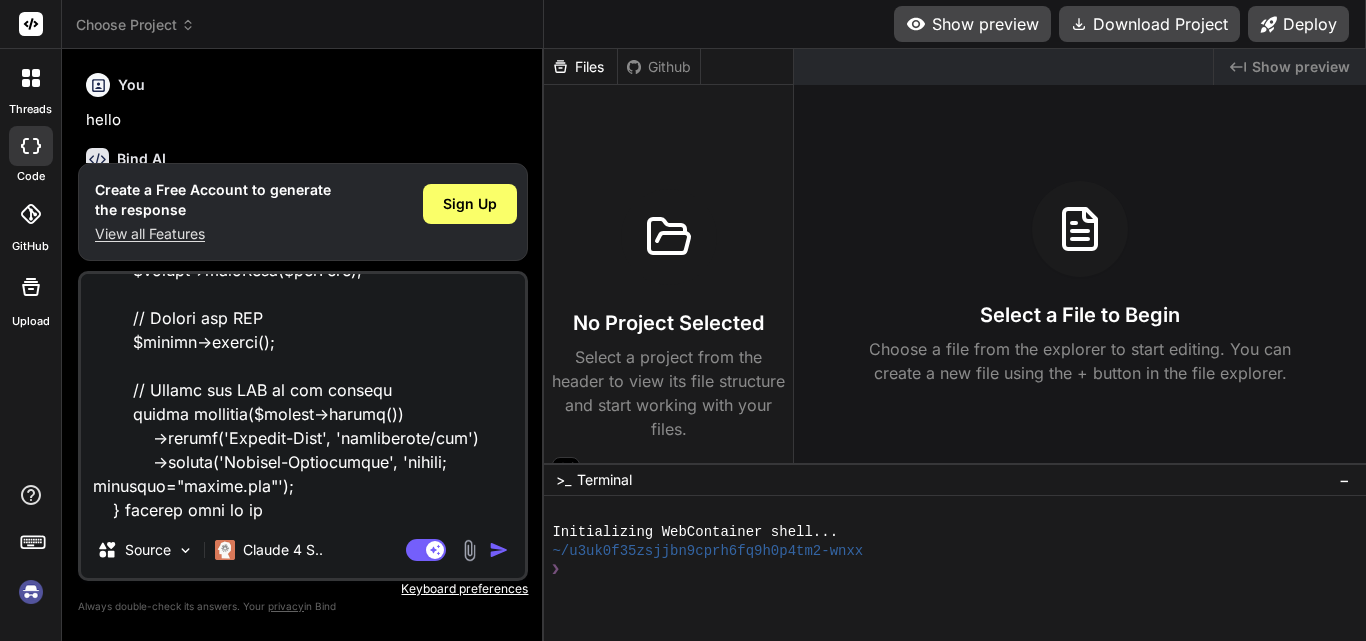 type on "public function generateReportPdf(Request $request)
{
// Check if HTML data is provided
if (!$request->has('html')) {
return response()->json(['success' => false, 'message' => 'No HTML data provided'], 400);
}
$html = $request->input('html');
// Include the logo image
$logoPath = public_path('assets/images/Logo.png');
dd($logoPath);
if (!file_exists($logoPath)) {
return response()->json(['success' => false, 'message' => 'Logo image not found'], 404);
}
$imageData = base64_encode(file_get_contents($logoPath));
$imageSrc = 'data:image/png;base64,' . $imageData;
// Wrap the table in a div with the logo above it
$pdfHtml = '
<html>
<body>
<img src="' . $imageSrc . '" style="width: 200px; margin-bottom: 20px;">
' . $html . '
</body>
</html>
';
// Set up DOMPDF
$options = new Options();
..." 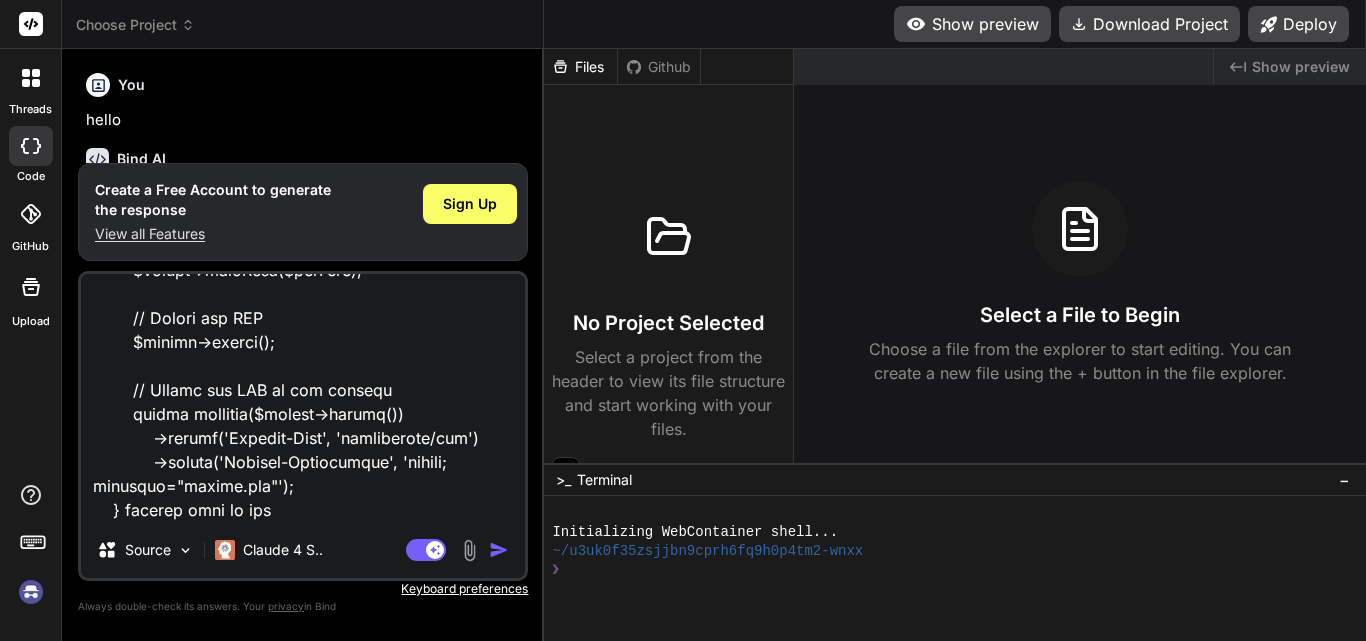 type on "public function generateReportPdf(Request $request)
{
// Check if HTML data is provided
if (!$request->has('html')) {
return response()->json(['success' => false, 'message' => 'No HTML data provided'], 400);
}
$html = $request->input('html');
// Include the logo image
$logoPath = public_path('assets/images/Logo.png');
dd($logoPath);
if (!file_exists($logoPath)) {
return response()->json(['success' => false, 'message' => 'Logo image not found'], 404);
}
$imageData = base64_encode(file_get_contents($logoPath));
$imageSrc = 'data:image/png;base64,' . $imageData;
// Wrap the table in a div with the logo above it
$pdfHtml = '
<html>
<body>
<img src="' . $imageSrc . '" style="width: 200px; margin-bottom: 20px;">
' . $html . '
</body>
</html>
';
// Set up DOMPDF
$options = new Options();
..." 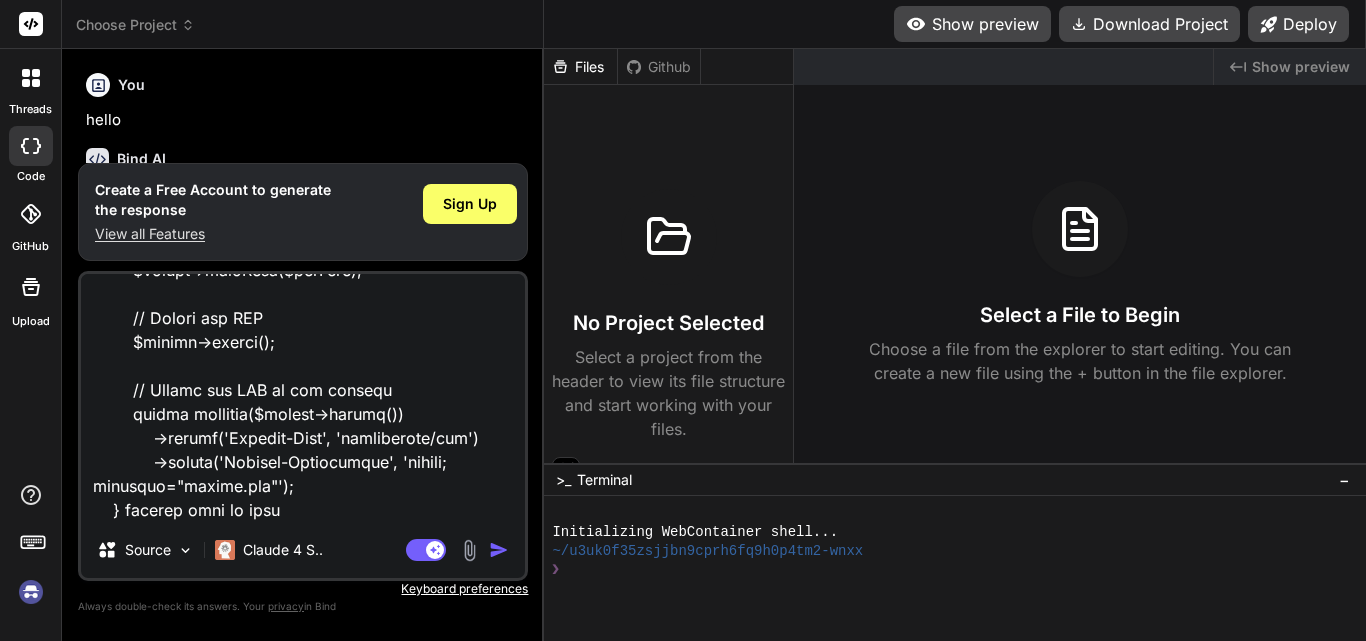 type on "public function generateReportPdf(Request $request)
{
// Check if HTML data is provided
if (!$request->has('html')) {
return response()->json(['success' => false, 'message' => 'No HTML data provided'], 400);
}
$html = $request->input('html');
// Include the logo image
$logoPath = public_path('assets/images/Logo.png');
dd($logoPath);
if (!file_exists($logoPath)) {
return response()->json(['success' => false, 'message' => 'Logo image not found'], 404);
}
$imageData = base64_encode(file_get_contents($logoPath));
$imageSrc = 'data:image/png;base64,' . $imageData;
// Wrap the table in a div with the logo above it
$pdfHtml = '
<html>
<body>
<img src="' . $imageSrc . '" style="width: 200px; margin-bottom: 20px;">
' . $html . '
</body>
</html>
';
// Set up DOMPDF
$options = new Options();
..." 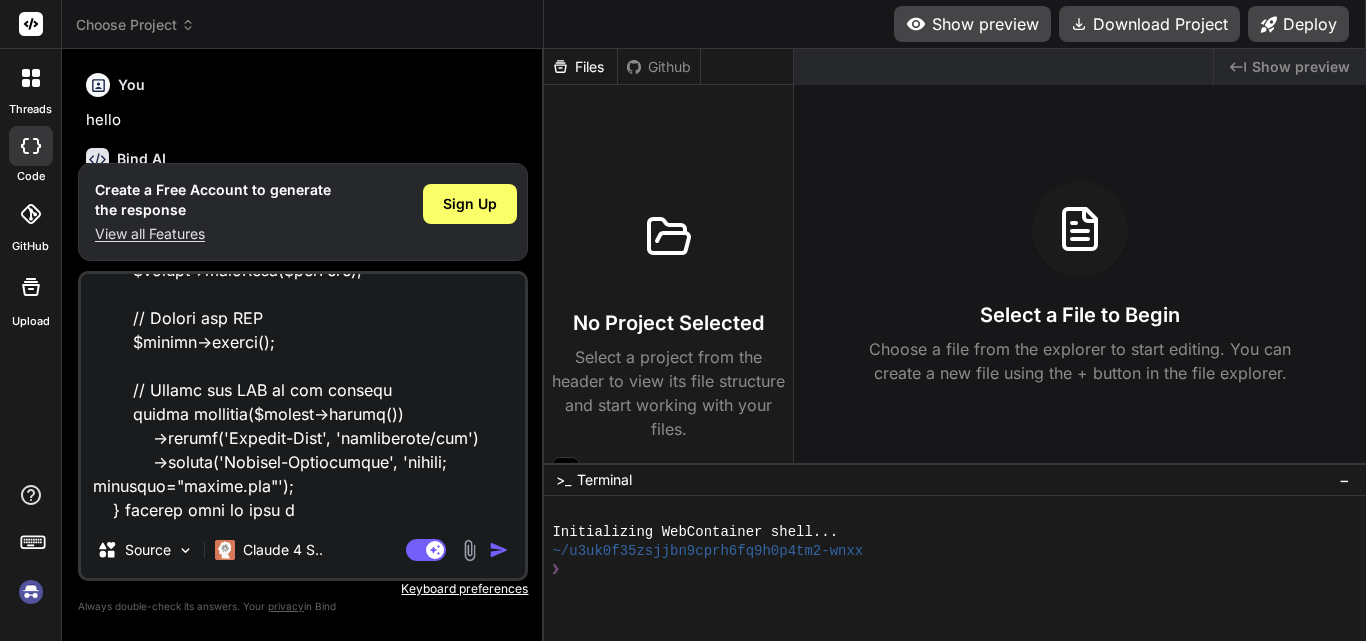 type on "public function generateReportPdf(Request $request)
{
// Check if HTML data is provided
if (!$request->has('html')) {
return response()->json(['success' => false, 'message' => 'No HTML data provided'], 400);
}
$html = $request->input('html');
// Include the logo image
$logoPath = public_path('assets/images/Logo.png');
dd($logoPath);
if (!file_exists($logoPath)) {
return response()->json(['success' => false, 'message' => 'Logo image not found'], 404);
}
$imageData = base64_encode(file_get_contents($logoPath));
$imageSrc = 'data:image/png;base64,' . $imageData;
// Wrap the table in a div with the logo above it
$pdfHtml = '
<html>
<body>
<img src="' . $imageSrc . '" style="width: 200px; margin-bottom: 20px;">
' . $html . '
</body>
</html>
';
// Set up DOMPDF
$options = new Options();
..." 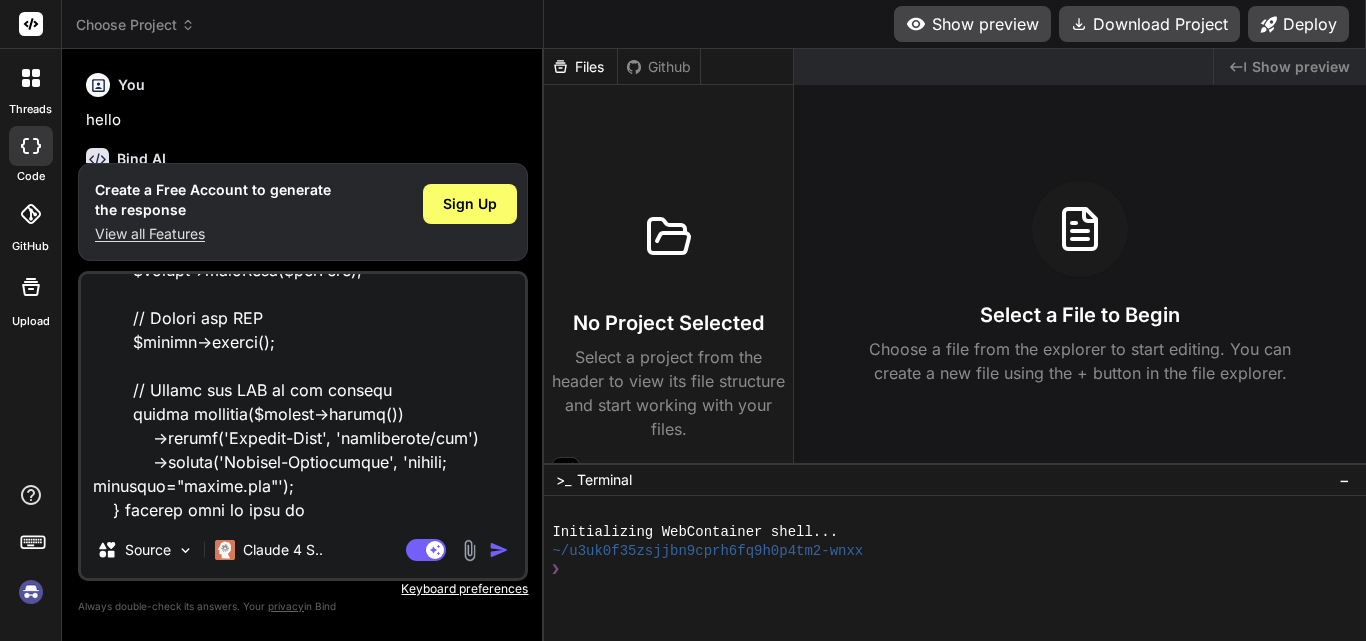 type on "public function generateReportPdf(Request $request)
{
// Check if HTML data is provided
if (!$request->has('html')) {
return response()->json(['success' => false, 'message' => 'No HTML data provided'], 400);
}
$html = $request->input('html');
// Include the logo image
$logoPath = public_path('assets/images/Logo.png');
dd($logoPath);
if (!file_exists($logoPath)) {
return response()->json(['success' => false, 'message' => 'Logo image not found'], 404);
}
$imageData = base64_encode(file_get_contents($logoPath));
$imageSrc = 'data:image/png;base64,' . $imageData;
// Wrap the table in a div with the logo above it
$pdfHtml = '
<html>
<body>
<img src="' . $imageSrc . '" style="width: 200px; margin-bottom: 20px;">
' . $html . '
</body>
</html>
';
// Set up DOMPDF
$options = new Options();
..." 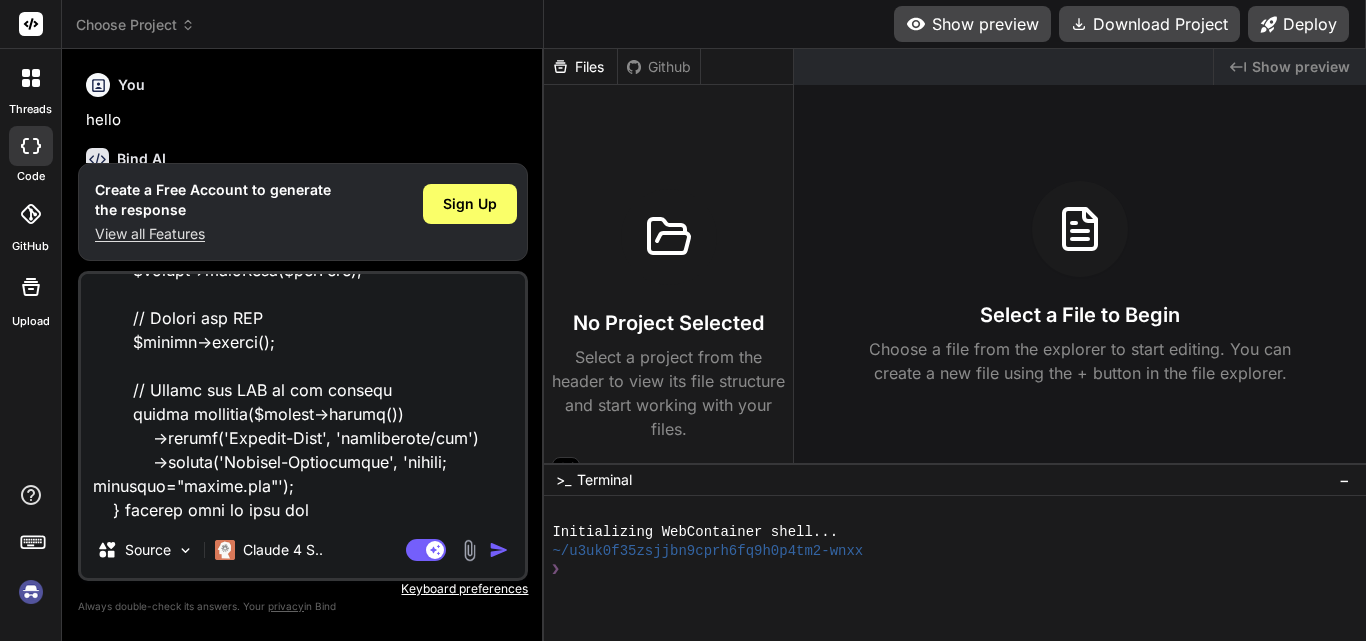 type on "public function generateReportPdf(Request $request)
{
// Check if HTML data is provided
if (!$request->has('html')) {
return response()->json(['success' => false, 'message' => 'No HTML data provided'], 400);
}
$html = $request->input('html');
// Include the logo image
$logoPath = public_path('assets/images/Logo.png');
dd($logoPath);
if (!file_exists($logoPath)) {
return response()->json(['success' => false, 'message' => 'Logo image not found'], 404);
}
$imageData = base64_encode(file_get_contents($logoPath));
$imageSrc = 'data:image/png;base64,' . $imageData;
// Wrap the table in a div with the logo above it
$pdfHtml = '
<html>
<body>
<img src="' . $imageSrc . '" style="width: 200px; margin-bottom: 20px;">
' . $html . '
</body>
</html>
';
// Set up DOMPDF
$options = new Options();
..." 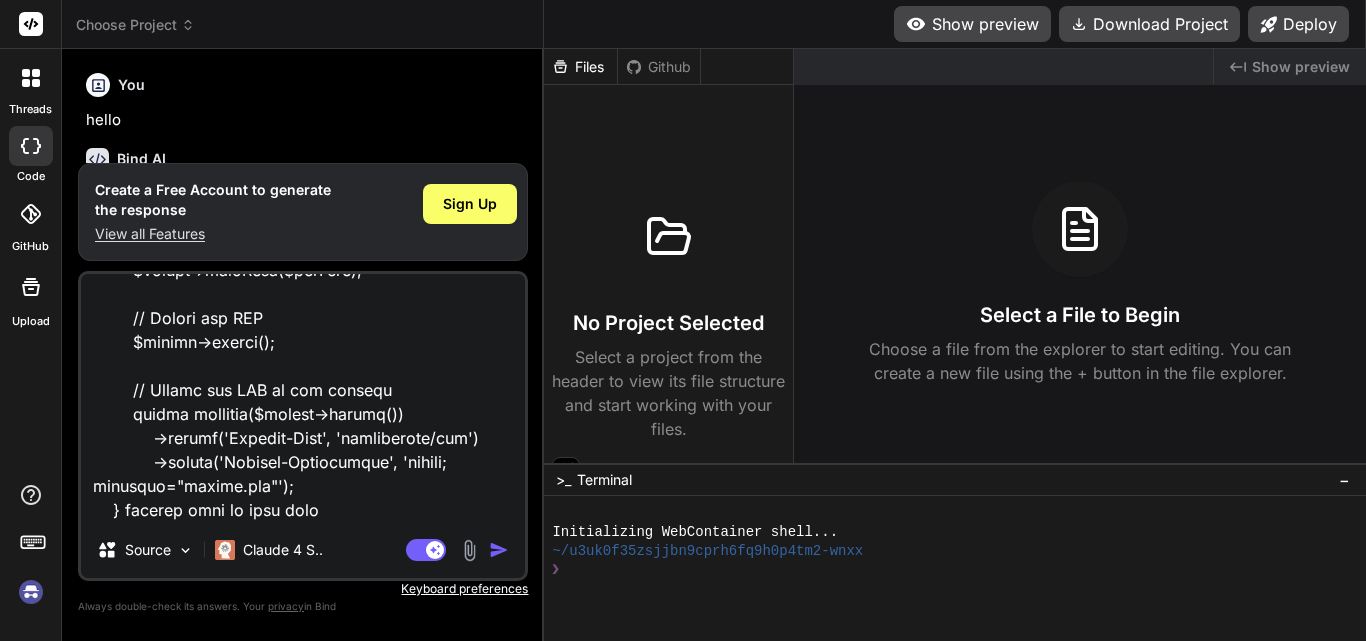 type on "public function generateReportPdf(Request $request)
{
// Check if HTML data is provided
if (!$request->has('html')) {
return response()->json(['success' => false, 'message' => 'No HTML data provided'], 400);
}
$html = $request->input('html');
// Include the logo image
$logoPath = public_path('assets/images/Logo.png');
dd($logoPath);
if (!file_exists($logoPath)) {
return response()->json(['success' => false, 'message' => 'Logo image not found'], 404);
}
$imageData = base64_encode(file_get_contents($logoPath));
$imageSrc = 'data:image/png;base64,' . $imageData;
// Wrap the table in a div with the logo above it
$pdfHtml = '
<html>
<body>
<img src="' . $imageSrc . '" style="width: 200px; margin-bottom: 20px;">
' . $html . '
</body>
</html>
';
// Set up DOMPDF
$options = new Options();
..." 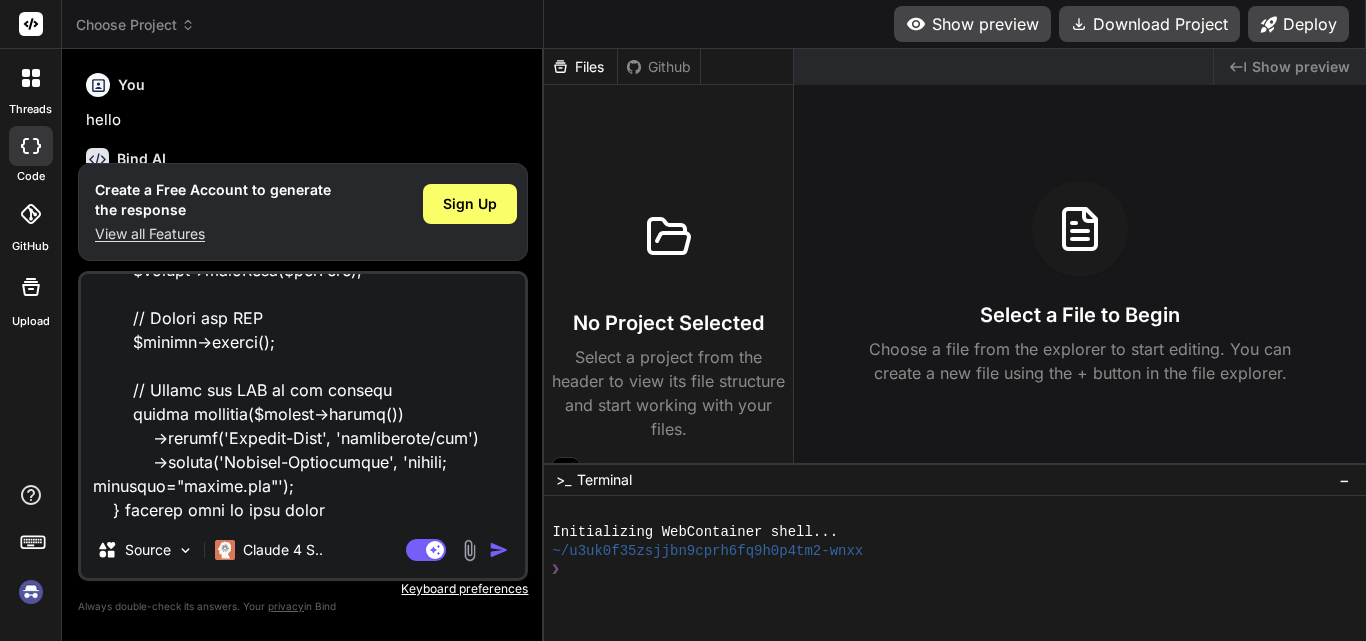 type on "public function generateReportPdf(Request $request)
{
// Check if HTML data is provided
if (!$request->has('html')) {
return response()->json(['success' => false, 'message' => 'No HTML data provided'], 400);
}
$html = $request->input('html');
// Include the logo image
$logoPath = public_path('assets/images/Logo.png');
dd($logoPath);
if (!file_exists($logoPath)) {
return response()->json(['success' => false, 'message' => 'Logo image not found'], 404);
}
$imageData = base64_encode(file_get_contents($logoPath));
$imageSrc = 'data:image/png;base64,' . $imageData;
// Wrap the table in a div with the logo above it
$pdfHtml = '
<html>
<body>
<img src="' . $imageSrc . '" style="width: 200px; margin-bottom: 20px;">
' . $html . '
</body>
</html>
';
// Set up DOMPDF
$options = new Options();
..." 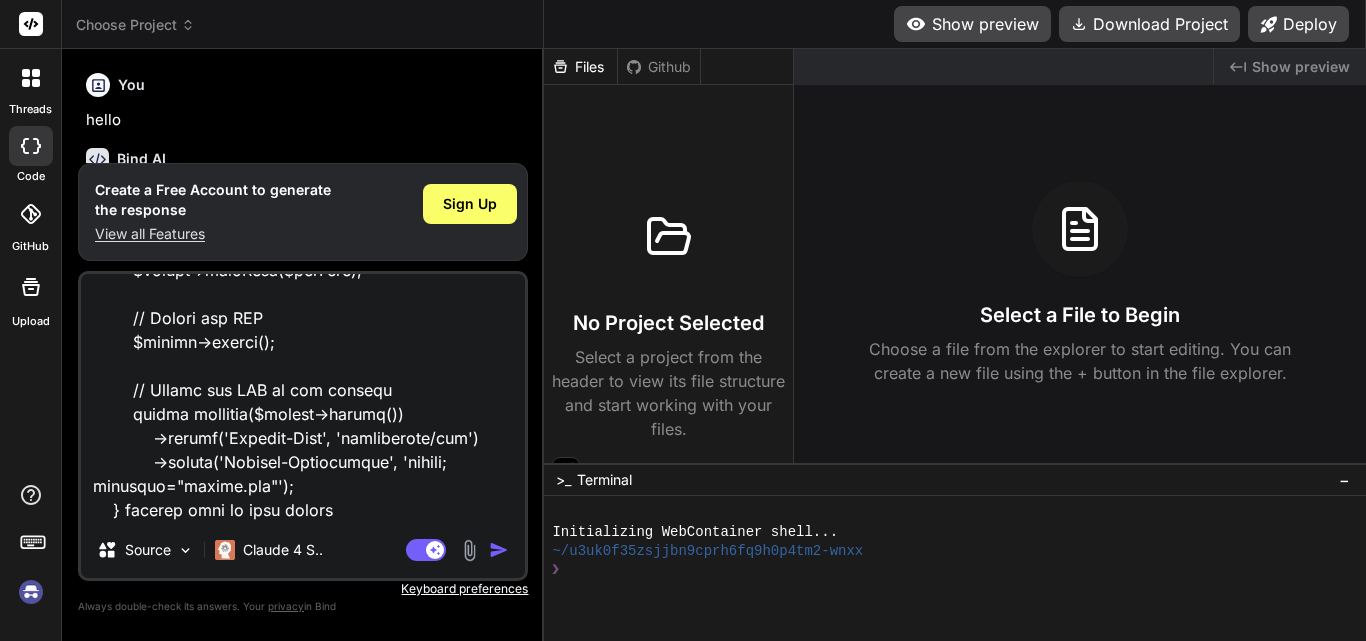 type on "public function generateReportPdf(Request $request)
{
// Check if HTML data is provided
if (!$request->has('html')) {
return response()->json(['success' => false, 'message' => 'No HTML data provided'], 400);
}
$html = $request->input('html');
// Include the logo image
$logoPath = public_path('assets/images/Logo.png');
dd($logoPath);
if (!file_exists($logoPath)) {
return response()->json(['success' => false, 'message' => 'Logo image not found'], 404);
}
$imageData = base64_encode(file_get_contents($logoPath));
$imageSrc = 'data:image/png;base64,' . $imageData;
// Wrap the table in a div with the logo above it
$pdfHtml = '
<html>
<body>
<img src="' . $imageSrc . '" style="width: 200px; margin-bottom: 20px;">
' . $html . '
</body>
</html>
';
// Set up DOMPDF
$options = new Options();
..." 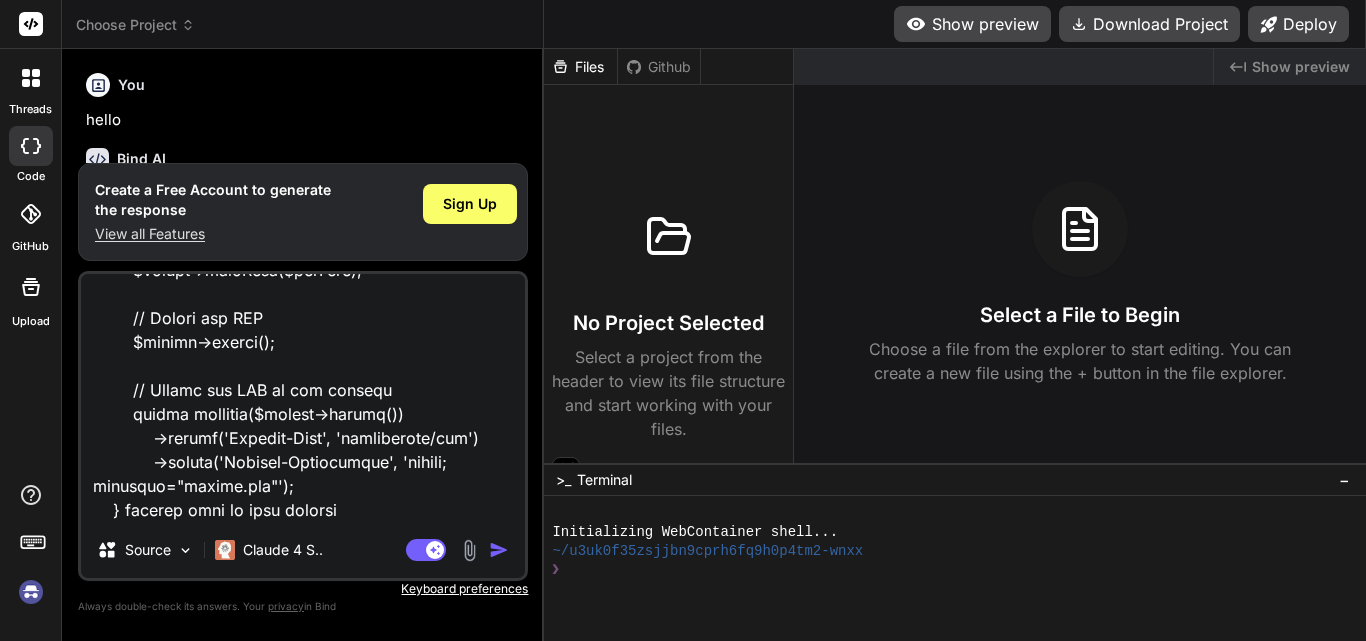 type on "public function generateReportPdf(Request $request)
{
// Check if HTML data is provided
if (!$request->has('html')) {
return response()->json(['success' => false, 'message' => 'No HTML data provided'], 400);
}
$html = $request->input('html');
// Include the logo image
$logoPath = public_path('assets/images/Logo.png');
dd($logoPath);
if (!file_exists($logoPath)) {
return response()->json(['success' => false, 'message' => 'Logo image not found'], 404);
}
$imageData = base64_encode(file_get_contents($logoPath));
$imageSrc = 'data:image/png;base64,' . $imageData;
// Wrap the table in a div with the logo above it
$pdfHtml = '
<html>
<body>
<img src="' . $imageSrc . '" style="width: 200px; margin-bottom: 20px;">
' . $html . '
</body>
</html>
';
// Set up DOMPDF
$options = new Options();
..." 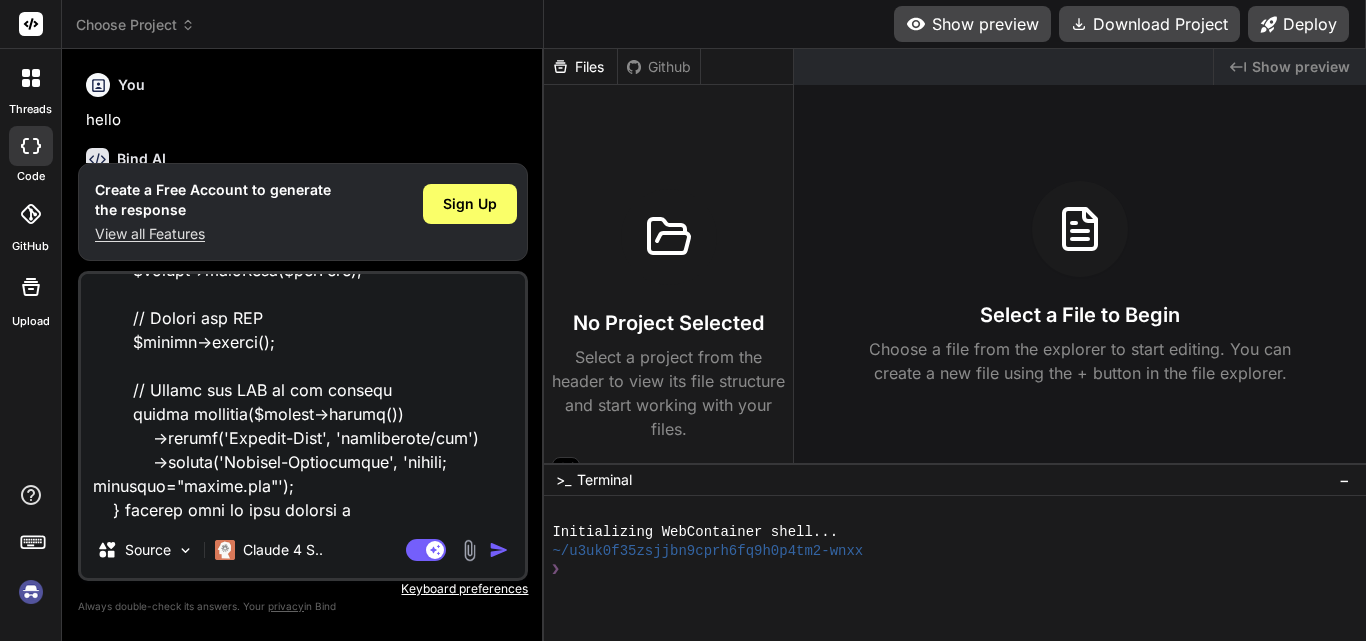 type on "public function generateReportPdf(Request $request)
{
// Check if HTML data is provided
if (!$request->has('html')) {
return response()->json(['success' => false, 'message' => 'No HTML data provided'], 400);
}
$html = $request->input('html');
// Include the logo image
$logoPath = public_path('assets/images/Logo.png');
dd($logoPath);
if (!file_exists($logoPath)) {
return response()->json(['success' => false, 'message' => 'Logo image not found'], 404);
}
$imageData = base64_encode(file_get_contents($logoPath));
$imageSrc = 'data:image/png;base64,' . $imageData;
// Wrap the table in a div with the logo above it
$pdfHtml = '
<html>
<body>
<img src="' . $imageSrc . '" style="width: 200px; margin-bottom: 20px;">
' . $html . '
</body>
</html>
';
// Set up DOMPDF
$options = new Options();
..." 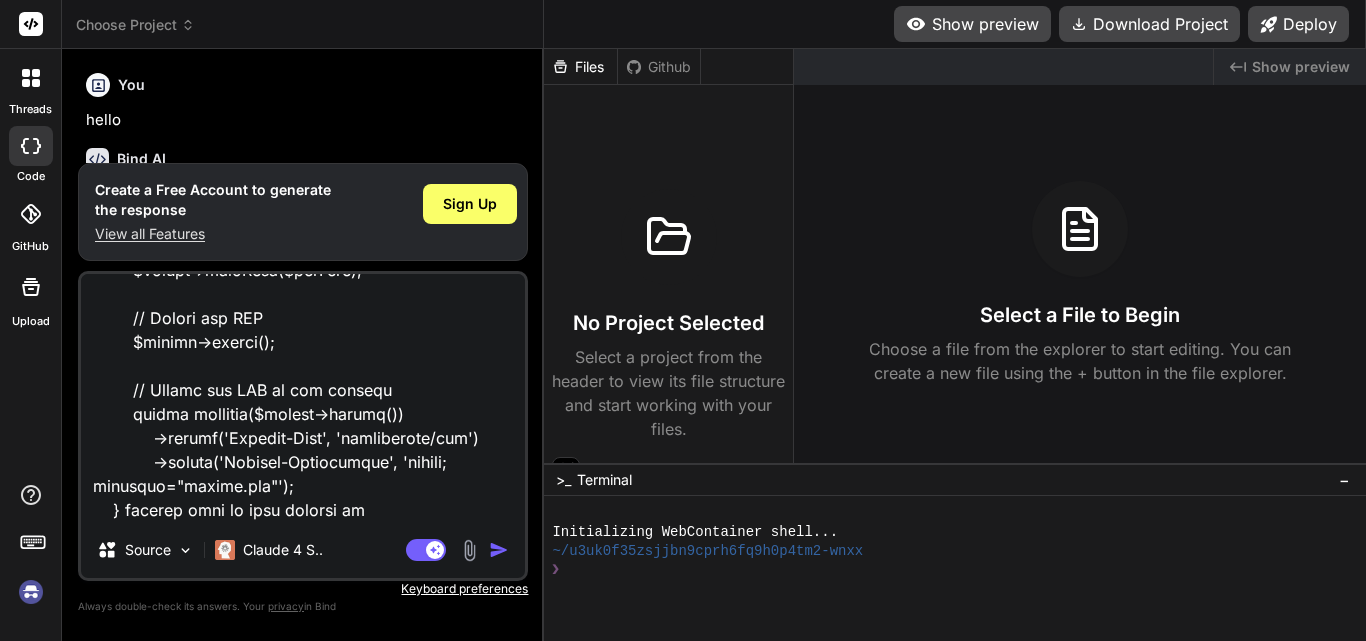 type on "public function generateReportPdf(Request $request)
{
// Check if HTML data is provided
if (!$request->has('html')) {
return response()->json(['success' => false, 'message' => 'No HTML data provided'], 400);
}
$html = $request->input('html');
// Include the logo image
$logoPath = public_path('assets/images/Logo.png');
dd($logoPath);
if (!file_exists($logoPath)) {
return response()->json(['success' => false, 'message' => 'Logo image not found'], 404);
}
$imageData = base64_encode(file_get_contents($logoPath));
$imageSrc = 'data:image/png;base64,' . $imageData;
// Wrap the table in a div with the logo above it
$pdfHtml = '
<html>
<body>
<img src="' . $imageSrc . '" style="width: 200px; margin-bottom: 20px;">
' . $html . '
</body>
</html>
';
// Set up DOMPDF
$options = new Options();
..." 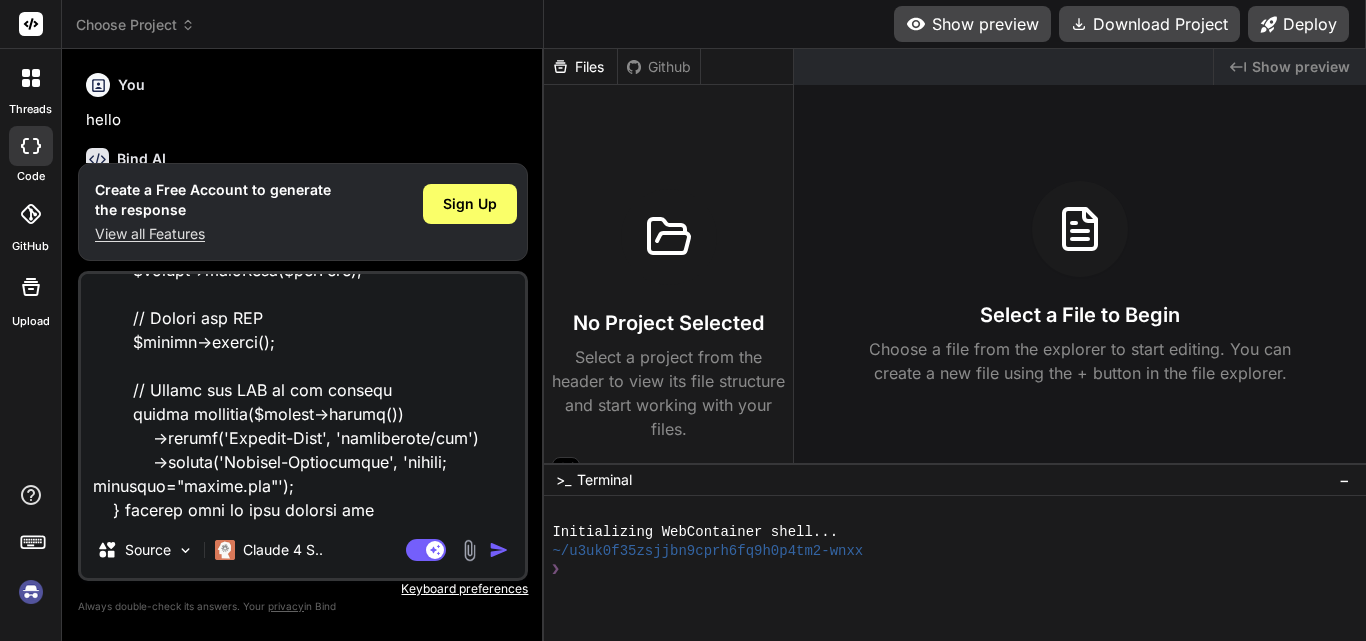 type on "public function generateReportPdf(Request $request)
{
// Check if HTML data is provided
if (!$request->has('html')) {
return response()->json(['success' => false, 'message' => 'No HTML data provided'], 400);
}
$html = $request->input('html');
// Include the logo image
$logoPath = public_path('assets/images/Logo.png');
dd($logoPath);
if (!file_exists($logoPath)) {
return response()->json(['success' => false, 'message' => 'Logo image not found'], 404);
}
$imageData = base64_encode(file_get_contents($logoPath));
$imageSrc = 'data:image/png;base64,' . $imageData;
// Wrap the table in a div with the logo above it
$pdfHtml = '
<html>
<body>
<img src="' . $imageSrc . '" style="width: 200px; margin-bottom: 20px;">
' . $html . '
</body>
</html>
';
// Set up DOMPDF
$options = new Options();
..." 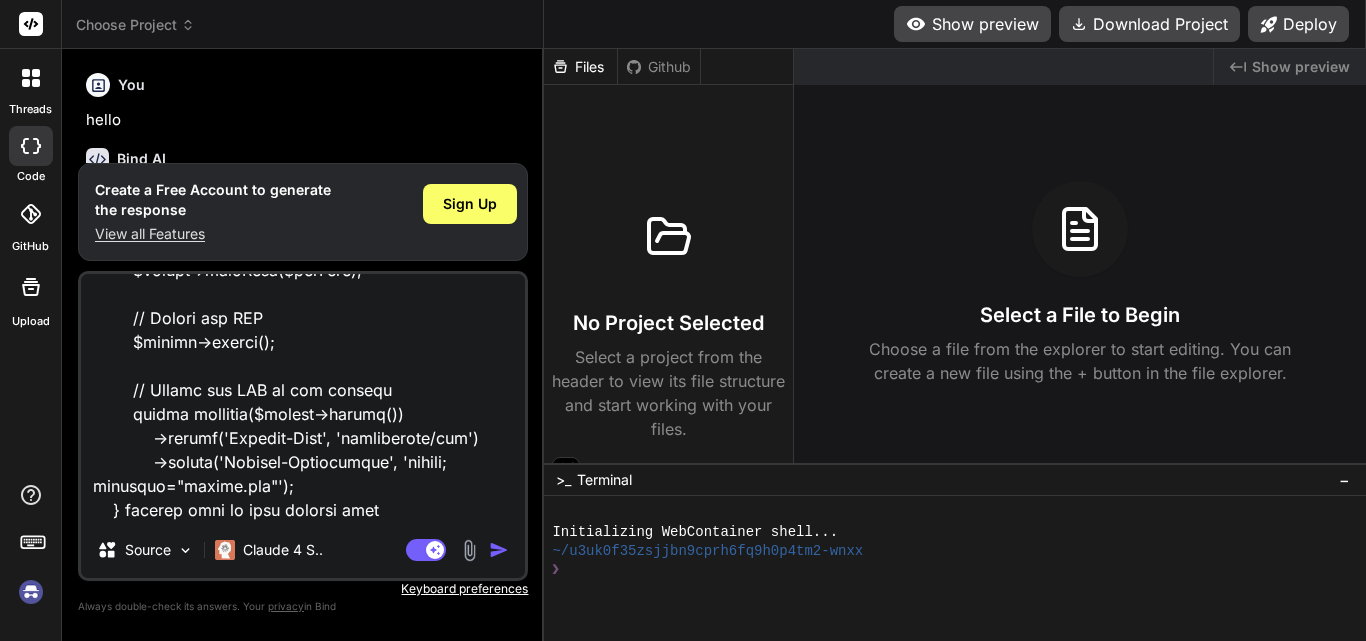 type on "public function generateReportPdf(Request $request)
{
// Check if HTML data is provided
if (!$request->has('html')) {
return response()->json(['success' => false, 'message' => 'No HTML data provided'], 400);
}
$html = $request->input('html');
// Include the logo image
$logoPath = public_path('assets/images/Logo.png');
dd($logoPath);
if (!file_exists($logoPath)) {
return response()->json(['success' => false, 'message' => 'Logo image not found'], 404);
}
$imageData = base64_encode(file_get_contents($logoPath));
$imageSrc = 'data:image/png;base64,' . $imageData;
// Wrap the table in a div with the logo above it
$pdfHtml = '
<html>
<body>
<img src="' . $imageSrc . '" style="width: 200px; margin-bottom: 20px;">
' . $html . '
</body>
</html>
';
// Set up DOMPDF
$options = new Options();
..." 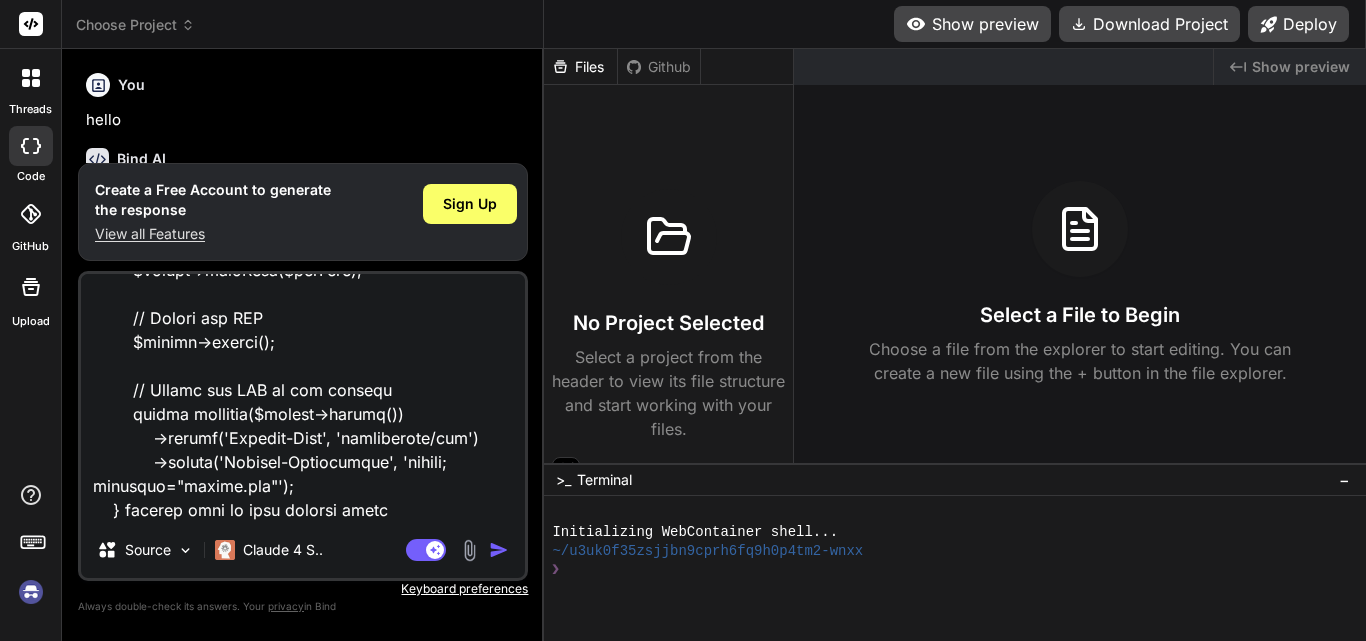 type on "public function generateReportPdf(Request $request)
{
// Check if HTML data is provided
if (!$request->has('html')) {
return response()->json(['success' => false, 'message' => 'No HTML data provided'], 400);
}
$html = $request->input('html');
// Include the logo image
$logoPath = public_path('assets/images/Logo.png');
dd($logoPath);
if (!file_exists($logoPath)) {
return response()->json(['success' => false, 'message' => 'Logo image not found'], 404);
}
$imageData = base64_encode(file_get_contents($logoPath));
$imageSrc = 'data:image/png;base64,' . $imageData;
// Wrap the table in a div with the logo above it
$pdfHtml = '
<html>
<body>
<img src="' . $imageSrc . '" style="width: 200px; margin-bottom: 20px;">
' . $html . '
</body>
</html>
';
// Set up DOMPDF
$options = new Options();
..." 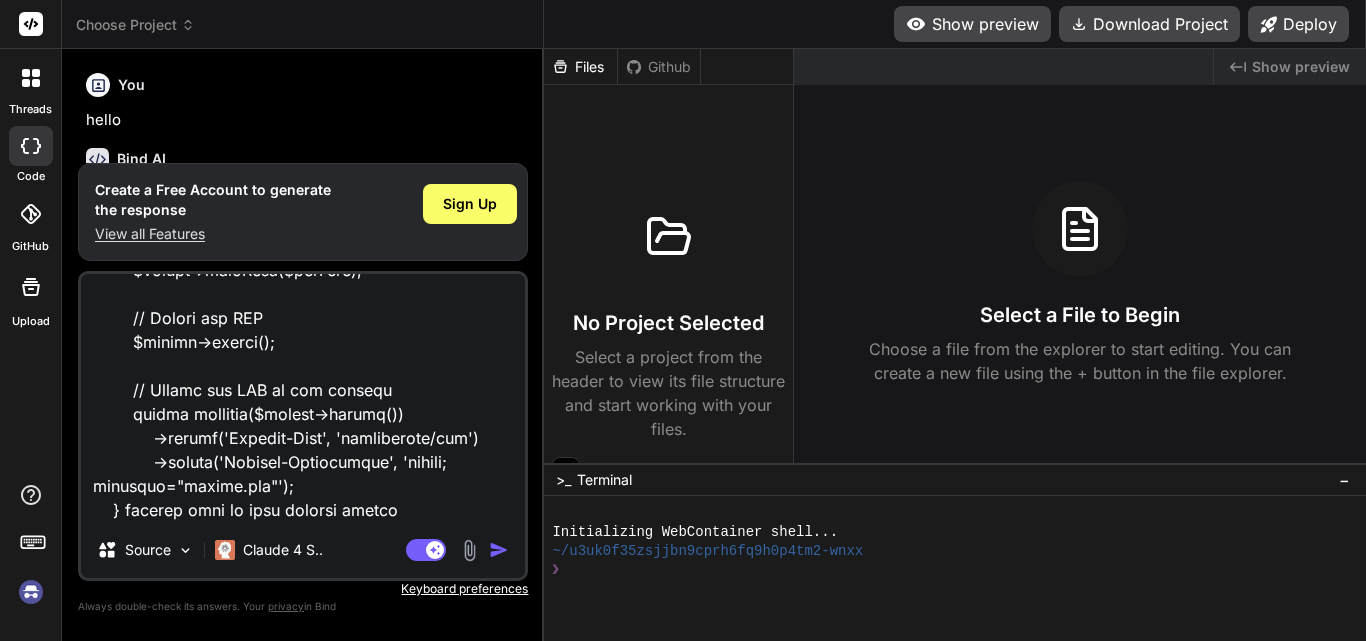 type on "public function generateReportPdf(Request $request)
{
// Check if HTML data is provided
if (!$request->has('html')) {
return response()->json(['success' => false, 'message' => 'No HTML data provided'], 400);
}
$html = $request->input('html');
// Include the logo image
$logoPath = public_path('assets/images/Logo.png');
dd($logoPath);
if (!file_exists($logoPath)) {
return response()->json(['success' => false, 'message' => 'Logo image not found'], 404);
}
$imageData = base64_encode(file_get_contents($logoPath));
$imageSrc = 'data:image/png;base64,' . $imageData;
// Wrap the table in a div with the logo above it
$pdfHtml = '
<html>
<body>
<img src="' . $imageSrc . '" style="width: 200px; margin-bottom: 20px;">
' . $html . '
</body>
</html>
';
// Set up DOMPDF
$options = new Options();
..." 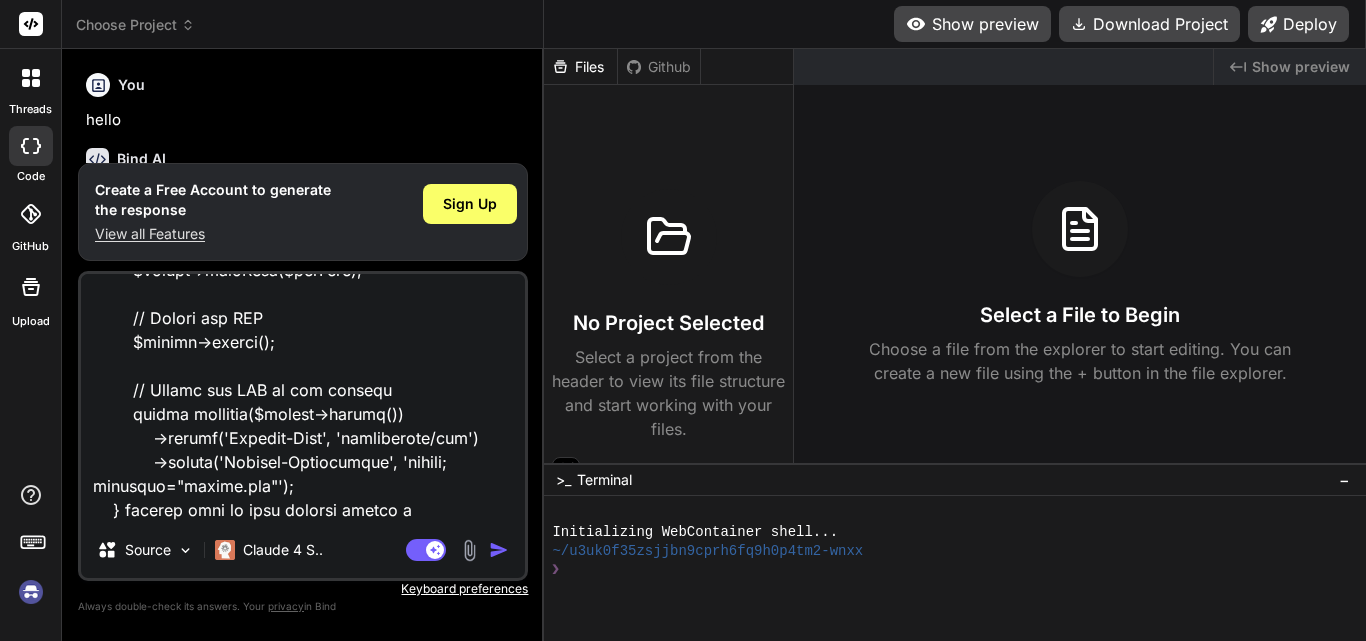 type on "public function generateReportPdf(Request $request)
{
// Check if HTML data is provided
if (!$request->has('html')) {
return response()->json(['success' => false, 'message' => 'No HTML data provided'], 400);
}
$html = $request->input('html');
// Include the logo image
$logoPath = public_path('assets/images/Logo.png');
dd($logoPath);
if (!file_exists($logoPath)) {
return response()->json(['success' => false, 'message' => 'Logo image not found'], 404);
}
$imageData = base64_encode(file_get_contents($logoPath));
$imageSrc = 'data:image/png;base64,' . $imageData;
// Wrap the table in a div with the logo above it
$pdfHtml = '
<html>
<body>
<img src="' . $imageSrc . '" style="width: 200px; margin-bottom: 20px;">
' . $html . '
</body>
</html>
';
// Set up DOMPDF
$options = new Options();
..." 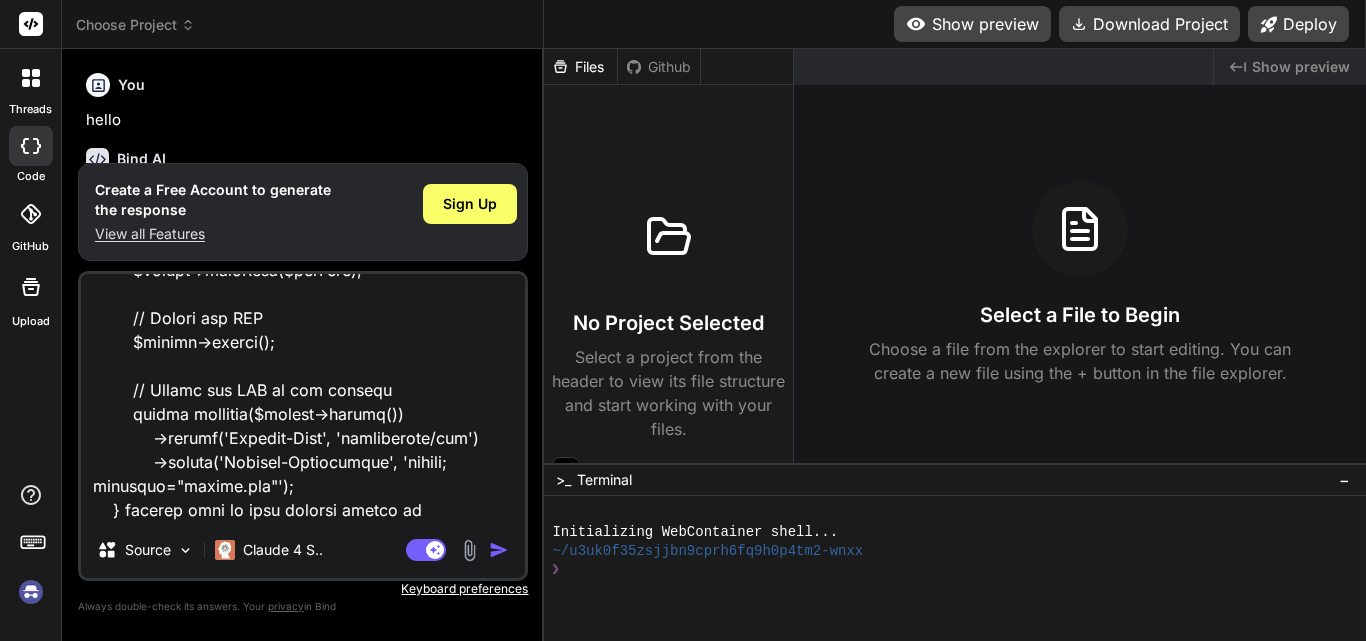 type on "public function generateReportPdf(Request $request)
{
// Check if HTML data is provided
if (!$request->has('html')) {
return response()->json(['success' => false, 'message' => 'No HTML data provided'], 400);
}
$html = $request->input('html');
// Include the logo image
$logoPath = public_path('assets/images/Logo.png');
dd($logoPath);
if (!file_exists($logoPath)) {
return response()->json(['success' => false, 'message' => 'Logo image not found'], 404);
}
$imageData = base64_encode(file_get_contents($logoPath));
$imageSrc = 'data:image/png;base64,' . $imageData;
// Wrap the table in a div with the logo above it
$pdfHtml = '
<html>
<body>
<img src="' . $imageSrc . '" style="width: 200px; margin-bottom: 20px;">
' . $html . '
</body>
</html>
';
// Set up DOMPDF
$options = new Options();
..." 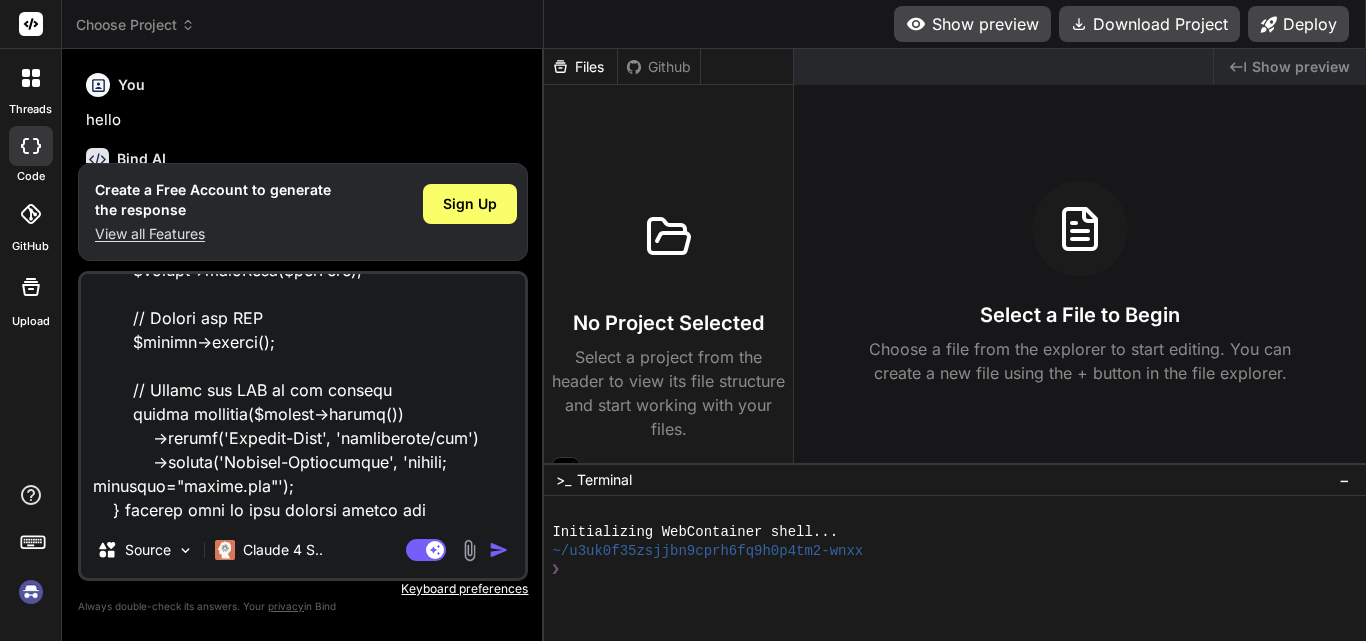 type on "public function generateReportPdf(Request $request)
{
// Check if HTML data is provided
if (!$request->has('html')) {
return response()->json(['success' => false, 'message' => 'No HTML data provided'], 400);
}
$html = $request->input('html');
// Include the logo image
$logoPath = public_path('assets/images/Logo.png');
dd($logoPath);
if (!file_exists($logoPath)) {
return response()->json(['success' => false, 'message' => 'Logo image not found'], 404);
}
$imageData = base64_encode(file_get_contents($logoPath));
$imageSrc = 'data:image/png;base64,' . $imageData;
// Wrap the table in a div with the logo above it
$pdfHtml = '
<html>
<body>
<img src="' . $imageSrc . '" style="width: 200px; margin-bottom: 20px;">
' . $html . '
</body>
</html>
';
// Set up DOMPDF
$options = new Options();
..." 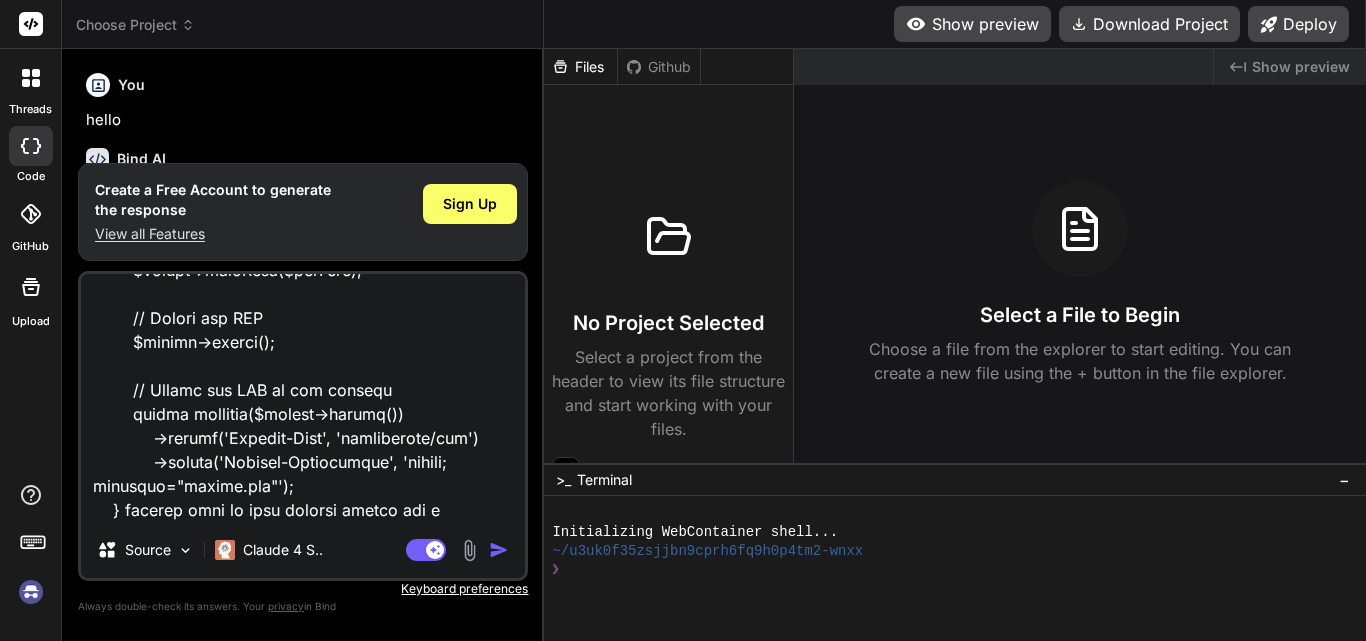 type on "public function generateReportPdf(Request $request)
{
// Check if HTML data is provided
if (!$request->has('html')) {
return response()->json(['success' => false, 'message' => 'No HTML data provided'], 400);
}
$html = $request->input('html');
// Include the logo image
$logoPath = public_path('assets/images/Logo.png');
dd($logoPath);
if (!file_exists($logoPath)) {
return response()->json(['success' => false, 'message' => 'Logo image not found'], 404);
}
$imageData = base64_encode(file_get_contents($logoPath));
$imageSrc = 'data:image/png;base64,' . $imageData;
// Wrap the table in a div with the logo above it
$pdfHtml = '
<html>
<body>
<img src="' . $imageSrc . '" style="width: 200px; margin-bottom: 20px;">
' . $html . '
</body>
</html>
';
// Set up DOMPDF
$options = new Options();
..." 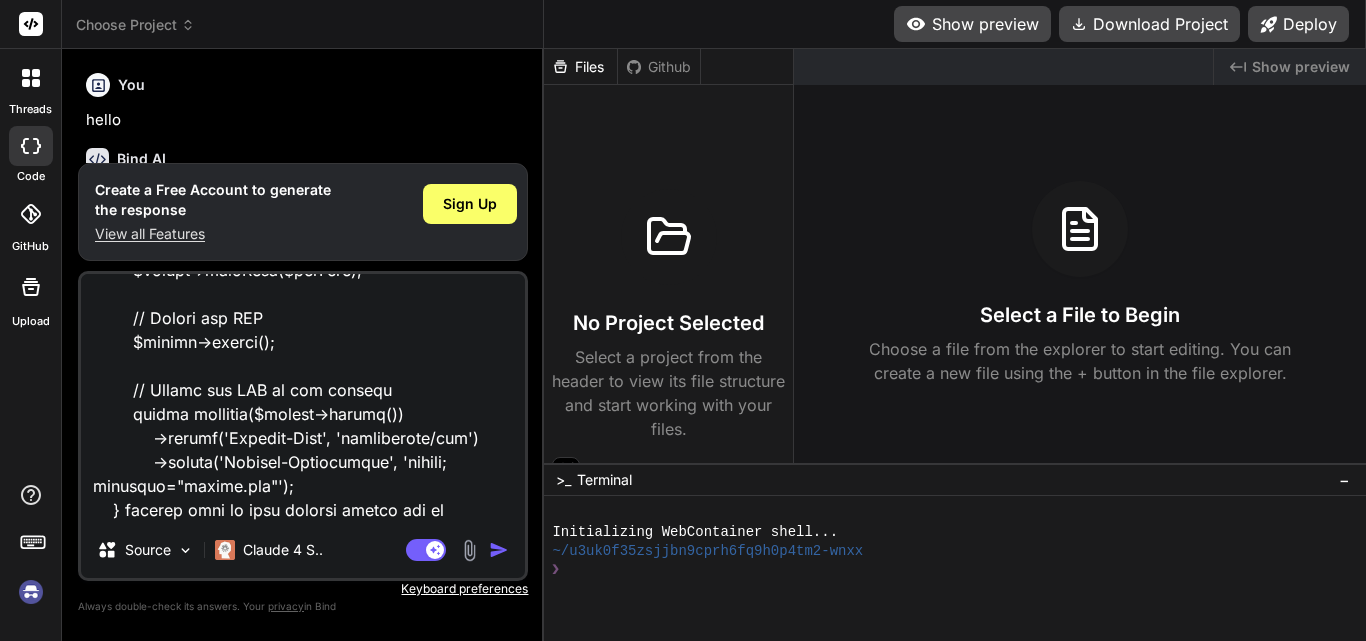 type on "public function generateReportPdf(Request $request)
{
// Check if HTML data is provided
if (!$request->has('html')) {
return response()->json(['success' => false, 'message' => 'No HTML data provided'], 400);
}
$html = $request->input('html');
// Include the logo image
$logoPath = public_path('assets/images/Logo.png');
dd($logoPath);
if (!file_exists($logoPath)) {
return response()->json(['success' => false, 'message' => 'Logo image not found'], 404);
}
$imageData = base64_encode(file_get_contents($logoPath));
$imageSrc = 'data:image/png;base64,' . $imageData;
// Wrap the table in a div with the logo above it
$pdfHtml = '
<html>
<body>
<img src="' . $imageSrc . '" style="width: 200px; margin-bottom: 20px;">
' . $html . '
</body>
</html>
';
// Set up DOMPDF
$options = new Options();
..." 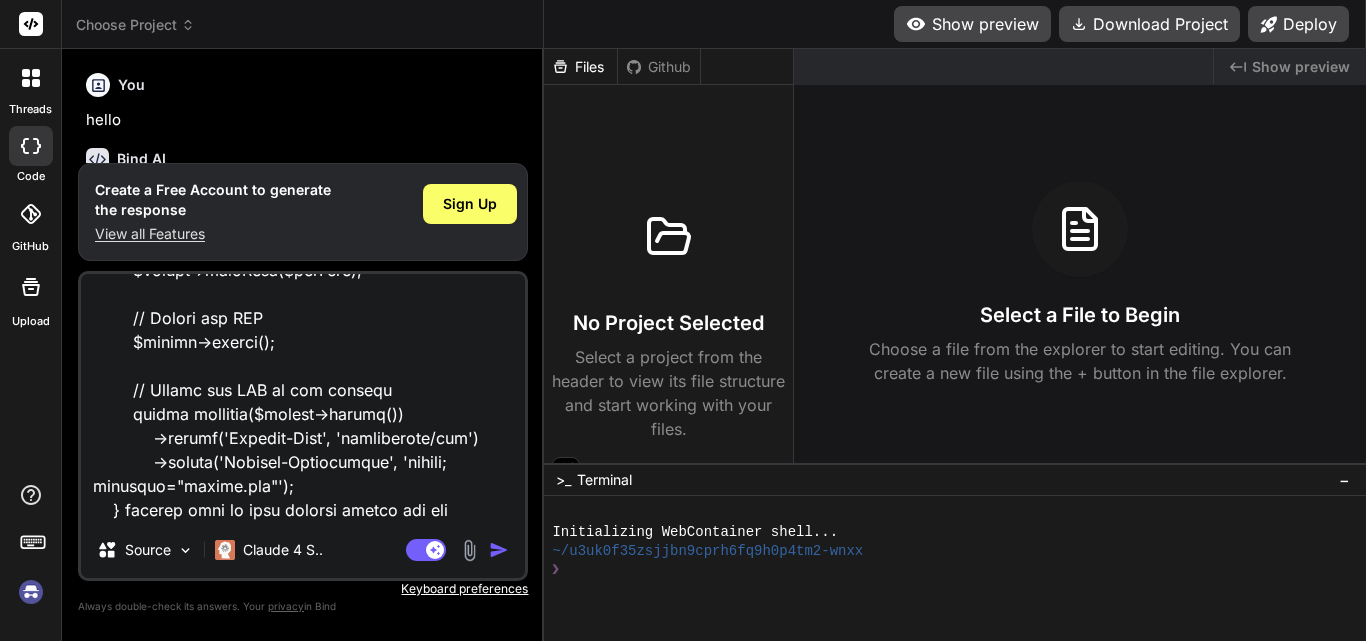 type on "x" 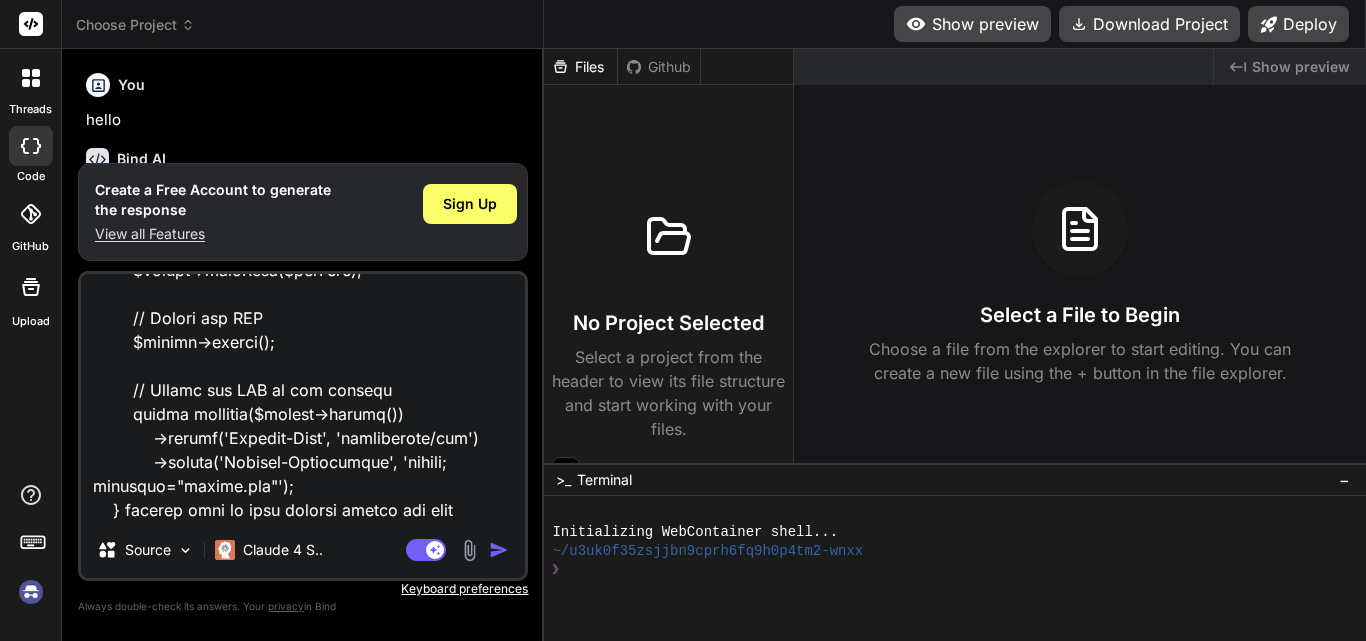 type on "public function generateReportPdf(Request $request)
{
// Check if HTML data is provided
if (!$request->has('html')) {
return response()->json(['success' => false, 'message' => 'No HTML data provided'], 400);
}
$html = $request->input('html');
// Include the logo image
$logoPath = public_path('assets/images/Logo.png');
dd($logoPath);
if (!file_exists($logoPath)) {
return response()->json(['success' => false, 'message' => 'Logo image not found'], 404);
}
$imageData = base64_encode(file_get_contents($logoPath));
$imageSrc = 'data:image/png;base64,' . $imageData;
// Wrap the table in a div with the logo above it
$pdfHtml = '
<html>
<body>
<img src="' . $imageSrc . '" style="width: 200px; margin-bottom: 20px;">
' . $html . '
</body>
</html>
';
// Set up DOMPDF
$options = new Options();
..." 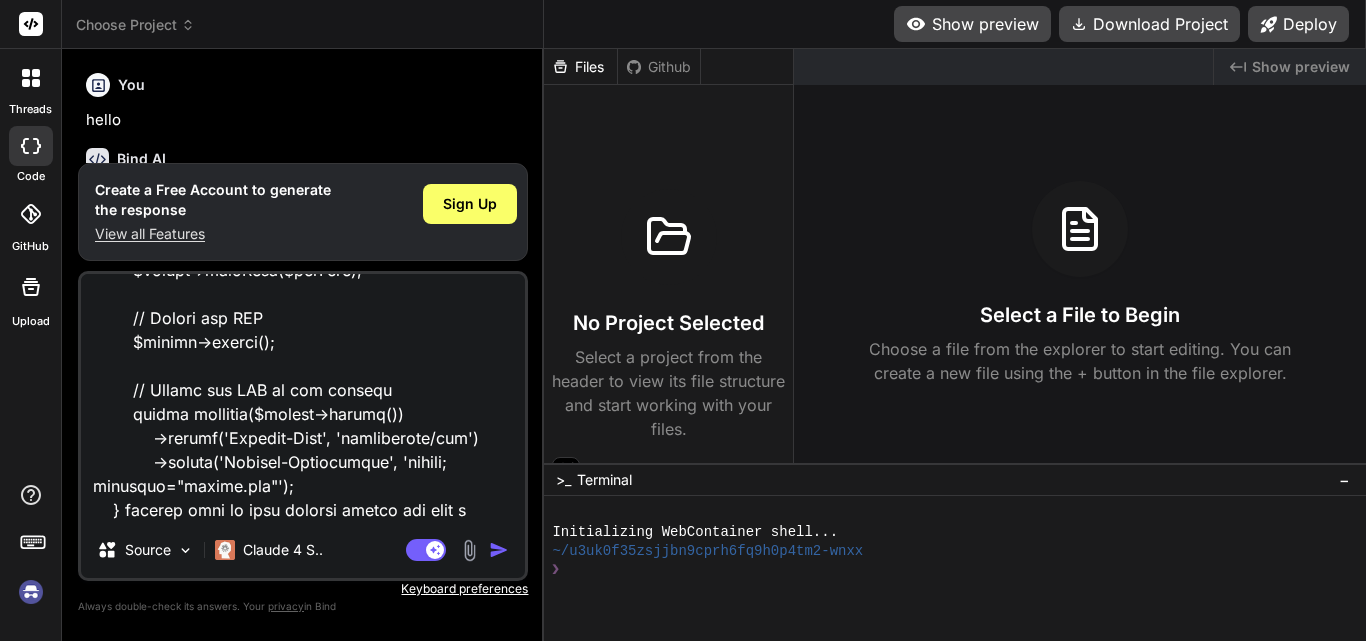type on "public function generateReportPdf(Request $request)
{
// Check if HTML data is provided
if (!$request->has('html')) {
return response()->json(['success' => false, 'message' => 'No HTML data provided'], 400);
}
$html = $request->input('html');
// Include the logo image
$logoPath = public_path('assets/images/Logo.png');
dd($logoPath);
if (!file_exists($logoPath)) {
return response()->json(['success' => false, 'message' => 'Logo image not found'], 404);
}
$imageData = base64_encode(file_get_contents($logoPath));
$imageSrc = 'data:image/png;base64,' . $imageData;
// Wrap the table in a div with the logo above it
$pdfHtml = '
<html>
<body>
<img src="' . $imageSrc . '" style="width: 200px; margin-bottom: 20px;">
' . $html . '
</body>
</html>
';
// Set up DOMPDF
$options = new Options();
..." 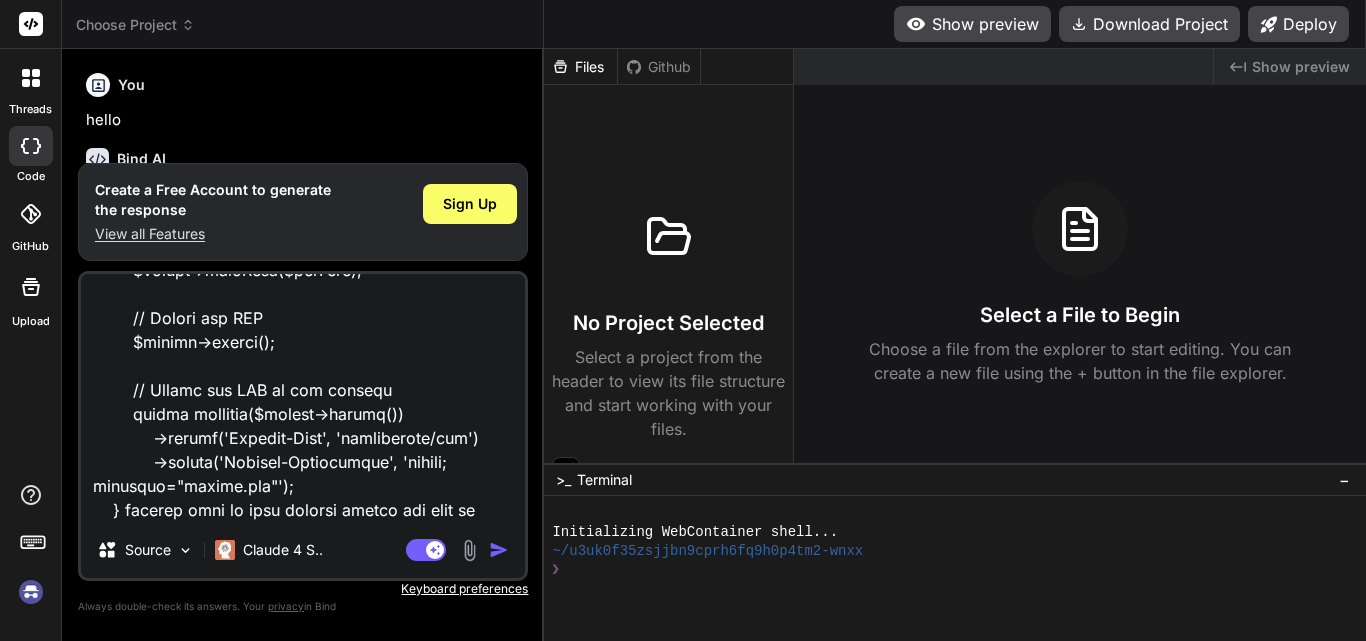 type on "public function generateReportPdf(Request $request)
{
// Check if HTML data is provided
if (!$request->has('html')) {
return response()->json(['success' => false, 'message' => 'No HTML data provided'], 400);
}
$html = $request->input('html');
// Include the logo image
$logoPath = public_path('assets/images/Logo.png');
dd($logoPath);
if (!file_exists($logoPath)) {
return response()->json(['success' => false, 'message' => 'Logo image not found'], 404);
}
$imageData = base64_encode(file_get_contents($logoPath));
$imageSrc = 'data:image/png;base64,' . $imageData;
// Wrap the table in a div with the logo above it
$pdfHtml = '
<html>
<body>
<img src="' . $imageSrc . '" style="width: 200px; margin-bottom: 20px;">
' . $html . '
</body>
</html>
';
// Set up DOMPDF
$options = new Options();
..." 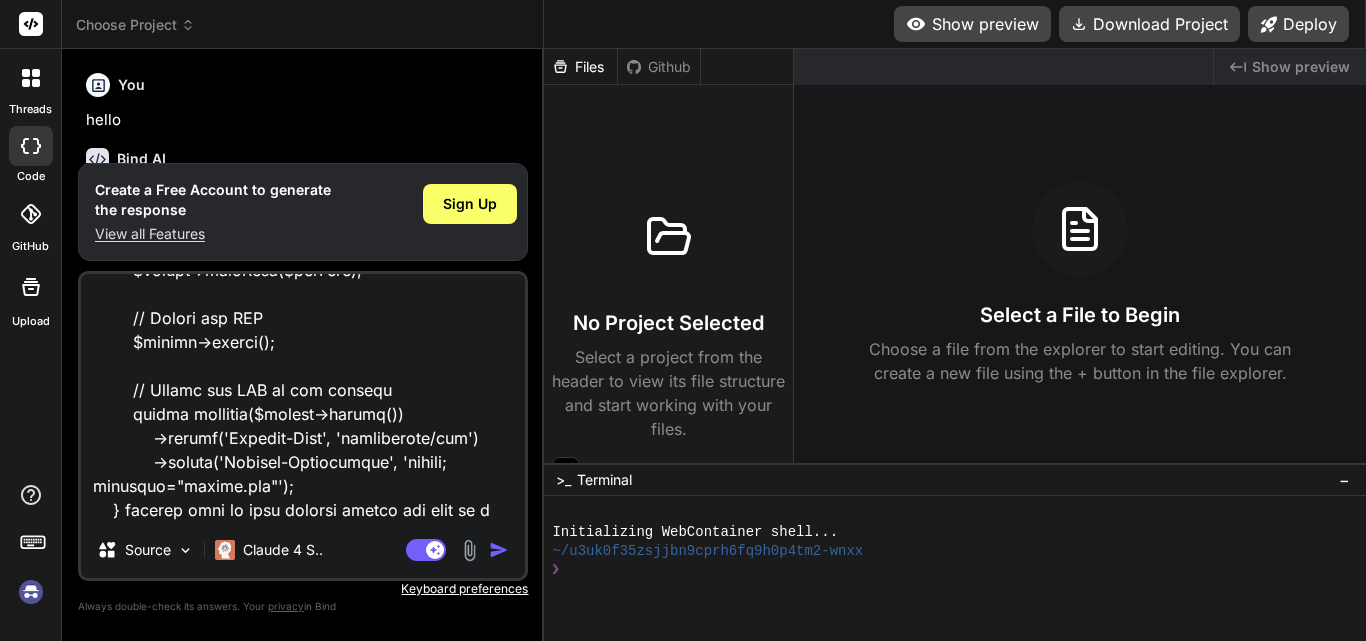 scroll, scrollTop: 1034, scrollLeft: 0, axis: vertical 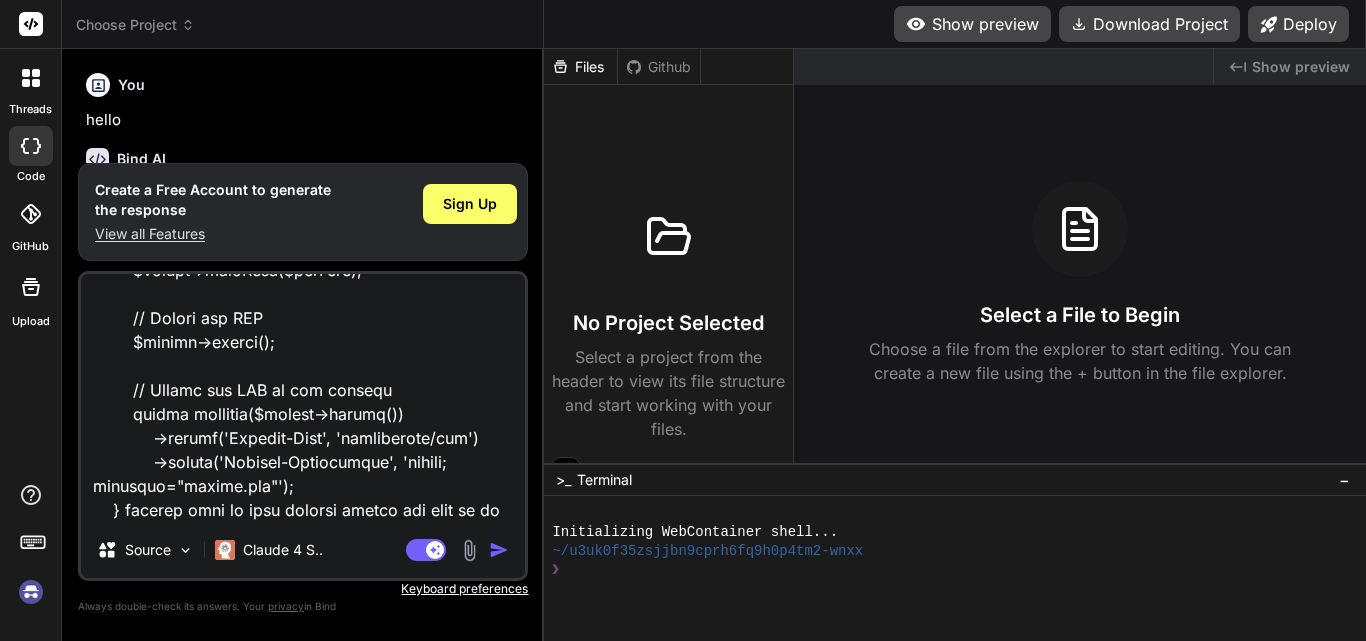 type on "public function generateReportPdf(Request $request)
{
// Check if HTML data is provided
if (!$request->has('html')) {
return response()->json(['success' => false, 'message' => 'No HTML data provided'], 400);
}
$html = $request->input('html');
// Include the logo image
$logoPath = public_path('assets/images/Logo.png');
dd($logoPath);
if (!file_exists($logoPath)) {
return response()->json(['success' => false, 'message' => 'Logo image not found'], 404);
}
$imageData = base64_encode(file_get_contents($logoPath));
$imageSrc = 'data:image/png;base64,' . $imageData;
// Wrap the table in a div with the logo above it
$pdfHtml = '
<html>
<body>
<img src="' . $imageSrc . '" style="width: 200px; margin-bottom: 20px;">
' . $html . '
</body>
</html>
';
// Set up DOMPDF
$options = new Options();
..." 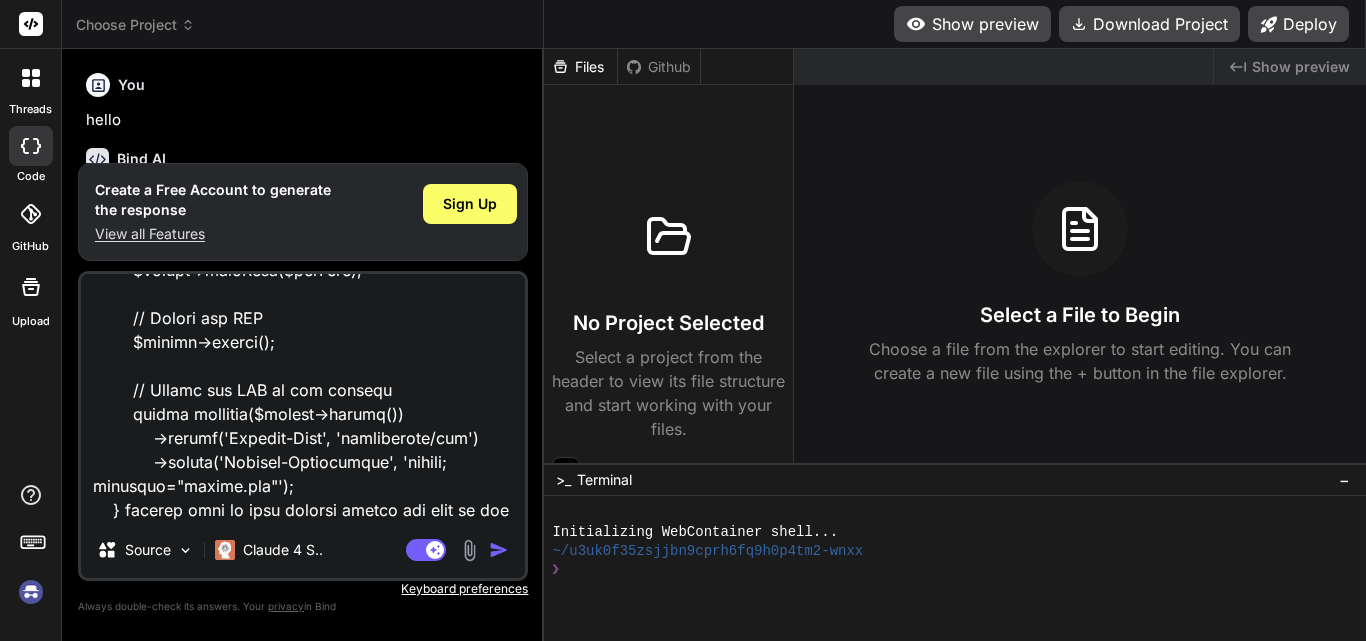 type on "public function generateReportPdf(Request $request)
{
// Check if HTML data is provided
if (!$request->has('html')) {
return response()->json(['success' => false, 'message' => 'No HTML data provided'], 400);
}
$html = $request->input('html');
// Include the logo image
$logoPath = public_path('assets/images/Logo.png');
dd($logoPath);
if (!file_exists($logoPath)) {
return response()->json(['success' => false, 'message' => 'Logo image not found'], 404);
}
$imageData = base64_encode(file_get_contents($logoPath));
$imageSrc = 'data:image/png;base64,' . $imageData;
// Wrap the table in a div with the logo above it
$pdfHtml = '
<html>
<body>
<img src="' . $imageSrc . '" style="width: 200px; margin-bottom: 20px;">
' . $html . '
</body>
</html>
';
// Set up DOMPDF
$options = new Options();
..." 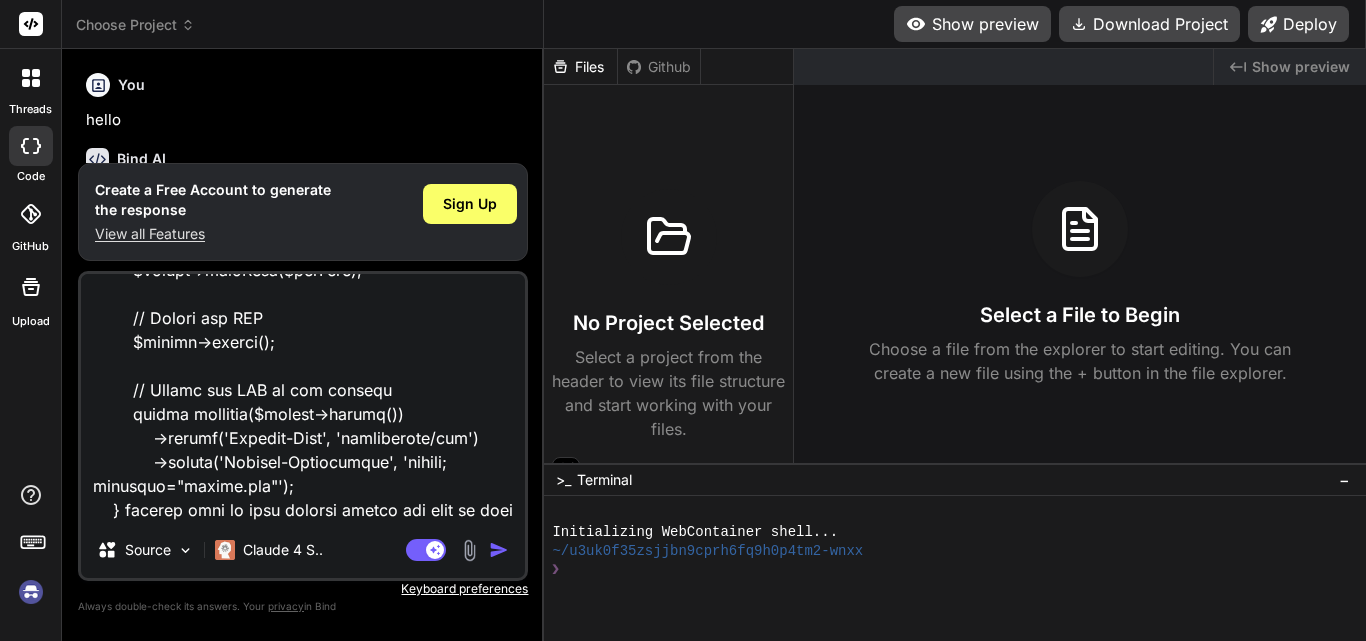 type on "public function generateReportPdf(Request $request)
{
// Check if HTML data is provided
if (!$request->has('html')) {
return response()->json(['success' => false, 'message' => 'No HTML data provided'], 400);
}
$html = $request->input('html');
// Include the logo image
$logoPath = public_path('assets/images/Logo.png');
dd($logoPath);
if (!file_exists($logoPath)) {
return response()->json(['success' => false, 'message' => 'Logo image not found'], 404);
}
$imageData = base64_encode(file_get_contents($logoPath));
$imageSrc = 'data:image/png;base64,' . $imageData;
// Wrap the table in a div with the logo above it
$pdfHtml = '
<html>
<body>
<img src="' . $imageSrc . '" style="width: 200px; margin-bottom: 20px;">
' . $html . '
</body>
</html>
';
// Set up DOMPDF
$options = new Options();
..." 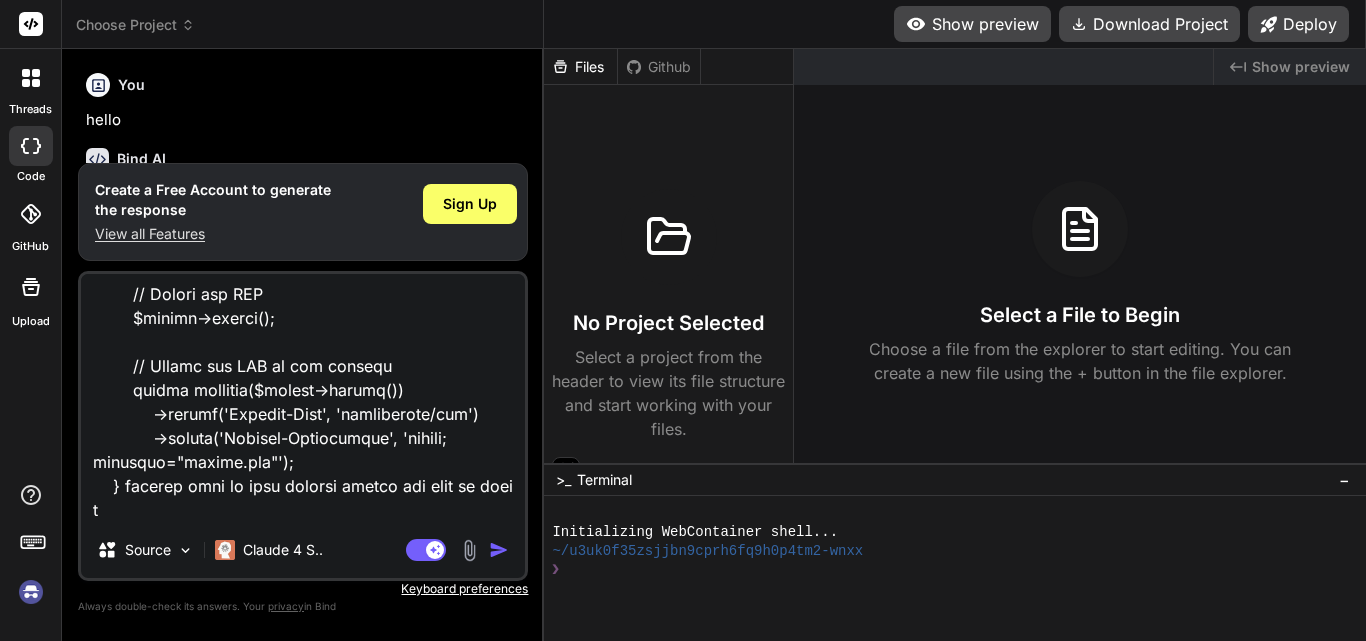 type on "public function generateReportPdf(Request $request)
{
// Check if HTML data is provided
if (!$request->has('html')) {
return response()->json(['success' => false, 'message' => 'No HTML data provided'], 400);
}
$html = $request->input('html');
// Include the logo image
$logoPath = public_path('assets/images/Logo.png');
dd($logoPath);
if (!file_exists($logoPath)) {
return response()->json(['success' => false, 'message' => 'Logo image not found'], 404);
}
$imageData = base64_encode(file_get_contents($logoPath));
$imageSrc = 'data:image/png;base64,' . $imageData;
// Wrap the table in a div with the logo above it
$pdfHtml = '
<html>
<body>
<img src="' . $imageSrc . '" style="width: 200px; margin-bottom: 20px;">
' . $html . '
</body>
</html>
';
// Set up DOMPDF
$options = new Options();
..." 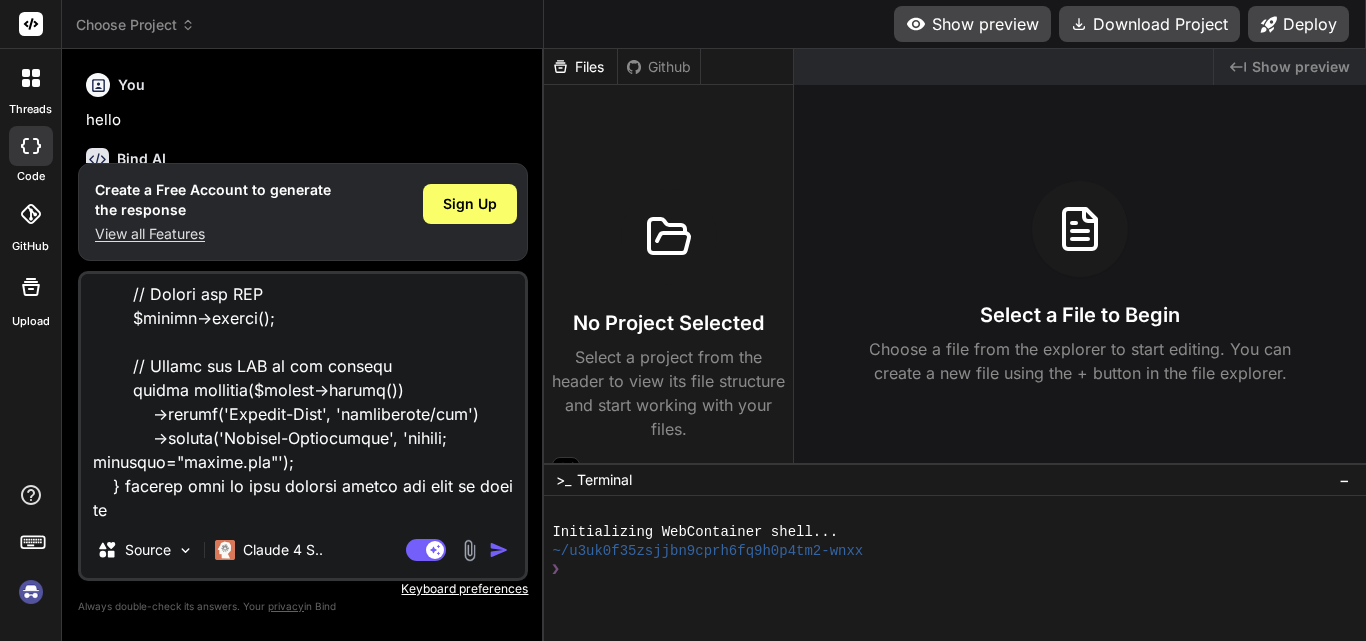 type on "public function generateReportPdf(Request $request)
{
// Check if HTML data is provided
if (!$request->has('html')) {
return response()->json(['success' => false, 'message' => 'No HTML data provided'], 400);
}
$html = $request->input('html');
// Include the logo image
$logoPath = public_path('assets/images/Logo.png');
dd($logoPath);
if (!file_exists($logoPath)) {
return response()->json(['success' => false, 'message' => 'Logo image not found'], 404);
}
$imageData = base64_encode(file_get_contents($logoPath));
$imageSrc = 'data:image/png;base64,' . $imageData;
// Wrap the table in a div with the logo above it
$pdfHtml = '
<html>
<body>
<img src="' . $imageSrc . '" style="width: 200px; margin-bottom: 20px;">
' . $html . '
</body>
</html>
';
// Set up DOMPDF
$options = new Options();
..." 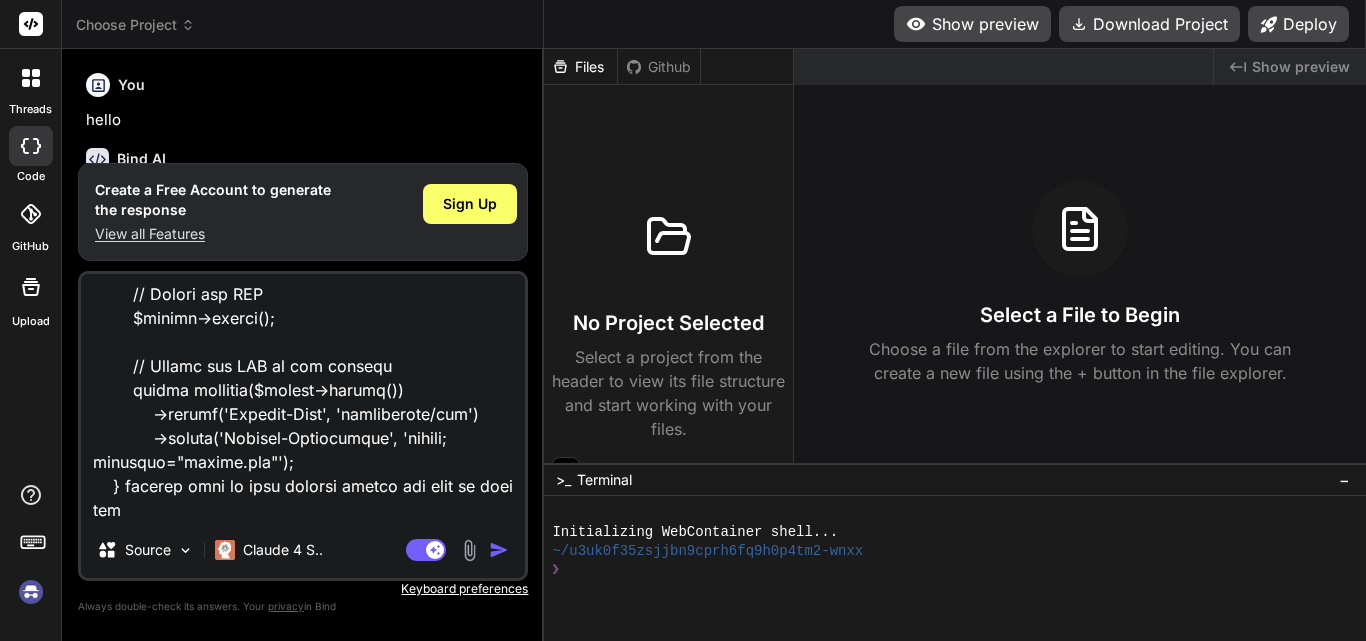 type on "public function generateReportPdf(Request $request)
{
// Check if HTML data is provided
if (!$request->has('html')) {
return response()->json(['success' => false, 'message' => 'No HTML data provided'], 400);
}
$html = $request->input('html');
// Include the logo image
$logoPath = public_path('assets/images/Logo.png');
dd($logoPath);
if (!file_exists($logoPath)) {
return response()->json(['success' => false, 'message' => 'Logo image not found'], 404);
}
$imageData = base64_encode(file_get_contents($logoPath));
$imageSrc = 'data:image/png;base64,' . $imageData;
// Wrap the table in a div with the logo above it
$pdfHtml = '
<html>
<body>
<img src="' . $imageSrc . '" style="width: 200px; margin-bottom: 20px;">
' . $html . '
</body>
</html>
';
// Set up DOMPDF
$options = new Options();
..." 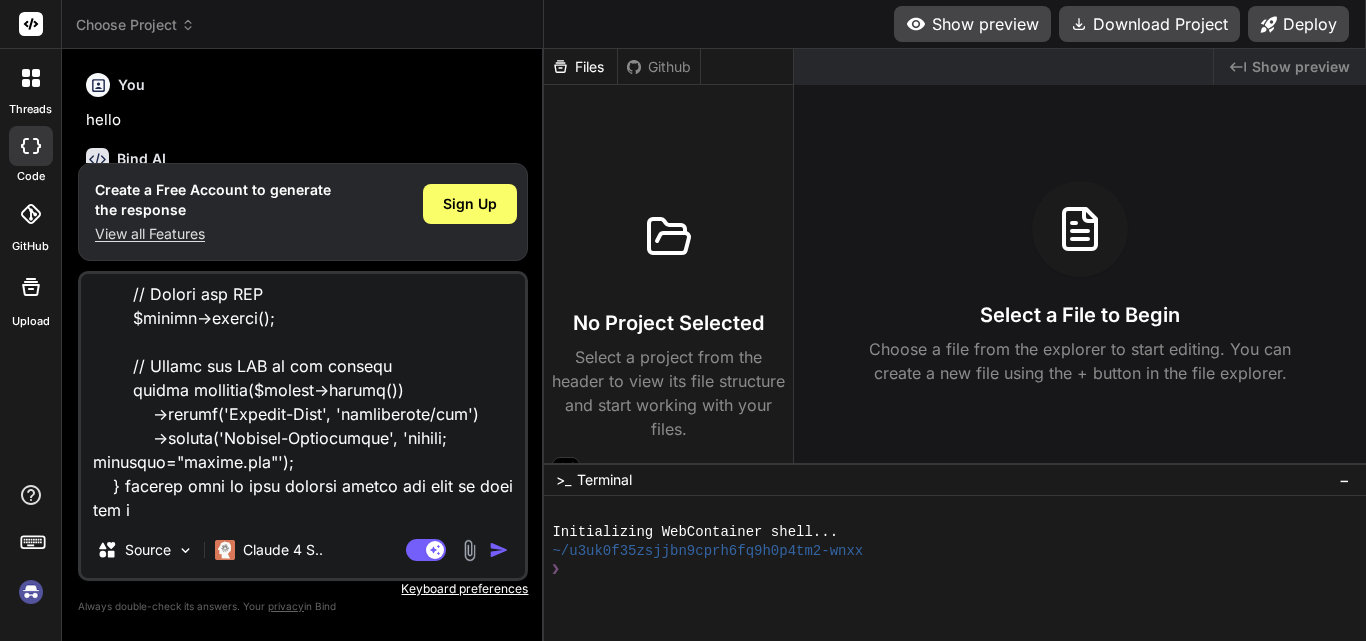 type on "public function generateReportPdf(Request $request)
{
// Check if HTML data is provided
if (!$request->has('html')) {
return response()->json(['success' => false, 'message' => 'No HTML data provided'], 400);
}
$html = $request->input('html');
// Include the logo image
$logoPath = public_path('assets/images/Logo.png');
dd($logoPath);
if (!file_exists($logoPath)) {
return response()->json(['success' => false, 'message' => 'Logo image not found'], 404);
}
$imageData = base64_encode(file_get_contents($logoPath));
$imageSrc = 'data:image/png;base64,' . $imageData;
// Wrap the table in a div with the logo above it
$pdfHtml = '
<html>
<body>
<img src="' . $imageSrc . '" style="width: 200px; margin-bottom: 20px;">
' . $html . '
</body>
</html>
';
// Set up DOMPDF
$options = new Options();
..." 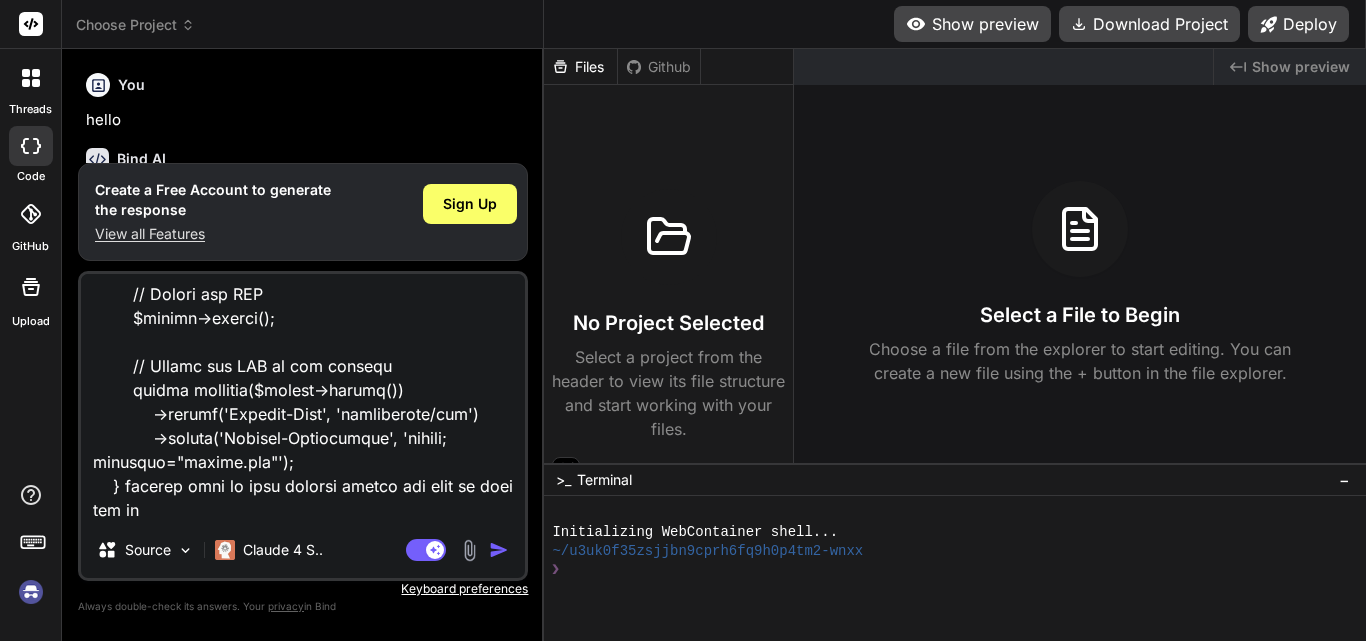 type on "public function generateReportPdf(Request $request)
{
// Check if HTML data is provided
if (!$request->has('html')) {
return response()->json(['success' => false, 'message' => 'No HTML data provided'], 400);
}
$html = $request->input('html');
// Include the logo image
$logoPath = public_path('assets/images/Logo.png');
dd($logoPath);
if (!file_exists($logoPath)) {
return response()->json(['success' => false, 'message' => 'Logo image not found'], 404);
}
$imageData = base64_encode(file_get_contents($logoPath));
$imageSrc = 'data:image/png;base64,' . $imageData;
// Wrap the table in a div with the logo above it
$pdfHtml = '
<html>
<body>
<img src="' . $imageSrc . '" style="width: 200px; margin-bottom: 20px;">
' . $html . '
</body>
</html>
';
// Set up DOMPDF
$options = new Options();
..." 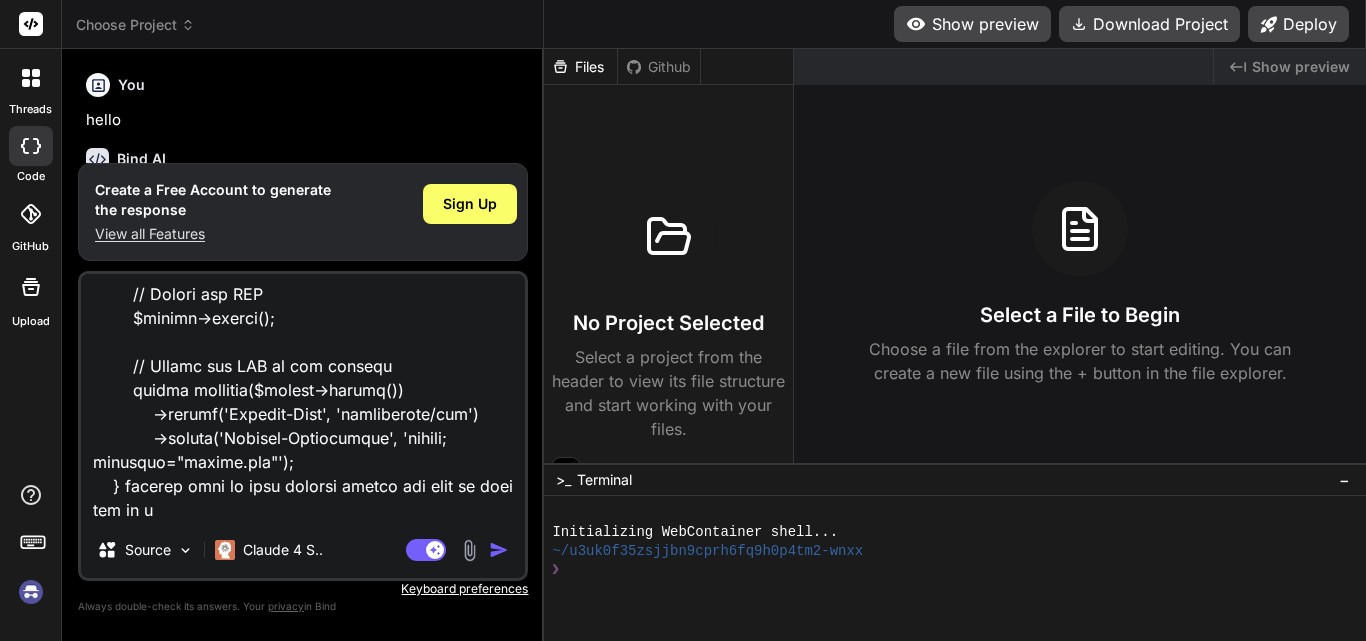 type on "public function generateReportPdf(Request $request)
{
// Check if HTML data is provided
if (!$request->has('html')) {
return response()->json(['success' => false, 'message' => 'No HTML data provided'], 400);
}
$html = $request->input('html');
// Include the logo image
$logoPath = public_path('assets/images/Logo.png');
dd($logoPath);
if (!file_exists($logoPath)) {
return response()->json(['success' => false, 'message' => 'Logo image not found'], 404);
}
$imageData = base64_encode(file_get_contents($logoPath));
$imageSrc = 'data:image/png;base64,' . $imageData;
// Wrap the table in a div with the logo above it
$pdfHtml = '
<html>
<body>
<img src="' . $imageSrc . '" style="width: 200px; margin-bottom: 20px;">
' . $html . '
</body>
</html>
';
// Set up DOMPDF
$options = new Options();
..." 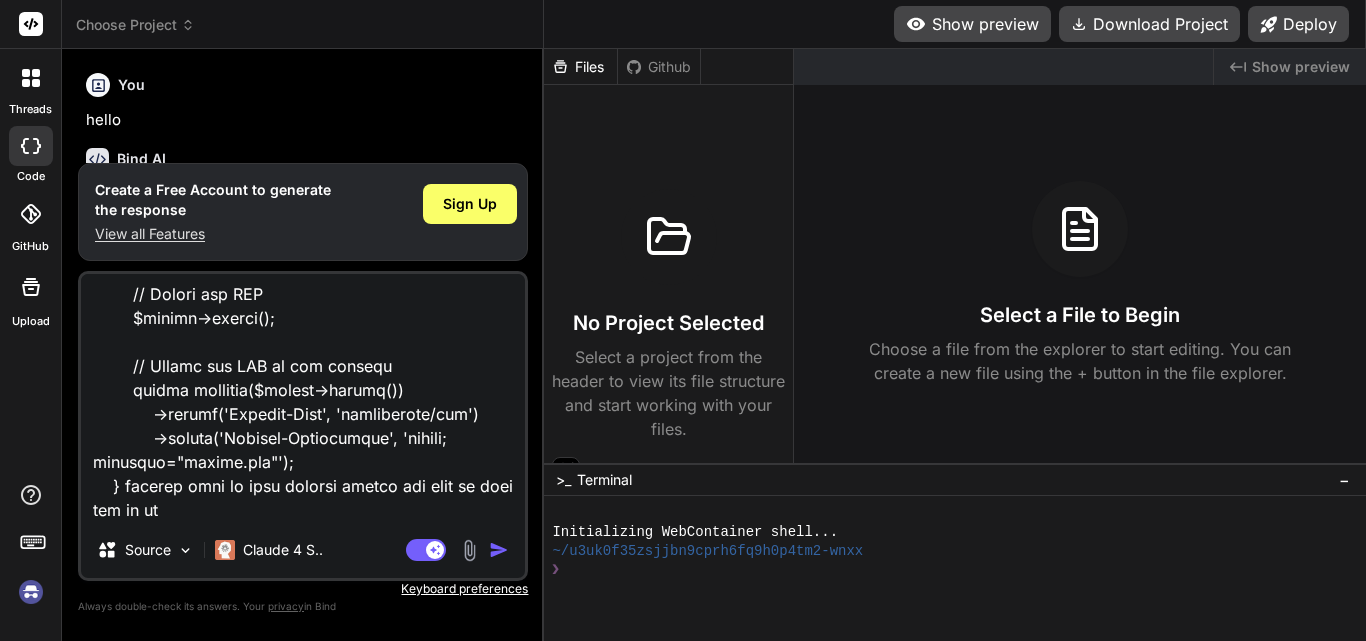type on "public function generateReportPdf(Request $request)
{
// Check if HTML data is provided
if (!$request->has('html')) {
return response()->json(['success' => false, 'message' => 'No HTML data provided'], 400);
}
$html = $request->input('html');
// Include the logo image
$logoPath = public_path('assets/images/Logo.png');
dd($logoPath);
if (!file_exists($logoPath)) {
return response()->json(['success' => false, 'message' => 'Logo image not found'], 404);
}
$imageData = base64_encode(file_get_contents($logoPath));
$imageSrc = 'data:image/png;base64,' . $imageData;
// Wrap the table in a div with the logo above it
$pdfHtml = '
<html>
<body>
<img src="' . $imageSrc . '" style="width: 200px; margin-bottom: 20px;">
' . $html . '
</body>
</html>
';
// Set up DOMPDF
$options = new Options();
..." 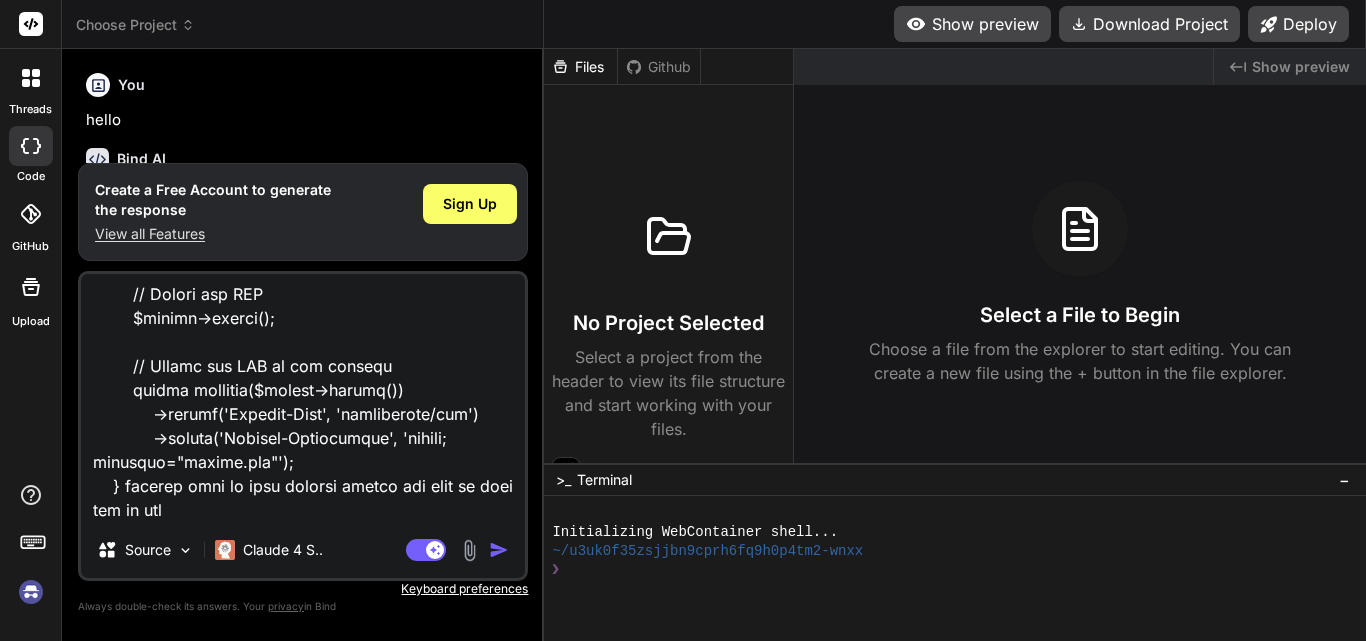 type on "public function generateReportPdf(Request $request)
{
// Check if HTML data is provided
if (!$request->has('html')) {
return response()->json(['success' => false, 'message' => 'No HTML data provided'], 400);
}
$html = $request->input('html');
// Include the logo image
$logoPath = public_path('assets/images/Logo.png');
dd($logoPath);
if (!file_exists($logoPath)) {
return response()->json(['success' => false, 'message' => 'Logo image not found'], 404);
}
$imageData = base64_encode(file_get_contents($logoPath));
$imageSrc = 'data:image/png;base64,' . $imageData;
// Wrap the table in a div with the logo above it
$pdfHtml = '
<html>
<body>
<img src="' . $imageSrc . '" style="width: 200px; margin-bottom: 20px;">
' . $html . '
</body>
</html>
';
// Set up DOMPDF
$options = new Options();
..." 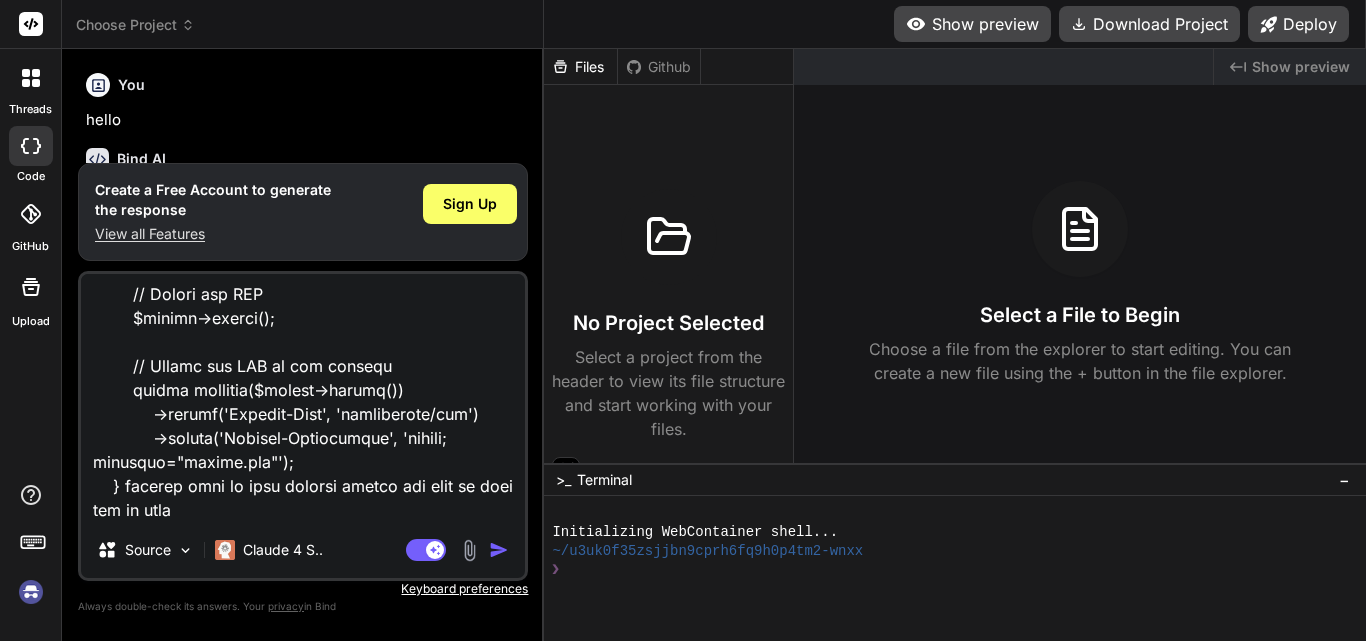 type on "public function generateReportPdf(Request $request)
{
// Check if HTML data is provided
if (!$request->has('html')) {
return response()->json(['success' => false, 'message' => 'No HTML data provided'], 400);
}
$html = $request->input('html');
// Include the logo image
$logoPath = public_path('assets/images/Logo.png');
dd($logoPath);
if (!file_exists($logoPath)) {
return response()->json(['success' => false, 'message' => 'Logo image not found'], 404);
}
$imageData = base64_encode(file_get_contents($logoPath));
$imageSrc = 'data:image/png;base64,' . $imageData;
// Wrap the table in a div with the logo above it
$pdfHtml = '
<html>
<body>
<img src="' . $imageSrc . '" style="width: 200px; margin-bottom: 20px;">
' . $html . '
</body>
</html>
';
// Set up DOMPDF
$options = new Options();
..." 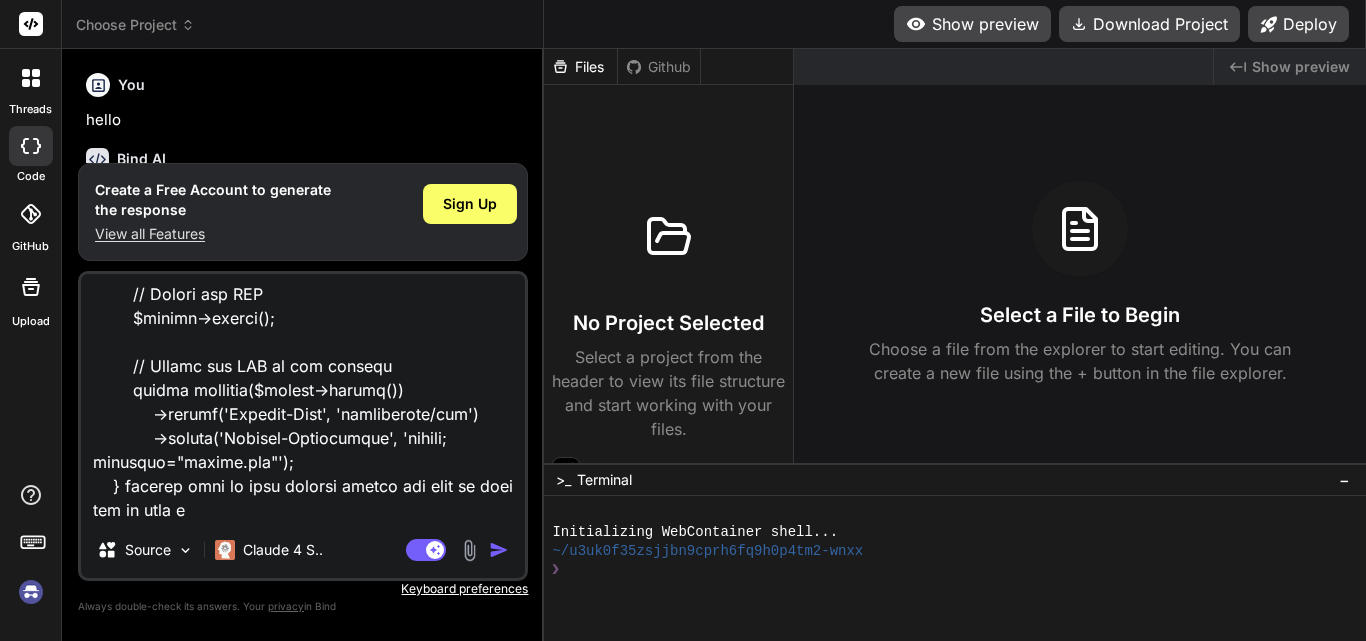 type on "public function generateReportPdf(Request $request)
{
// Check if HTML data is provided
if (!$request->has('html')) {
return response()->json(['success' => false, 'message' => 'No HTML data provided'], 400);
}
$html = $request->input('html');
// Include the logo image
$logoPath = public_path('assets/images/Logo.png');
dd($logoPath);
if (!file_exists($logoPath)) {
return response()->json(['success' => false, 'message' => 'Logo image not found'], 404);
}
$imageData = base64_encode(file_get_contents($logoPath));
$imageSrc = 'data:image/png;base64,' . $imageData;
// Wrap the table in a div with the logo above it
$pdfHtml = '
<html>
<body>
<img src="' . $imageSrc . '" style="width: 200px; margin-bottom: 20px;">
' . $html . '
</body>
</html>
';
// Set up DOMPDF
$options = new Options();
..." 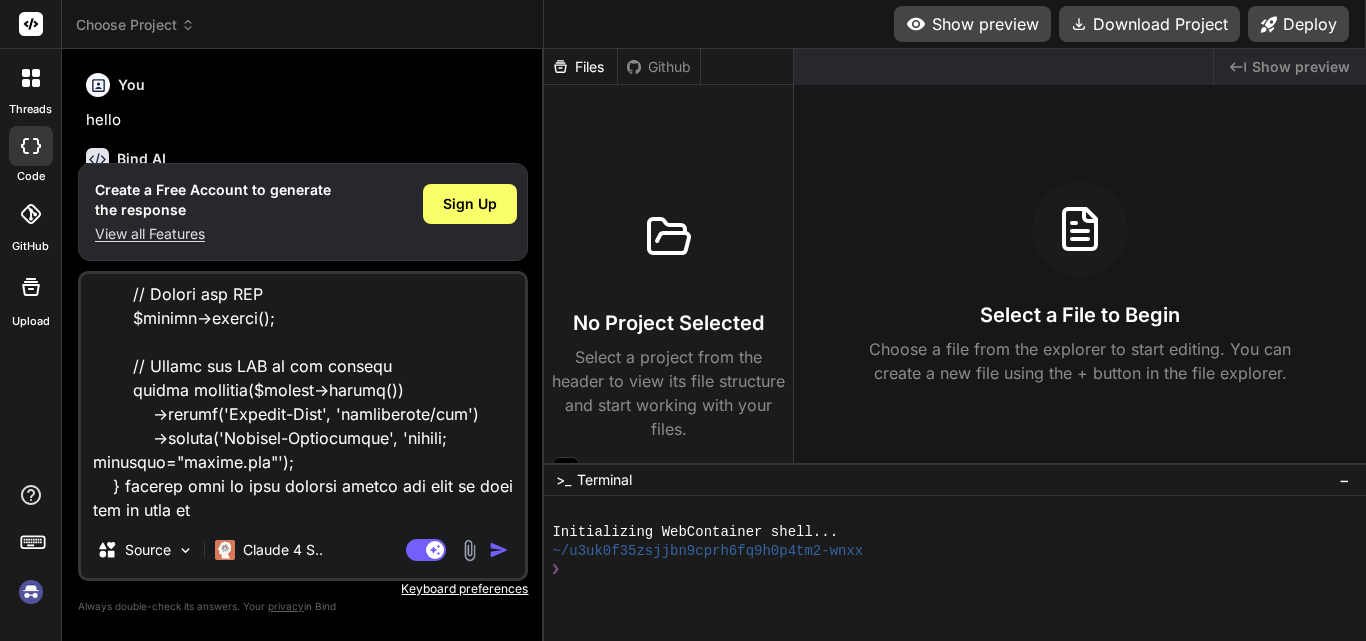 type on "public function generateReportPdf(Request $request)
{
// Check if HTML data is provided
if (!$request->has('html')) {
return response()->json(['success' => false, 'message' => 'No HTML data provided'], 400);
}
$html = $request->input('html');
// Include the logo image
$logoPath = public_path('assets/images/Logo.png');
dd($logoPath);
if (!file_exists($logoPath)) {
return response()->json(['success' => false, 'message' => 'Logo image not found'], 404);
}
$imageData = base64_encode(file_get_contents($logoPath));
$imageSrc = 'data:image/png;base64,' . $imageData;
// Wrap the table in a div with the logo above it
$pdfHtml = '
<html>
<body>
<img src="' . $imageSrc . '" style="width: 200px; margin-bottom: 20px;">
' . $html . '
</body>
</html>
';
// Set up DOMPDF
$options = new Options();
..." 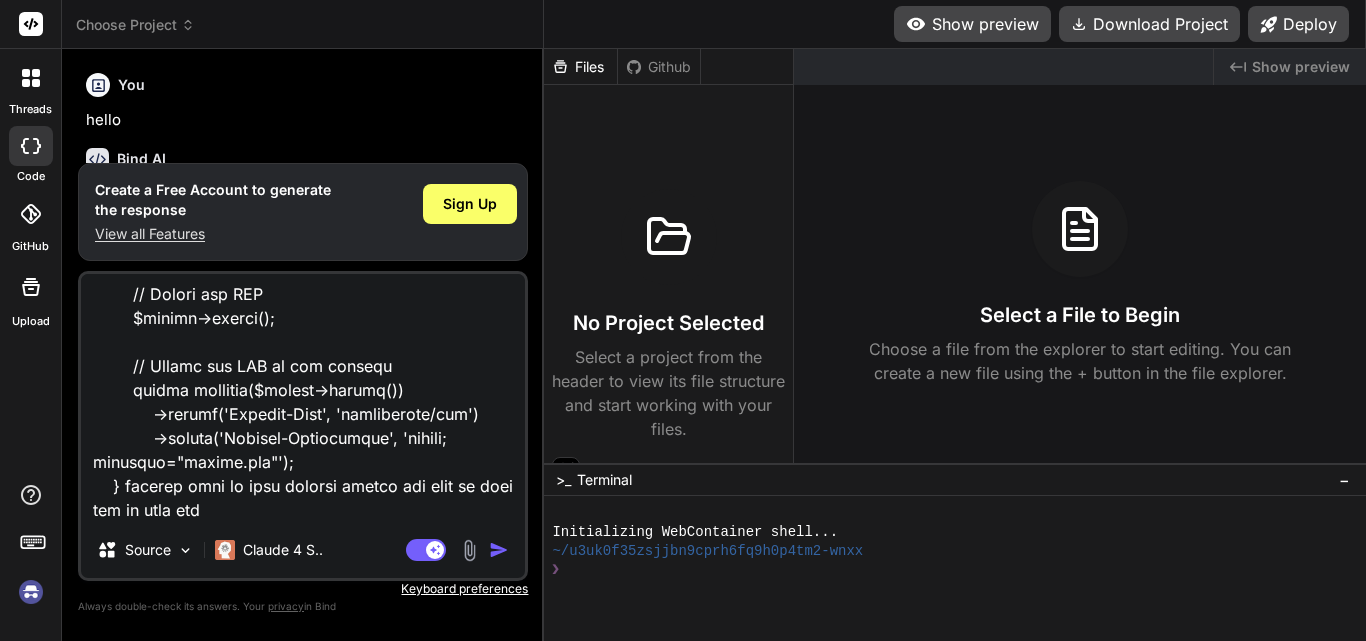 type on "public function generateReportPdf(Request $request)
{
// Check if HTML data is provided
if (!$request->has('html')) {
return response()->json(['success' => false, 'message' => 'No HTML data provided'], 400);
}
$html = $request->input('html');
// Include the logo image
$logoPath = public_path('assets/images/Logo.png');
dd($logoPath);
if (!file_exists($logoPath)) {
return response()->json(['success' => false, 'message' => 'Logo image not found'], 404);
}
$imageData = base64_encode(file_get_contents($logoPath));
$imageSrc = 'data:image/png;base64,' . $imageData;
// Wrap the table in a div with the logo above it
$pdfHtml = '
<html>
<body>
<img src="' . $imageSrc . '" style="width: 200px; margin-bottom: 20px;">
' . $html . '
</body>
</html>
';
// Set up DOMPDF
$options = new Options();
..." 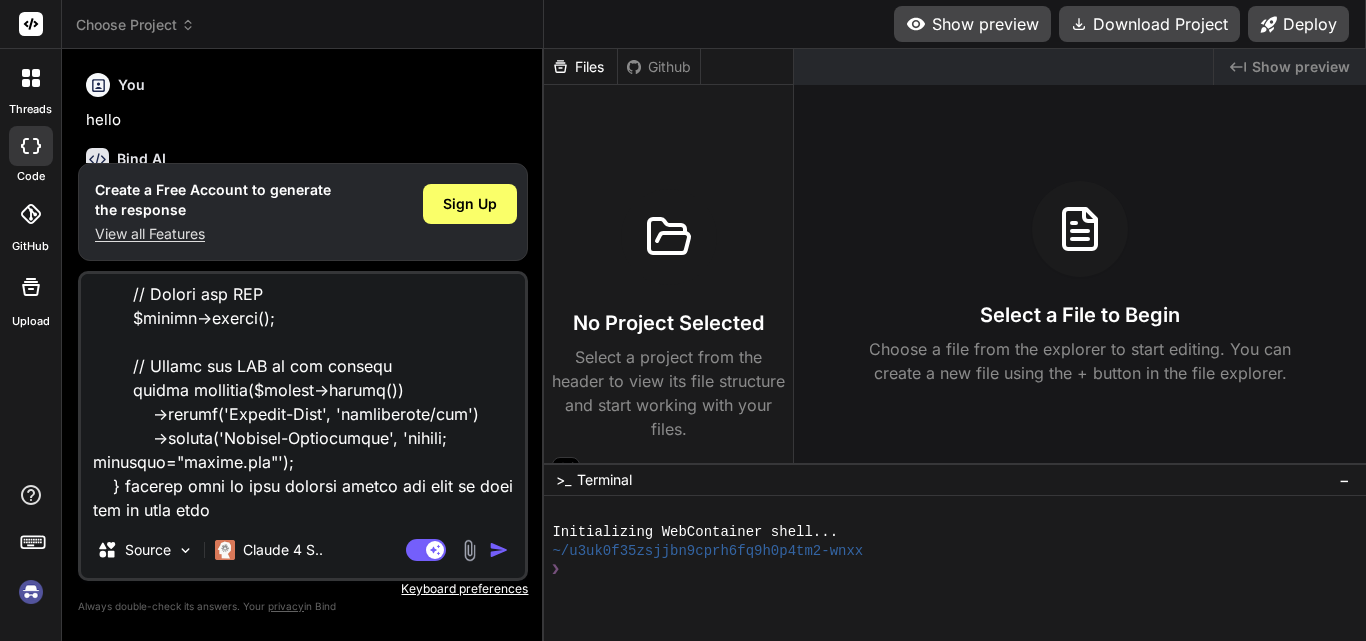 type on "public function generateReportPdf(Request $request)
{
// Check if HTML data is provided
if (!$request->has('html')) {
return response()->json(['success' => false, 'message' => 'No HTML data provided'], 400);
}
$html = $request->input('html');
// Include the logo image
$logoPath = public_path('assets/images/Logo.png');
dd($logoPath);
if (!file_exists($logoPath)) {
return response()->json(['success' => false, 'message' => 'Logo image not found'], 404);
}
$imageData = base64_encode(file_get_contents($logoPath));
$imageSrc = 'data:image/png;base64,' . $imageData;
// Wrap the table in a div with the logo above it
$pdfHtml = '
<html>
<body>
<img src="' . $imageSrc . '" style="width: 200px; margin-bottom: 20px;">
' . $html . '
</body>
</html>
';
// Set up DOMPDF
$options = new Options();
..." 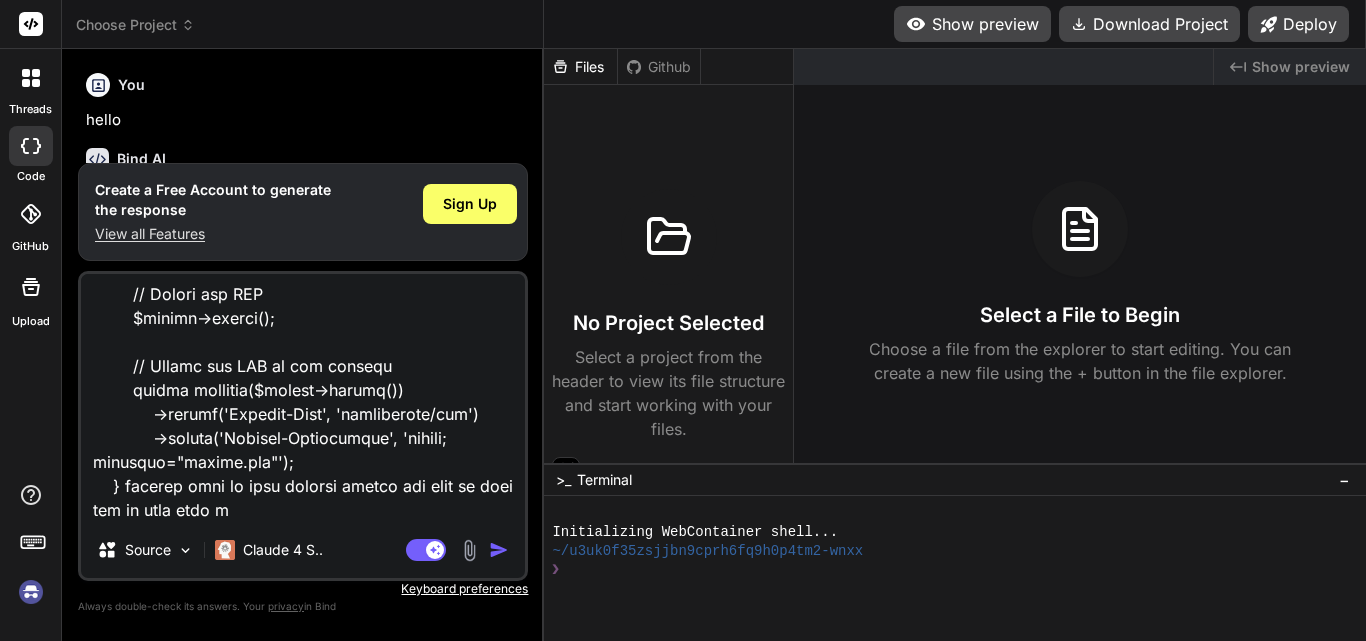 type on "public function generateReportPdf(Request $request)
{
// Check if HTML data is provided
if (!$request->has('html')) {
return response()->json(['success' => false, 'message' => 'No HTML data provided'], 400);
}
$html = $request->input('html');
// Include the logo image
$logoPath = public_path('assets/images/Logo.png');
dd($logoPath);
if (!file_exists($logoPath)) {
return response()->json(['success' => false, 'message' => 'Logo image not found'], 404);
}
$imageData = base64_encode(file_get_contents($logoPath));
$imageSrc = 'data:image/png;base64,' . $imageData;
// Wrap the table in a div with the logo above it
$pdfHtml = '
<html>
<body>
<img src="' . $imageSrc . '" style="width: 200px; margin-bottom: 20px;">
' . $html . '
</body>
</html>
';
// Set up DOMPDF
$options = new Options();
..." 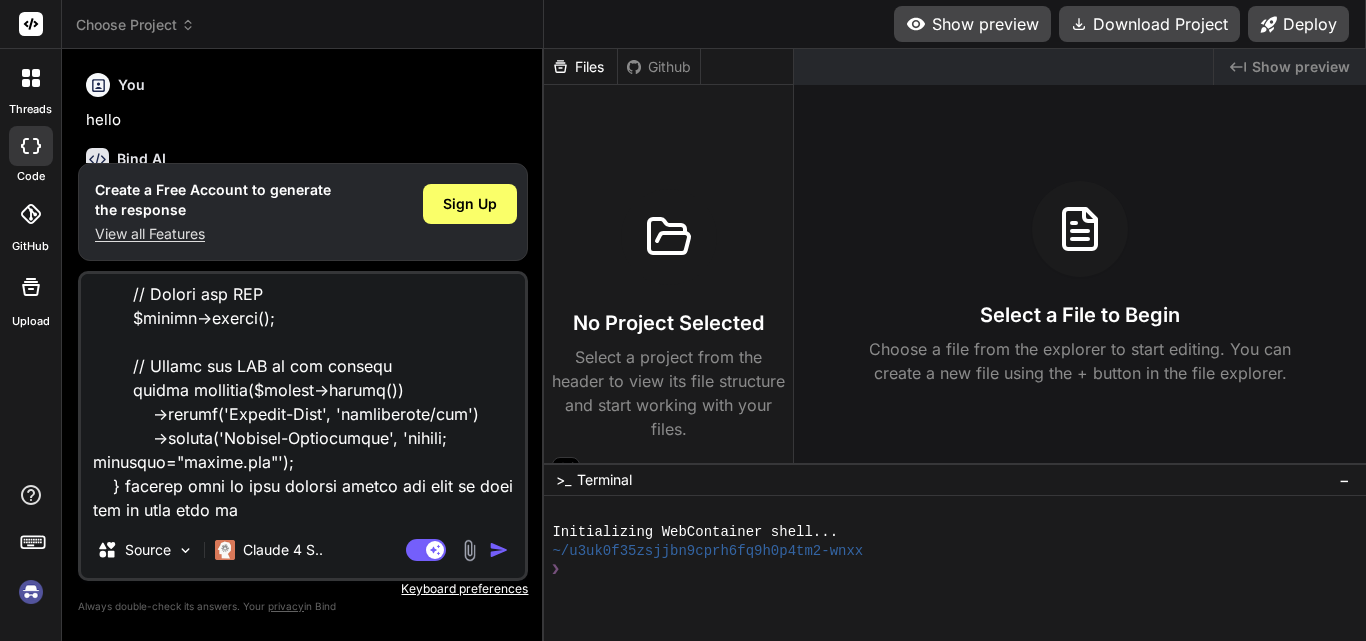 type on "public function generateReportPdf(Request $request)
{
// Check if HTML data is provided
if (!$request->has('html')) {
return response()->json(['success' => false, 'message' => 'No HTML data provided'], 400);
}
$html = $request->input('html');
// Include the logo image
$logoPath = public_path('assets/images/Logo.png');
dd($logoPath);
if (!file_exists($logoPath)) {
return response()->json(['success' => false, 'message' => 'Logo image not found'], 404);
}
$imageData = base64_encode(file_get_contents($logoPath));
$imageSrc = 'data:image/png;base64,' . $imageData;
// Wrap the table in a div with the logo above it
$pdfHtml = '
<html>
<body>
<img src="' . $imageSrc . '" style="width: 200px; margin-bottom: 20px;">
' . $html . '
</body>
</html>
';
// Set up DOMPDF
$options = new Options();
..." 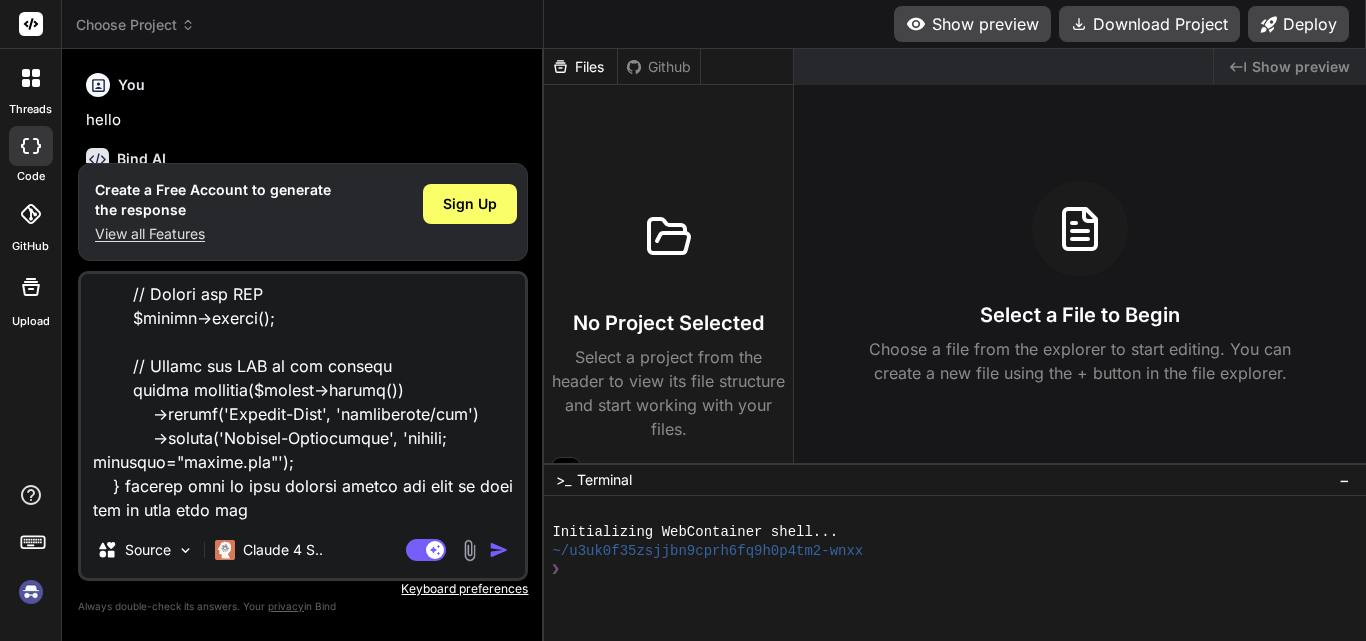 type on "public function generateReportPdf(Request $request)
{
// Check if HTML data is provided
if (!$request->has('html')) {
return response()->json(['success' => false, 'message' => 'No HTML data provided'], 400);
}
$html = $request->input('html');
// Include the logo image
$logoPath = public_path('assets/images/Logo.png');
dd($logoPath);
if (!file_exists($logoPath)) {
return response()->json(['success' => false, 'message' => 'Logo image not found'], 404);
}
$imageData = base64_encode(file_get_contents($logoPath));
$imageSrc = 'data:image/png;base64,' . $imageData;
// Wrap the table in a div with the logo above it
$pdfHtml = '
<html>
<body>
<img src="' . $imageSrc . '" style="width: 200px; margin-bottom: 20px;">
' . $html . '
</body>
</html>
';
// Set up DOMPDF
$options = new Options();
..." 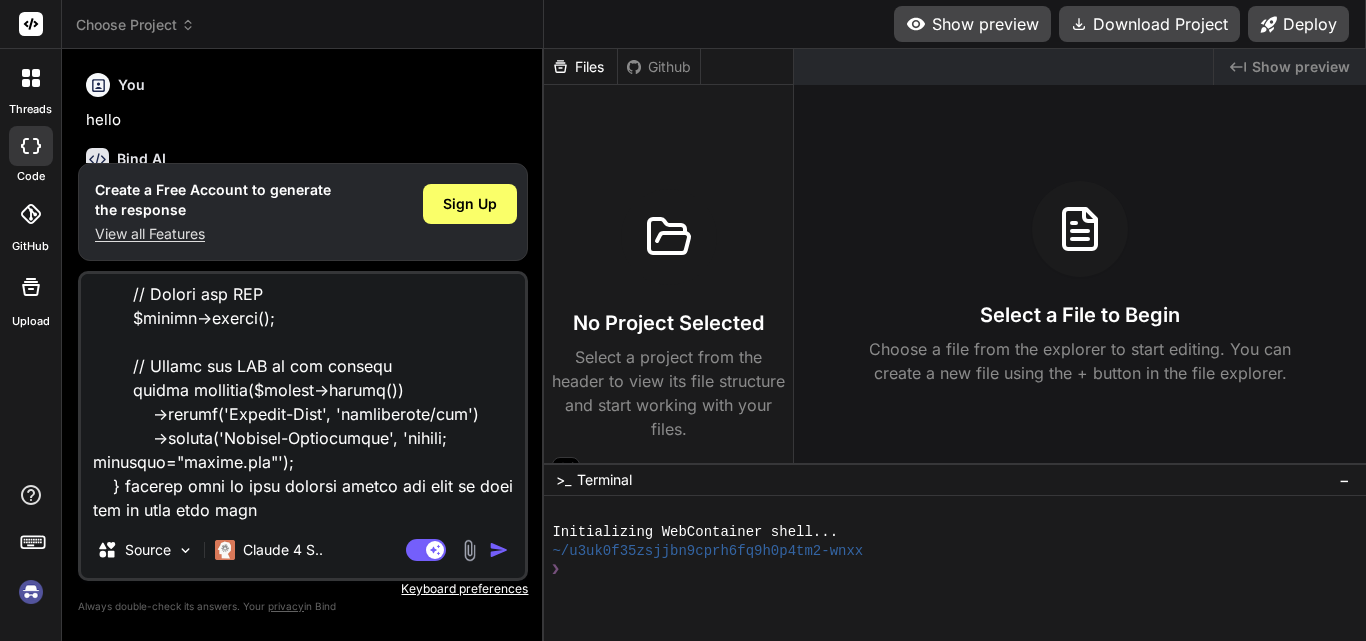 type on "public function generateReportPdf(Request $request)
{
// Check if HTML data is provided
if (!$request->has('html')) {
return response()->json(['success' => false, 'message' => 'No HTML data provided'], 400);
}
$html = $request->input('html');
// Include the logo image
$logoPath = public_path('assets/images/Logo.png');
dd($logoPath);
if (!file_exists($logoPath)) {
return response()->json(['success' => false, 'message' => 'Logo image not found'], 404);
}
$imageData = base64_encode(file_get_contents($logoPath));
$imageSrc = 'data:image/png;base64,' . $imageData;
// Wrap the table in a div with the logo above it
$pdfHtml = '
<html>
<body>
<img src="' . $imageSrc . '" style="width: 200px; margin-bottom: 20px;">
' . $html . '
</body>
</html>
';
// Set up DOMPDF
$options = new Options();
..." 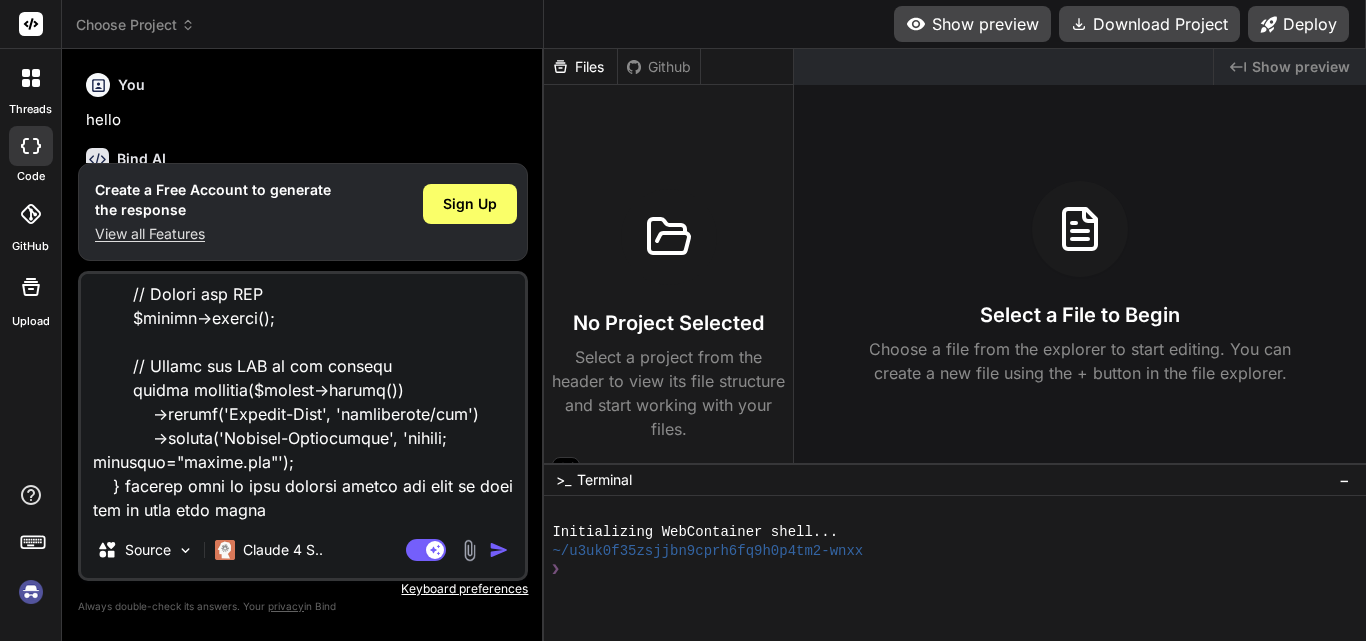 type on "public function generateReportPdf(Request $request)
{
// Check if HTML data is provided
if (!$request->has('html')) {
return response()->json(['success' => false, 'message' => 'No HTML data provided'], 400);
}
$html = $request->input('html');
// Include the logo image
$logoPath = public_path('assets/images/Logo.png');
dd($logoPath);
if (!file_exists($logoPath)) {
return response()->json(['success' => false, 'message' => 'Logo image not found'], 404);
}
$imageData = base64_encode(file_get_contents($logoPath));
$imageSrc = 'data:image/png;base64,' . $imageData;
// Wrap the table in a div with the logo above it
$pdfHtml = '
<html>
<body>
<img src="' . $imageSrc . '" style="width: 200px; margin-bottom: 20px;">
' . $html . '
</body>
</html>
';
// Set up DOMPDF
$options = new Options();
..." 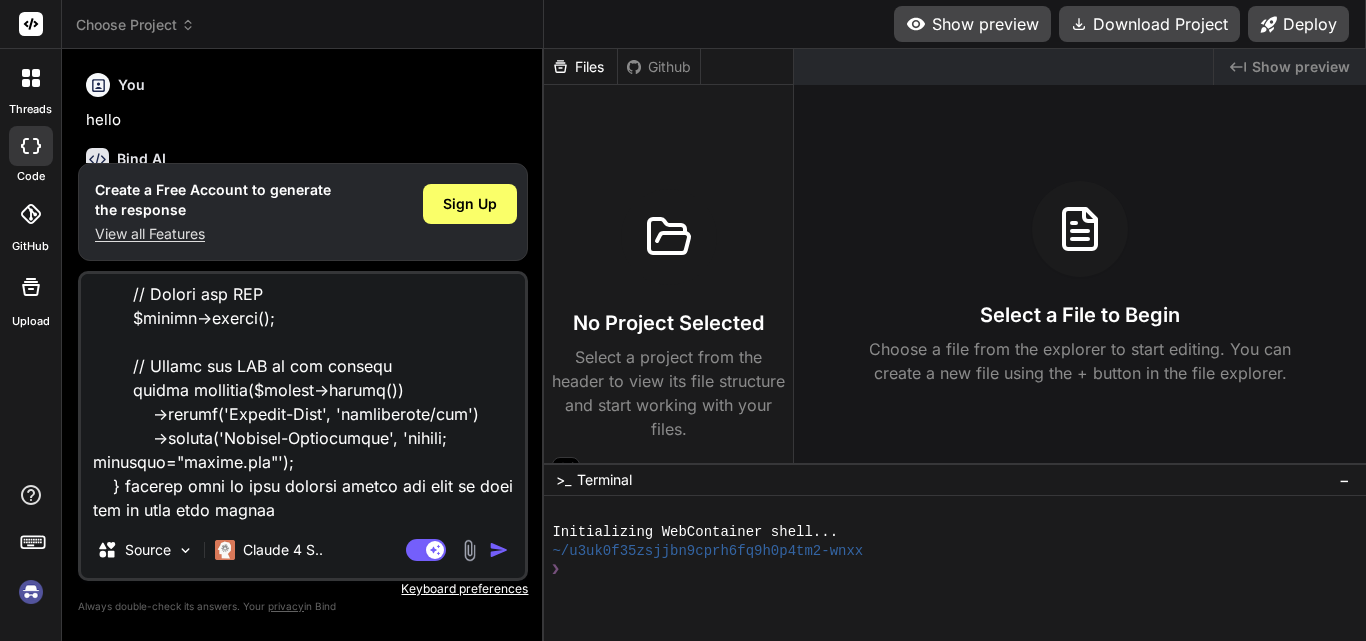 type on "public function generateReportPdf(Request $request)
{
// Check if HTML data is provided
if (!$request->has('html')) {
return response()->json(['success' => false, 'message' => 'No HTML data provided'], 400);
}
$html = $request->input('html');
// Include the logo image
$logoPath = public_path('assets/images/Logo.png');
dd($logoPath);
if (!file_exists($logoPath)) {
return response()->json(['success' => false, 'message' => 'Logo image not found'], 404);
}
$imageData = base64_encode(file_get_contents($logoPath));
$imageSrc = 'data:image/png;base64,' . $imageData;
// Wrap the table in a div with the logo above it
$pdfHtml = '
<html>
<body>
<img src="' . $imageSrc . '" style="width: 200px; margin-bottom: 20px;">
' . $html . '
</body>
</html>
';
// Set up DOMPDF
$options = new Options();
..." 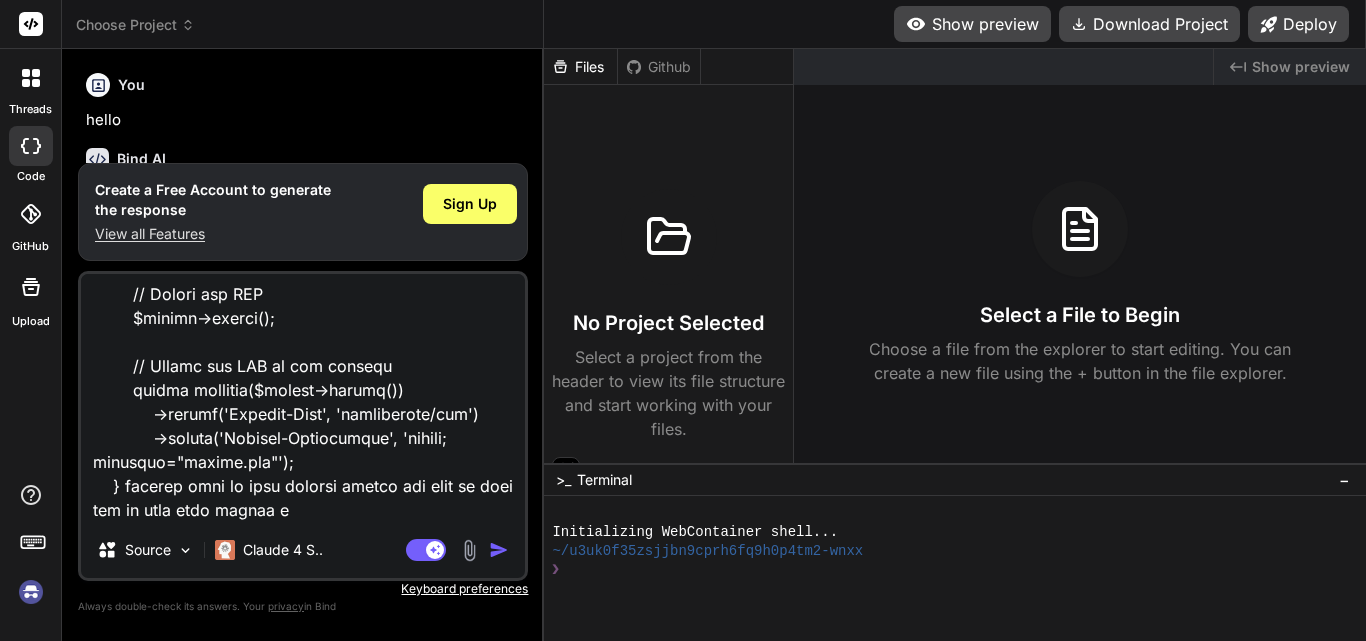 type on "public function generateReportPdf(Request $request)
{
// Check if HTML data is provided
if (!$request->has('html')) {
return response()->json(['success' => false, 'message' => 'No HTML data provided'], 400);
}
$html = $request->input('html');
// Include the logo image
$logoPath = public_path('assets/images/Logo.png');
dd($logoPath);
if (!file_exists($logoPath)) {
return response()->json(['success' => false, 'message' => 'Logo image not found'], 404);
}
$imageData = base64_encode(file_get_contents($logoPath));
$imageSrc = 'data:image/png;base64,' . $imageData;
// Wrap the table in a div with the logo above it
$pdfHtml = '
<html>
<body>
<img src="' . $imageSrc . '" style="width: 200px; margin-bottom: 20px;">
' . $html . '
</body>
</html>
';
// Set up DOMPDF
$options = new Options();
..." 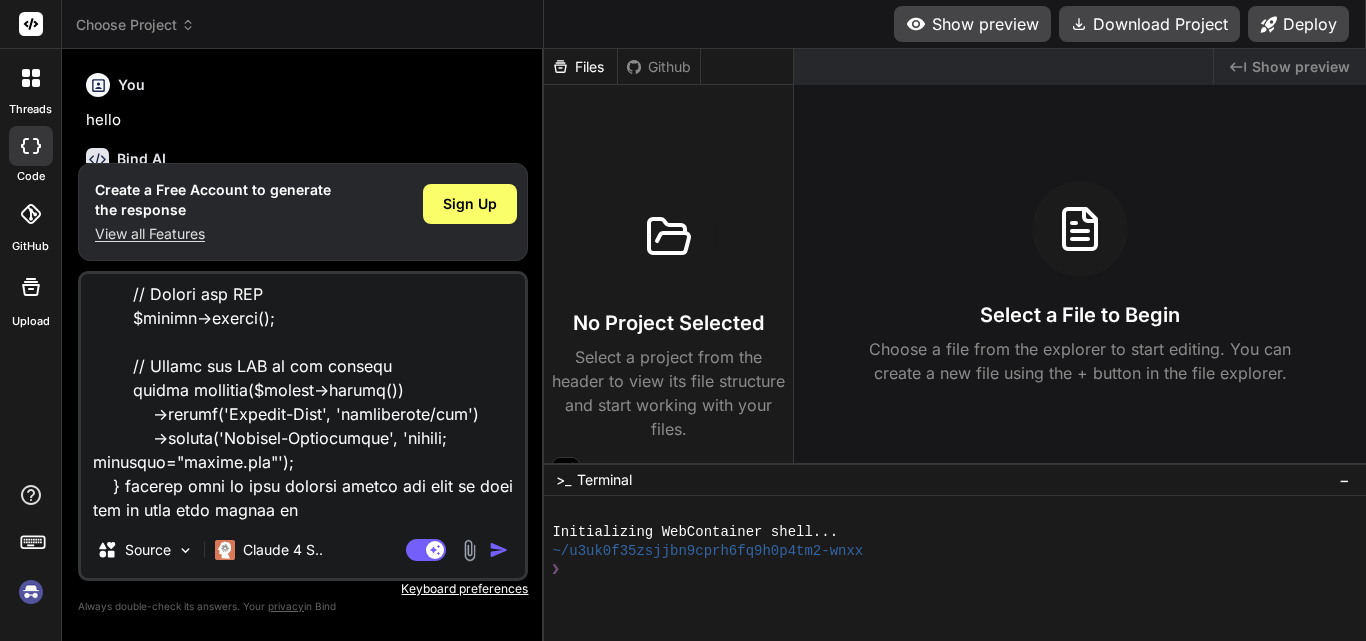 type on "public function generateReportPdf(Request $request)
{
// Check if HTML data is provided
if (!$request->has('html')) {
return response()->json(['success' => false, 'message' => 'No HTML data provided'], 400);
}
$html = $request->input('html');
// Include the logo image
$logoPath = public_path('assets/images/Logo.png');
dd($logoPath);
if (!file_exists($logoPath)) {
return response()->json(['success' => false, 'message' => 'Logo image not found'], 404);
}
$imageData = base64_encode(file_get_contents($logoPath));
$imageSrc = 'data:image/png;base64,' . $imageData;
// Wrap the table in a div with the logo above it
$pdfHtml = '
<html>
<body>
<img src="' . $imageSrc . '" style="width: 200px; margin-bottom: 20px;">
' . $html . '
</body>
</html>
';
// Set up DOMPDF
$options = new Options();
..." 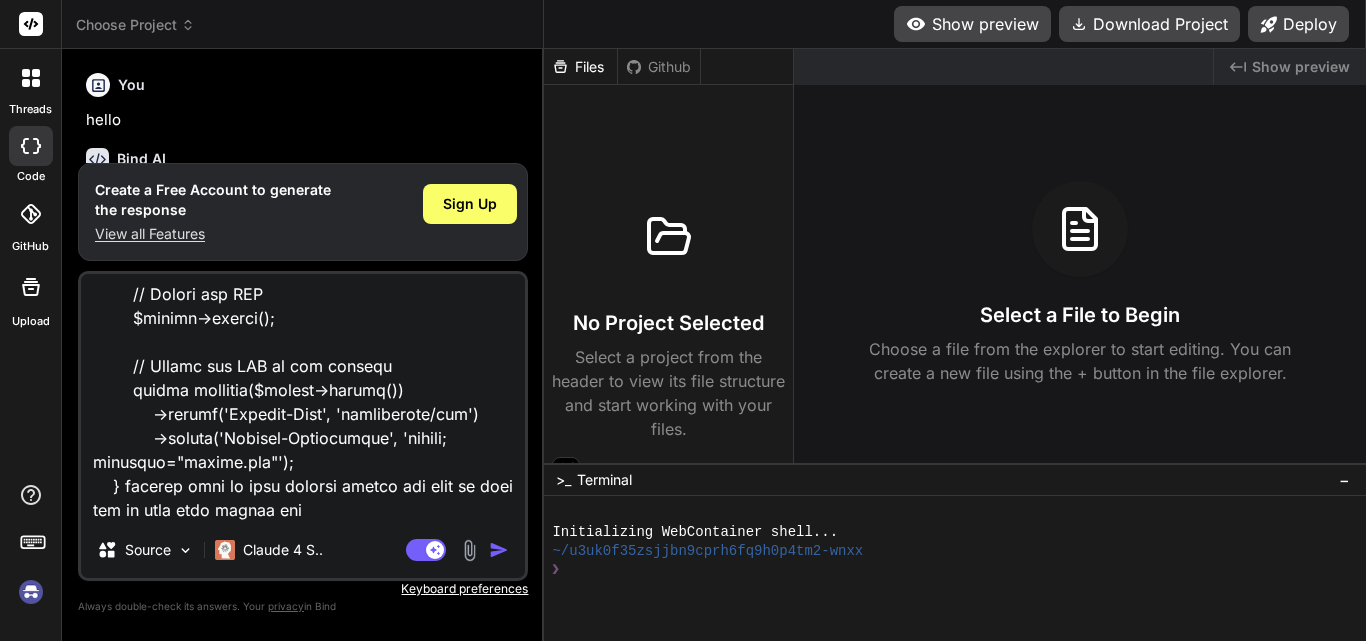 type on "public function generateReportPdf(Request $request)
{
// Check if HTML data is provided
if (!$request->has('html')) {
return response()->json(['success' => false, 'message' => 'No HTML data provided'], 400);
}
$html = $request->input('html');
// Include the logo image
$logoPath = public_path('assets/images/Logo.png');
dd($logoPath);
if (!file_exists($logoPath)) {
return response()->json(['success' => false, 'message' => 'Logo image not found'], 404);
}
$imageData = base64_encode(file_get_contents($logoPath));
$imageSrc = 'data:image/png;base64,' . $imageData;
// Wrap the table in a div with the logo above it
$pdfHtml = '
<html>
<body>
<img src="' . $imageSrc . '" style="width: 200px; margin-bottom: 20px;">
' . $html . '
</body>
</html>
';
// Set up DOMPDF
$options = new Options();
..." 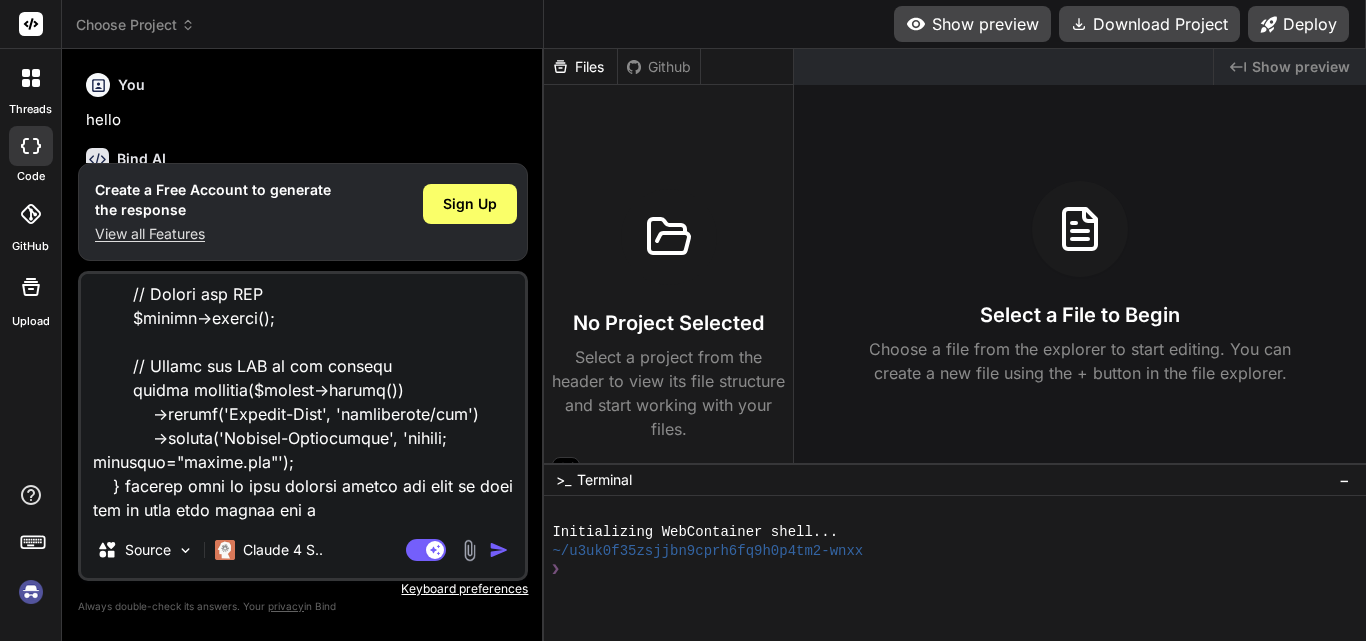 type on "public function generateReportPdf(Request $request)
{
// Check if HTML data is provided
if (!$request->has('html')) {
return response()->json(['success' => false, 'message' => 'No HTML data provided'], 400);
}
$html = $request->input('html');
// Include the logo image
$logoPath = public_path('assets/images/Logo.png');
dd($logoPath);
if (!file_exists($logoPath)) {
return response()->json(['success' => false, 'message' => 'Logo image not found'], 404);
}
$imageData = base64_encode(file_get_contents($logoPath));
$imageSrc = 'data:image/png;base64,' . $imageData;
// Wrap the table in a div with the logo above it
$pdfHtml = '
<html>
<body>
<img src="' . $imageSrc . '" style="width: 200px; margin-bottom: 20px;">
' . $html . '
</body>
</html>
';
// Set up DOMPDF
$options = new Options();
..." 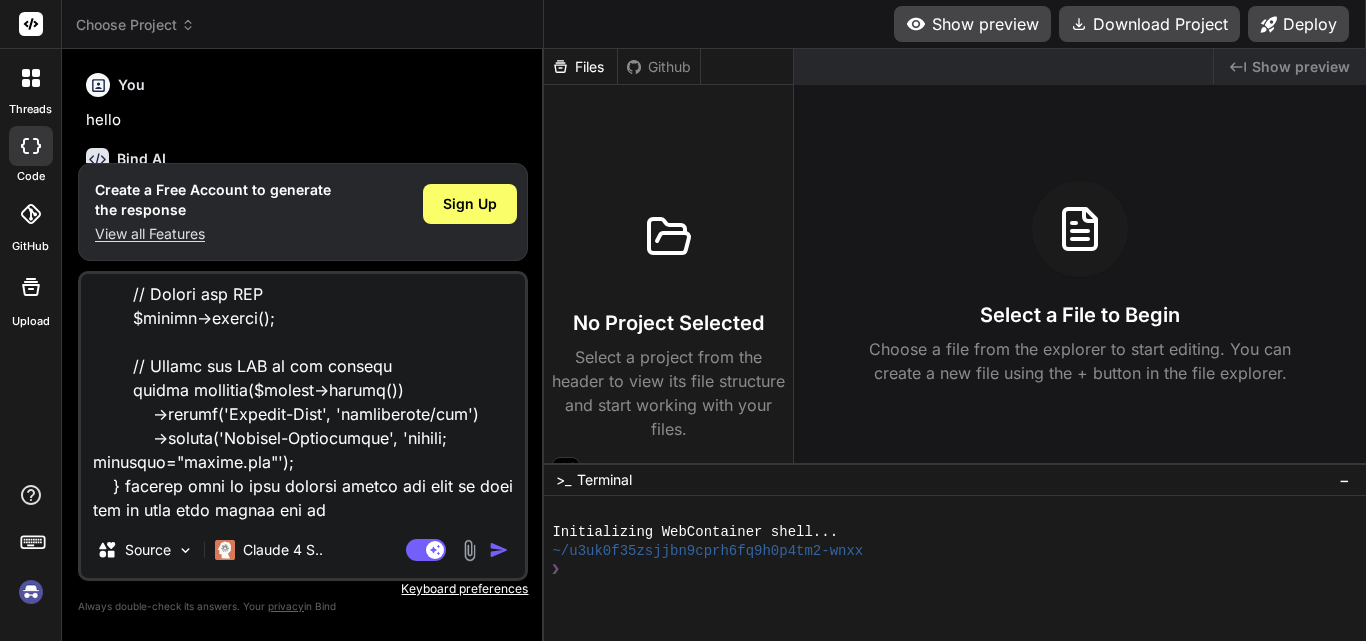 type on "public function generateReportPdf(Request $request)
{
// Check if HTML data is provided
if (!$request->has('html')) {
return response()->json(['success' => false, 'message' => 'No HTML data provided'], 400);
}
$html = $request->input('html');
// Include the logo image
$logoPath = public_path('assets/images/Logo.png');
dd($logoPath);
if (!file_exists($logoPath)) {
return response()->json(['success' => false, 'message' => 'Logo image not found'], 404);
}
$imageData = base64_encode(file_get_contents($logoPath));
$imageSrc = 'data:image/png;base64,' . $imageData;
// Wrap the table in a div with the logo above it
$pdfHtml = '
<html>
<body>
<img src="' . $imageSrc . '" style="width: 200px; margin-bottom: 20px;">
' . $html . '
</body>
</html>
';
// Set up DOMPDF
$options = new Options();
..." 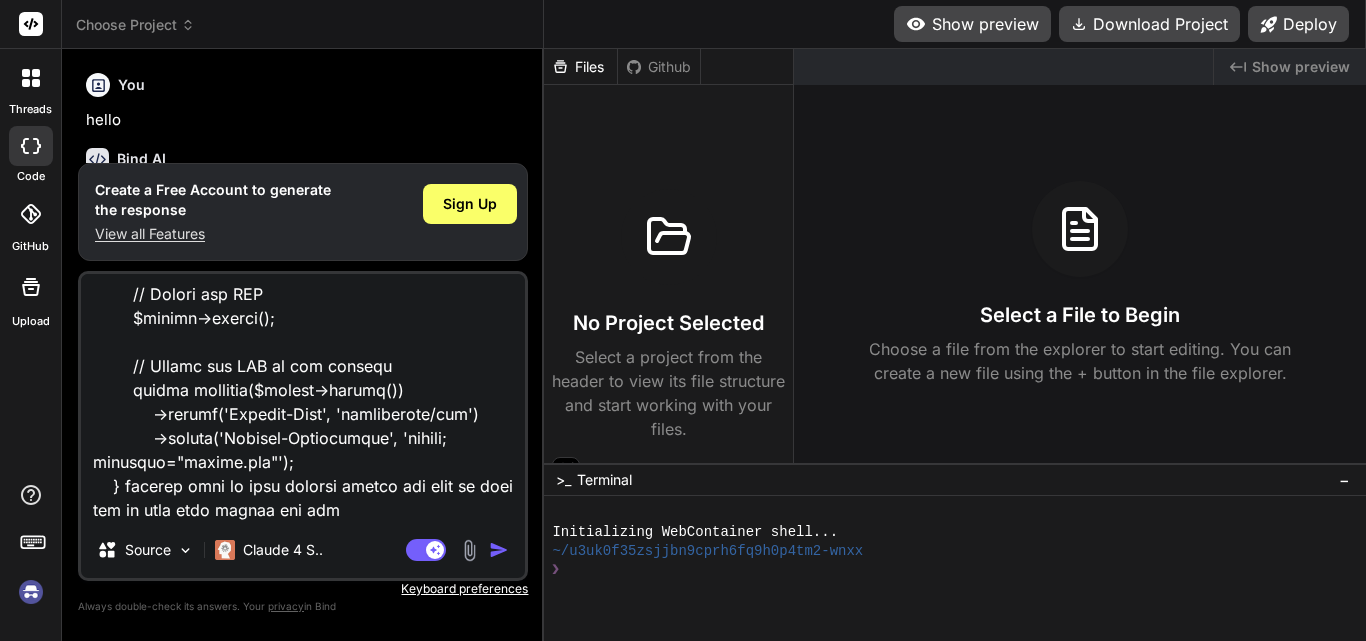 type on "public function generateReportPdf(Request $request)
{
// Check if HTML data is provided
if (!$request->has('html')) {
return response()->json(['success' => false, 'message' => 'No HTML data provided'], 400);
}
$html = $request->input('html');
// Include the logo image
$logoPath = public_path('assets/images/Logo.png');
dd($logoPath);
if (!file_exists($logoPath)) {
return response()->json(['success' => false, 'message' => 'Logo image not found'], 404);
}
$imageData = base64_encode(file_get_contents($logoPath));
$imageSrc = 'data:image/png;base64,' . $imageData;
// Wrap the table in a div with the logo above it
$pdfHtml = '
<html>
<body>
<img src="' . $imageSrc . '" style="width: 200px; margin-bottom: 20px;">
' . $html . '
</body>
</html>
';
// Set up DOMPDF
$options = new Options();
..." 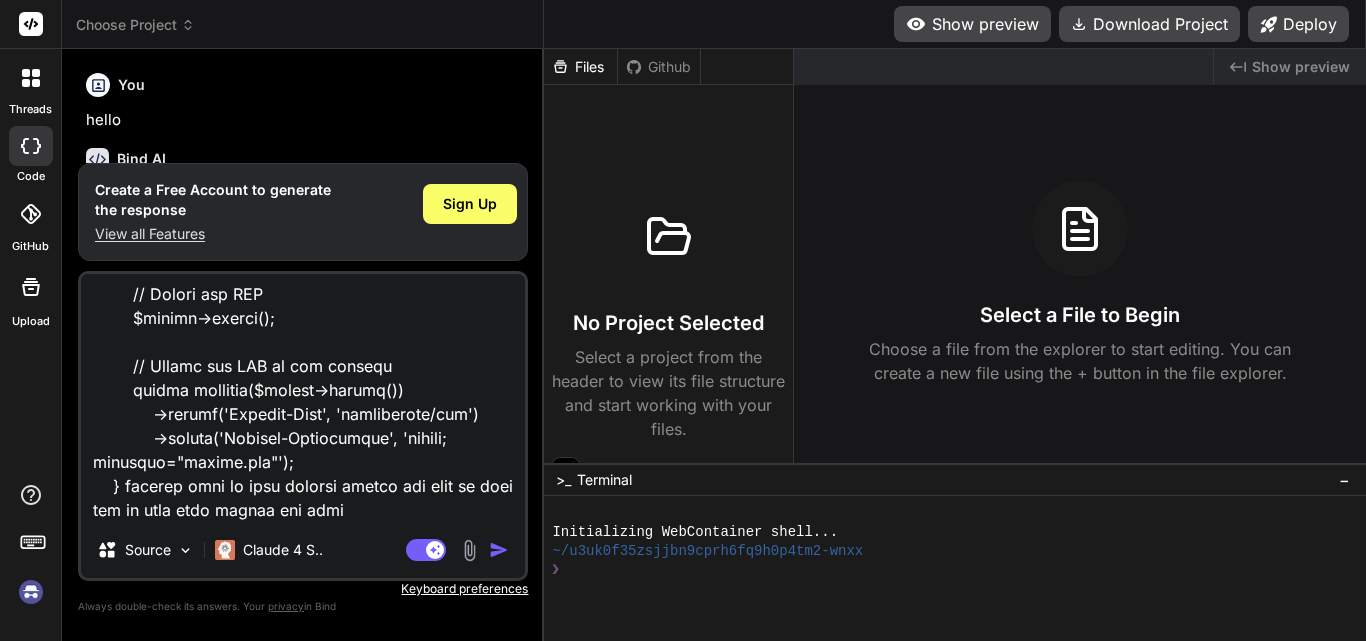 type on "public function generateReportPdf(Request $request)
{
// Check if HTML data is provided
if (!$request->has('html')) {
return response()->json(['success' => false, 'message' => 'No HTML data provided'], 400);
}
$html = $request->input('html');
// Include the logo image
$logoPath = public_path('assets/images/Logo.png');
dd($logoPath);
if (!file_exists($logoPath)) {
return response()->json(['success' => false, 'message' => 'Logo image not found'], 404);
}
$imageData = base64_encode(file_get_contents($logoPath));
$imageSrc = 'data:image/png;base64,' . $imageData;
// Wrap the table in a div with the logo above it
$pdfHtml = '
<html>
<body>
<img src="' . $imageSrc . '" style="width: 200px; margin-bottom: 20px;">
' . $html . '
</body>
</html>
';
// Set up DOMPDF
$options = new Options();
..." 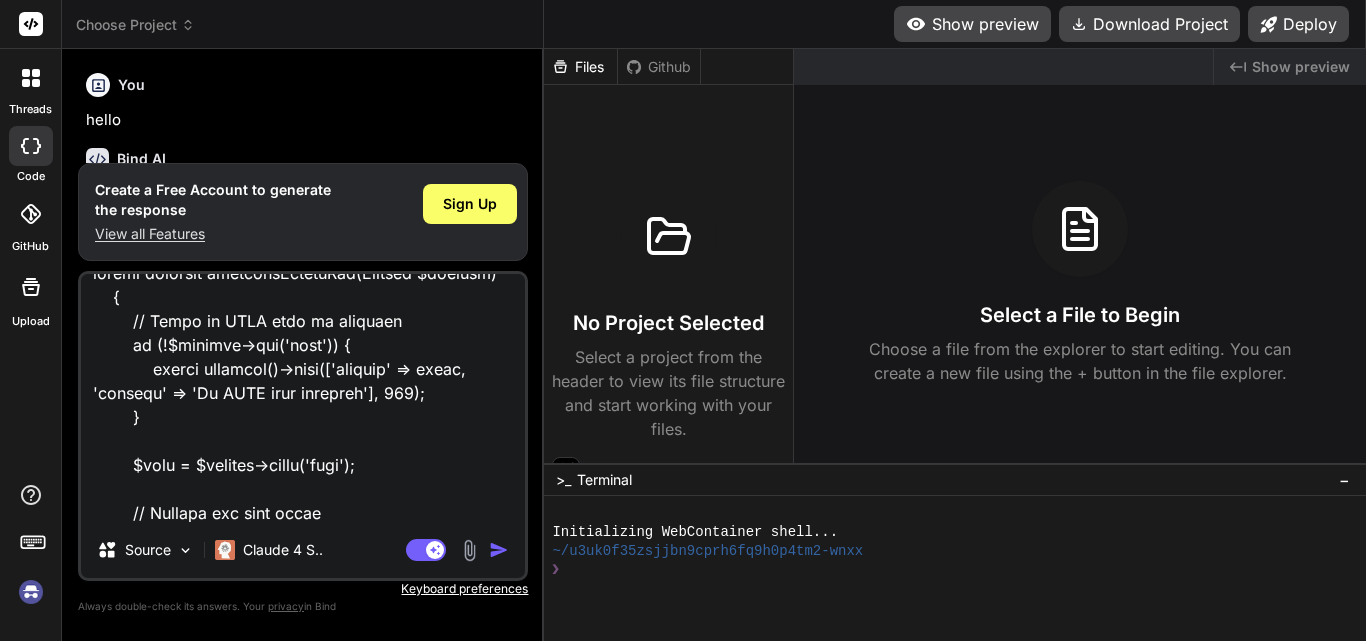 scroll, scrollTop: 0, scrollLeft: 0, axis: both 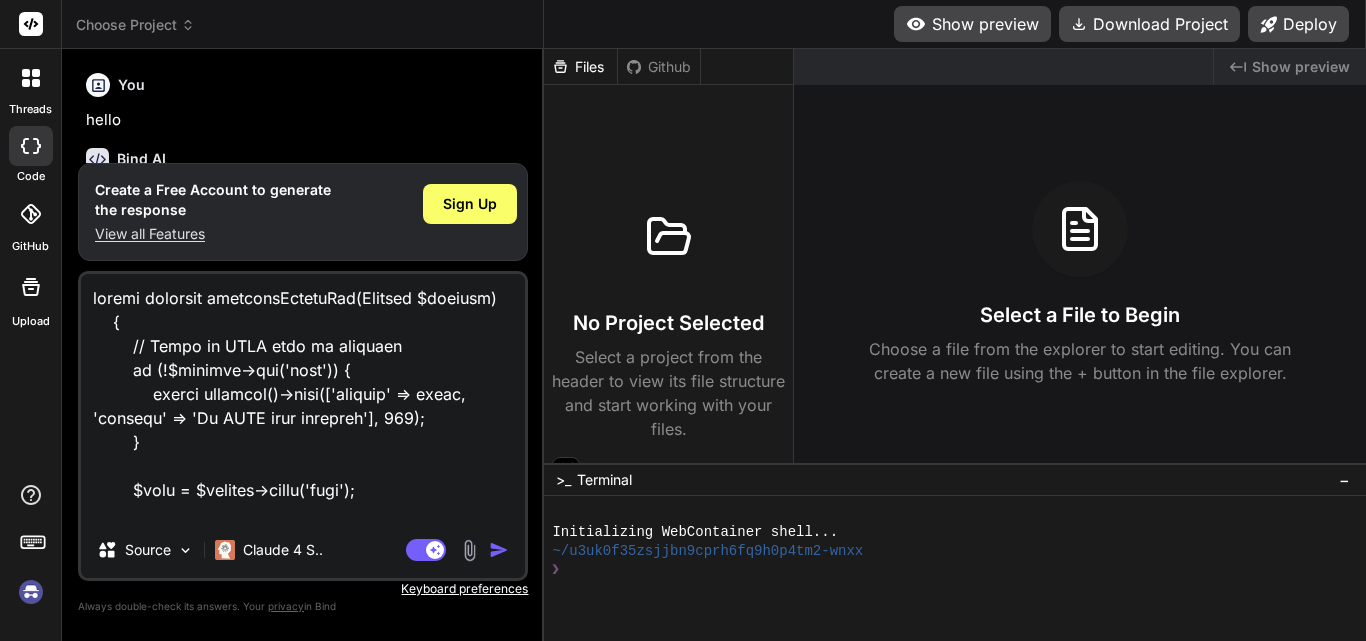 drag, startPoint x: 328, startPoint y: 461, endPoint x: 46, endPoint y: 291, distance: 329.27798 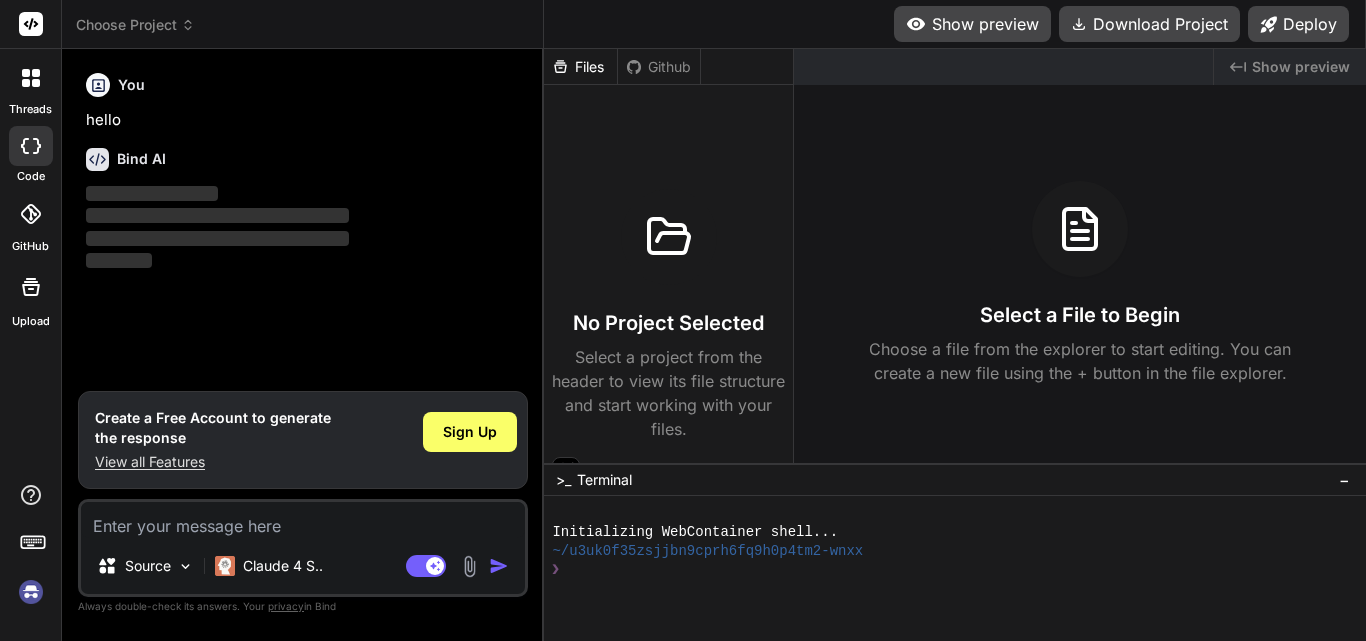 type 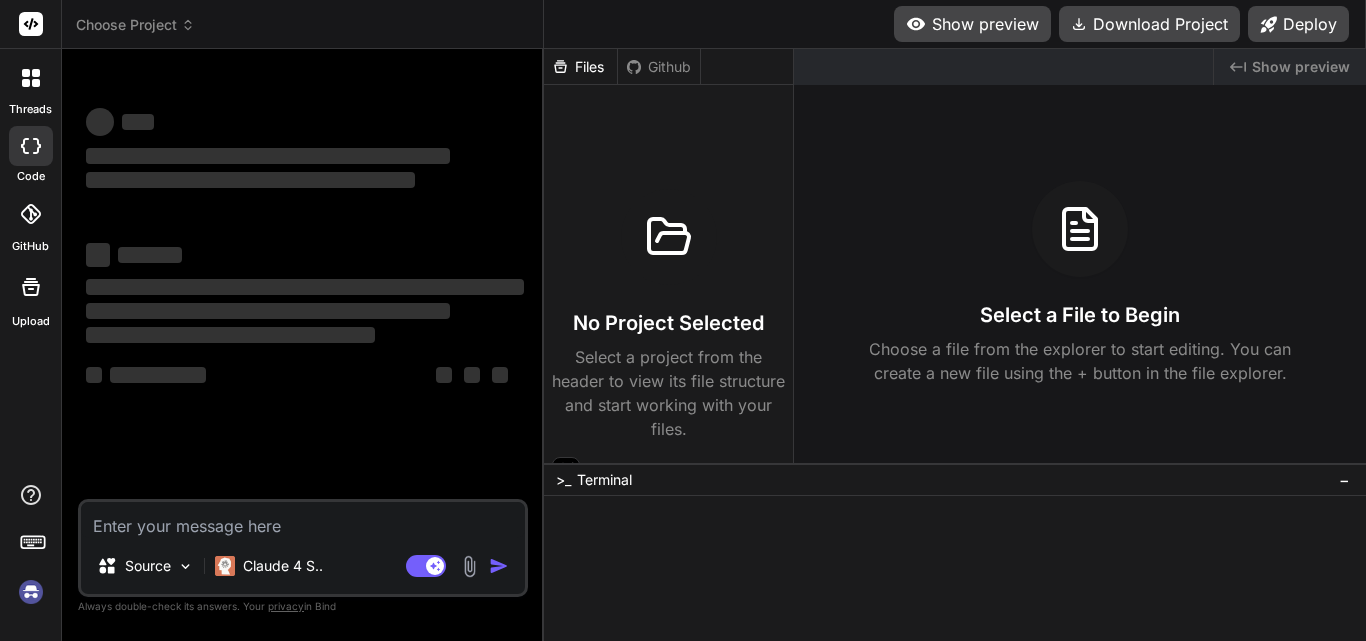 type on "x" 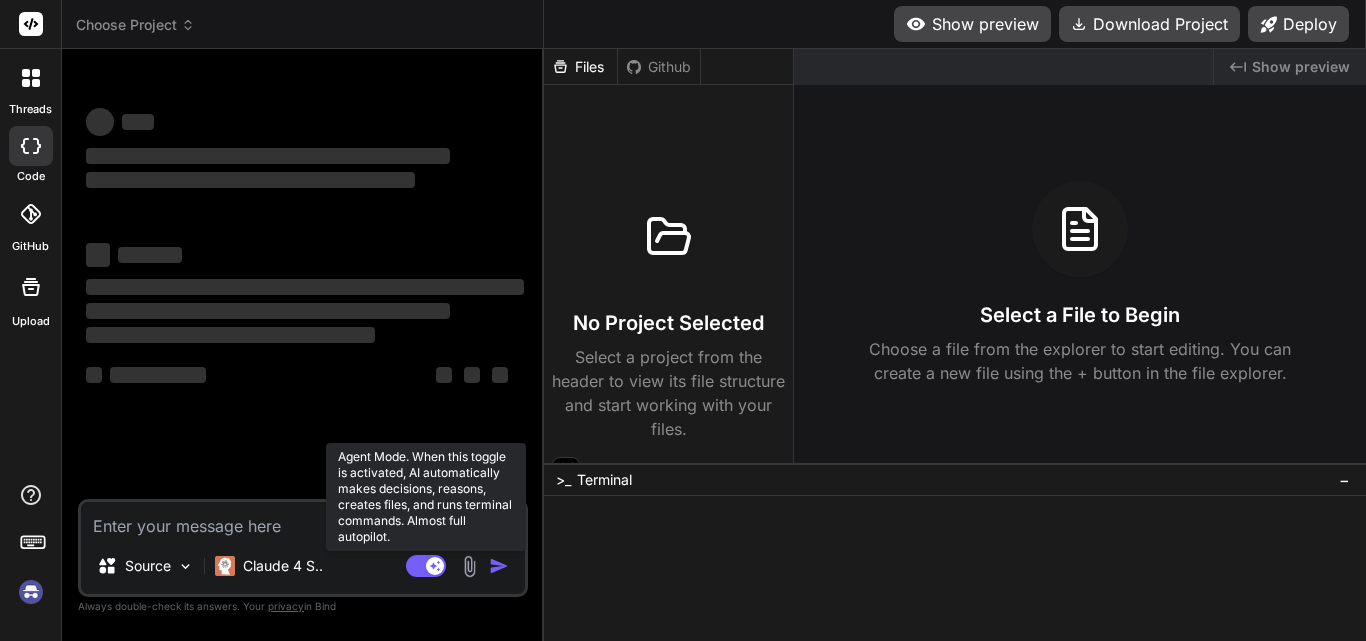 scroll, scrollTop: 0, scrollLeft: 0, axis: both 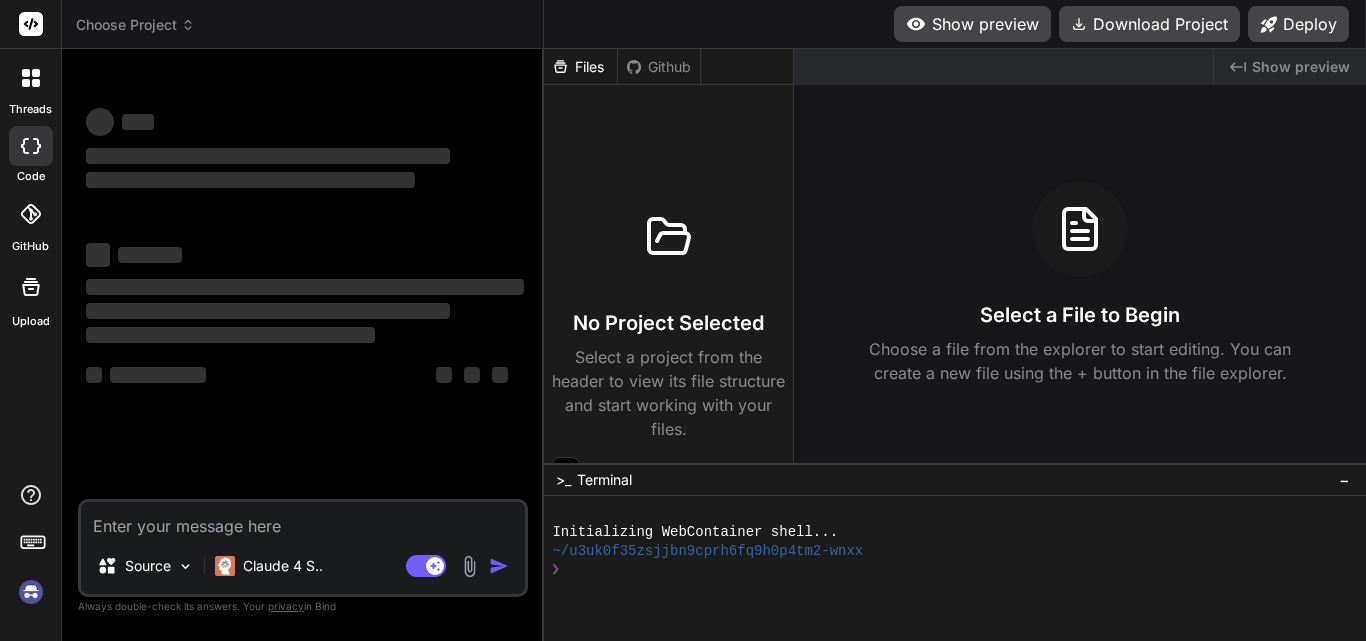 click at bounding box center (303, 520) 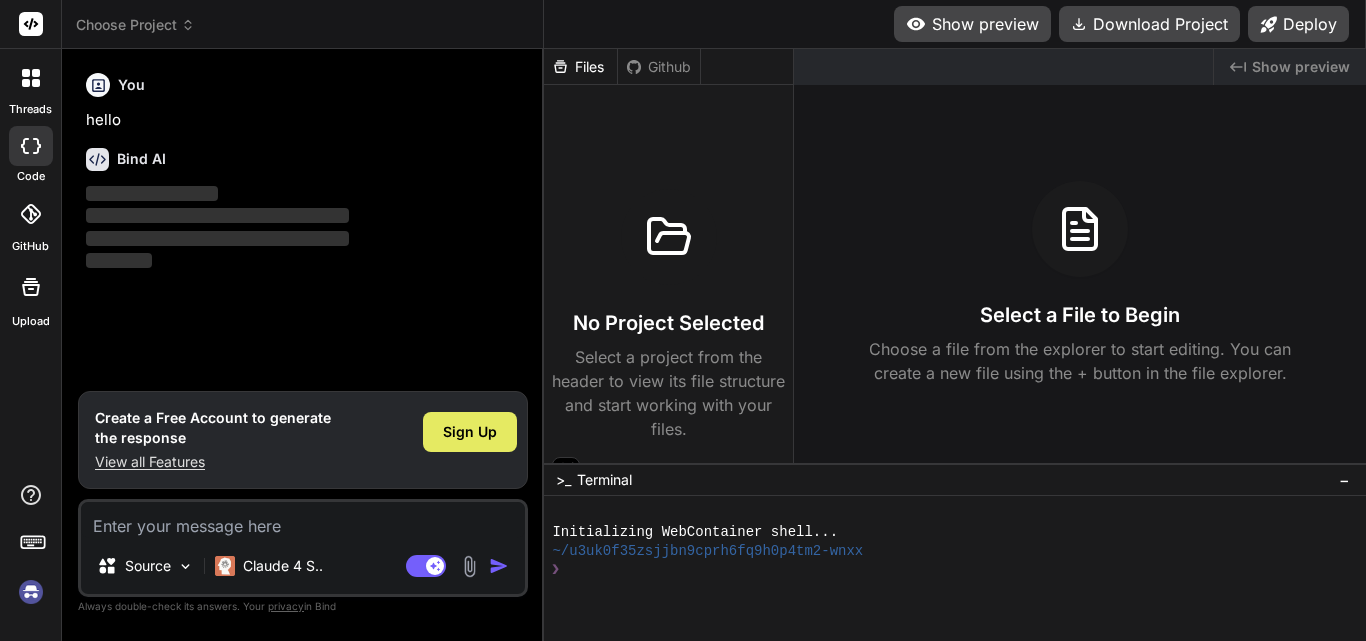 click on "Sign Up" at bounding box center (470, 432) 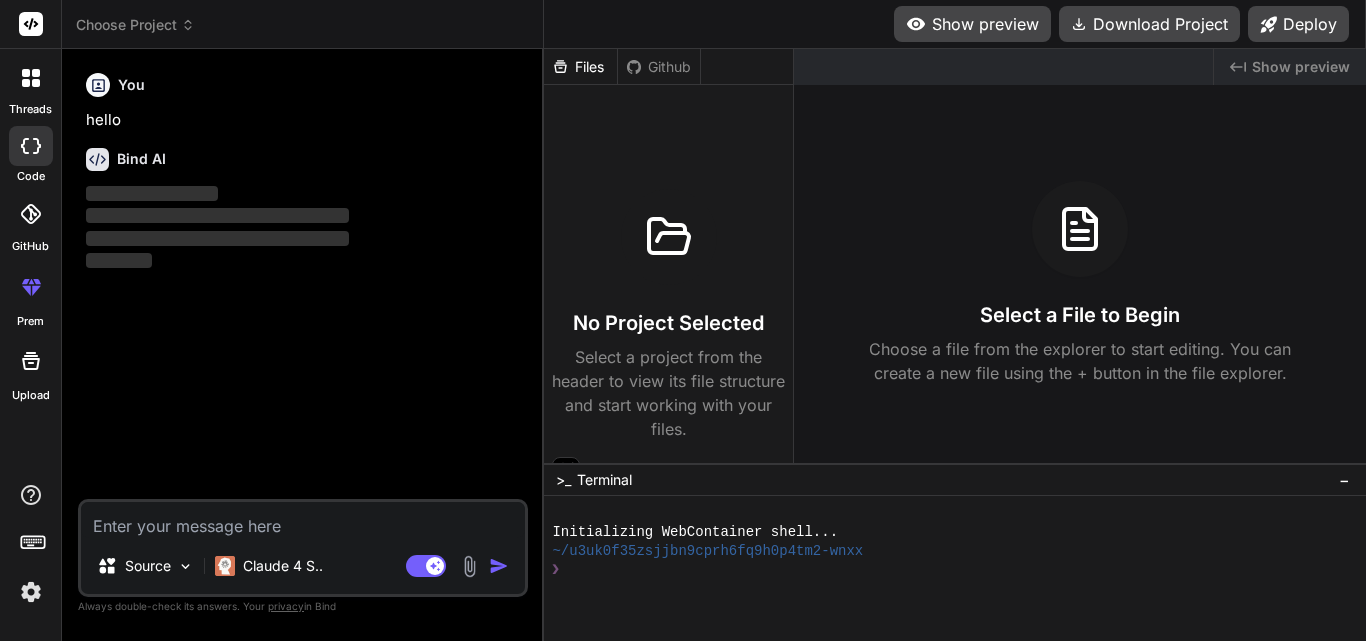 type on "x" 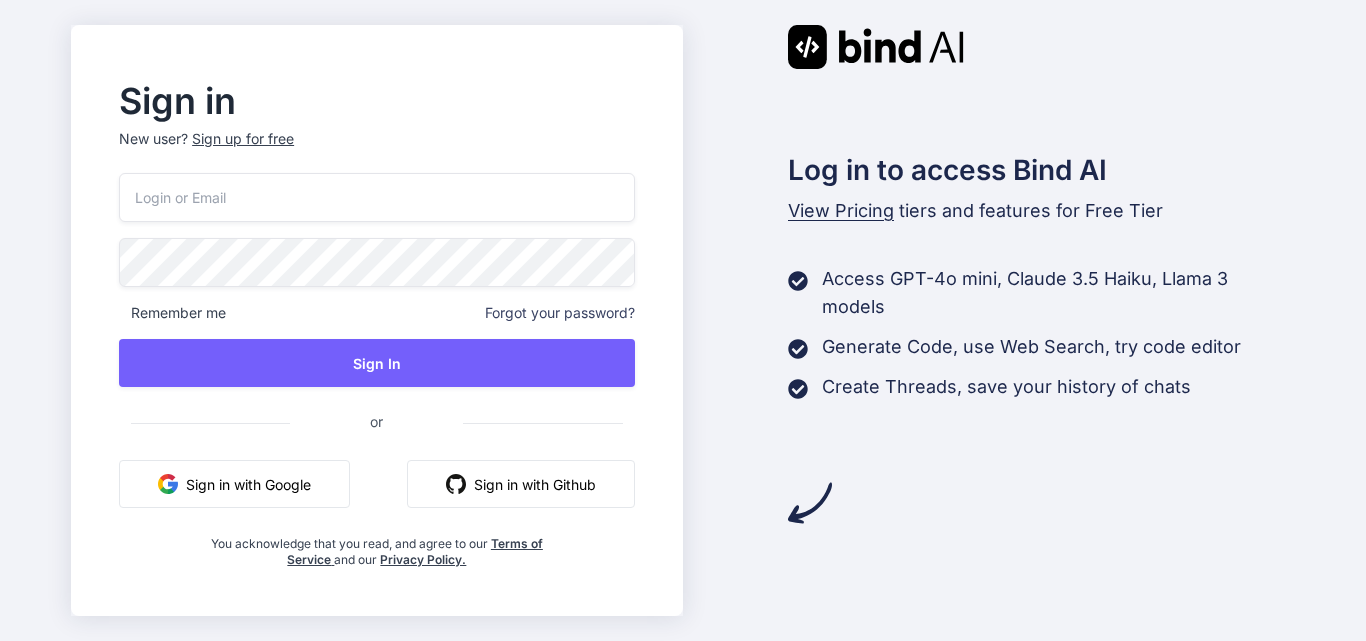 scroll, scrollTop: 0, scrollLeft: 0, axis: both 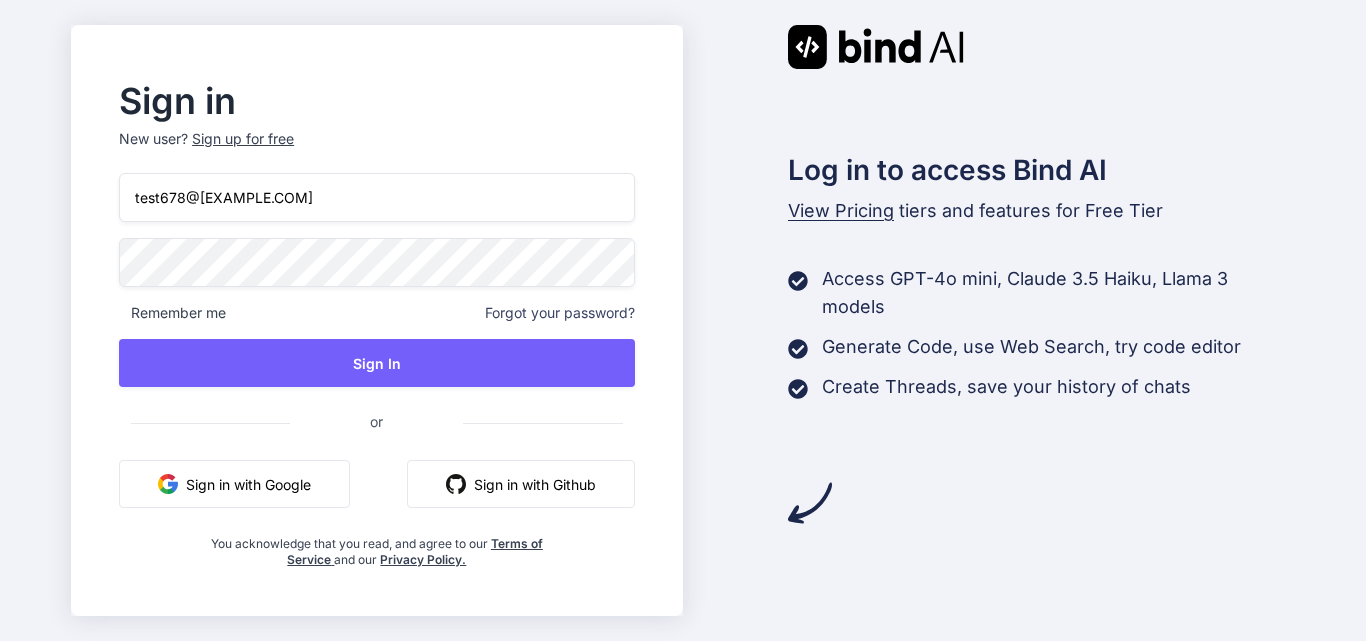 type on "[EMAIL]" 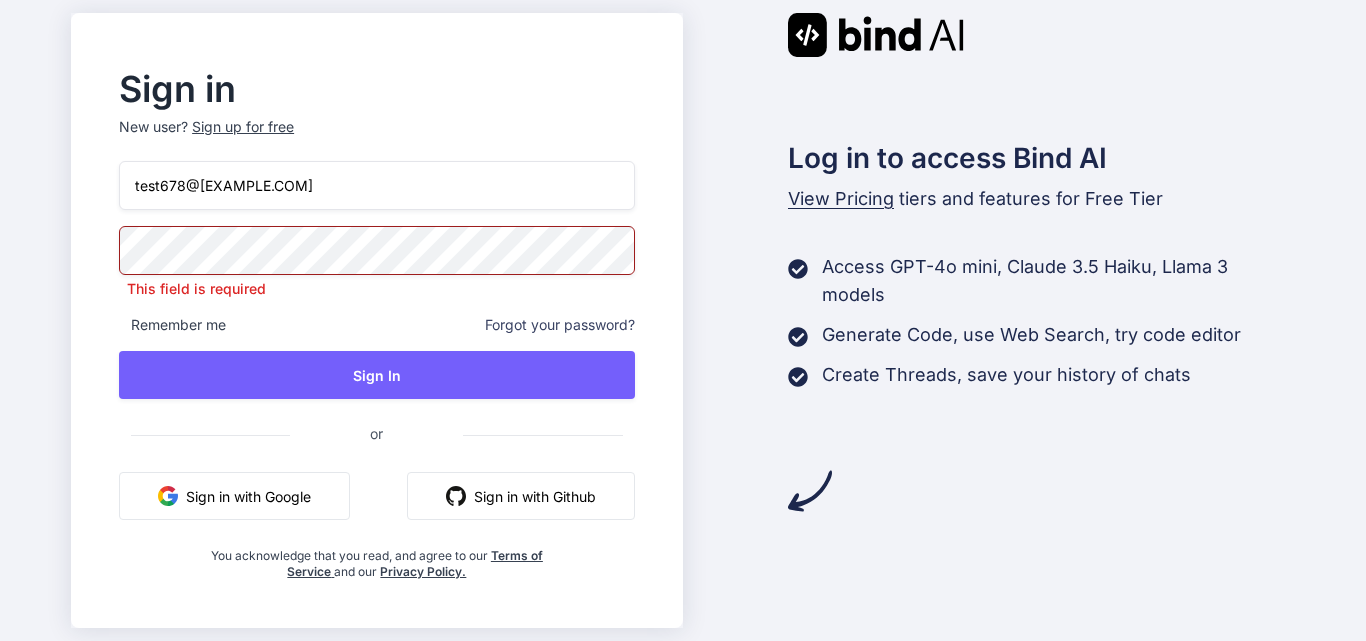 drag, startPoint x: 45, startPoint y: 210, endPoint x: 0, endPoint y: 230, distance: 49.24429 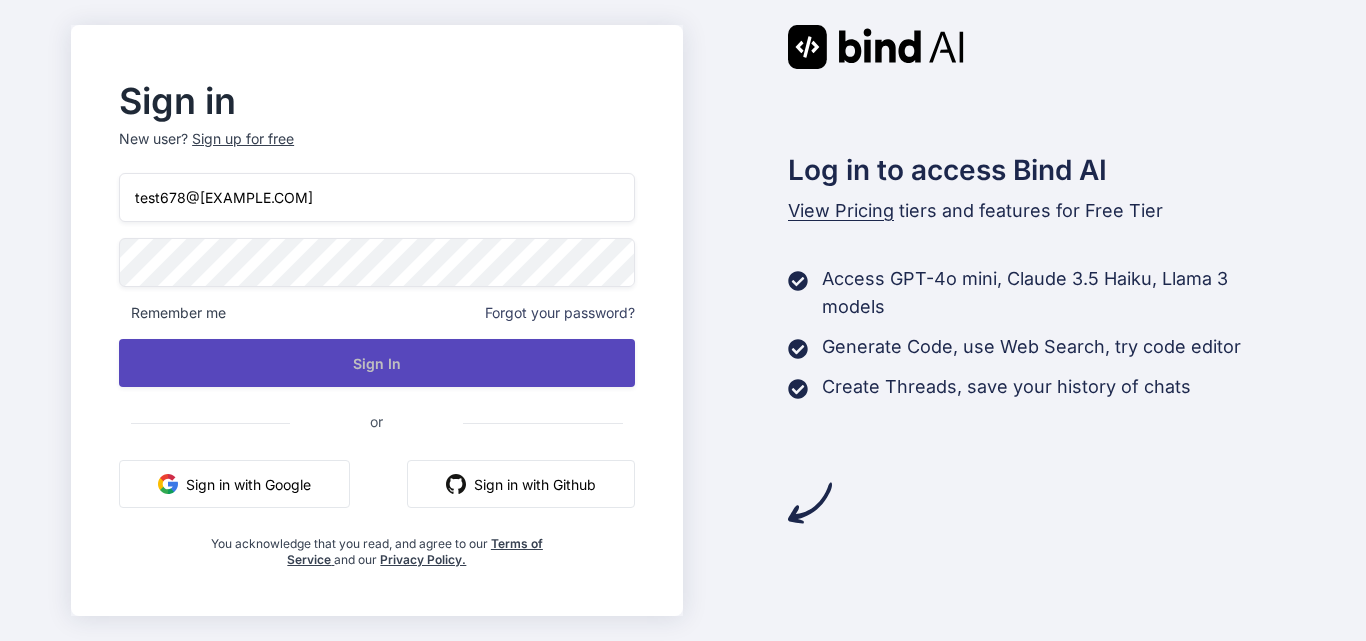 click on "Sign In" at bounding box center [376, 363] 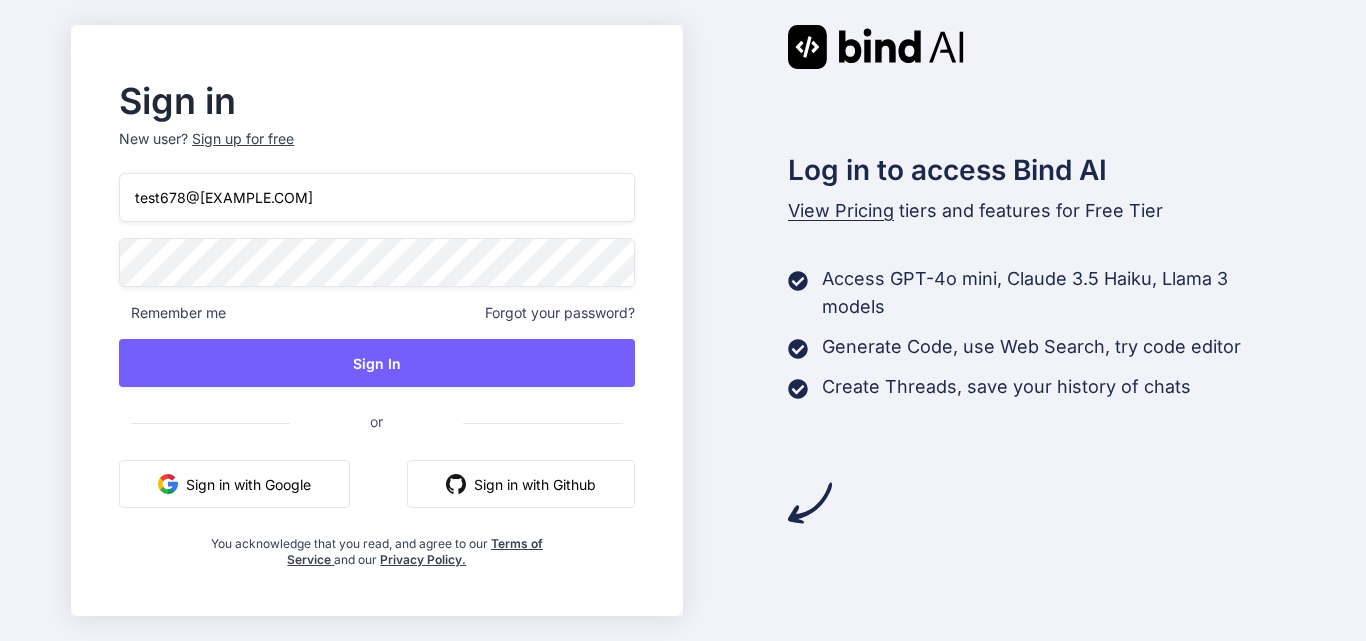 click on "Sign up for free" at bounding box center [243, 139] 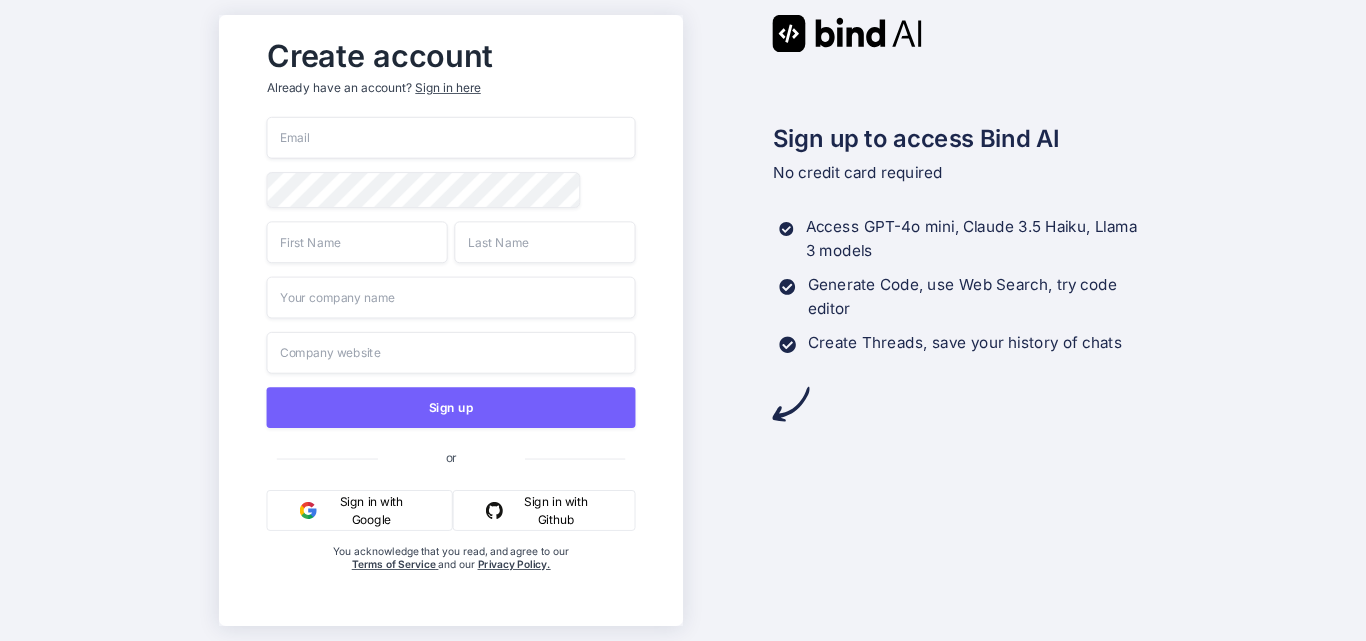 click at bounding box center (450, 138) 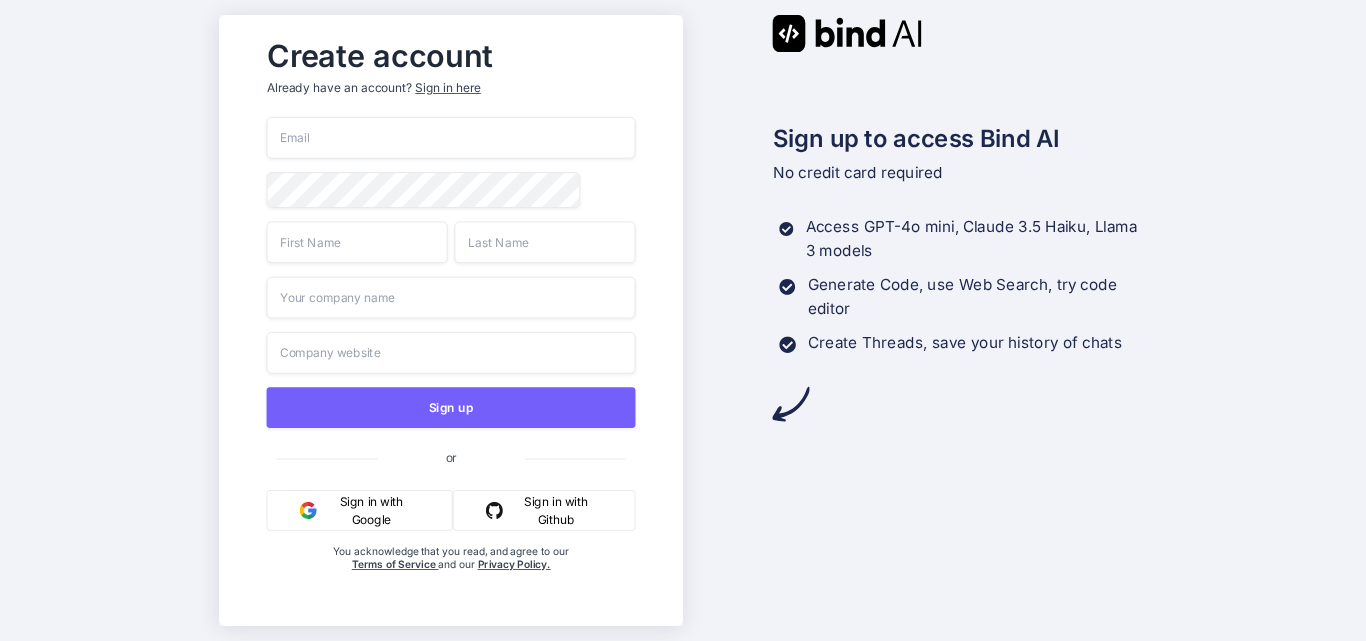 paste on "test678@[EMAIL]" 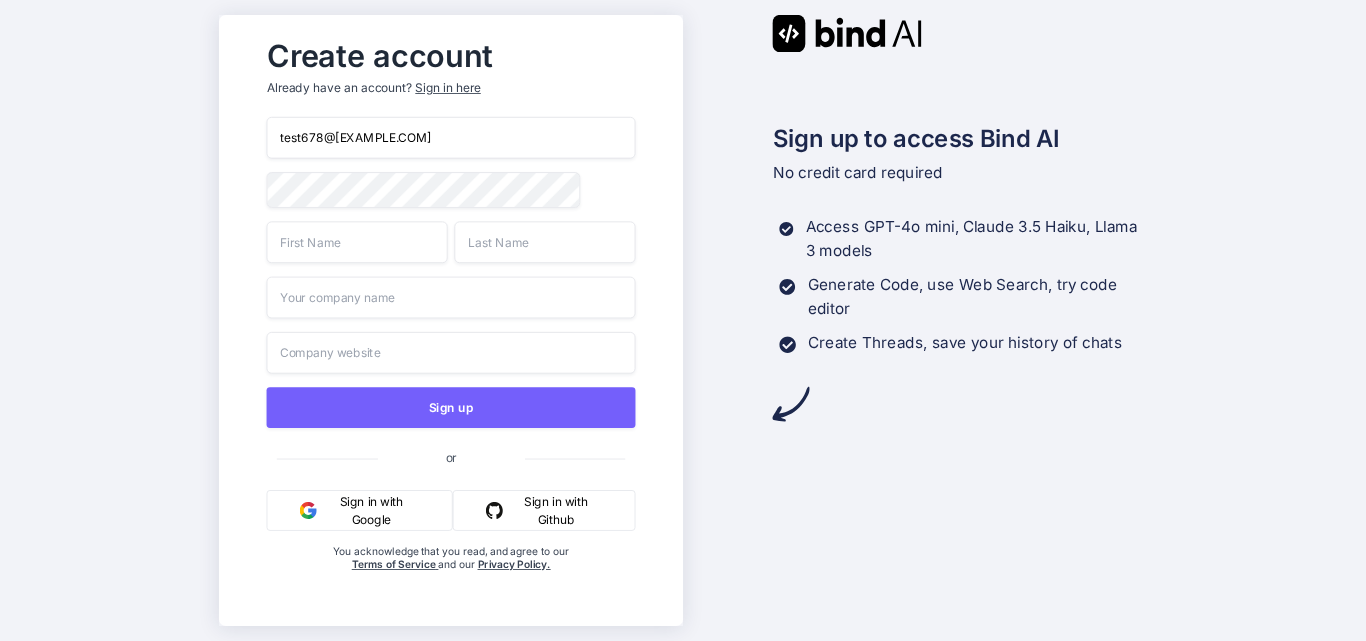 type on "test678@[EMAIL]" 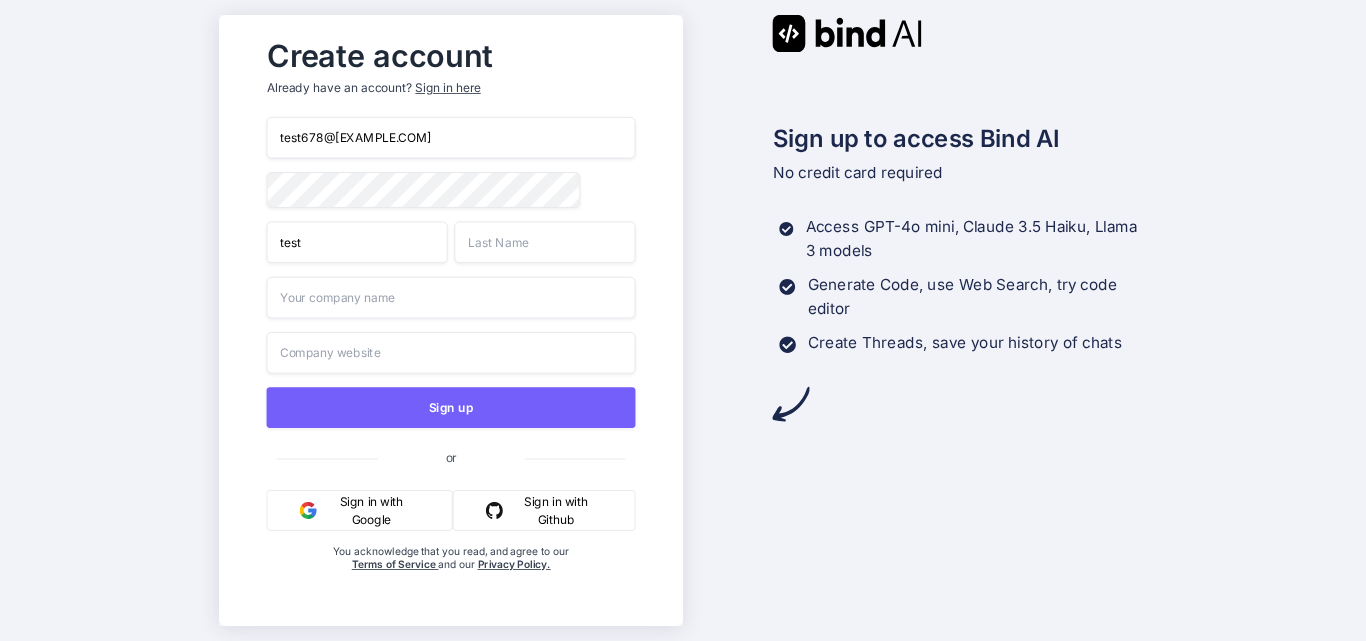 type on "test" 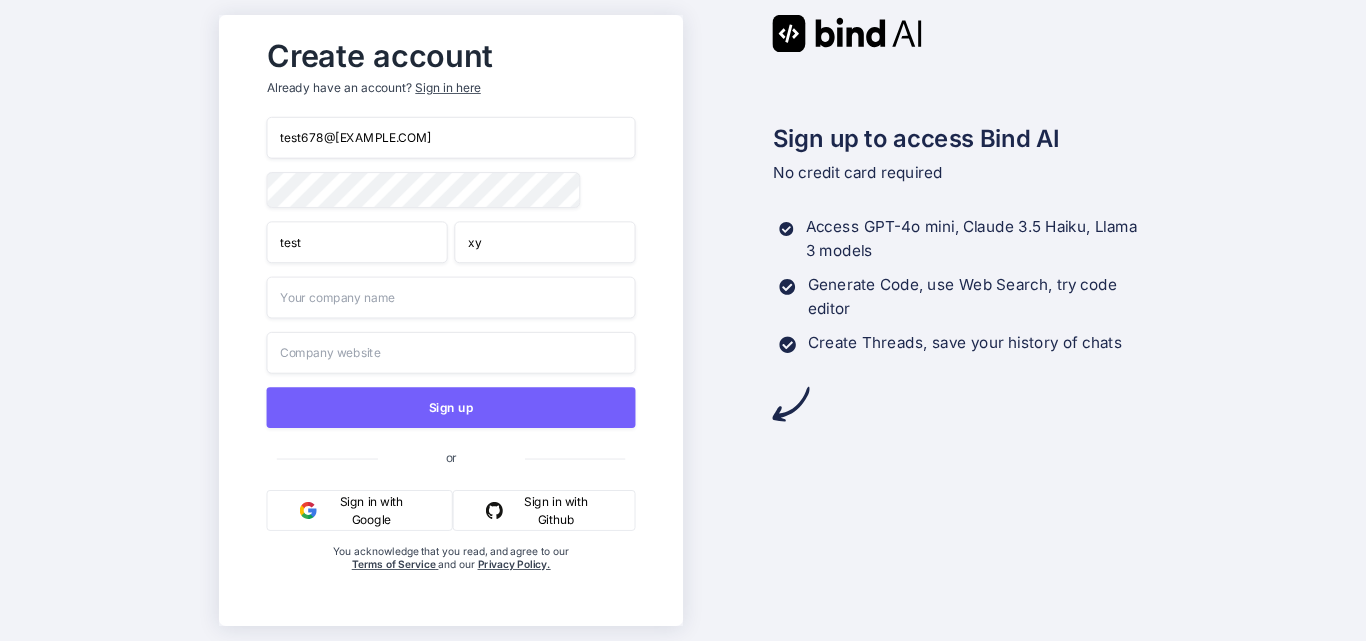 type on "xy" 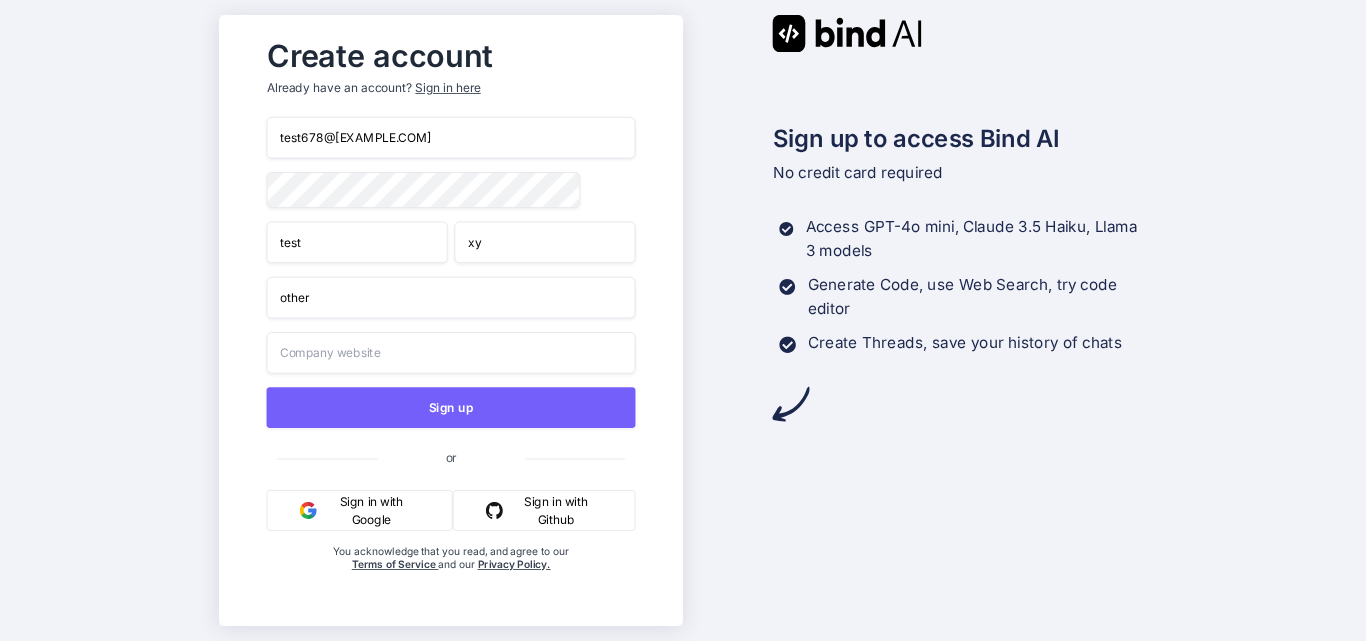 type on "other" 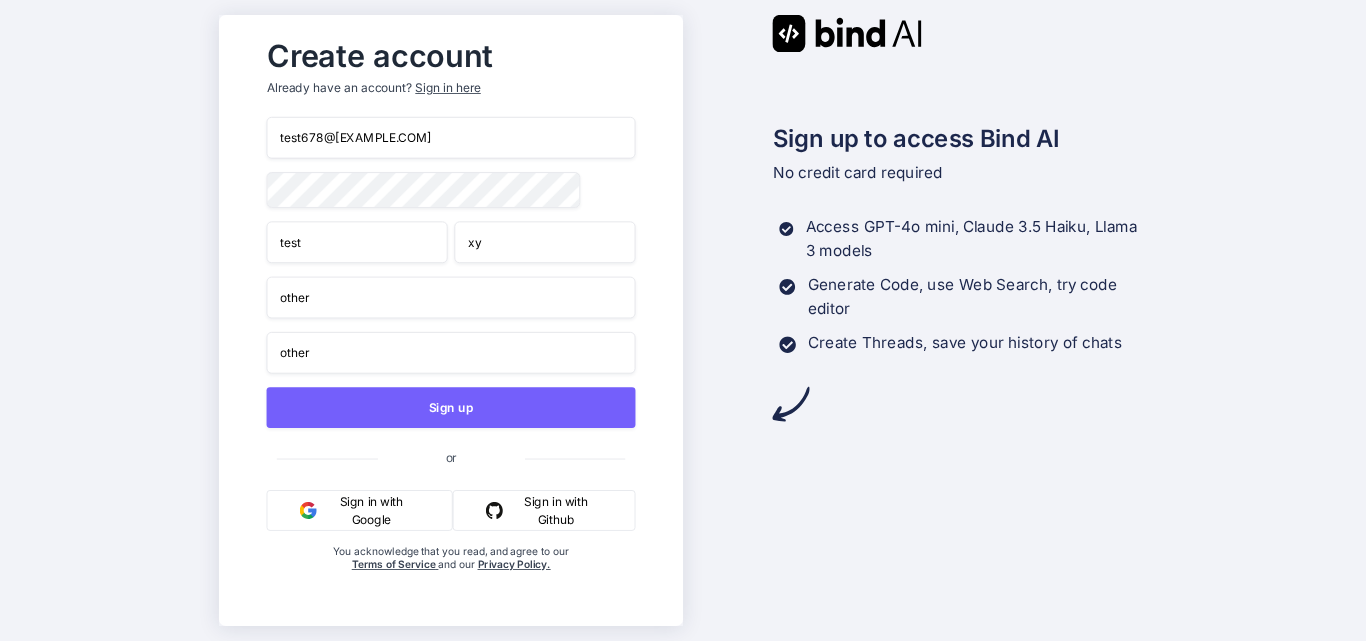 type on "other" 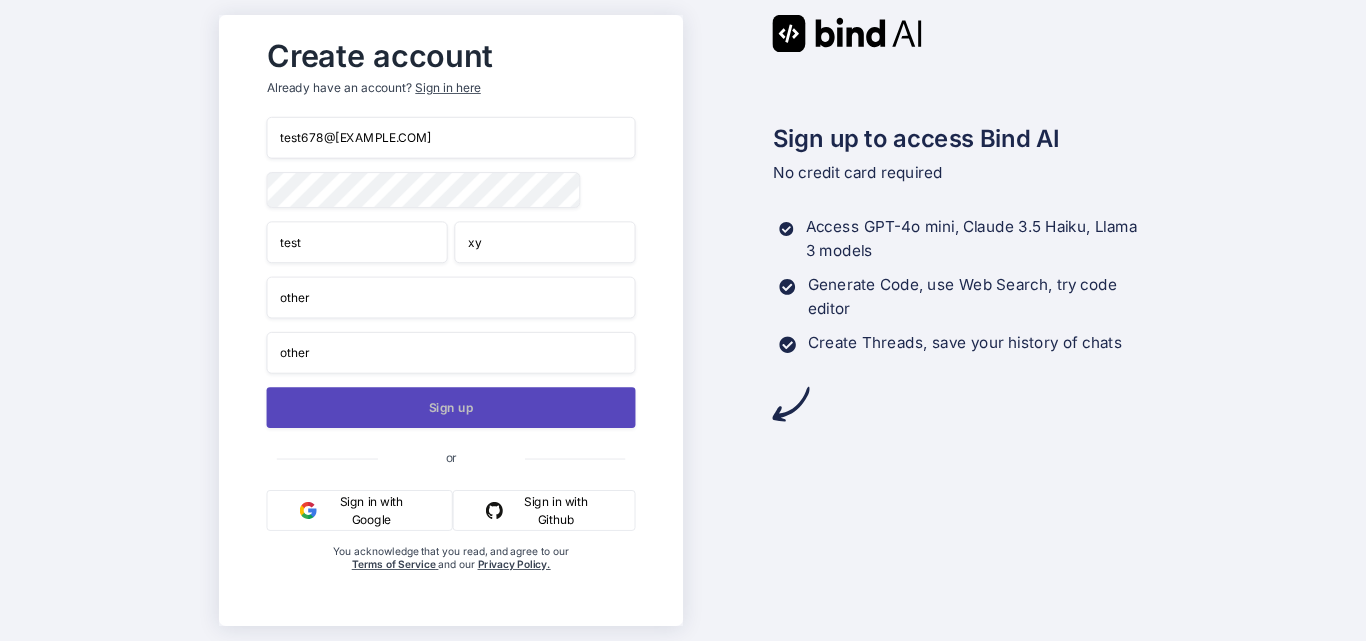 click on "Sign up" at bounding box center [450, 407] 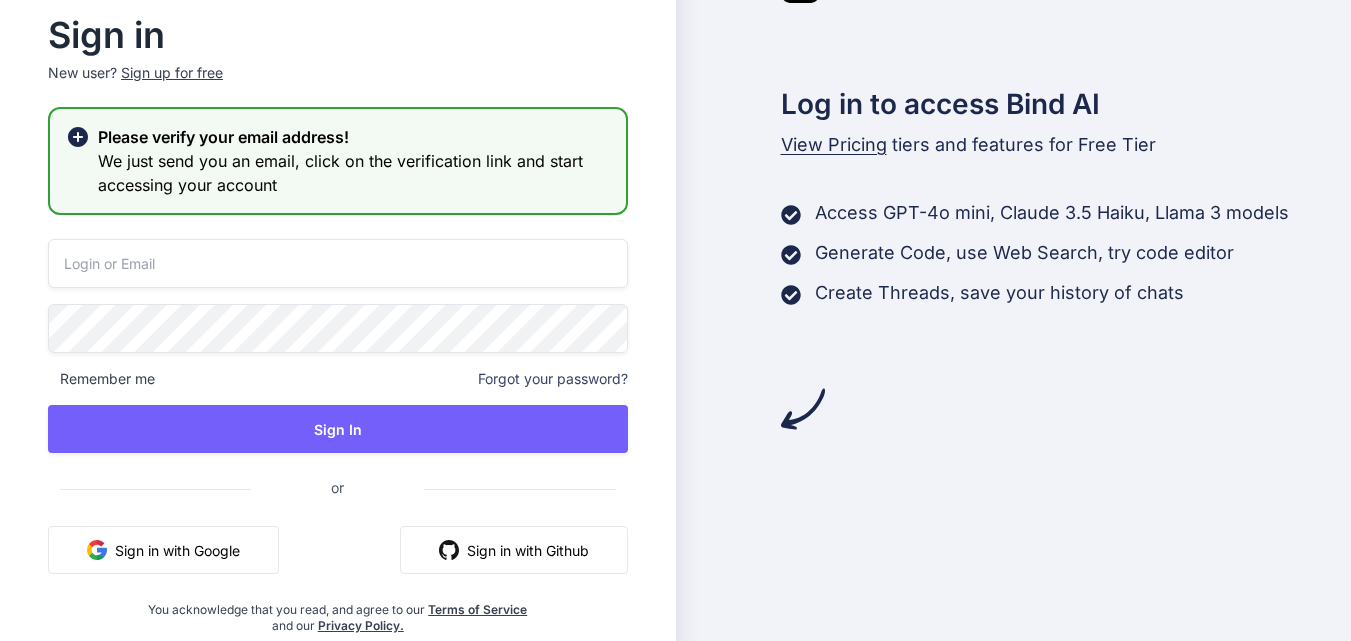 click at bounding box center (338, 263) 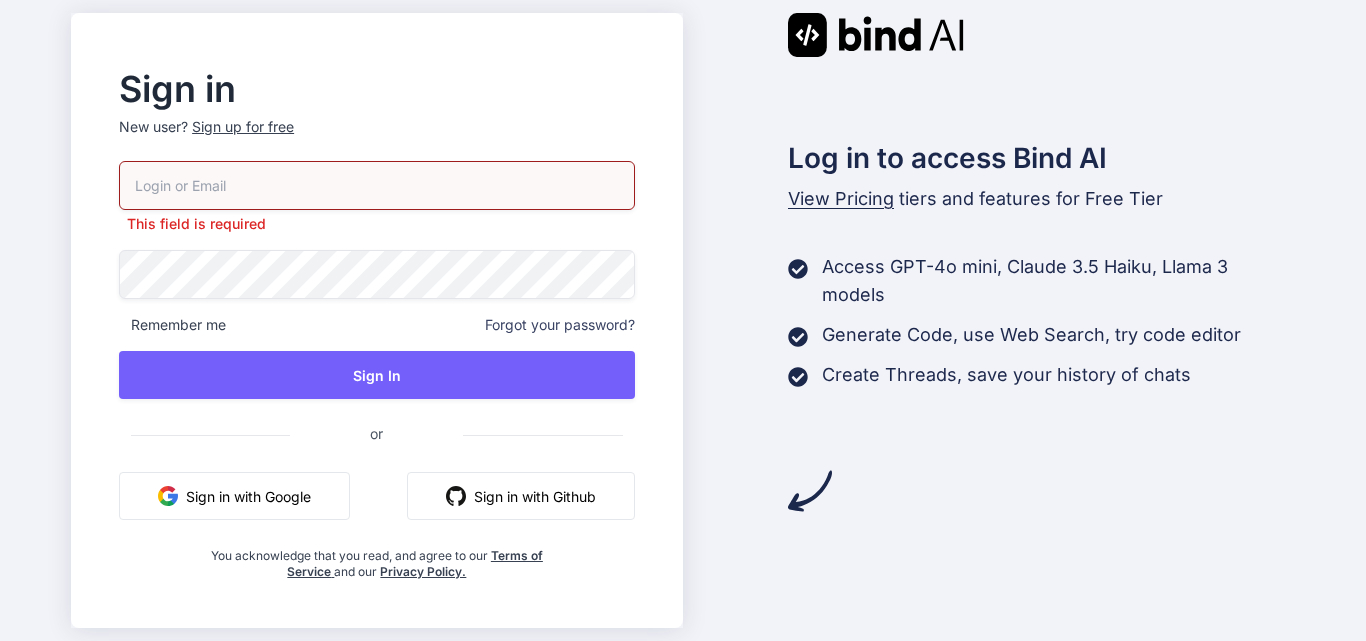 click at bounding box center (376, 185) 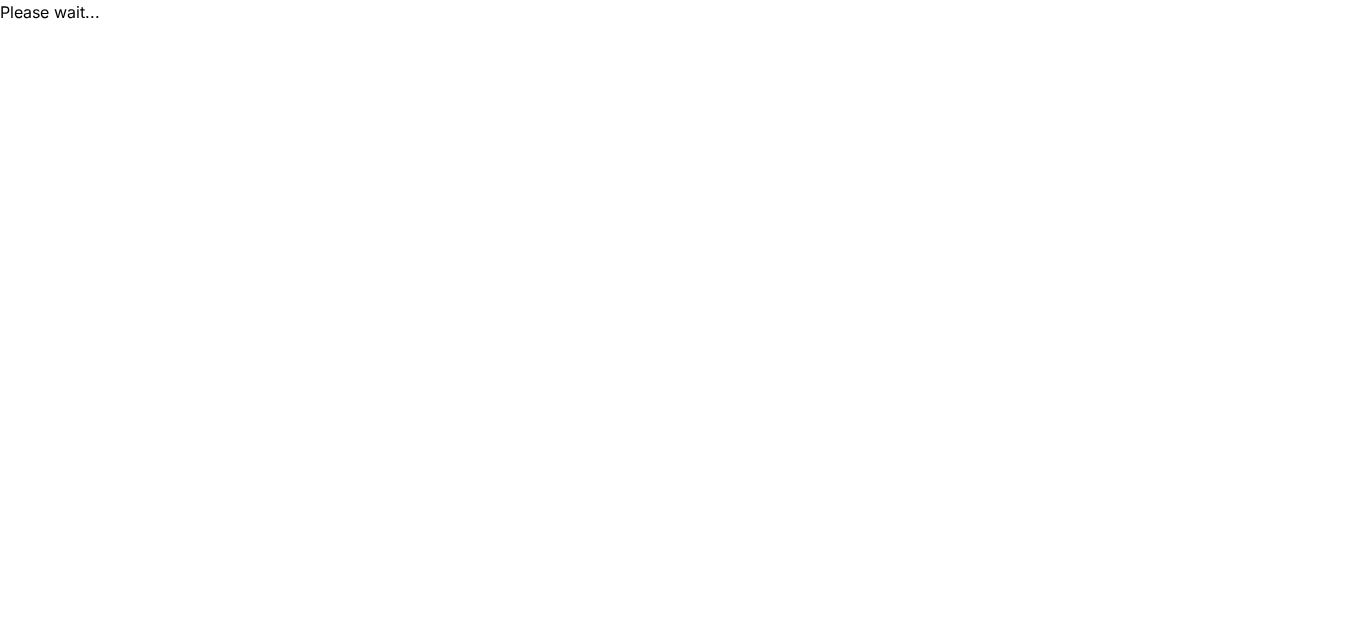 scroll, scrollTop: 0, scrollLeft: 0, axis: both 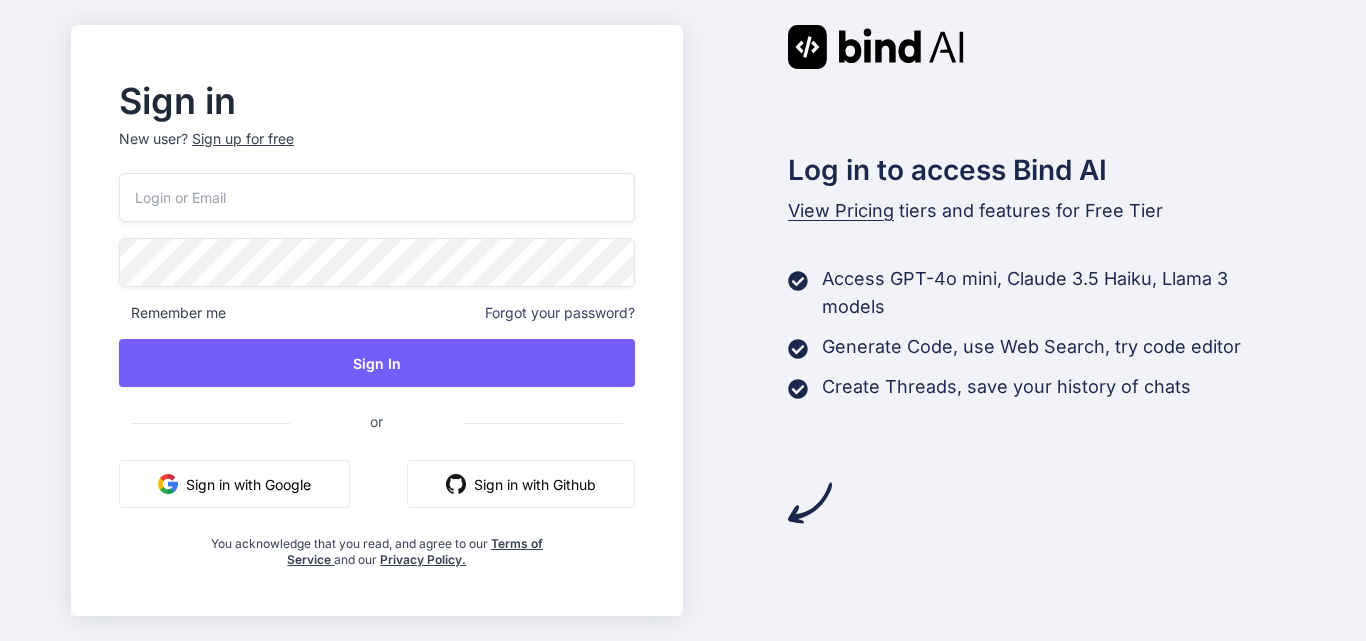 click at bounding box center (376, 197) 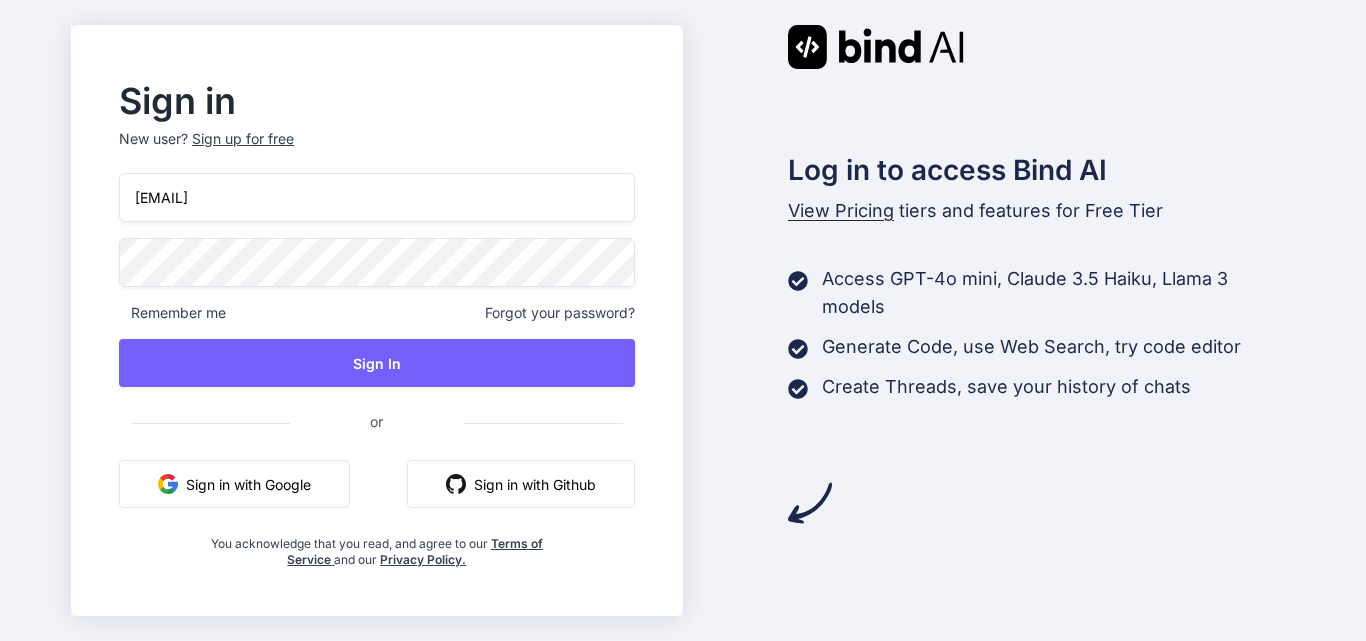 type on "test678@[EMAIL]" 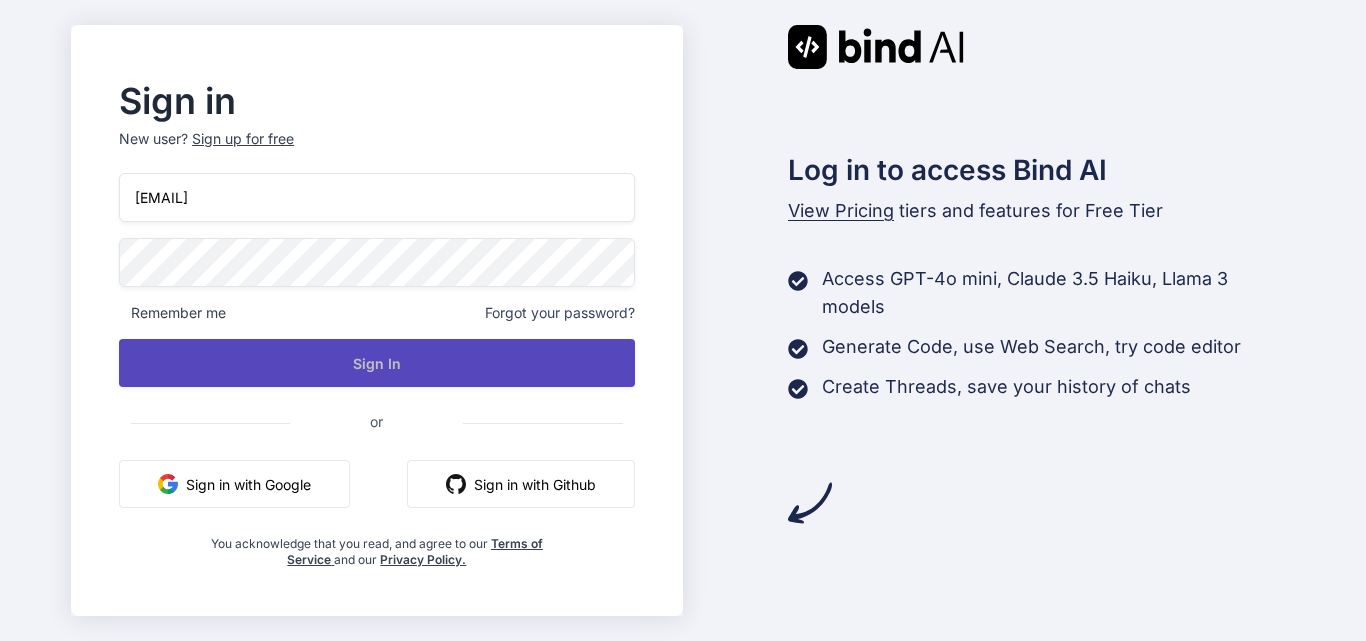 click on "Sign In" at bounding box center (376, 363) 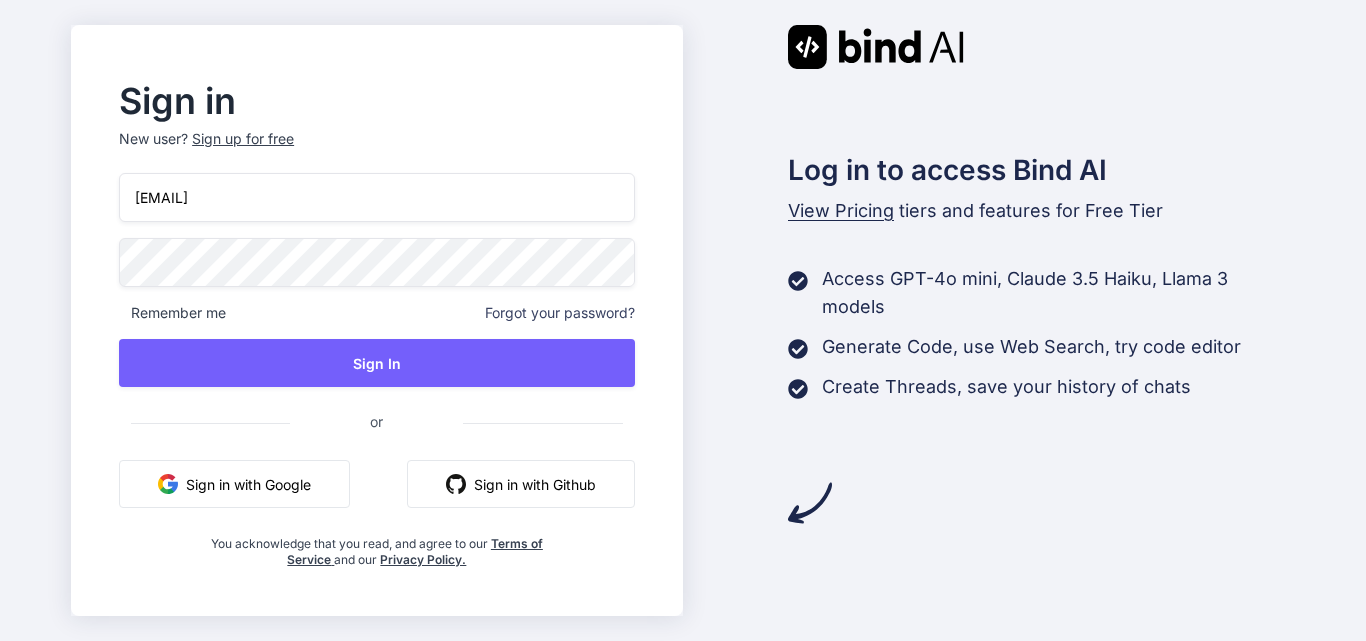 click on "test678@[EMAIL]" at bounding box center (376, 197) 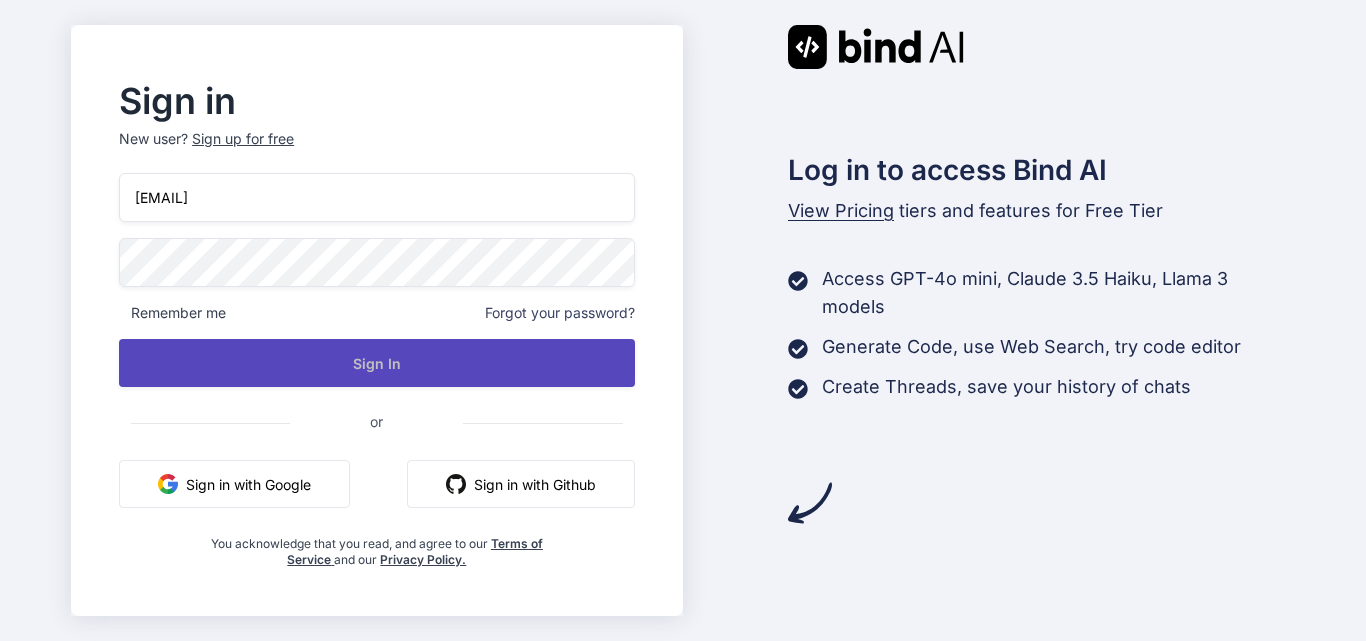 click on "Sign In" at bounding box center (376, 363) 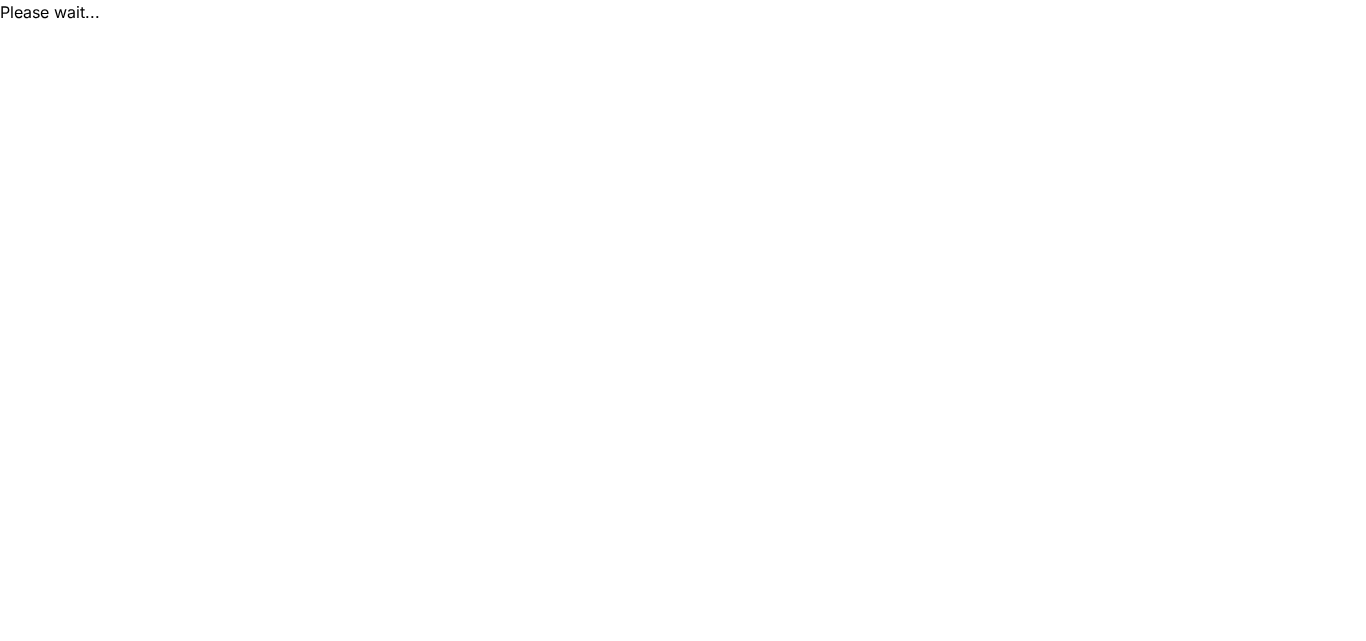 scroll, scrollTop: 0, scrollLeft: 0, axis: both 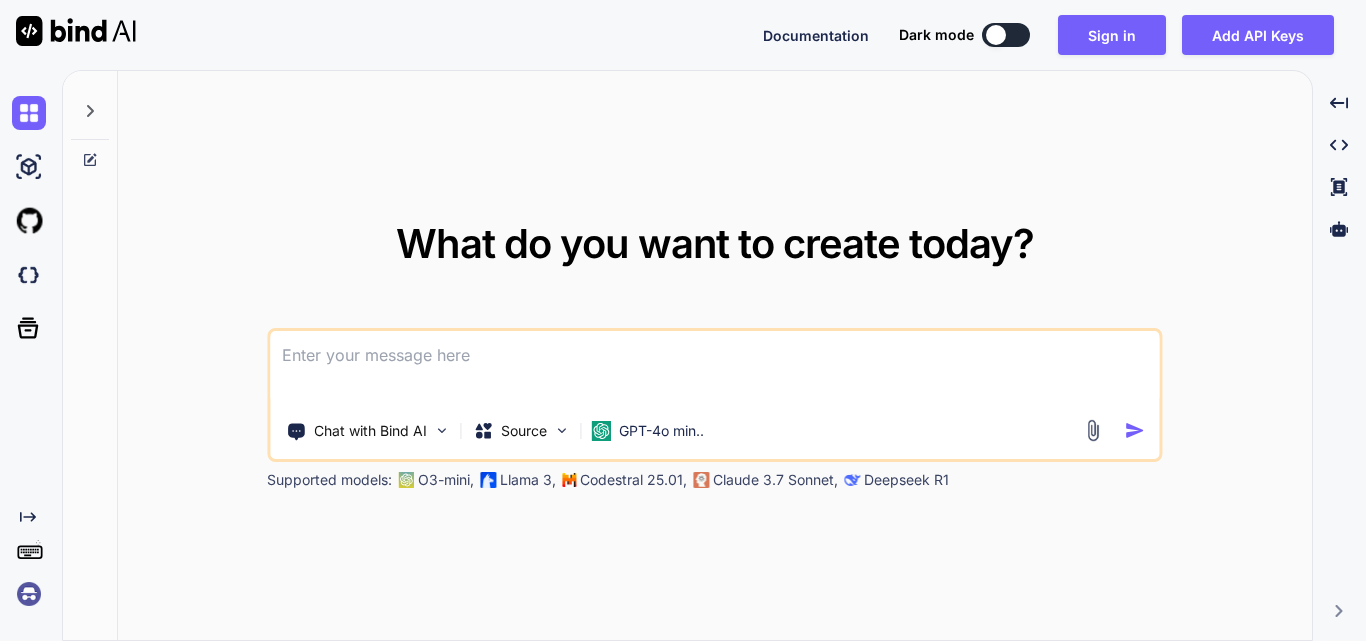 click at bounding box center [714, 368] 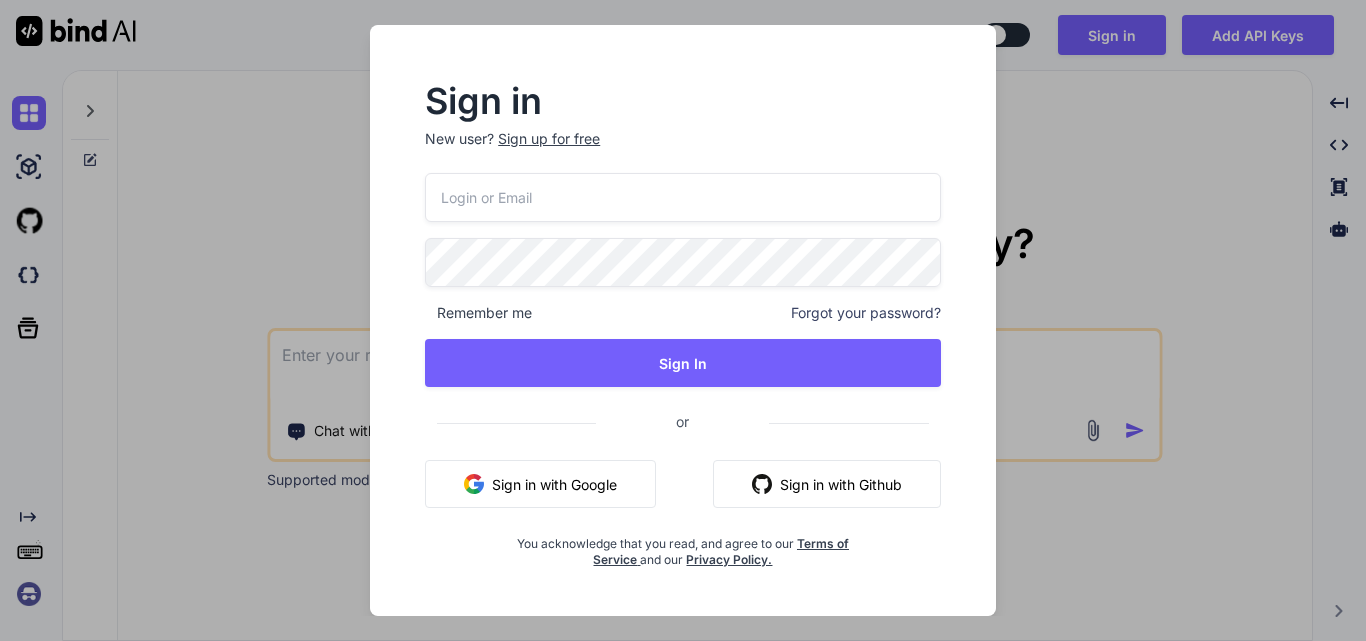 click at bounding box center [683, 197] 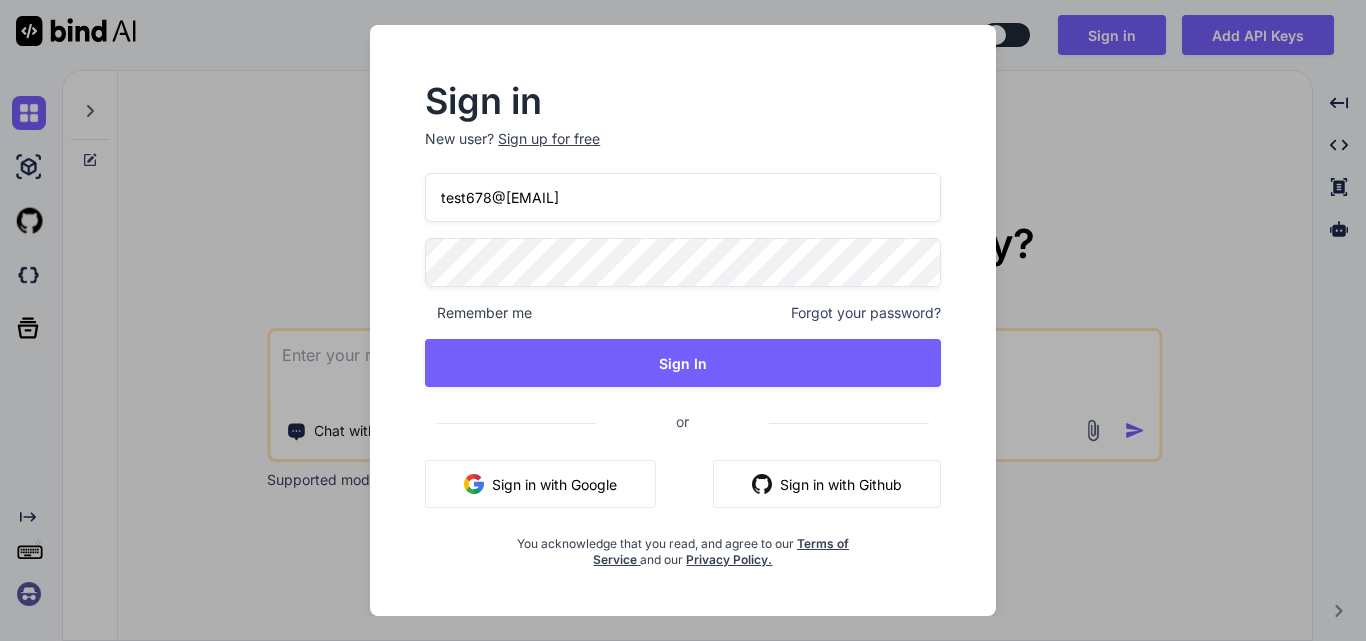 type on "test678@[EMAIL]" 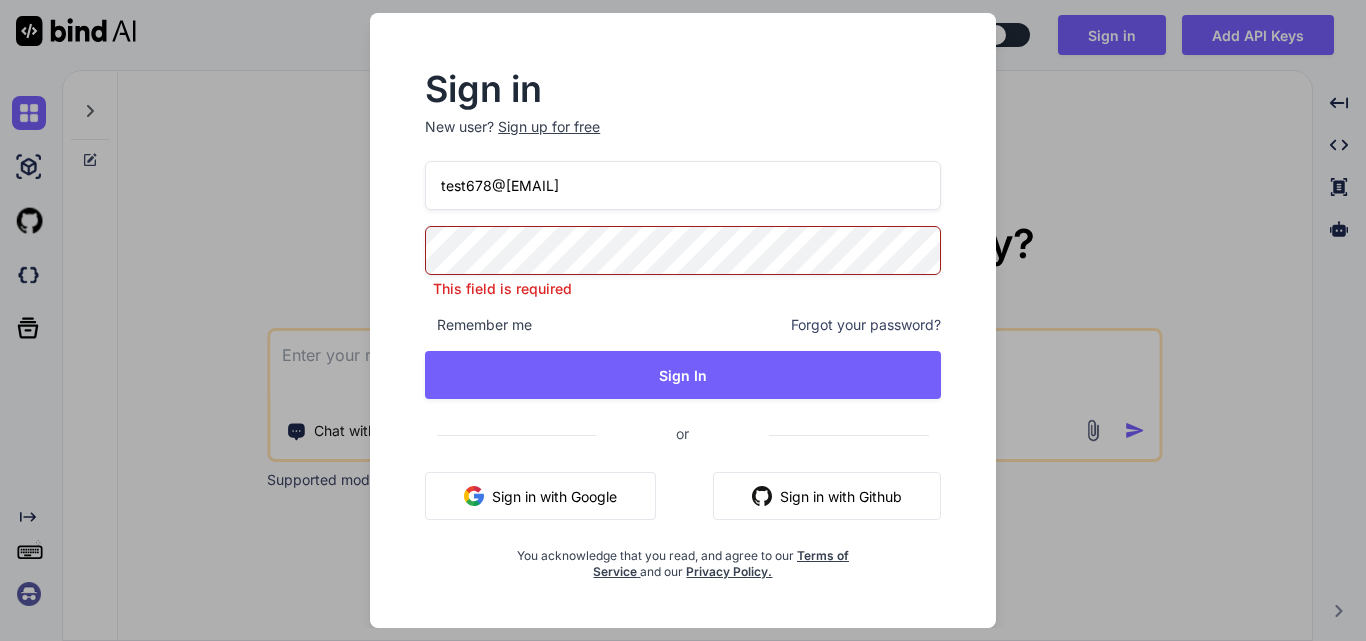 click on "Forgot your password?" at bounding box center [866, 325] 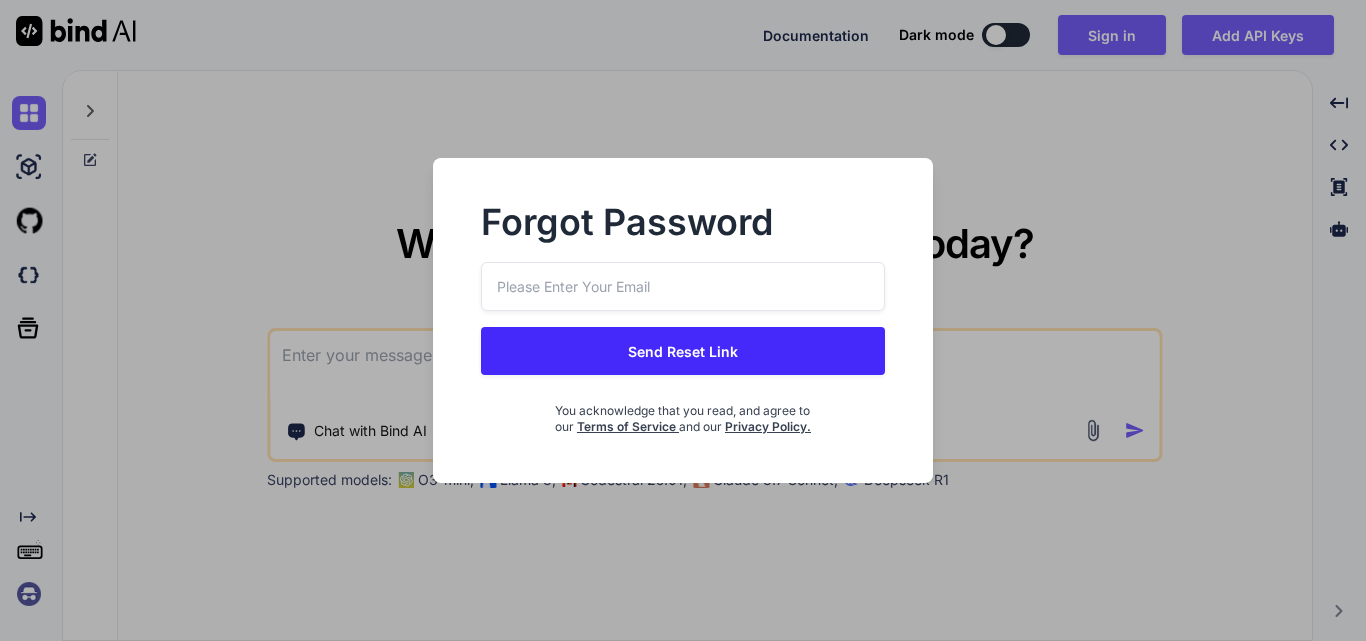 click at bounding box center (683, 286) 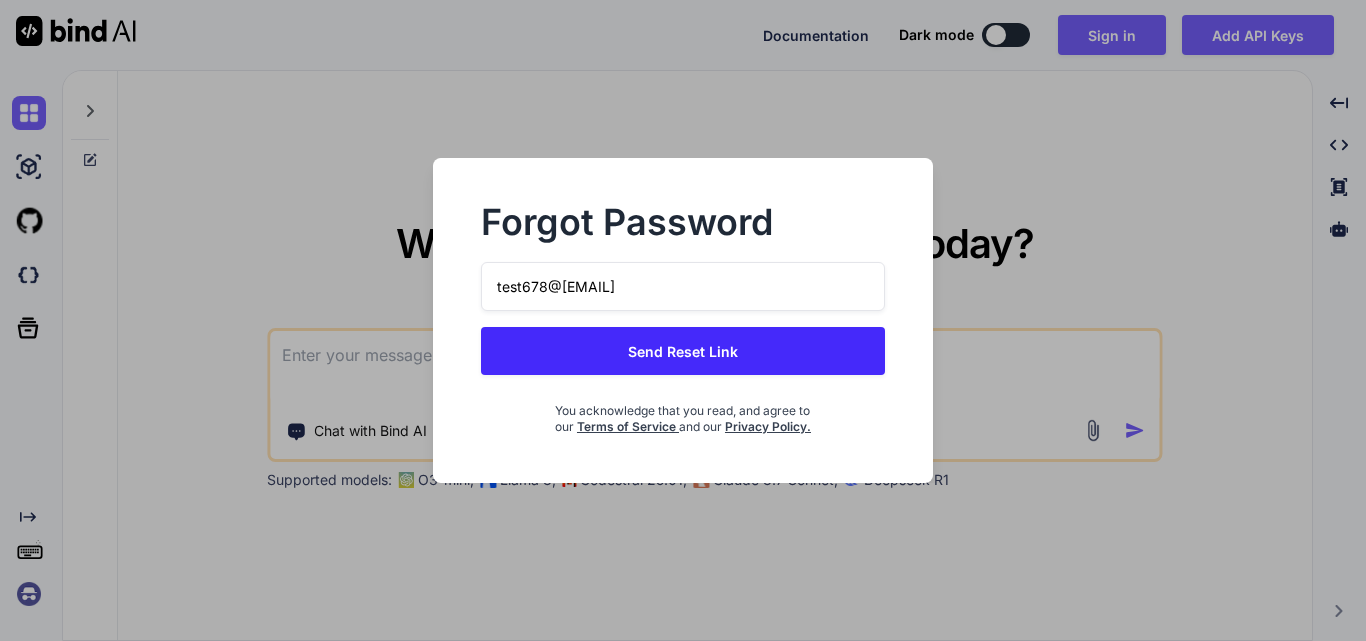 type on "test678@[EMAIL]" 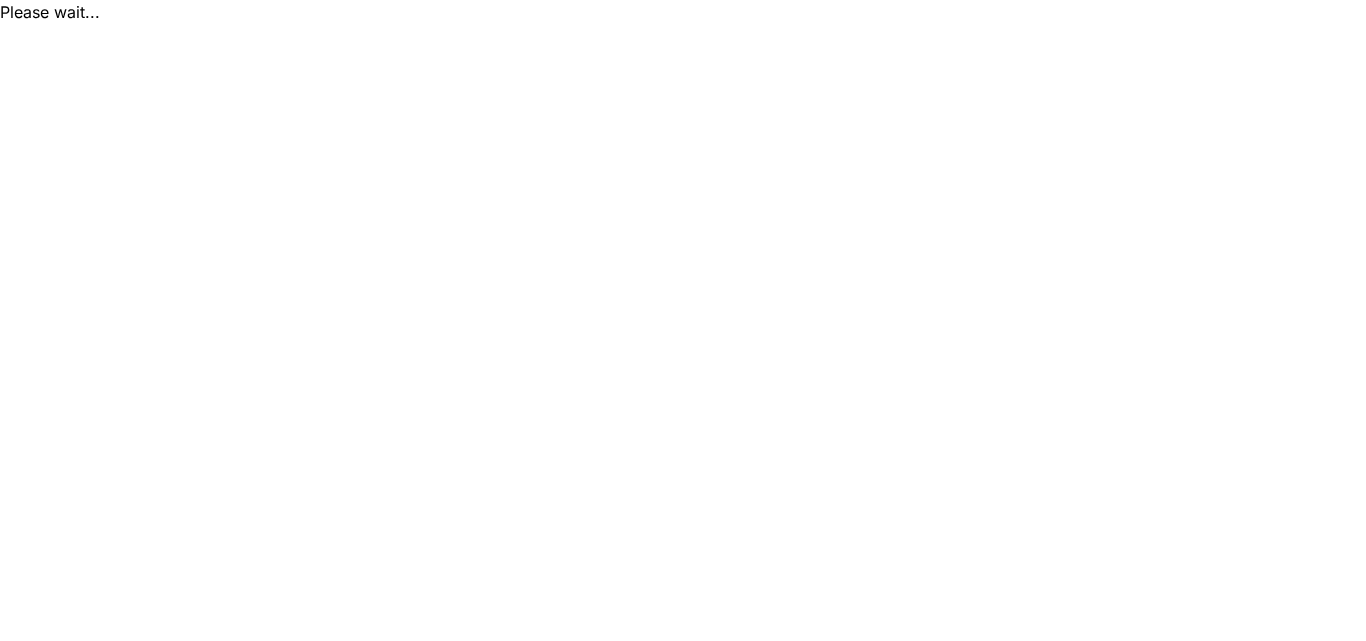 scroll, scrollTop: 0, scrollLeft: 0, axis: both 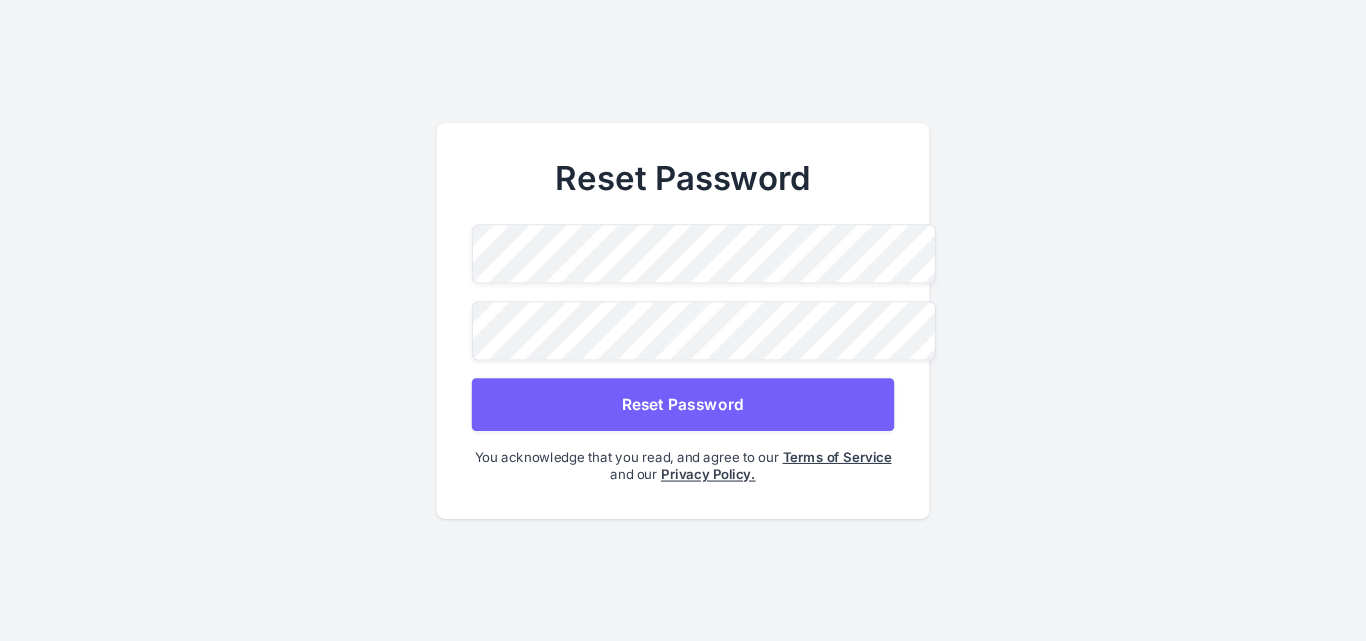 click on "Reset Password Reset Password You acknowledge that you read, and agree to our   Terms of Service   and our   Privacy Policy." at bounding box center [683, 320] 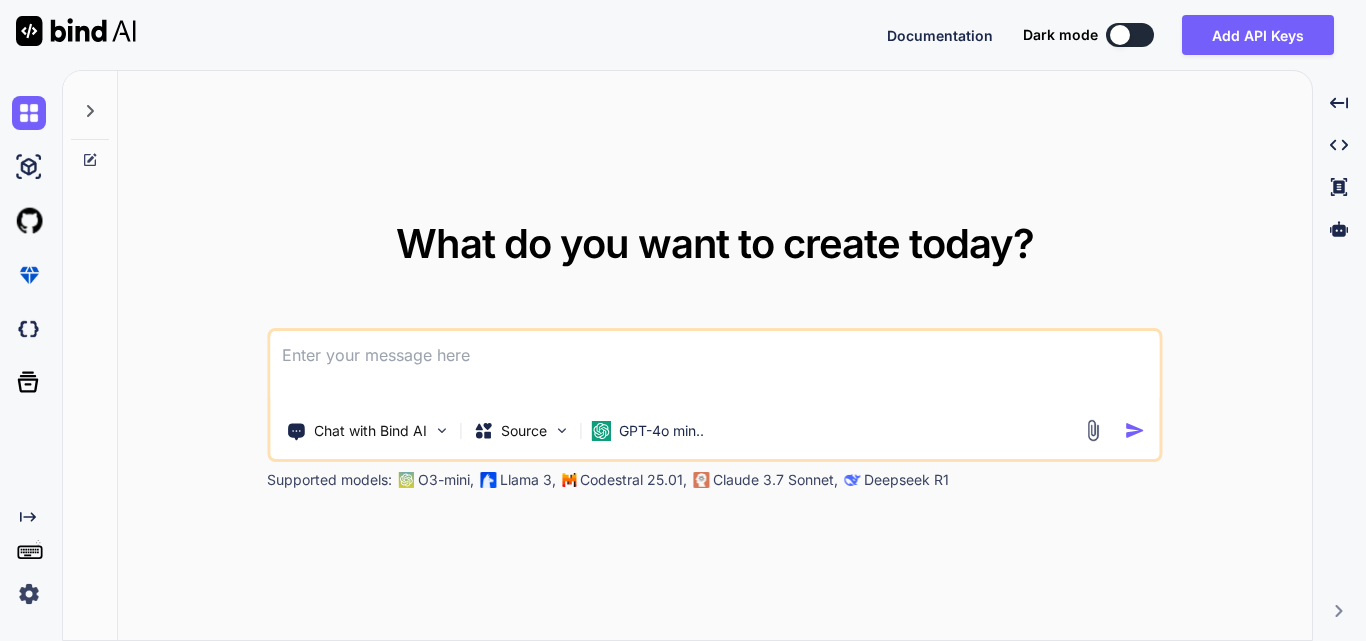 click at bounding box center (714, 368) 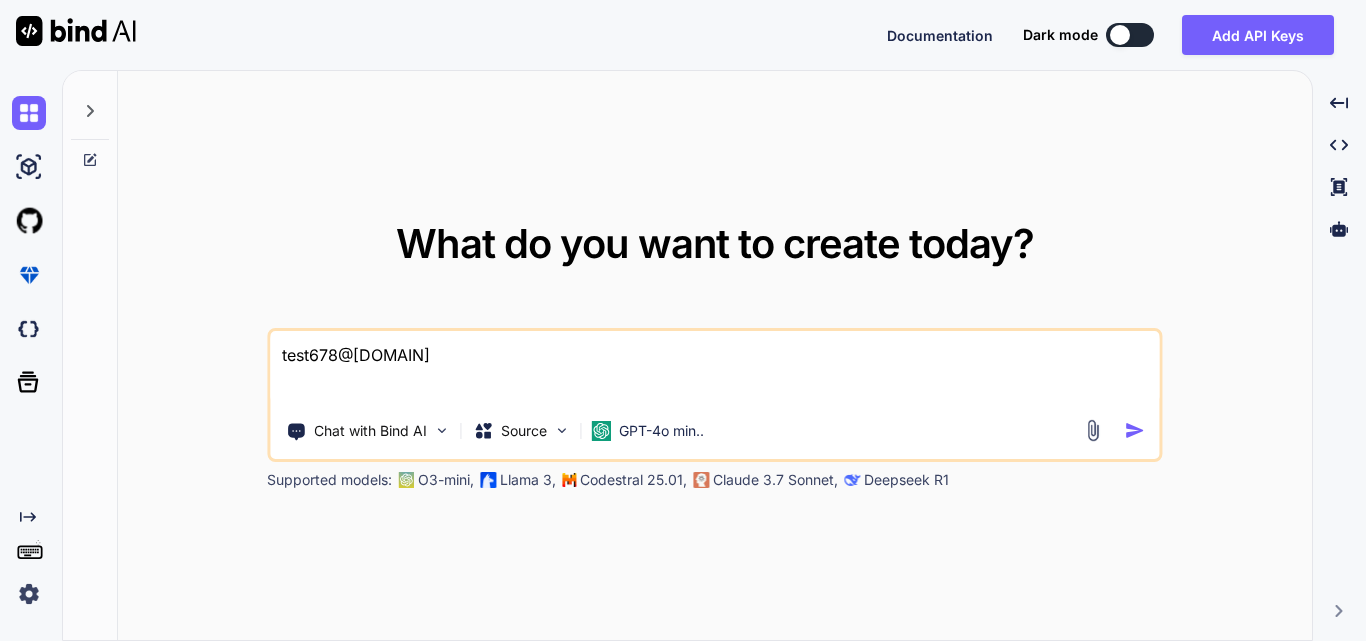 drag, startPoint x: 469, startPoint y: 349, endPoint x: 206, endPoint y: 376, distance: 264.3823 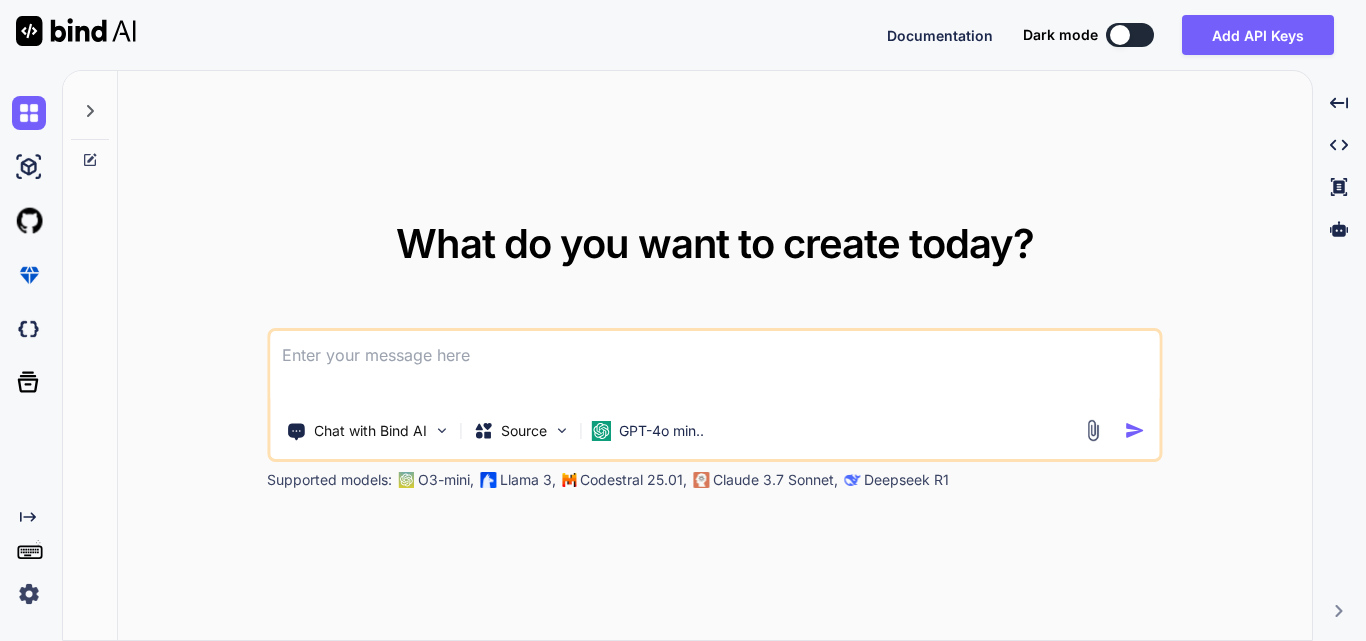 paste on "public function generateReportPdf(Request $request)
{
// Check if HTML data is provided
if (!$request->has('html')) {
return response()->json(['success' => false, 'message' => 'No HTML data provided'], 400);
}
$html = $request->input('html');
// Include the logo image
$logoPath = public_path('assets/images/Logo.png');
dd($logoPath);
if (!file_exists($logoPath)) {
return response()->json(['success' => false, 'message' => 'Logo image not found'], 404);
}
$imageData = base64_encode(file_get_contents($logoPath));
$imageSrc = 'data:image/png;base64,' . $imageData;
// Wrap the table in a div with the logo above it
$pdfHtml = '
<html>
<body>
<img src="' . $imageSrc . '" style="width: 200px; margin-bottom: 20px;">
' . $html . '
</body>
</html>
';
// Set up DOMPDF
$options = new Options();
..." 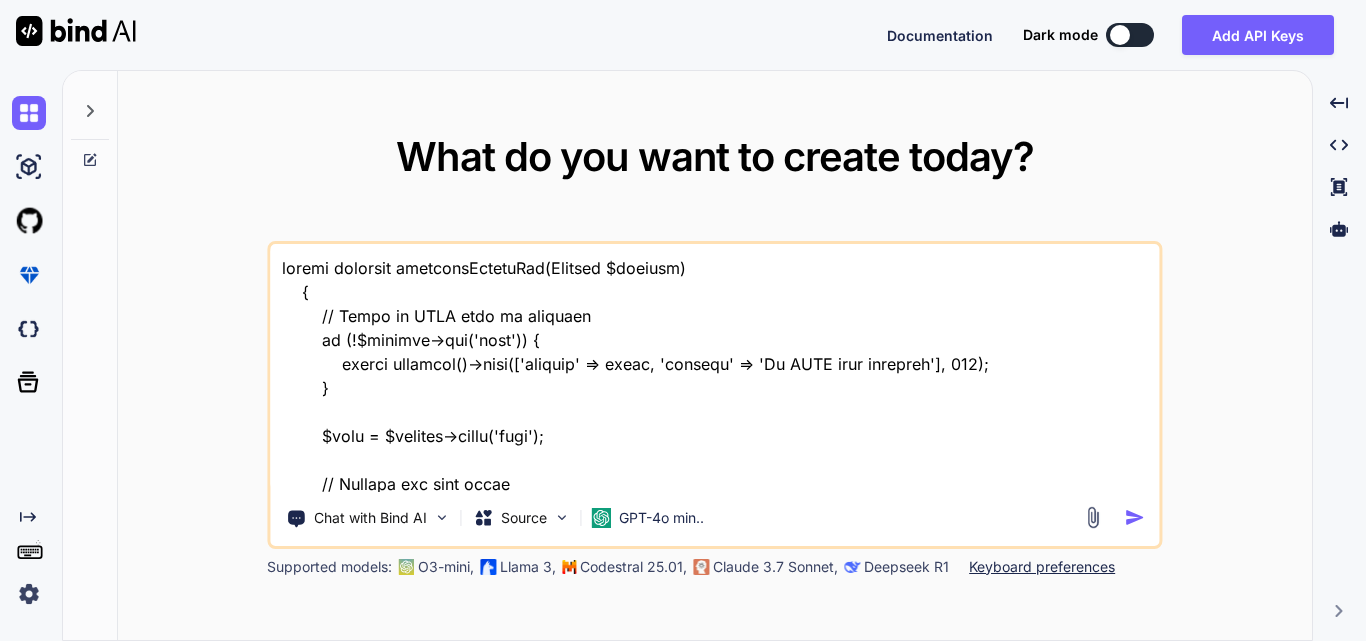 scroll, scrollTop: 843, scrollLeft: 0, axis: vertical 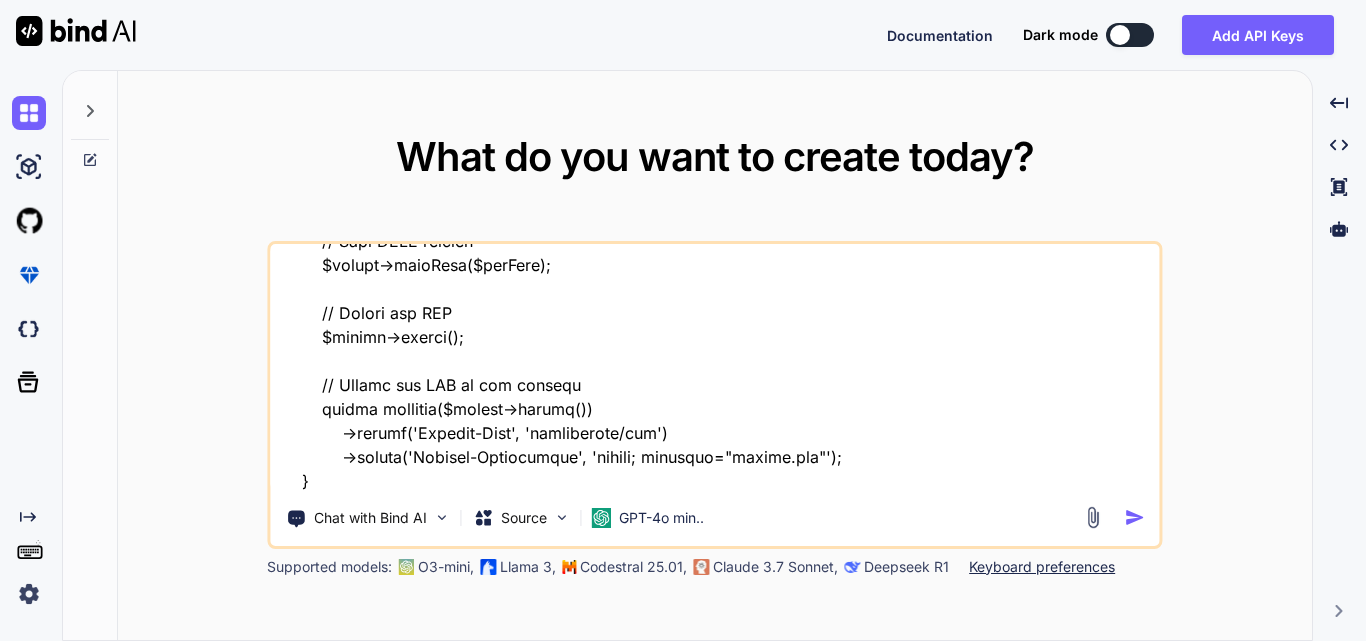 click at bounding box center [714, 368] 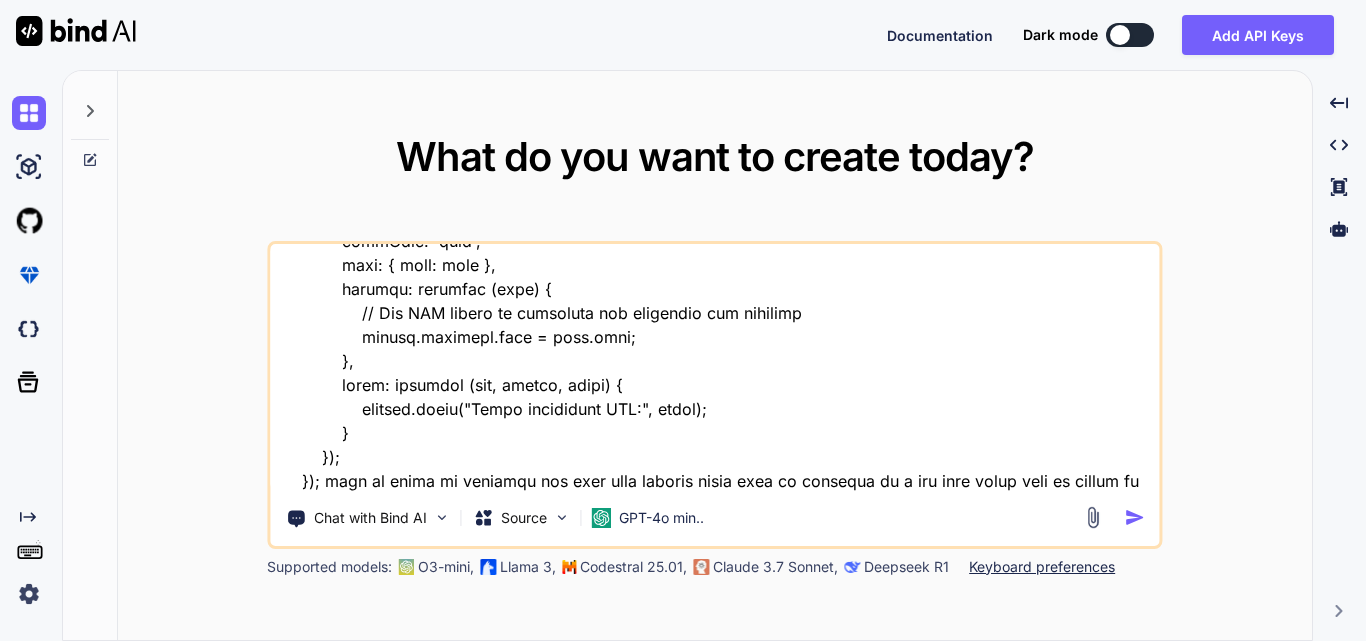 scroll, scrollTop: 3003, scrollLeft: 0, axis: vertical 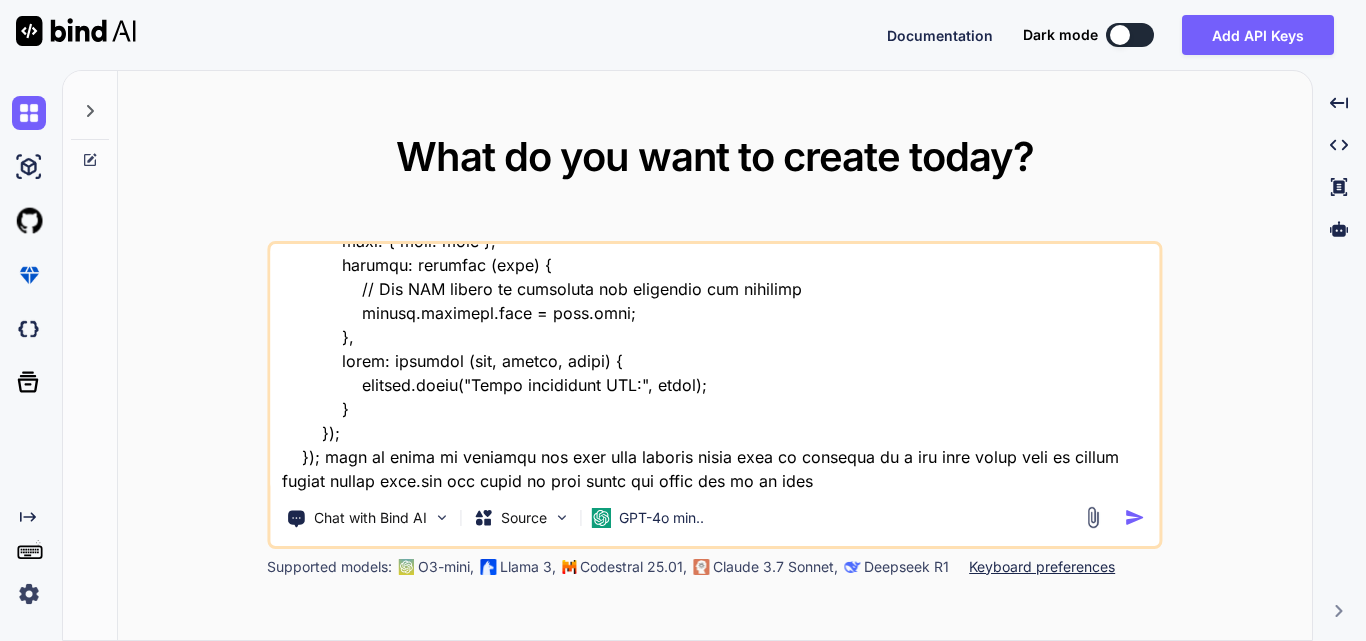 type on "public function generateReportPdf(Request $request)
{
// Check if HTML data is provided
if (!$request->has('html')) {
return response()->json(['success' => false, 'message' => 'No HTML data provided'], 400);
}
$html = $request->input('html');
// Include the logo image
$logoPath = public_path('assets/images/Logo.png');
dd($logoPath);
if (!file_exists($logoPath)) {
return response()->json(['success' => false, 'message' => 'Logo image not found'], 404);
}
$imageData = base64_encode(file_get_contents($logoPath));
$imageSrc = 'data:image/png;base64,' . $imageData;
// Wrap the table in a div with the logo above it
$pdfHtml = '
<html>
<body>
<img src="' . $imageSrc . '" style="width: 200px; margin-bottom: 20px;">
' . $html . '
</body>
</html>
';
// Set up DOMPDF
$options = new Options();
..." 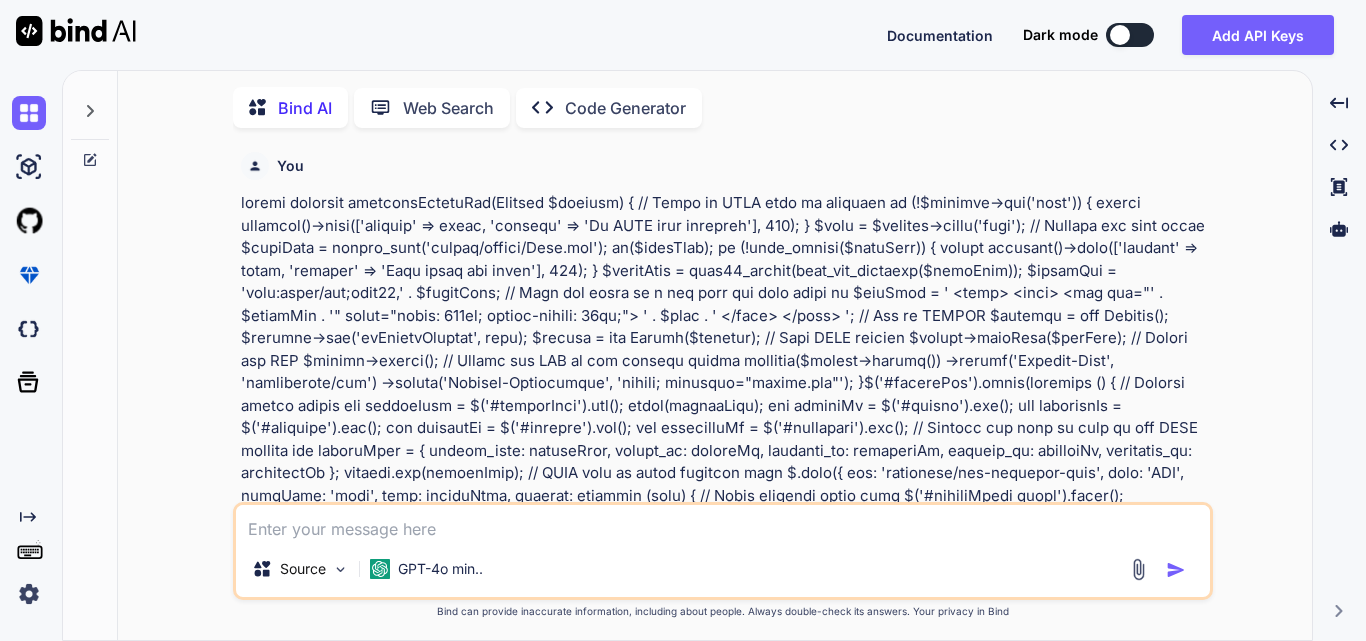 scroll, scrollTop: 8, scrollLeft: 0, axis: vertical 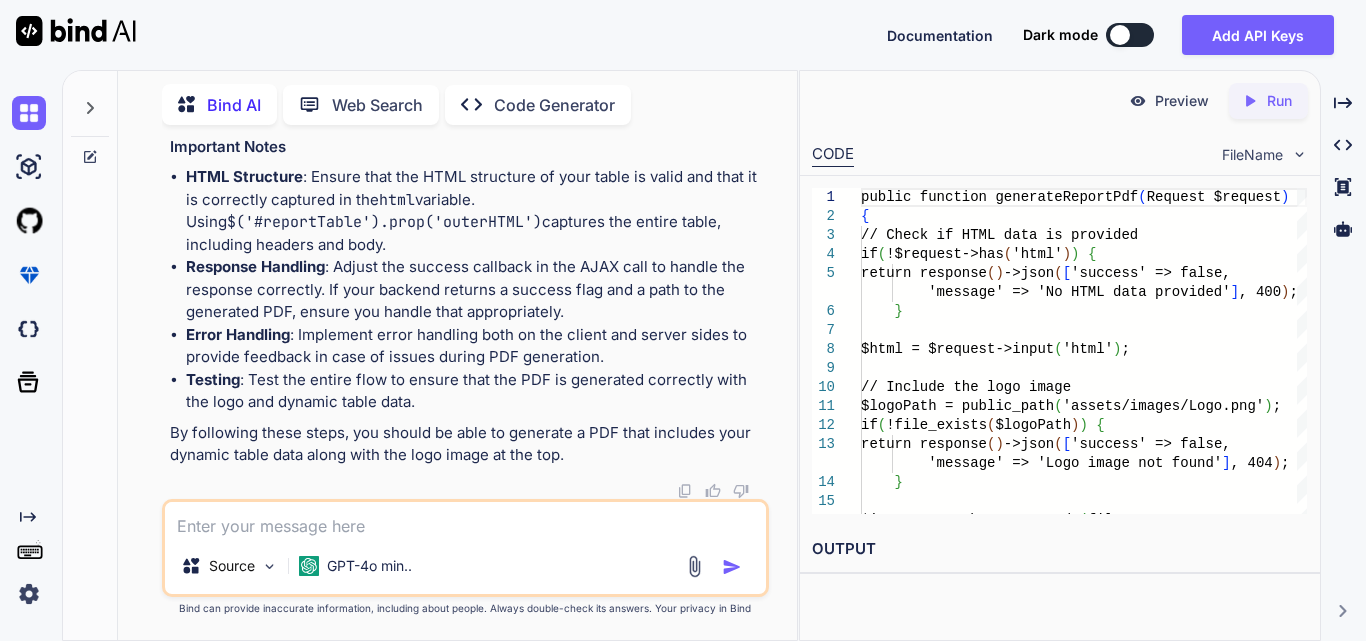 drag, startPoint x: 592, startPoint y: 174, endPoint x: 748, endPoint y: 178, distance: 156.05127 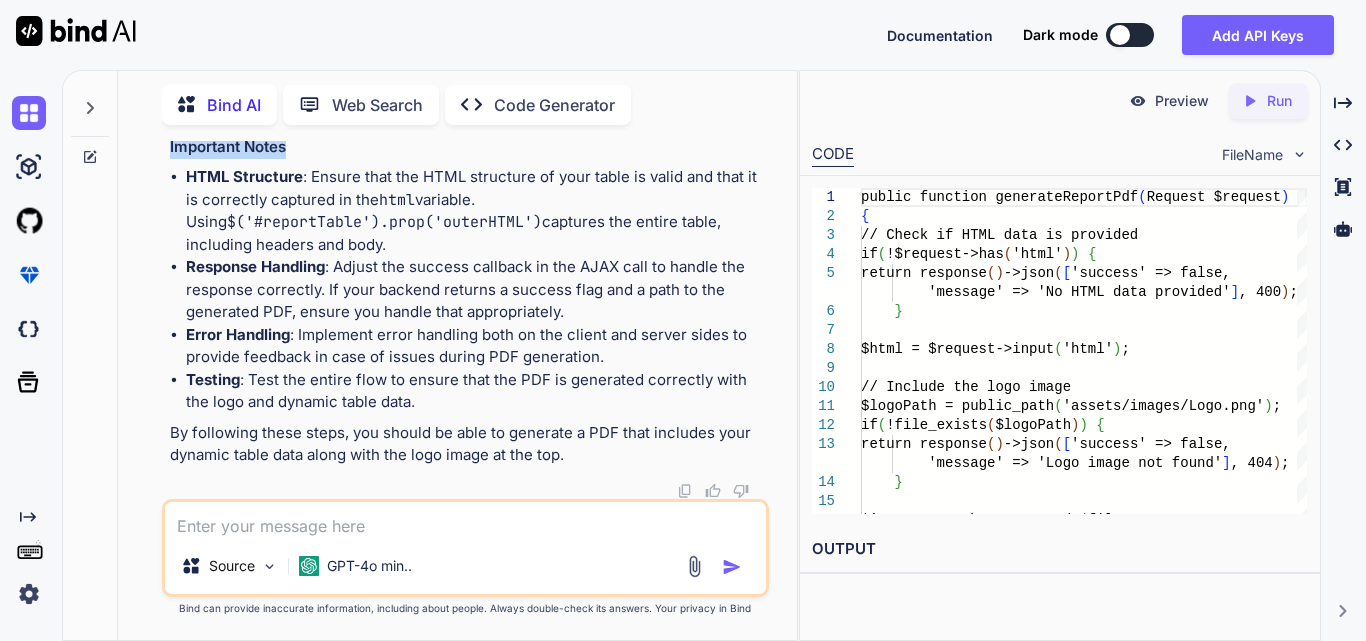 drag, startPoint x: 446, startPoint y: 208, endPoint x: 319, endPoint y: 200, distance: 127.25172 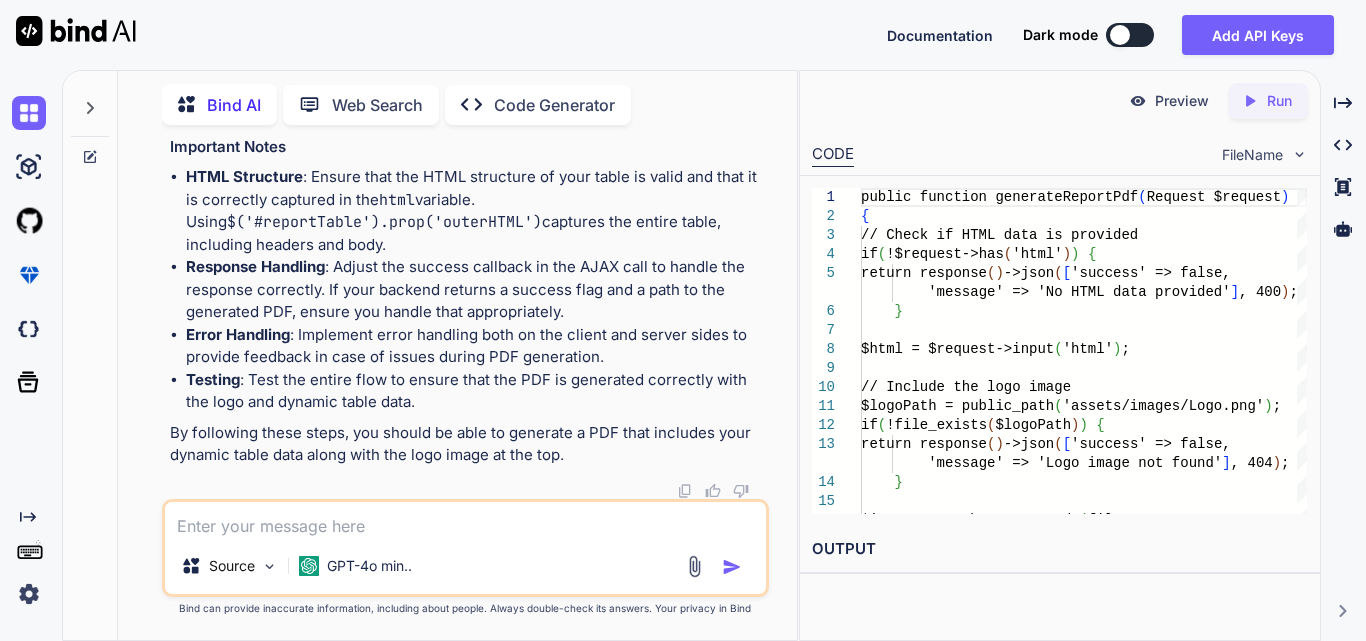 scroll, scrollTop: 2755, scrollLeft: 0, axis: vertical 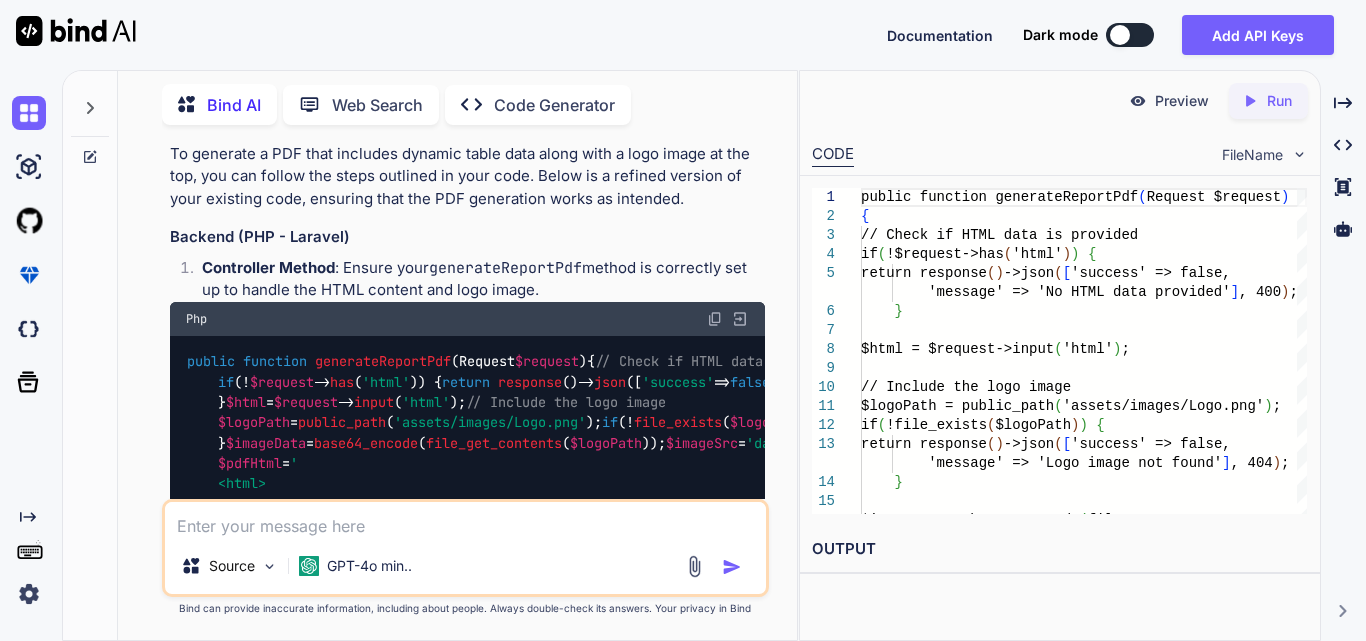 click at bounding box center (715, 319) 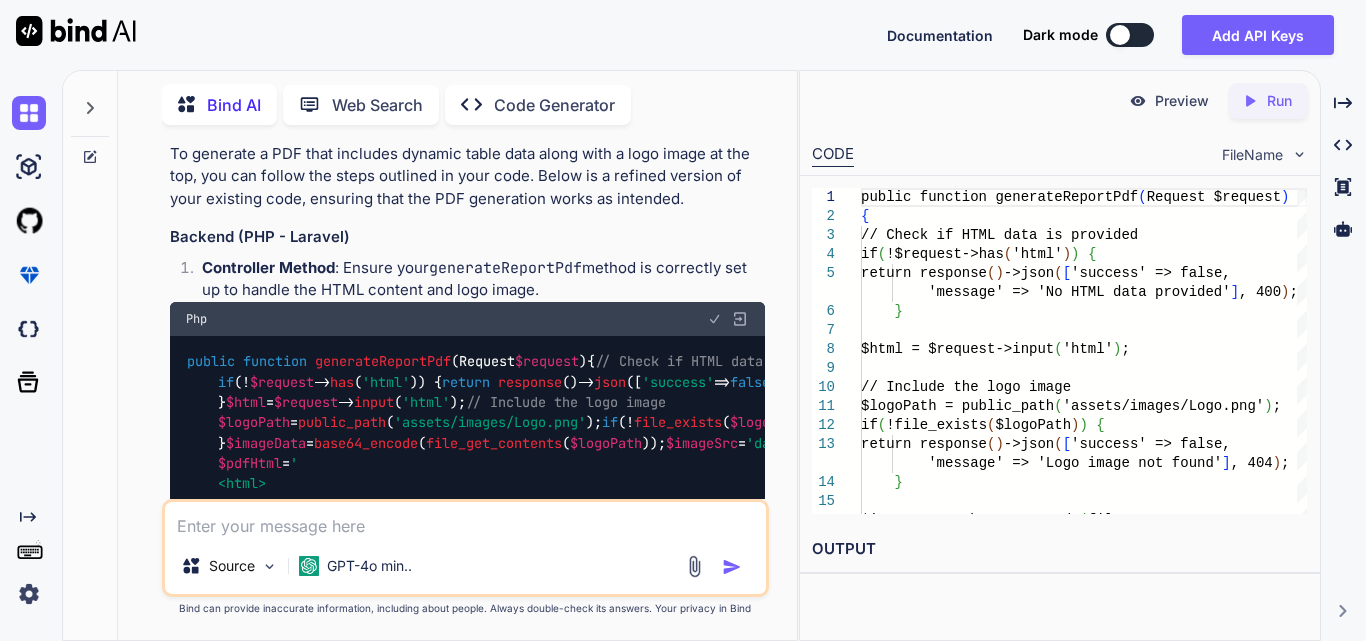 click at bounding box center [715, 319] 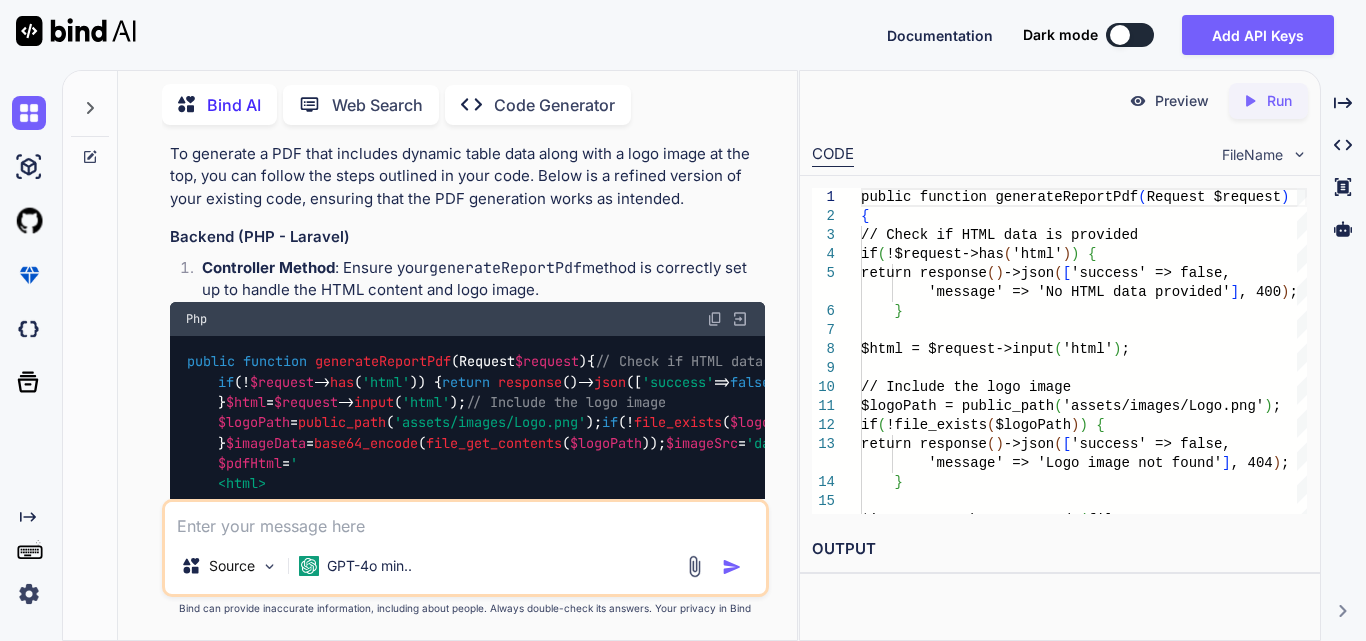 click at bounding box center (465, 520) 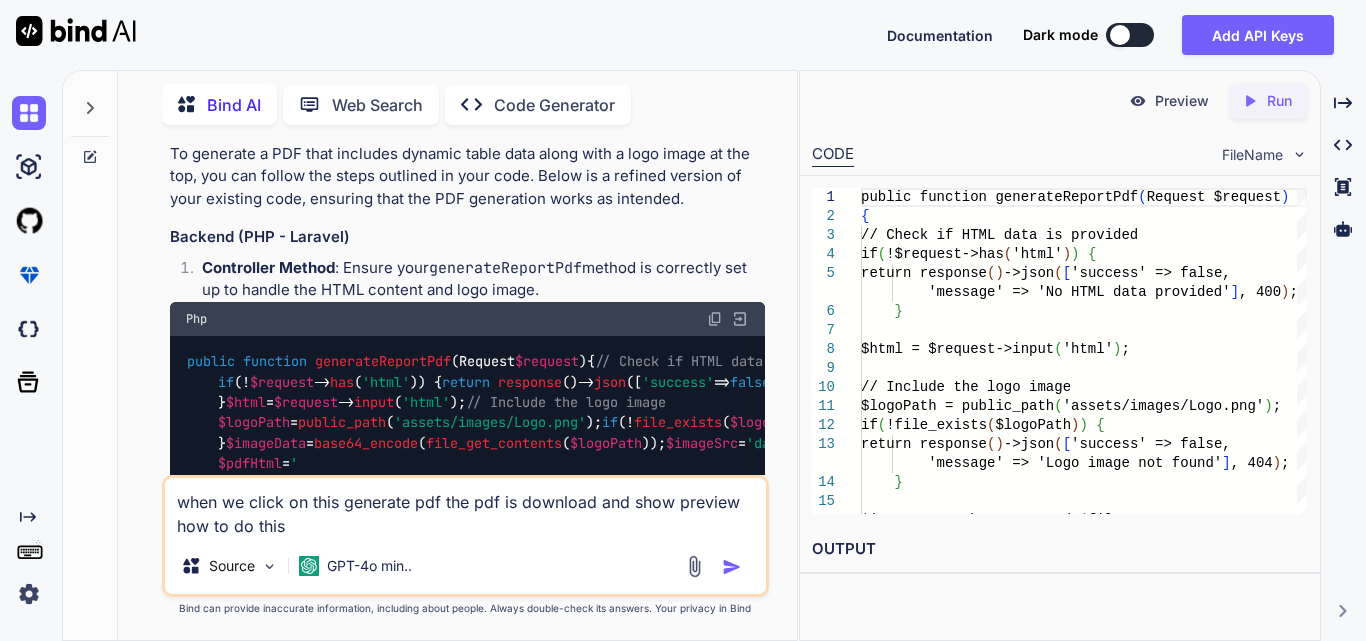 type on "when we click on this generate pdf the pdf is download and show preview how to do this" 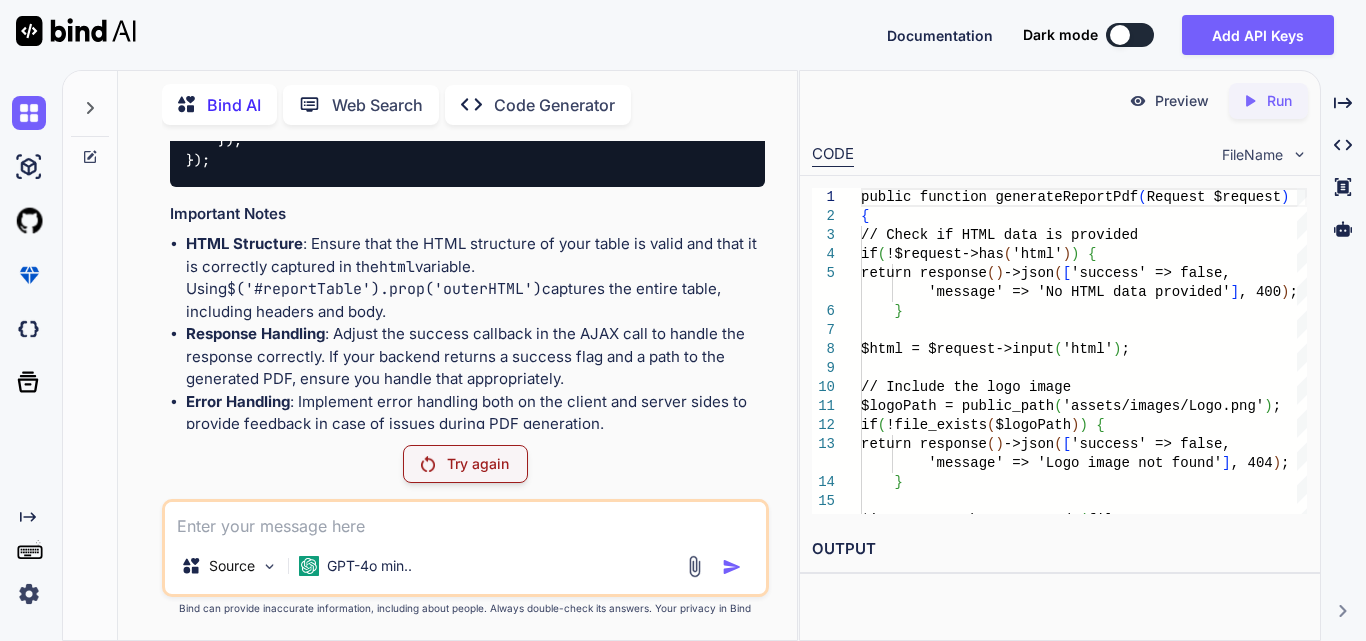 scroll, scrollTop: 2106, scrollLeft: 0, axis: vertical 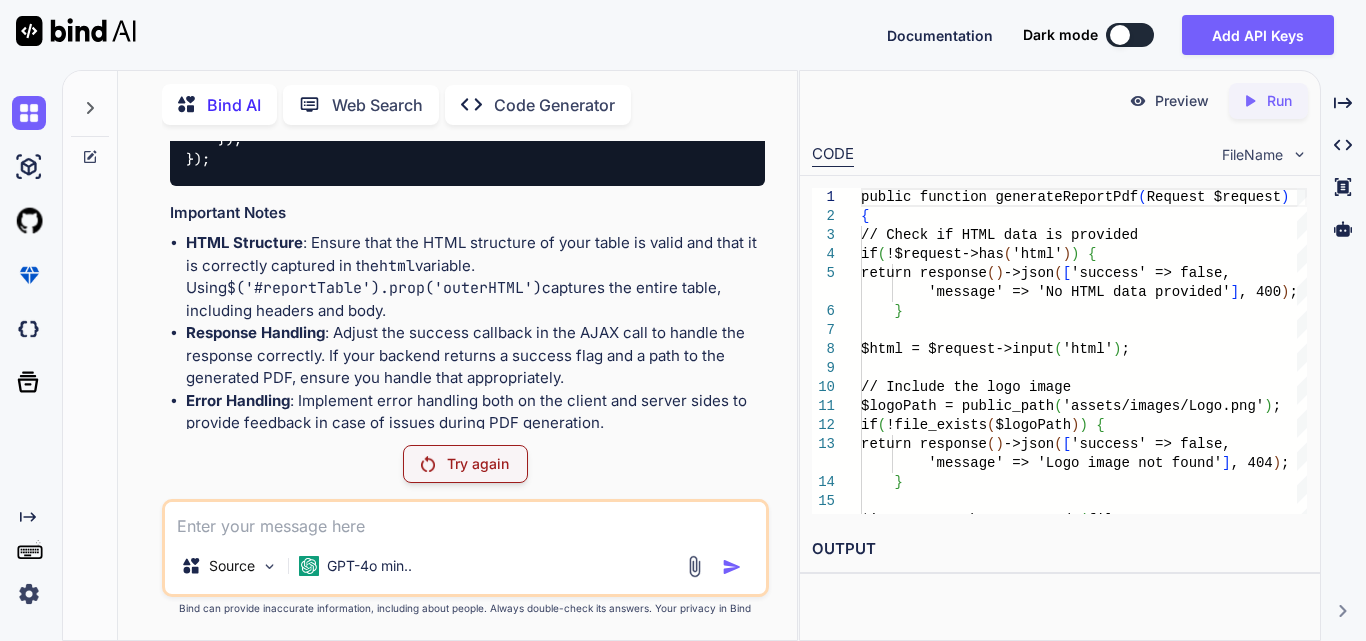 drag, startPoint x: 212, startPoint y: 153, endPoint x: 423, endPoint y: 177, distance: 212.36055 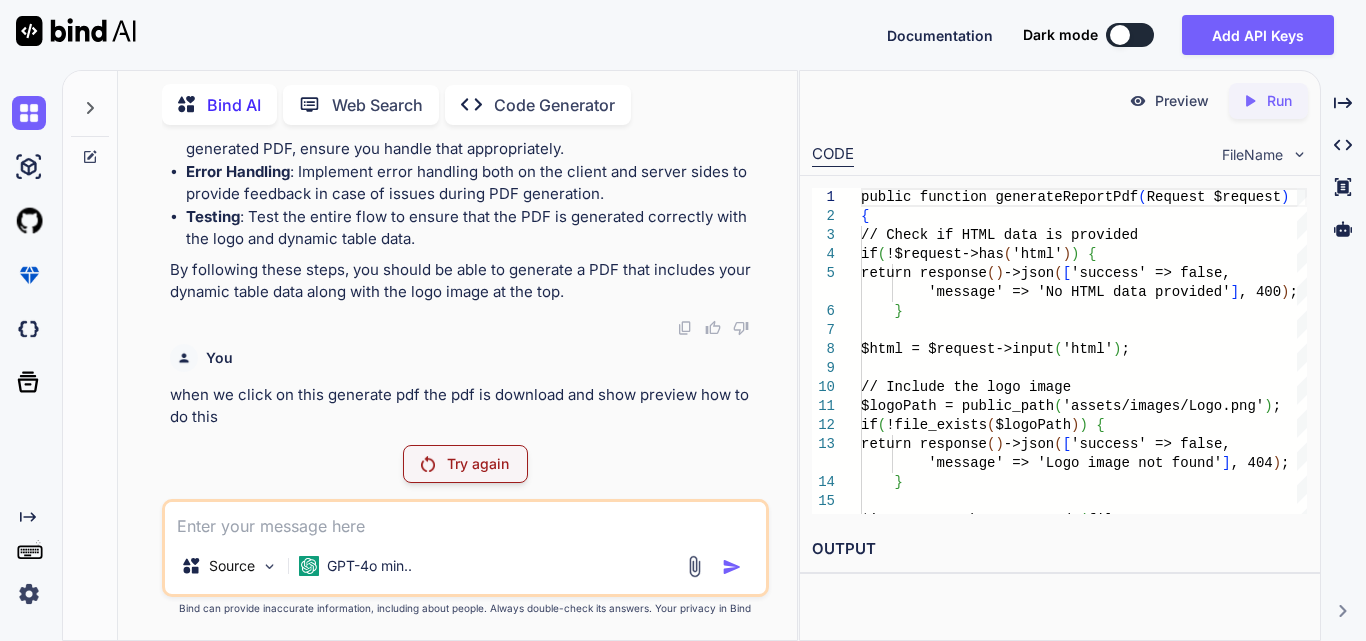 scroll, scrollTop: 3118, scrollLeft: 0, axis: vertical 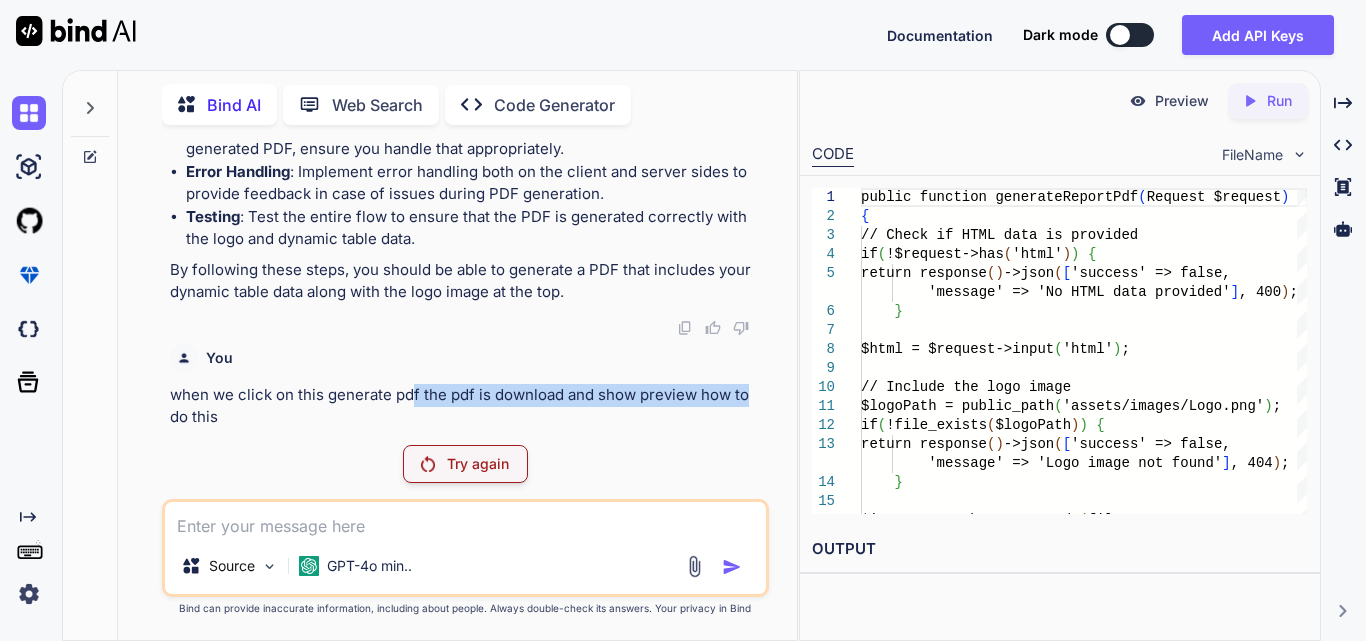 drag, startPoint x: 410, startPoint y: 391, endPoint x: 742, endPoint y: 400, distance: 332.12198 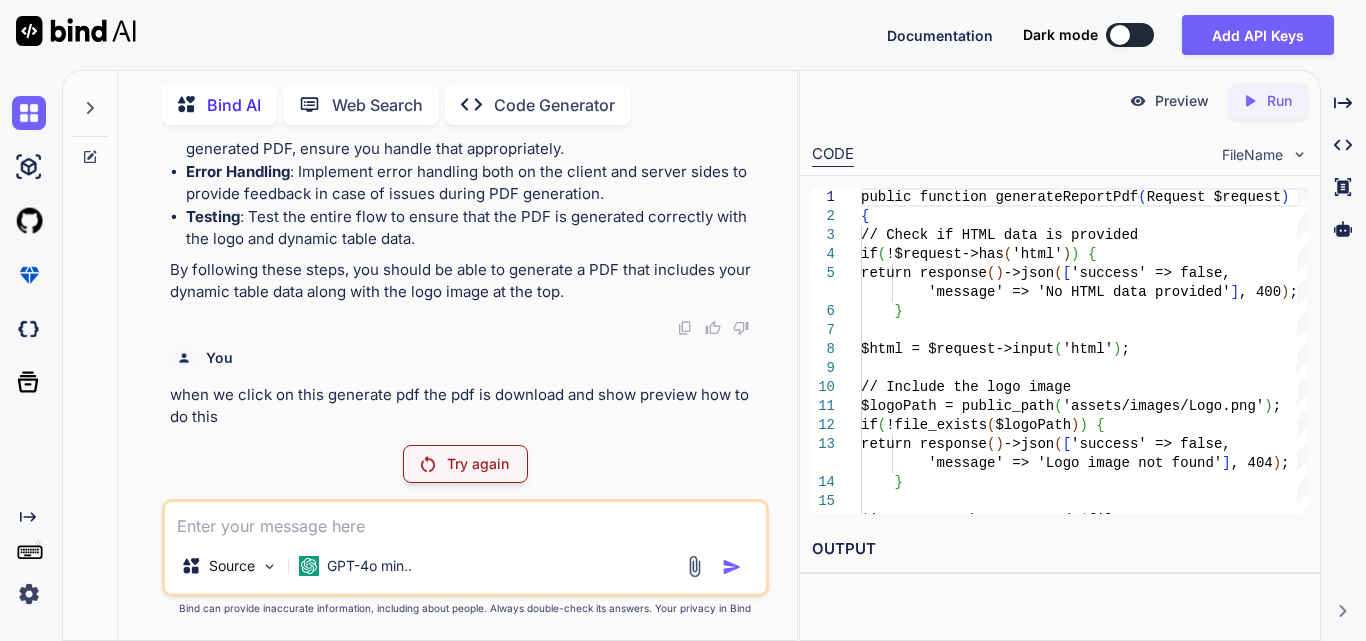 click on "when we click on this generate pdf the pdf is download and show preview how to do this" at bounding box center (467, 406) 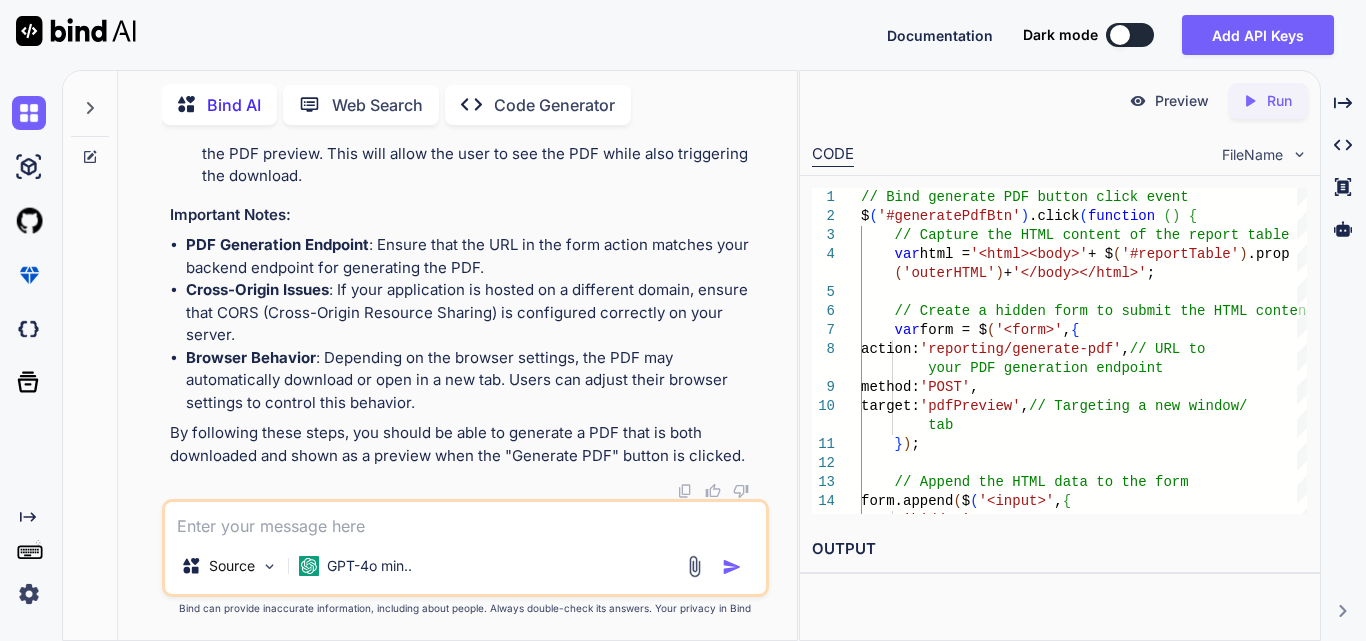 scroll, scrollTop: 4416, scrollLeft: 0, axis: vertical 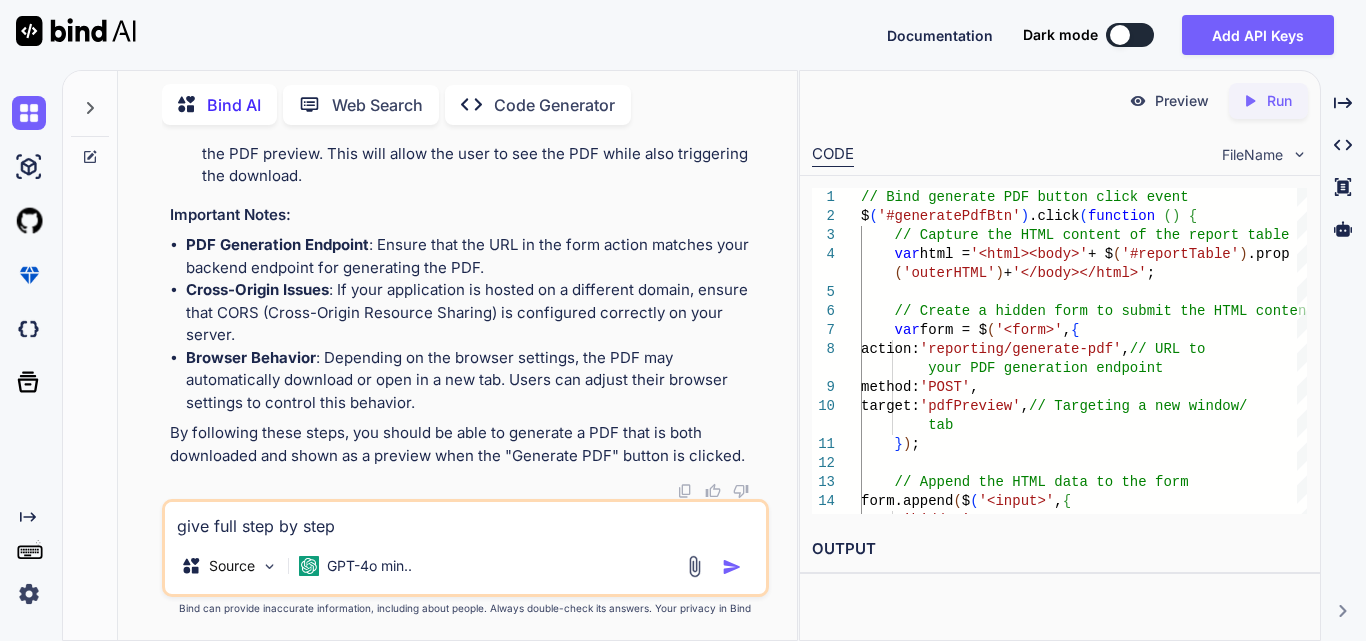 type on "give full step by step" 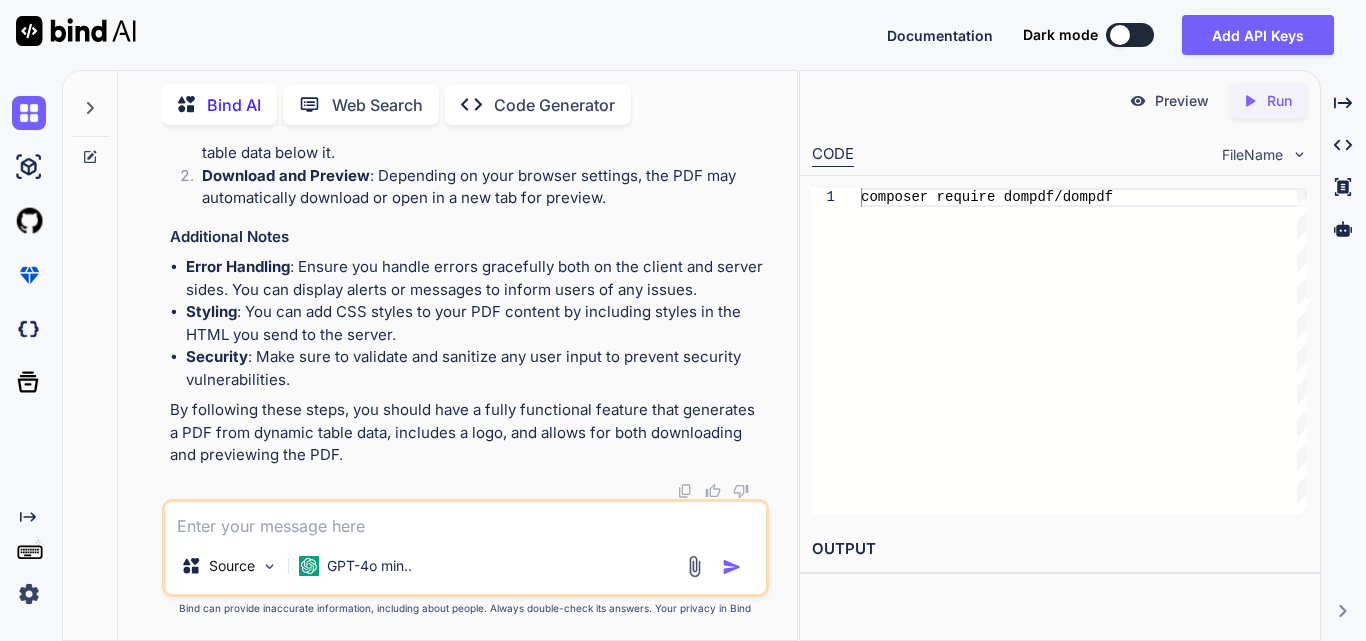 scroll, scrollTop: 7627, scrollLeft: 0, axis: vertical 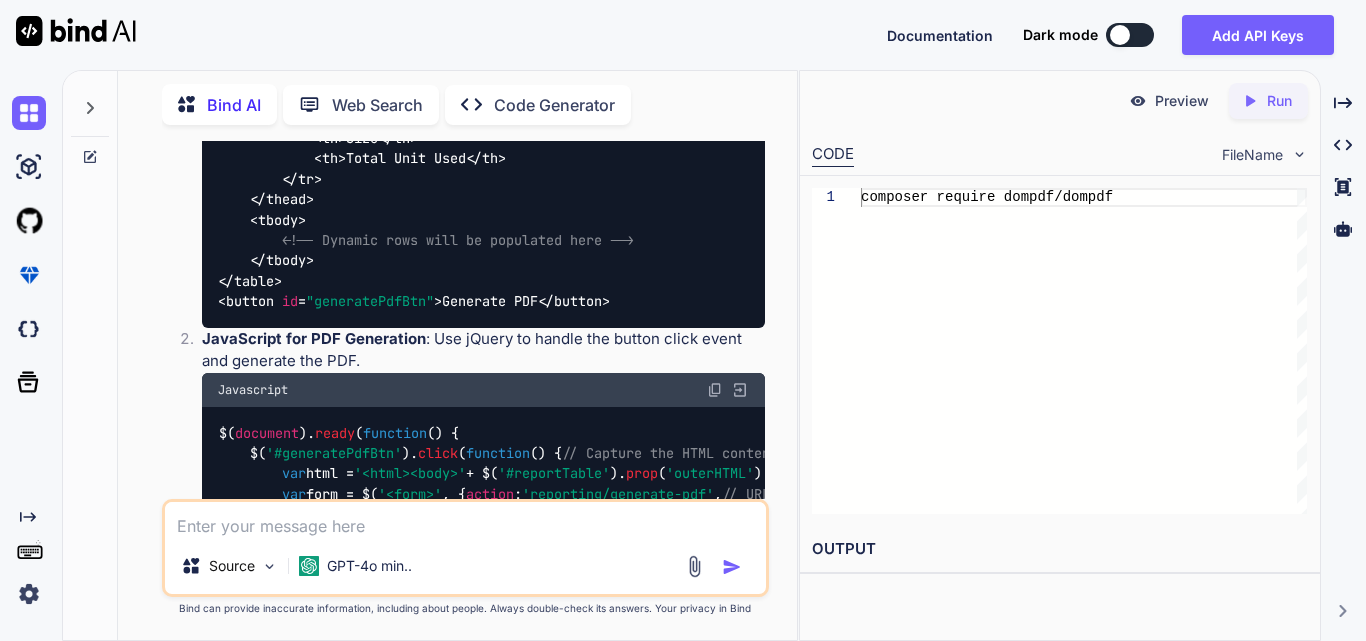 drag, startPoint x: 174, startPoint y: 254, endPoint x: 292, endPoint y: 283, distance: 121.511314 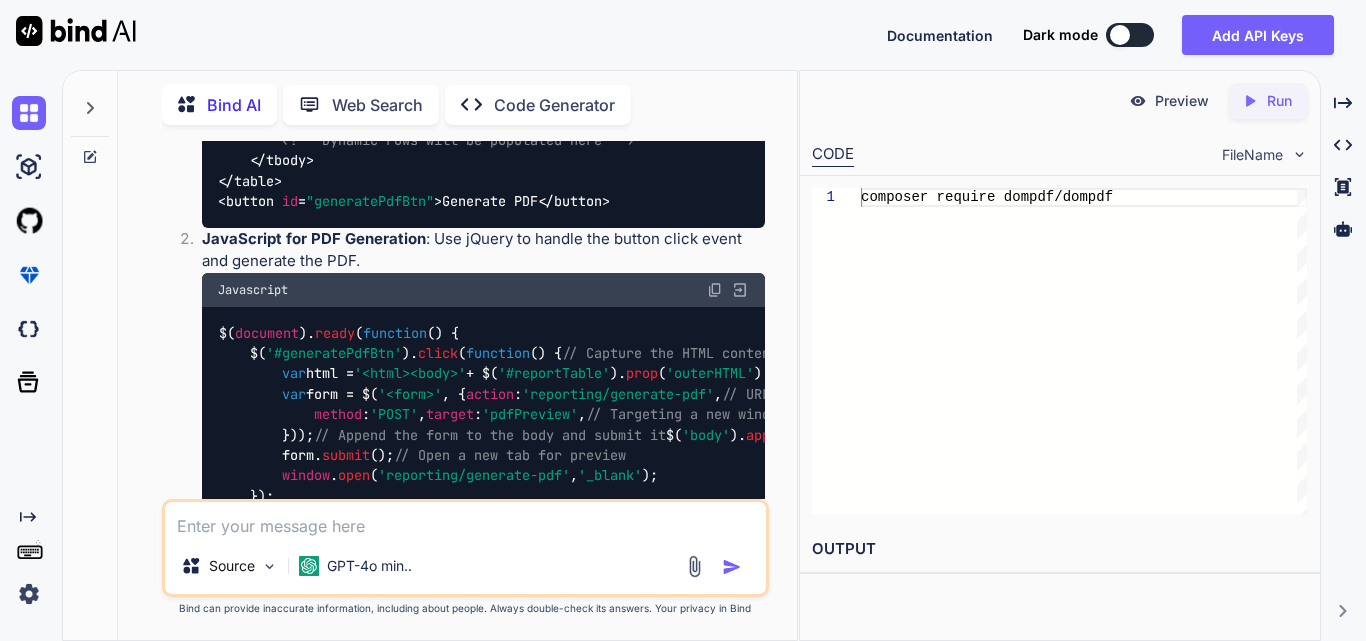 drag, startPoint x: 395, startPoint y: 257, endPoint x: 671, endPoint y: 289, distance: 277.84888 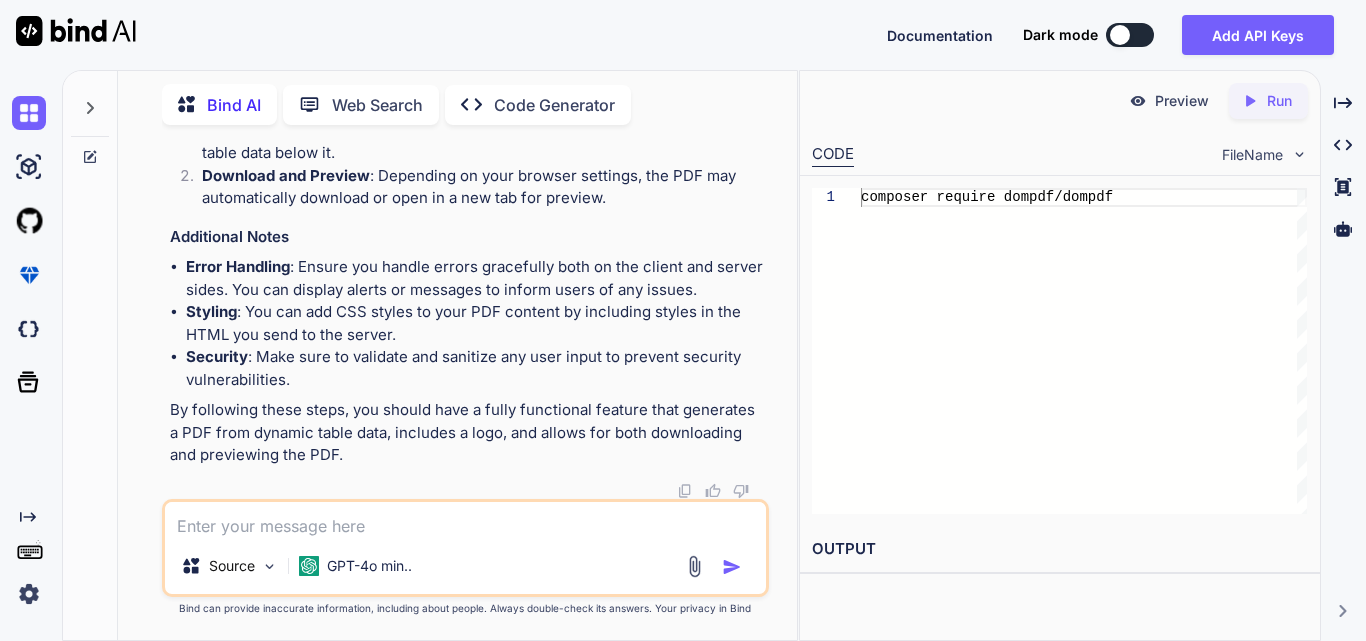 scroll, scrollTop: 6427, scrollLeft: 0, axis: vertical 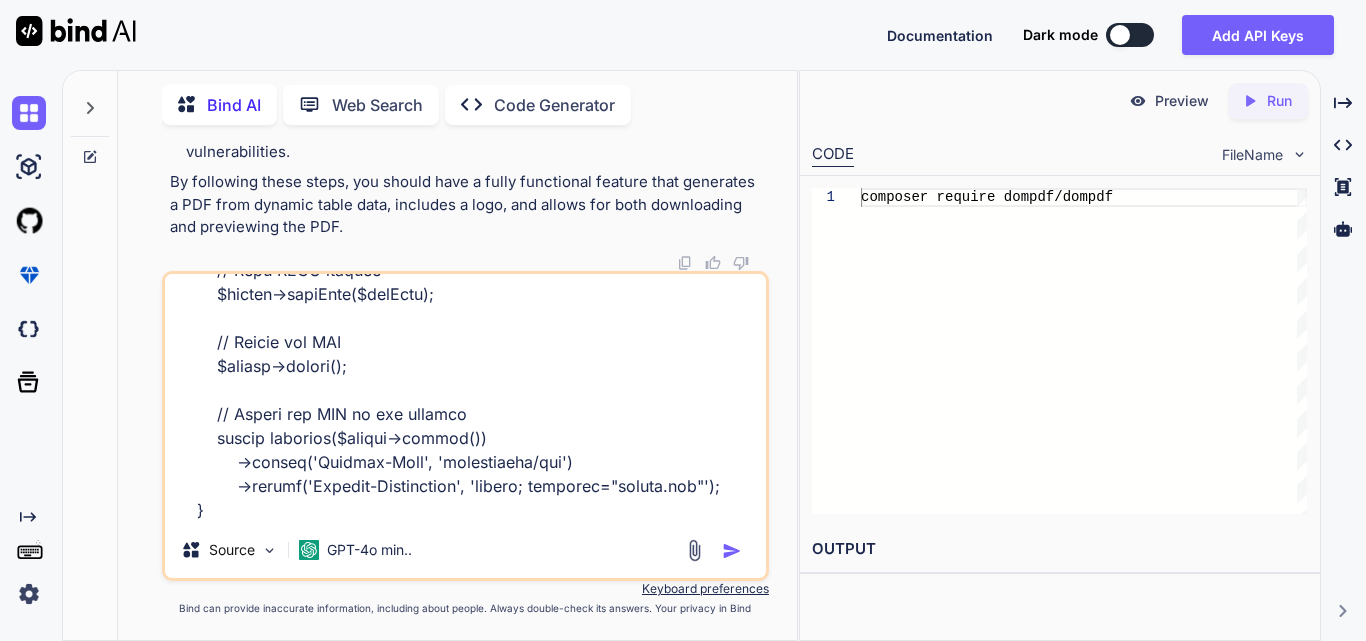 paste on "// Bind generate PDF button click event
$('#generatePdfBtn').click(function () {
// Capture the HTML content of the report table
var html = '<html><body>' + $('#reportTable').prop('outerHTML') + '</body></html>';
$.ajax({
url: 'reporting/generate-pdf',
type: 'POST',
dataType: 'json',
data: { html: html },
success: function (data) {
// The PDF should be generated and available for download
if (data.success) {
// If the response contains a path to the PDF, redirect to it
window.location.href = data.path; // Adjust this based on your response structure
} else {
alert(data.message); // Show error message if PDF generation failed
}
},
error: function (xhr, status, error) {
console.error("Error generating PDF:", error);
}
});
});" 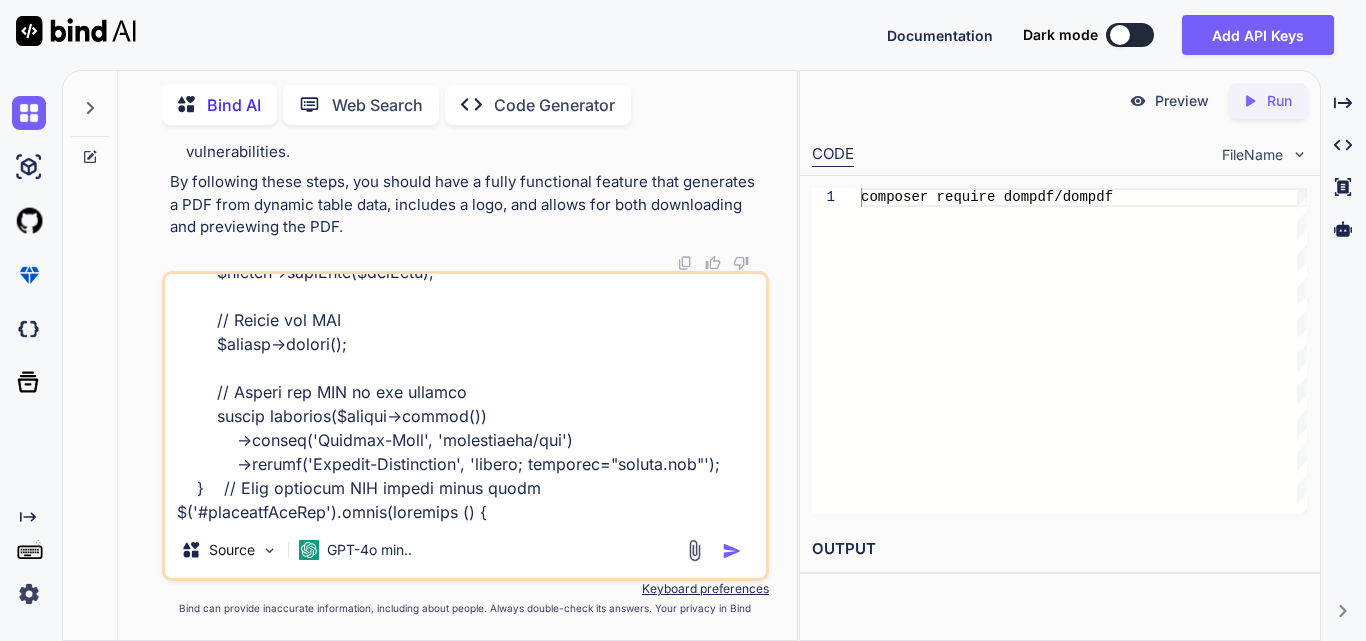 scroll, scrollTop: 1538, scrollLeft: 0, axis: vertical 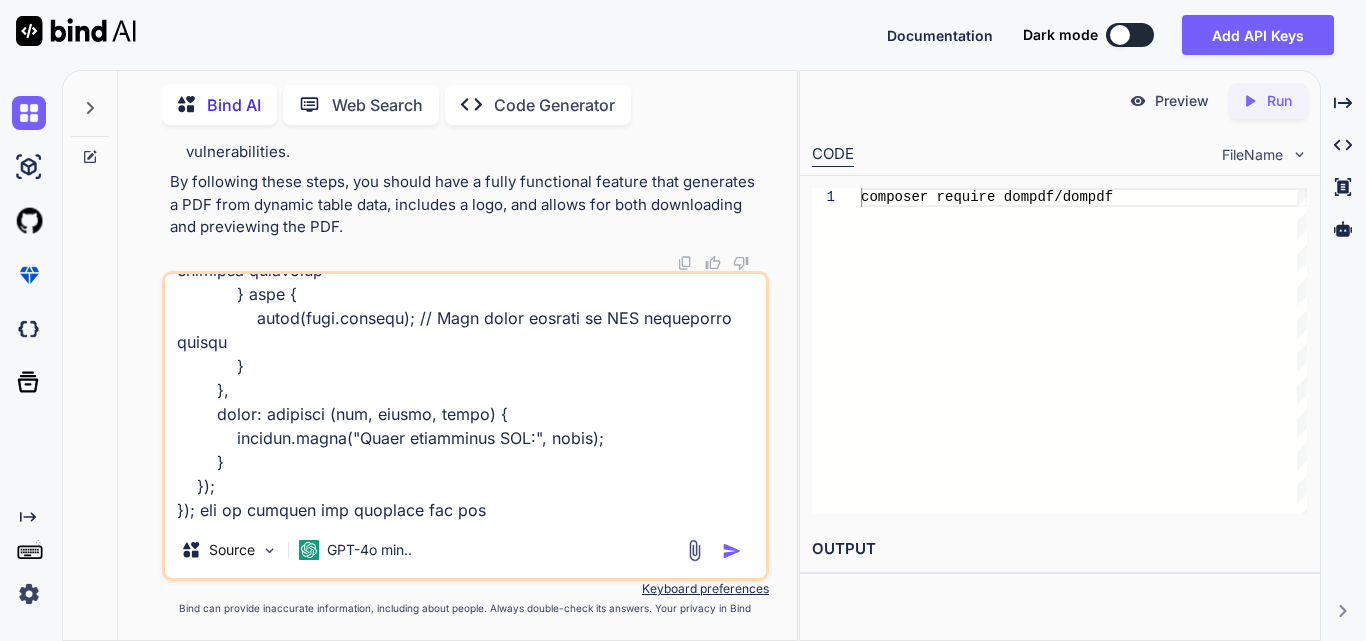 type on "public function generateReportPdf(Request $request)
{
// Check if HTML data is provided
if (!$request->has('html')) {
return response()->json(['success' => false, 'message' => 'No HTML data provided'], 400);
}
$html = $request->input('html');
// Include the logo image
$logoPath = public_path('assets/images/Logo.png');
if (!file_exists($logoPath)) {
return response()->json(['success' => false, 'message' => 'Logo image not found'], 404);
}
$imageData = base64_encode(file_get_contents($logoPath));
$imageSrc = 'data:image/png;base64,' . $imageData;
// Wrap the table in a div with the logo above it
$pdfHtml = '
<html>
<body>
<img src="' . $imageSrc . '" style="width: 200px; margin-bottom: 20px;"/>
' . $html . '
</body>
</html>
';
// Set up DOMPDF
$options = new Options();
$options->set('isRemoteEnabled', t..." 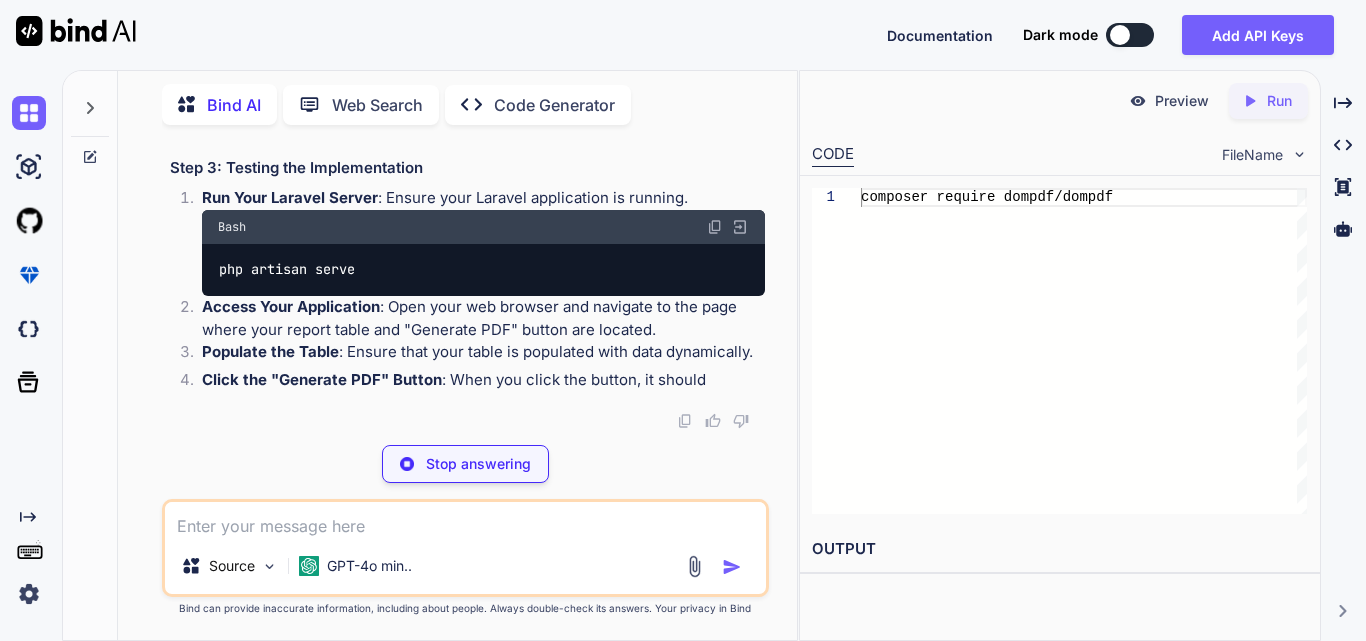 scroll, scrollTop: 10240, scrollLeft: 0, axis: vertical 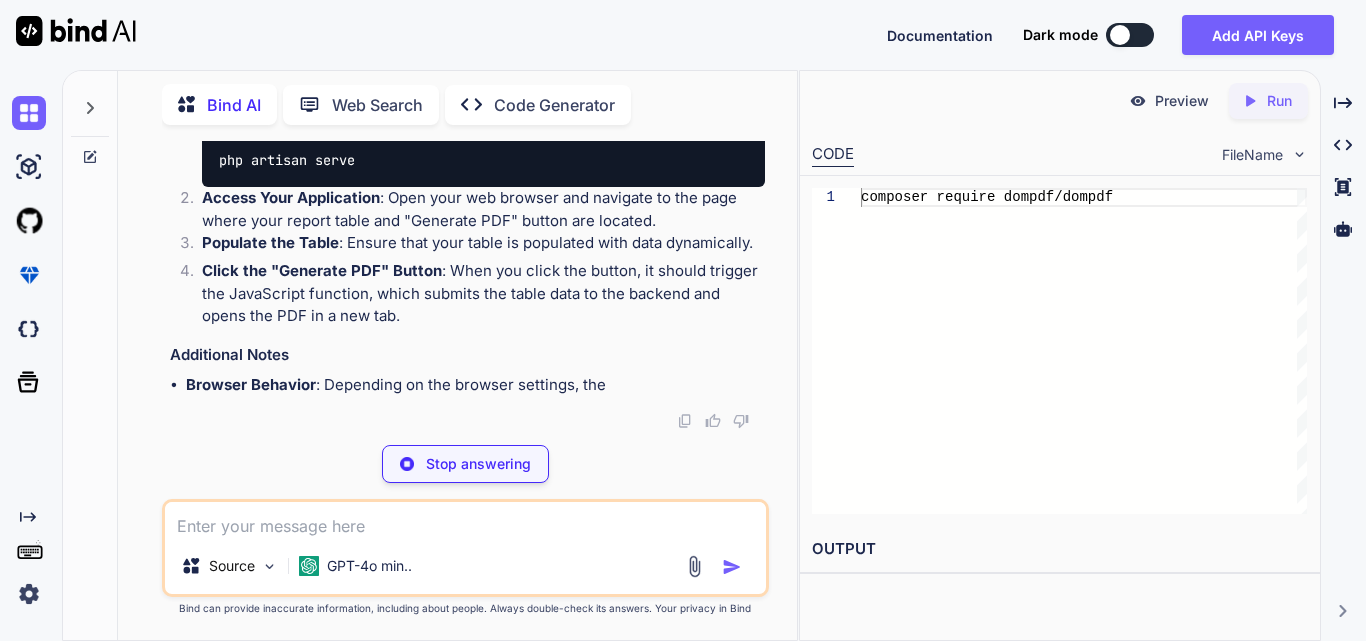 click on "'POST'" at bounding box center [330, -325] 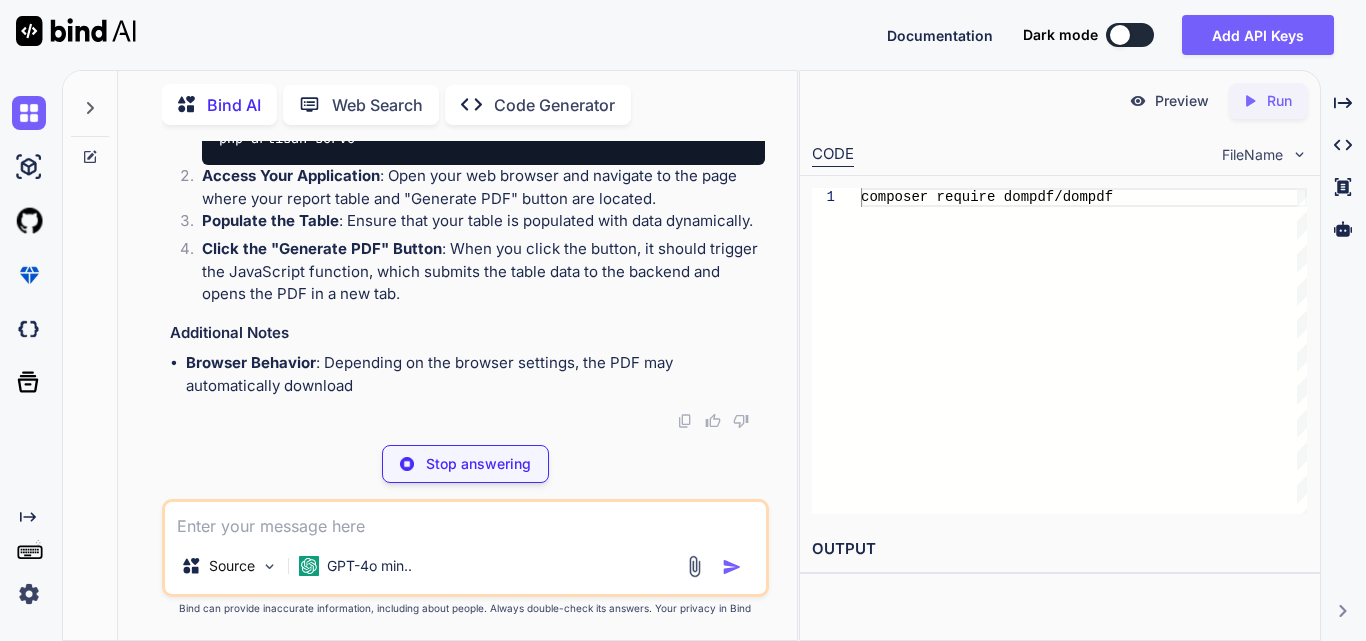 click on "'POST'" at bounding box center (330, -347) 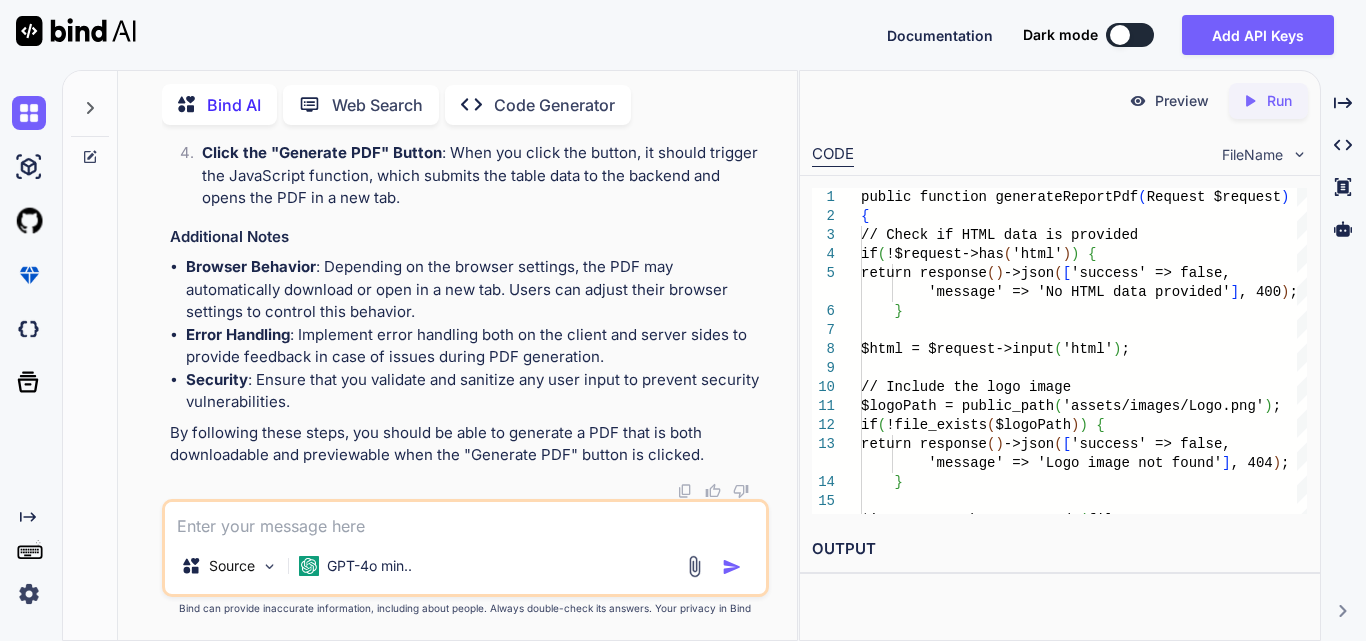 scroll, scrollTop: 11040, scrollLeft: 0, axis: vertical 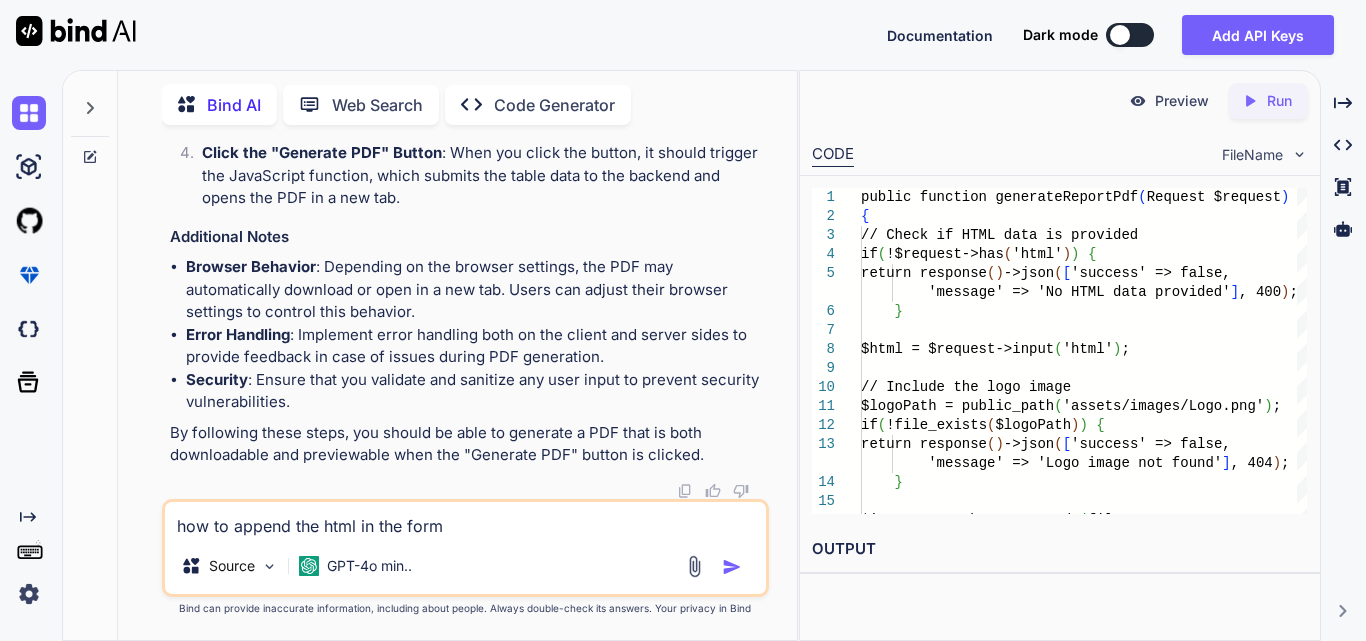 type on "how to append the html in the form" 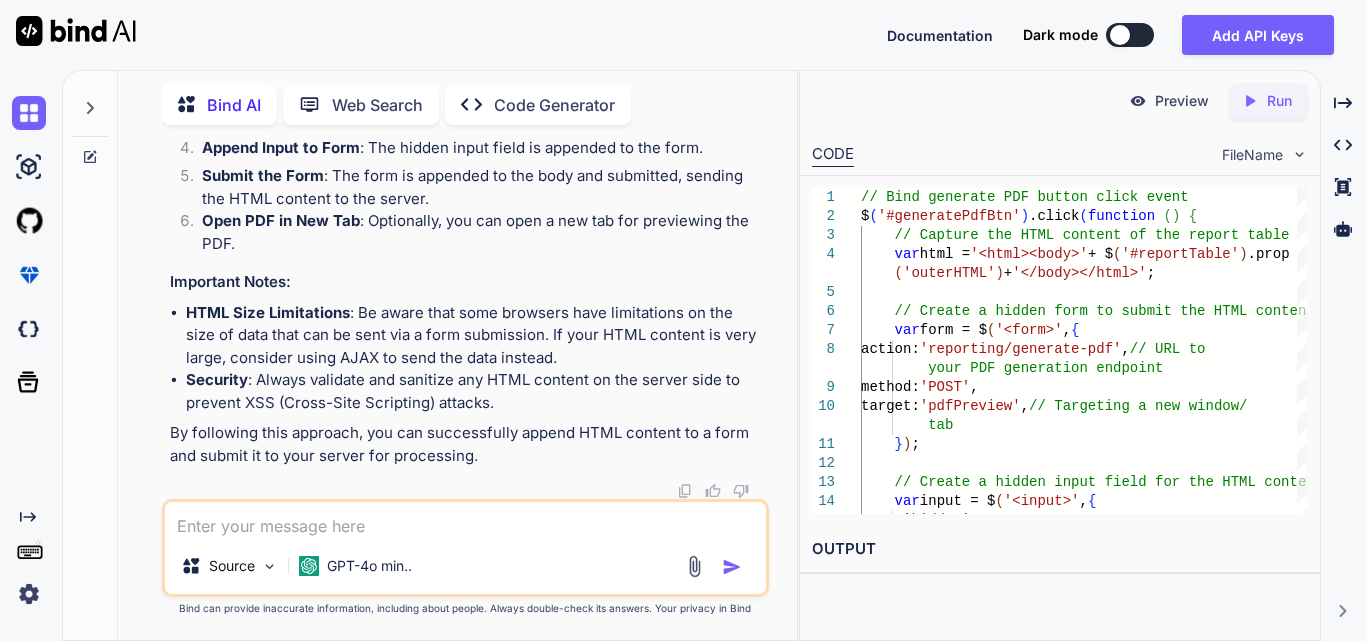 scroll, scrollTop: 12565, scrollLeft: 0, axis: vertical 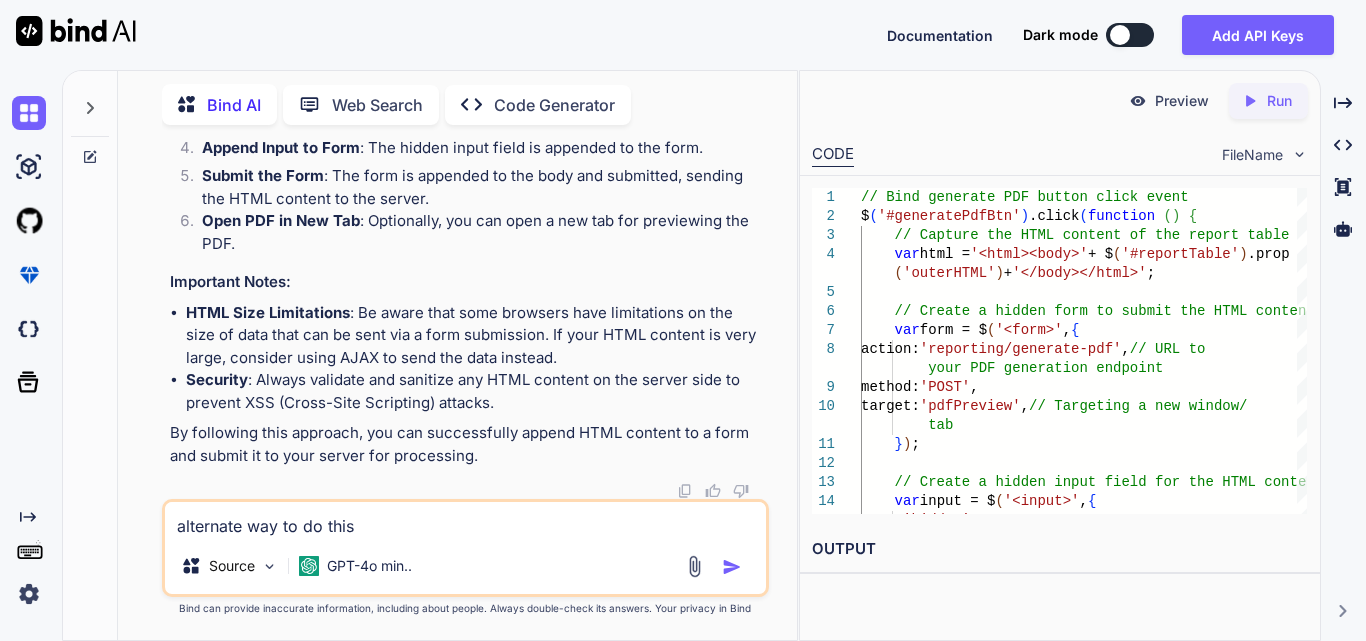 type on "alternate way to do this" 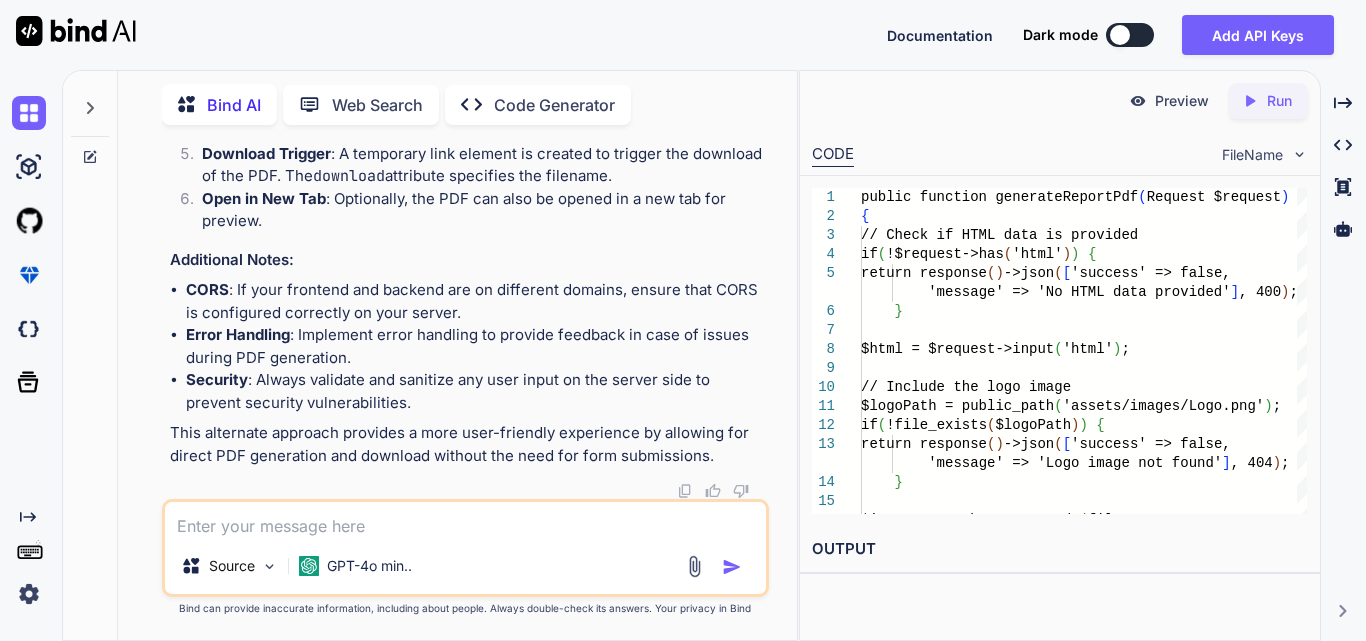 scroll, scrollTop: 14914, scrollLeft: 0, axis: vertical 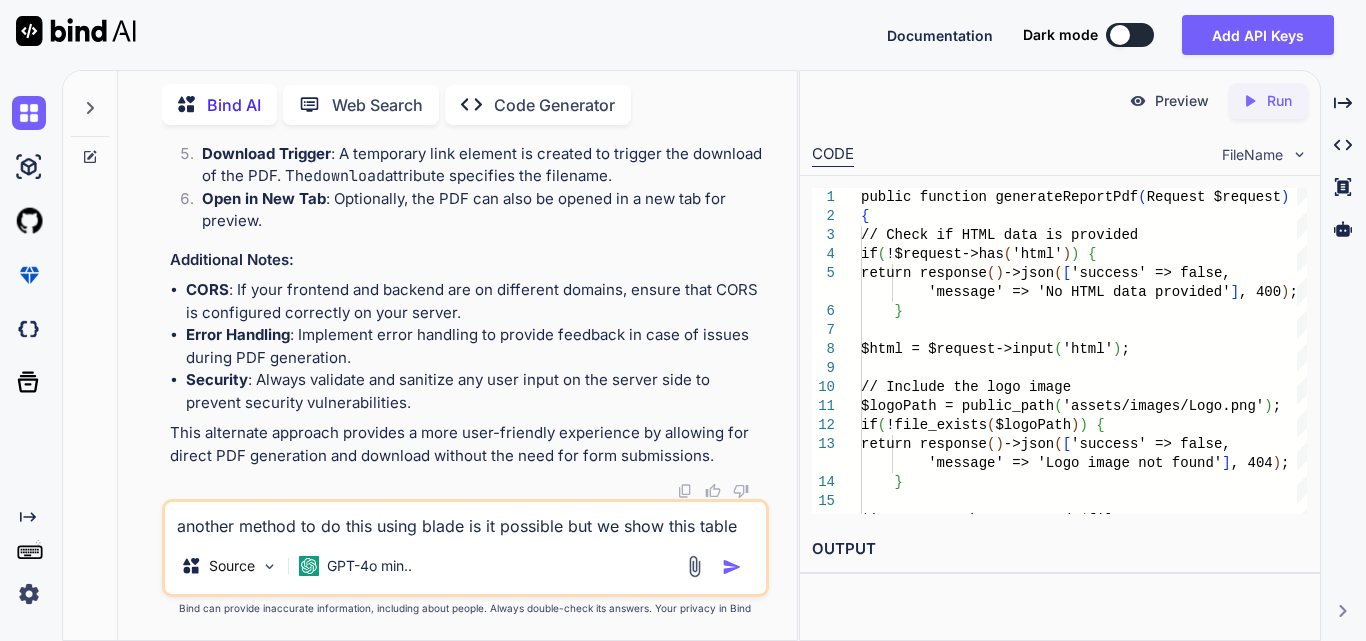 click on "another method to do this using blade is it possible but we show this table" at bounding box center (465, 520) 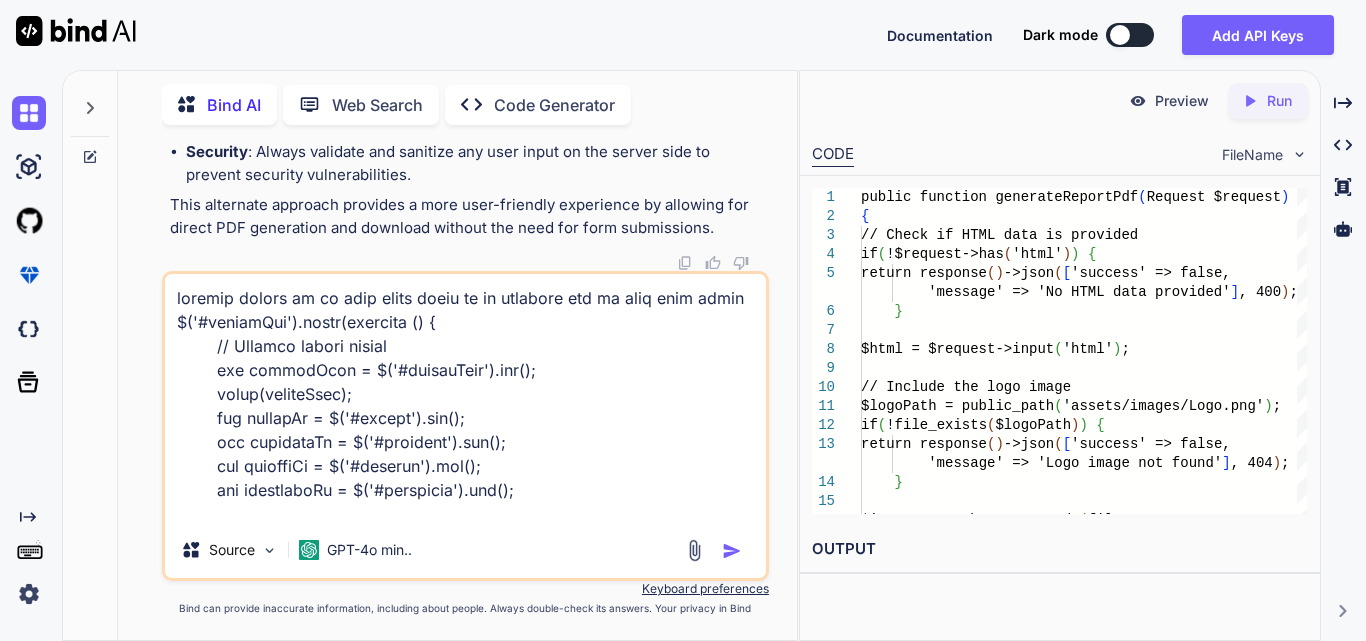 scroll, scrollTop: 1514, scrollLeft: 0, axis: vertical 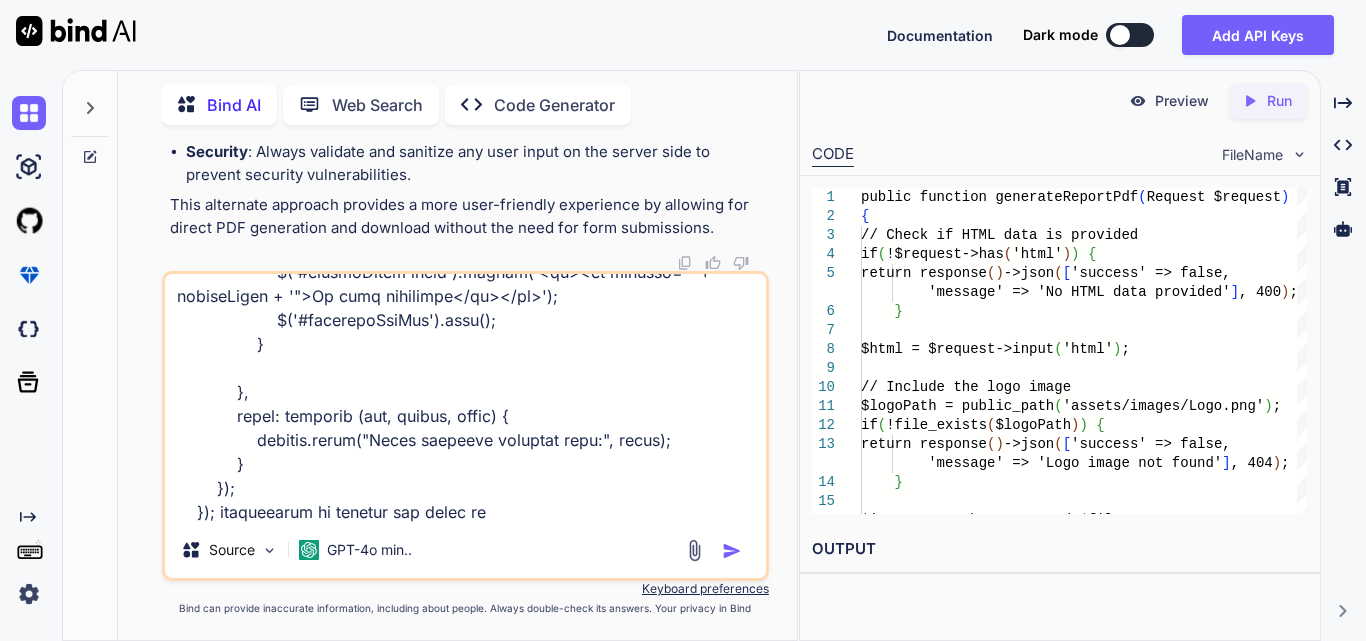 paste on "<div class="table-container reportTables mt-3">
<table id="reportTable" class="table table-fixed">
<thead>
<tr id="tableHeader">
<th>Clinic</th>
<th>Location</th>
<th>Product</th>
<th>Size</th>
<th>Total Unit Used</th>
</tr>
</thead>
<tbody id="tableBody">
<!-- Rows will be populated dynamically -->
<tr>
<td colspan="5" class="text-center">Select filters and click "Filter" to see results.</td>
</tr>
</tbody>
</table>
</div>" 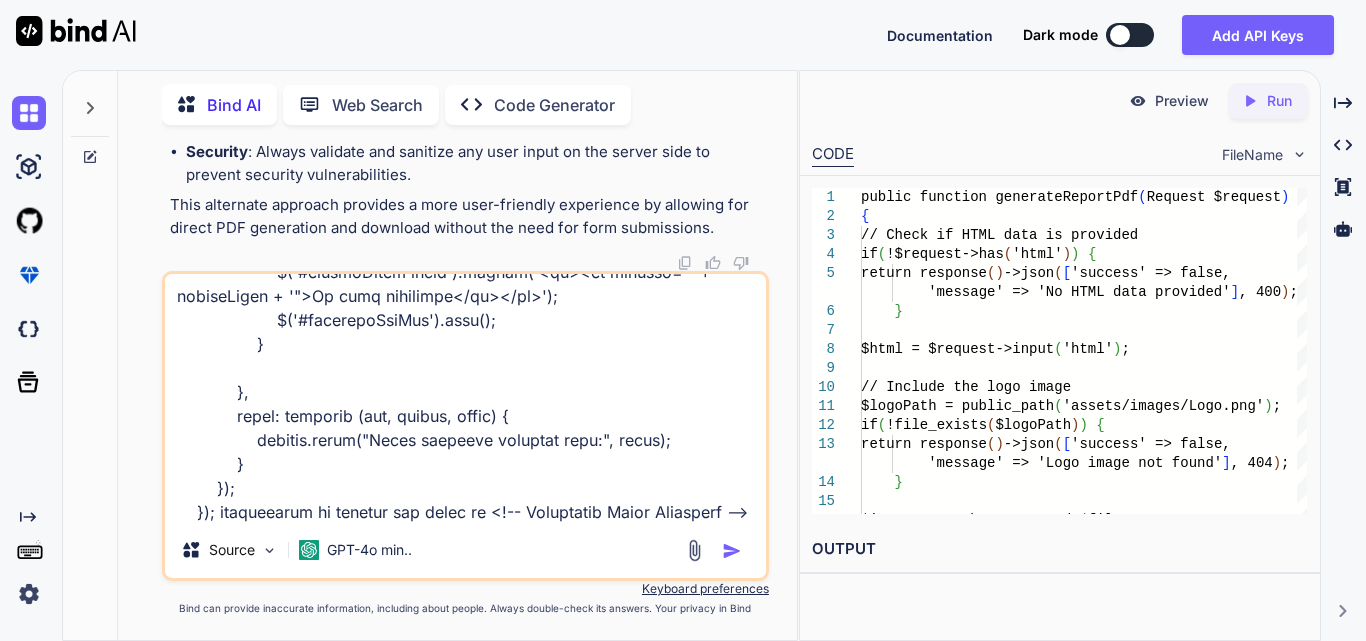 scroll, scrollTop: 2018, scrollLeft: 0, axis: vertical 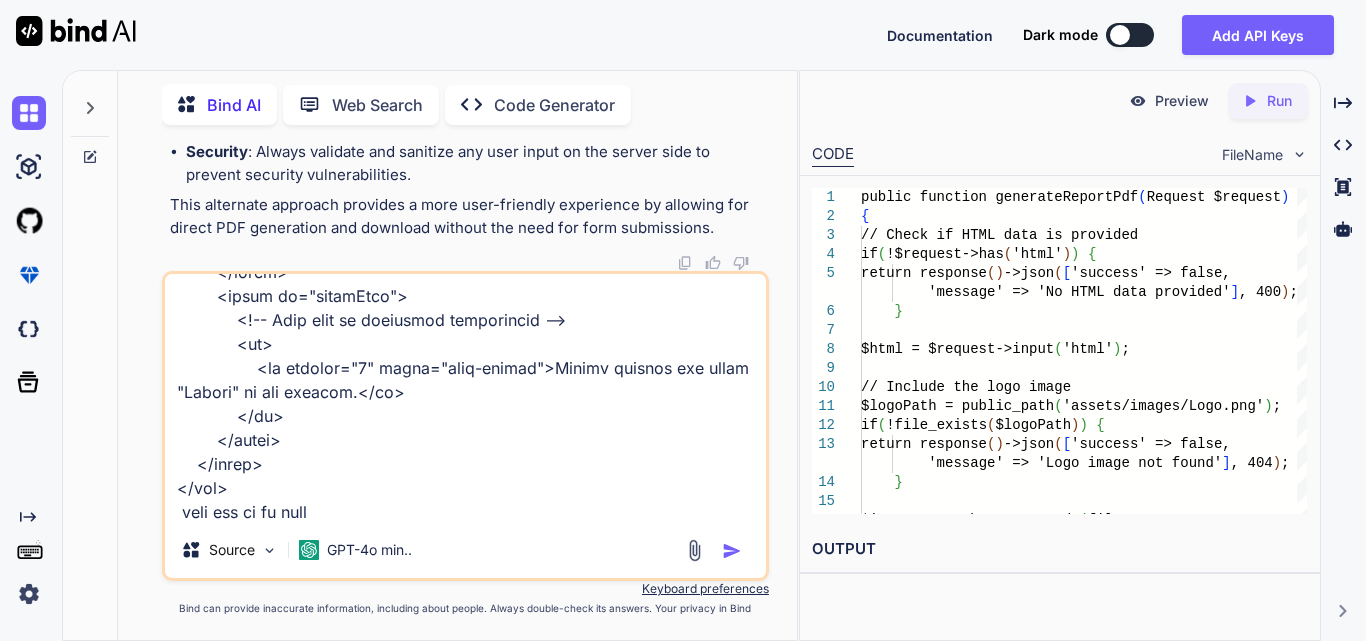 type on "another method to do this using blade is it possible but we show this table    $('#filterBtn').click(function () {
// Collect filter values
var reportType = $('#reportType').val();
alert(reportType);
var clinicId = $('#clinic').val();
var locationId = $('#location').val();
var productId = $('#product').val();
var variationId = $('#variation').val();
// Prepare the data to send in the AJAX request
var filterData = {
report_type: reportType,
clinic_id: clinicId,
location_id: locationId,
product_id: productId,
variation_id: variationId
};
console.log(filterData);
// AJAX call to fetch filtered data
$.ajax({
url: 'reporting/get-filtered-data',
type: 'GET',
dataType: 'json',
data: filterData,
success: function (data) {
// Clear existing table data
$('#report..." 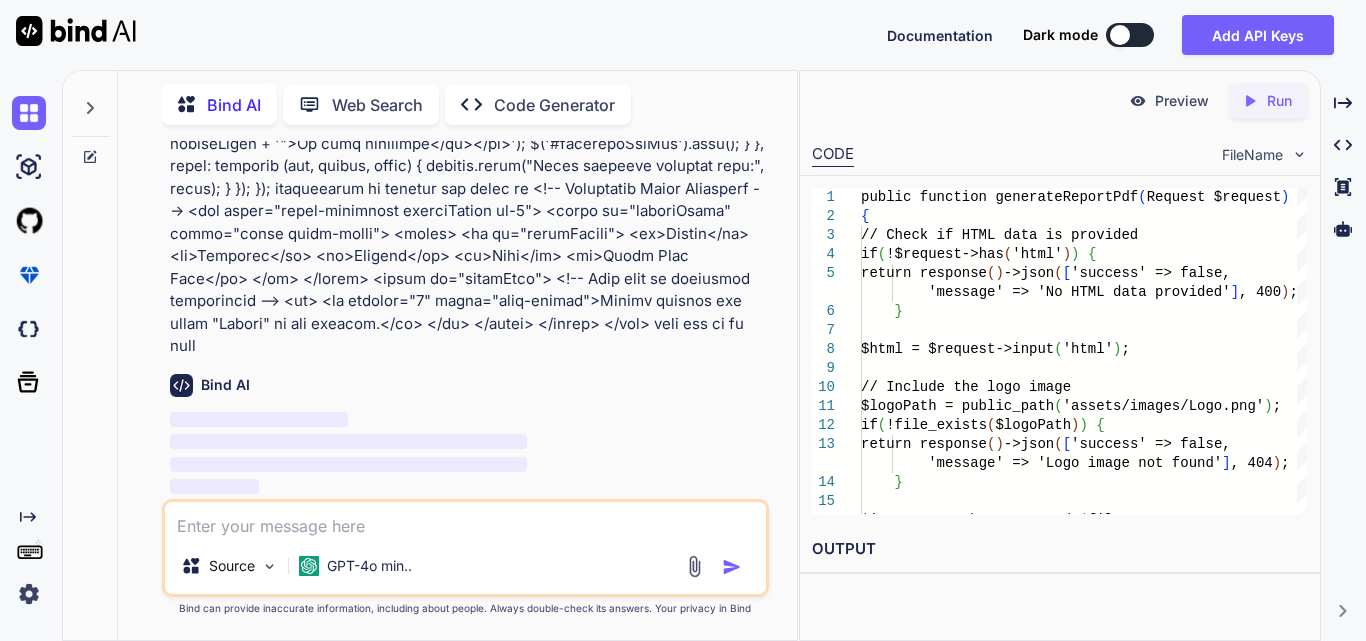 scroll, scrollTop: 0, scrollLeft: 0, axis: both 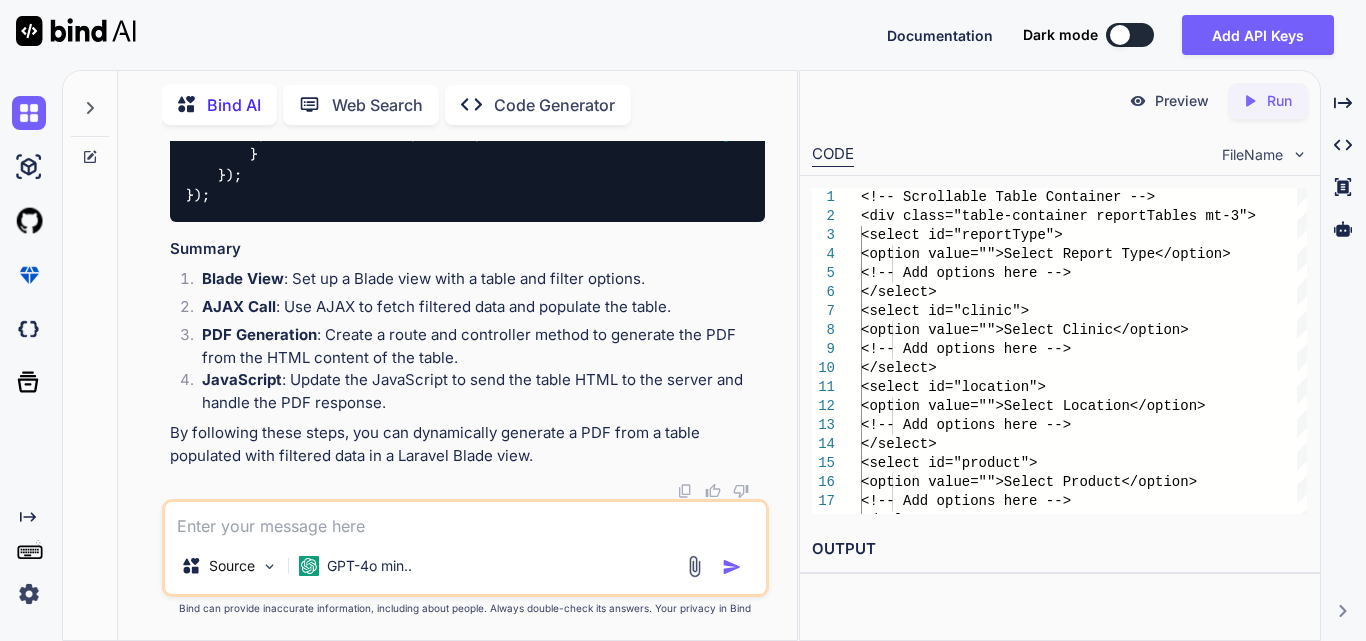 drag, startPoint x: 278, startPoint y: 216, endPoint x: 424, endPoint y: 220, distance: 146.05478 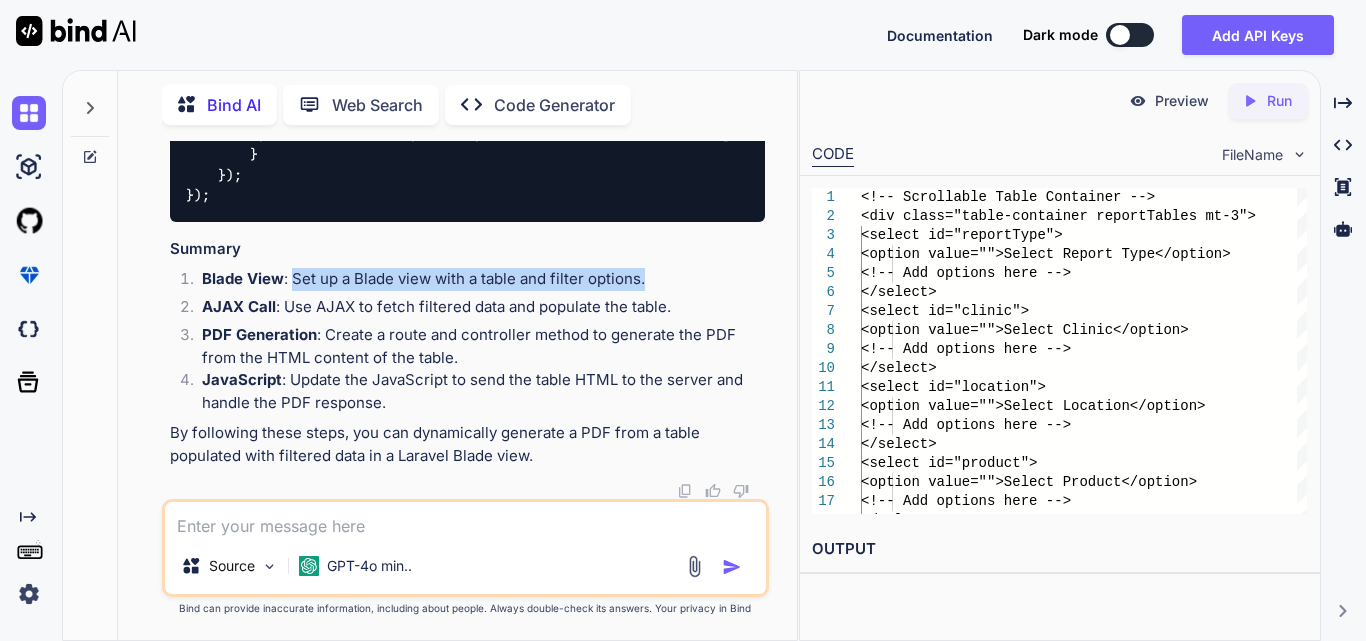 drag, startPoint x: 293, startPoint y: 273, endPoint x: 643, endPoint y: 274, distance: 350.00143 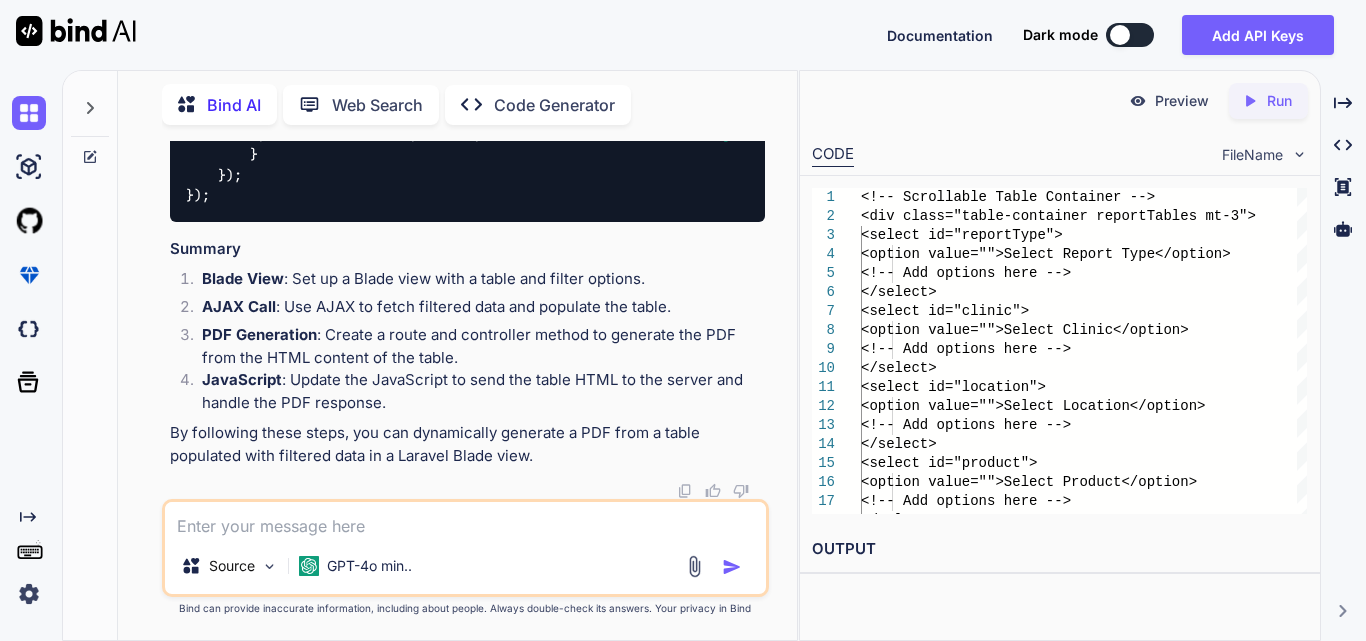 click at bounding box center [465, 520] 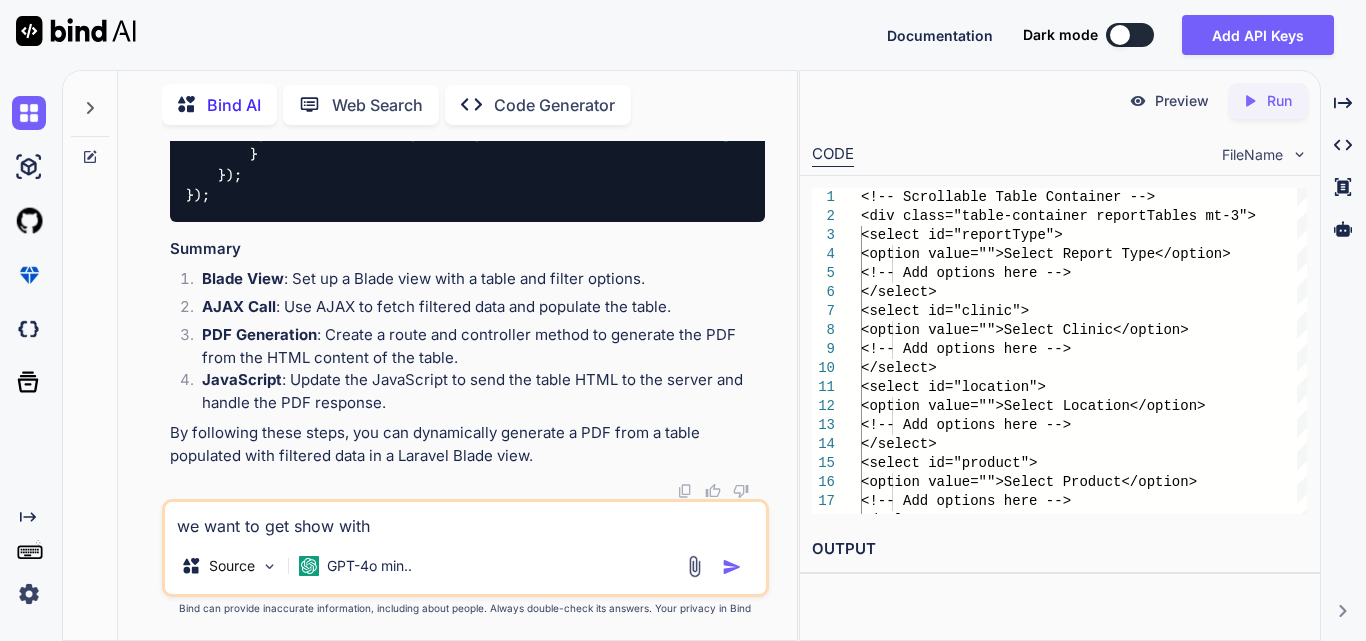 scroll, scrollTop: 20236, scrollLeft: 0, axis: vertical 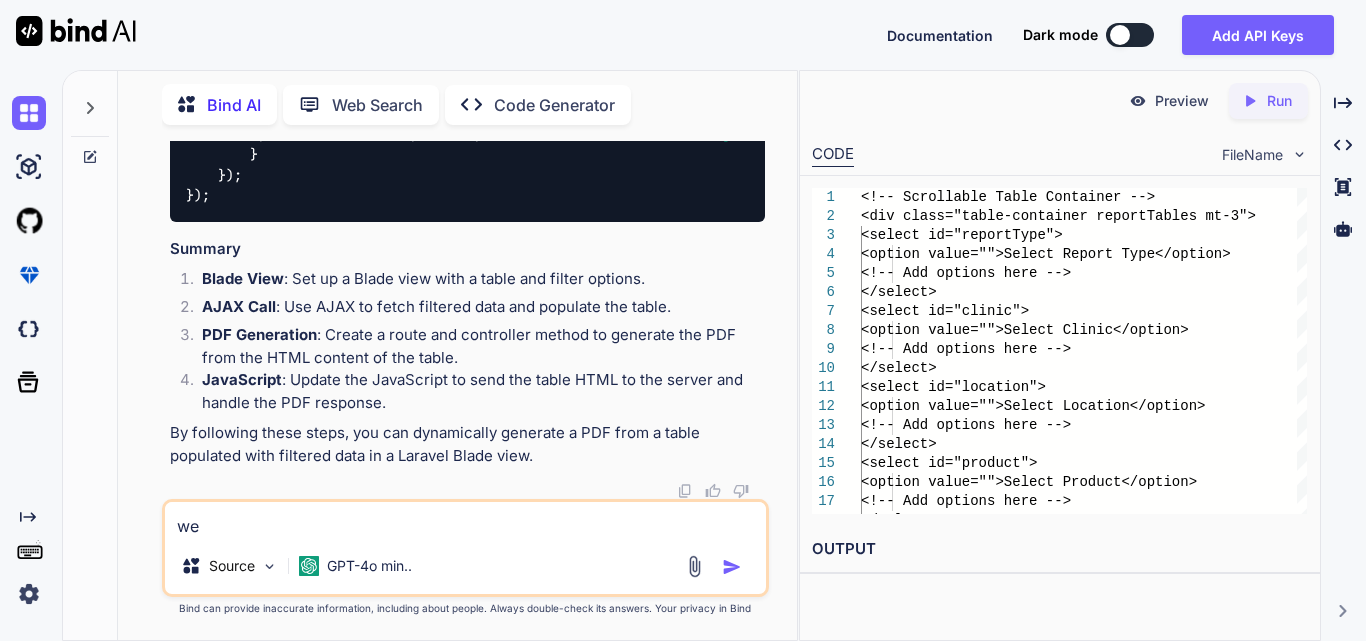 type on "w" 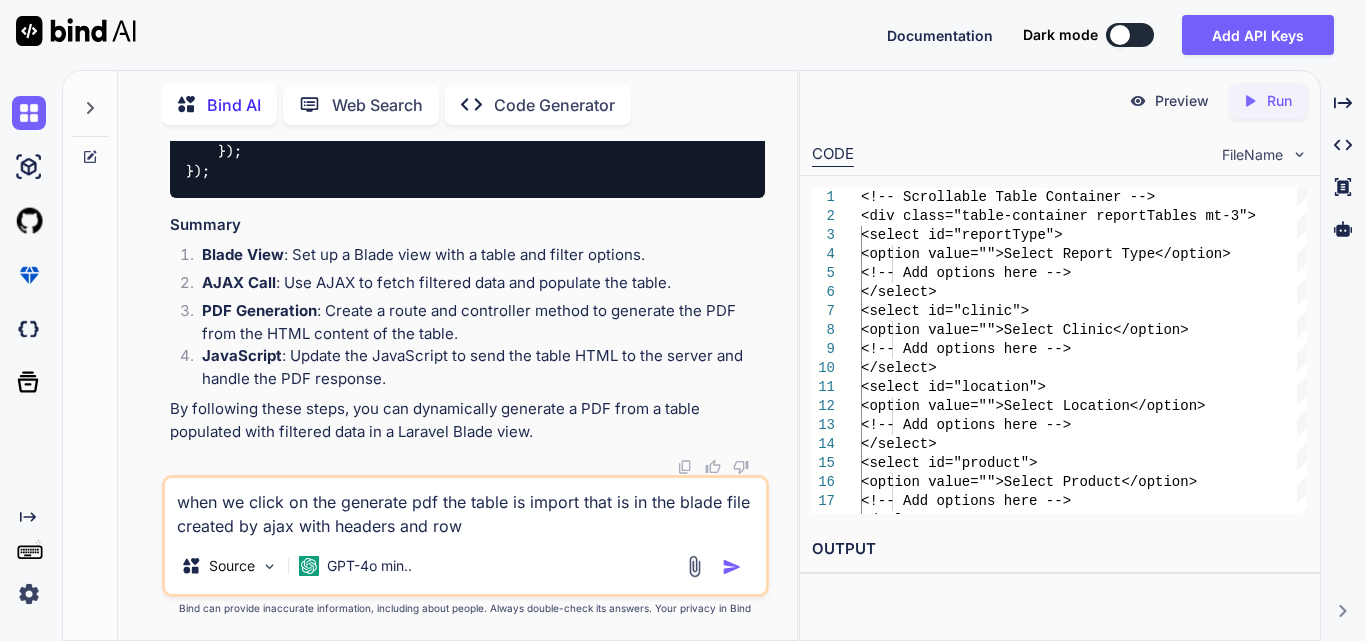 type on "when we click on the generate pdf the table is import that is in the blade file created by ajax with headers and rows" 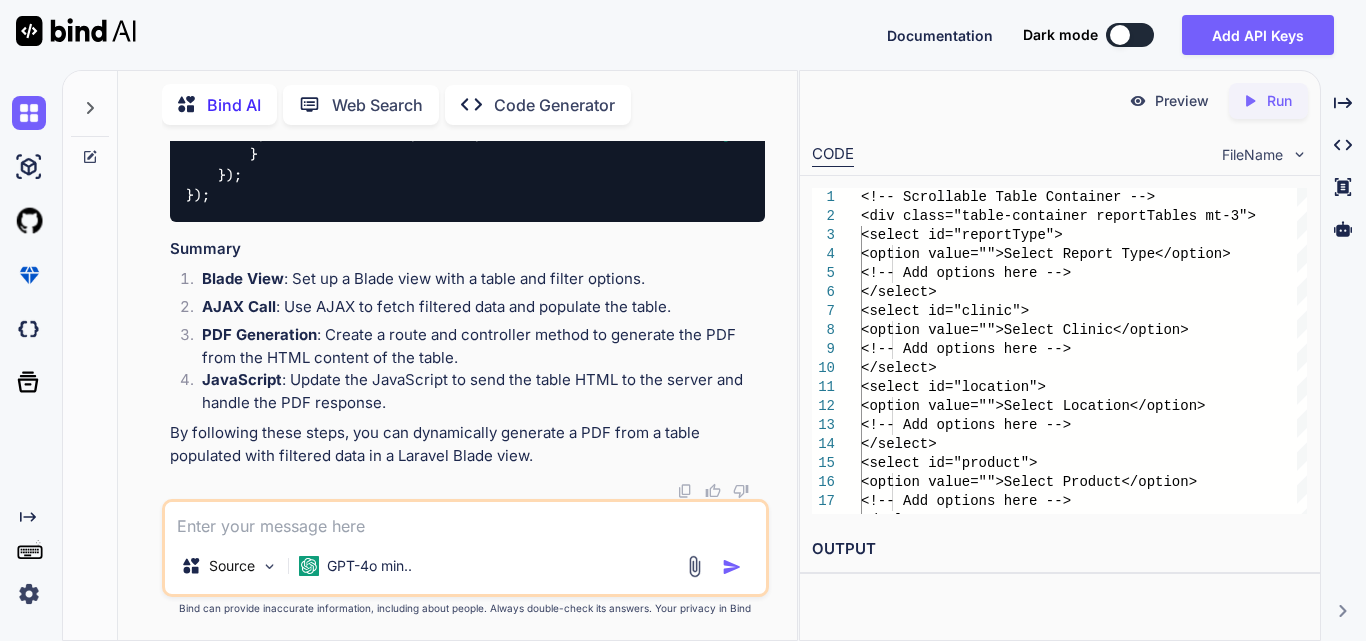 scroll, scrollTop: 23570, scrollLeft: 0, axis: vertical 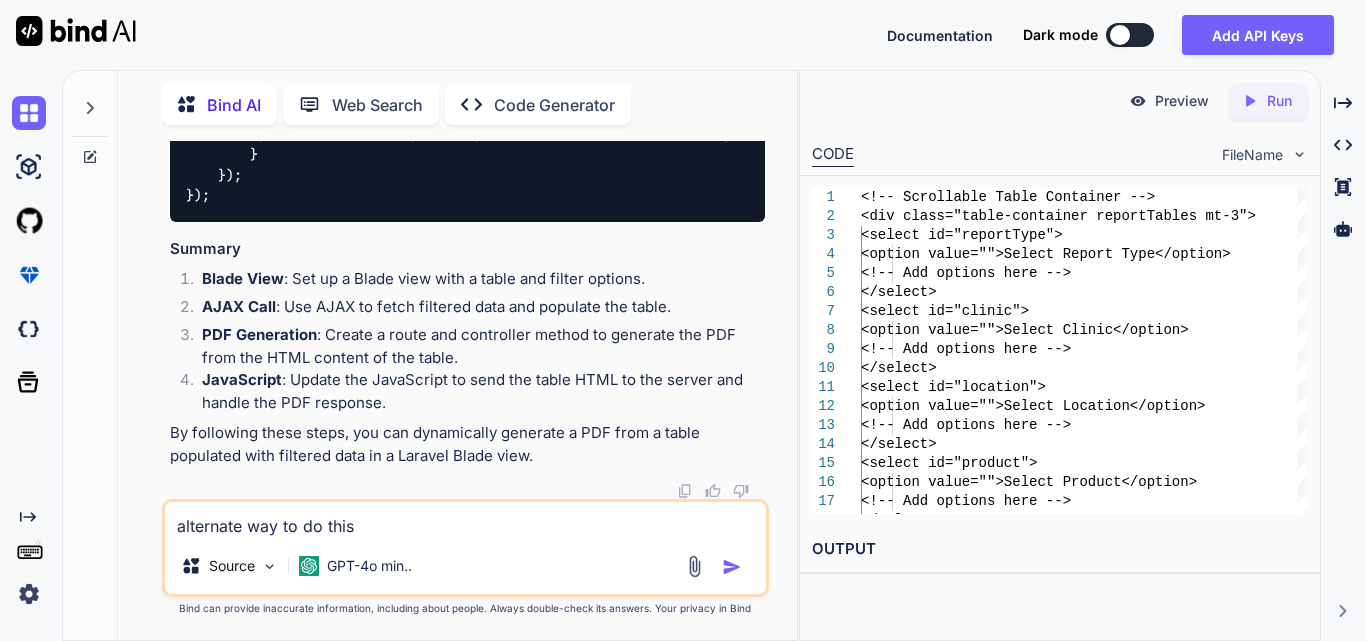type on "alternate way to do this" 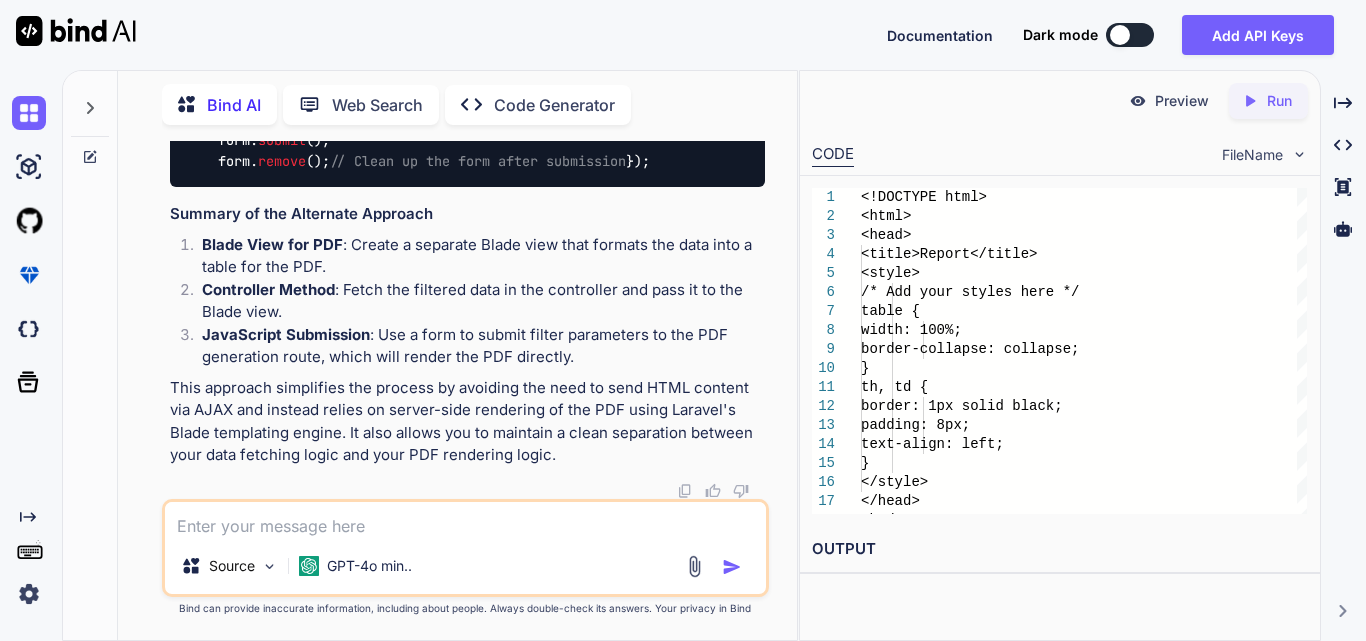 scroll, scrollTop: 25683, scrollLeft: 0, axis: vertical 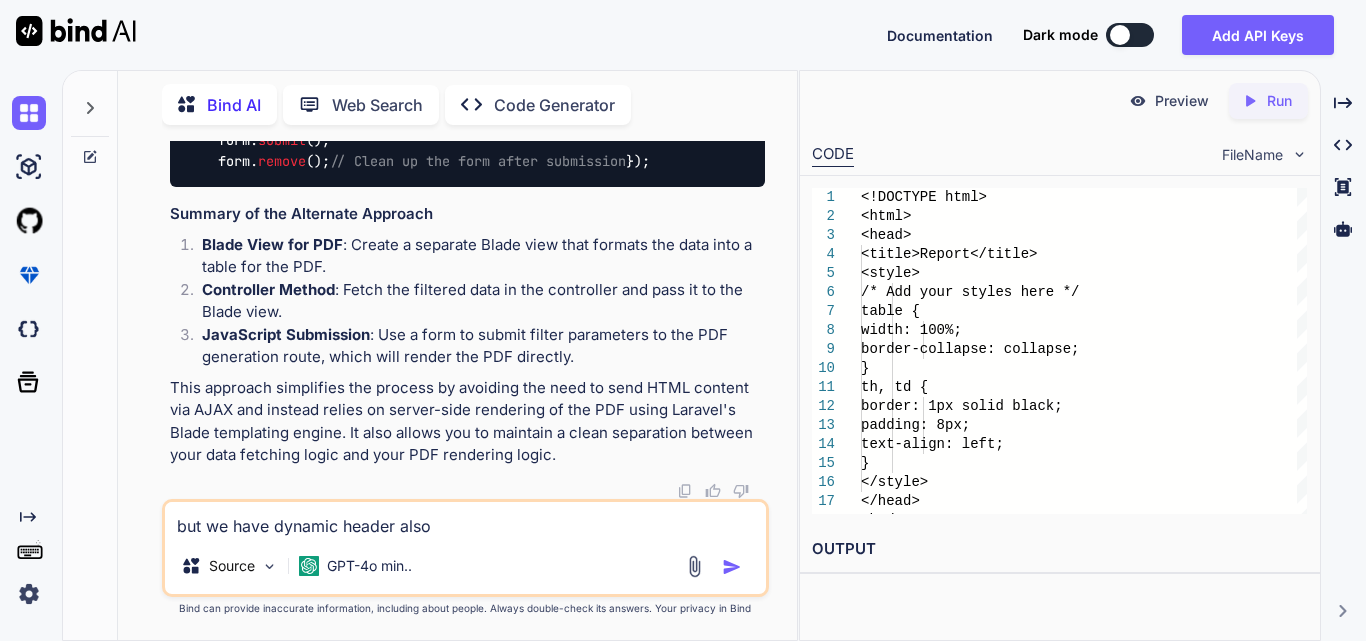 type on "but we have dynamic header also" 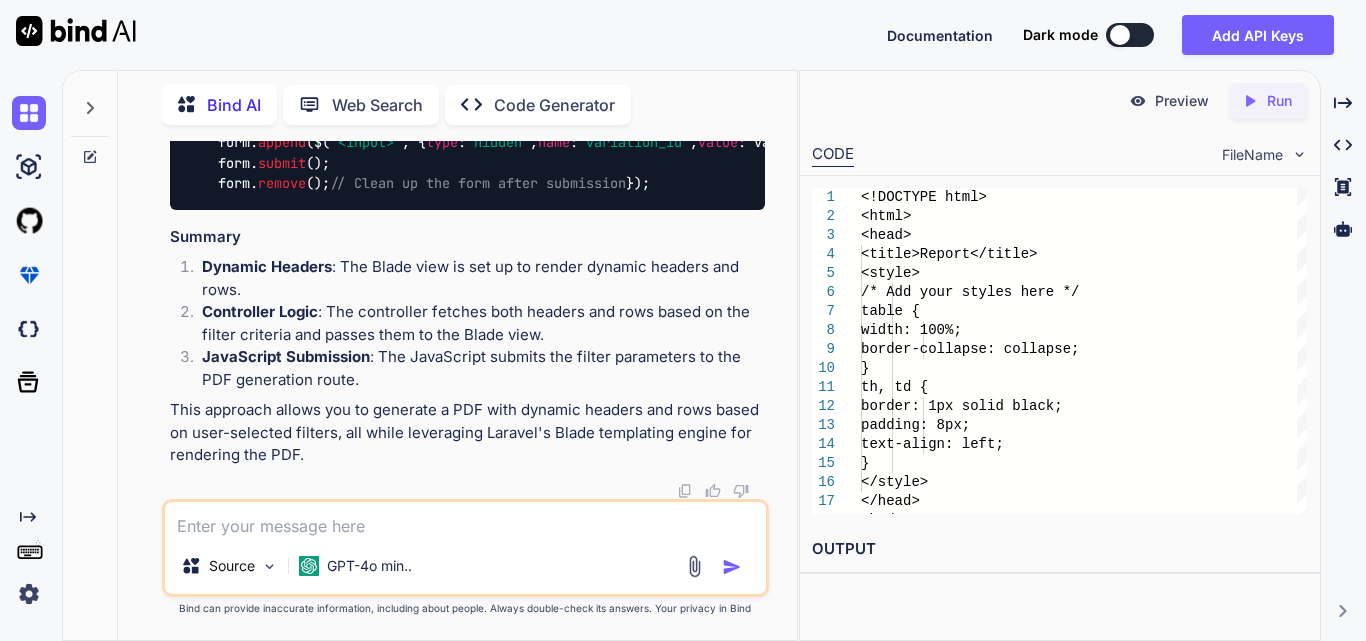 scroll, scrollTop: 28873, scrollLeft: 0, axis: vertical 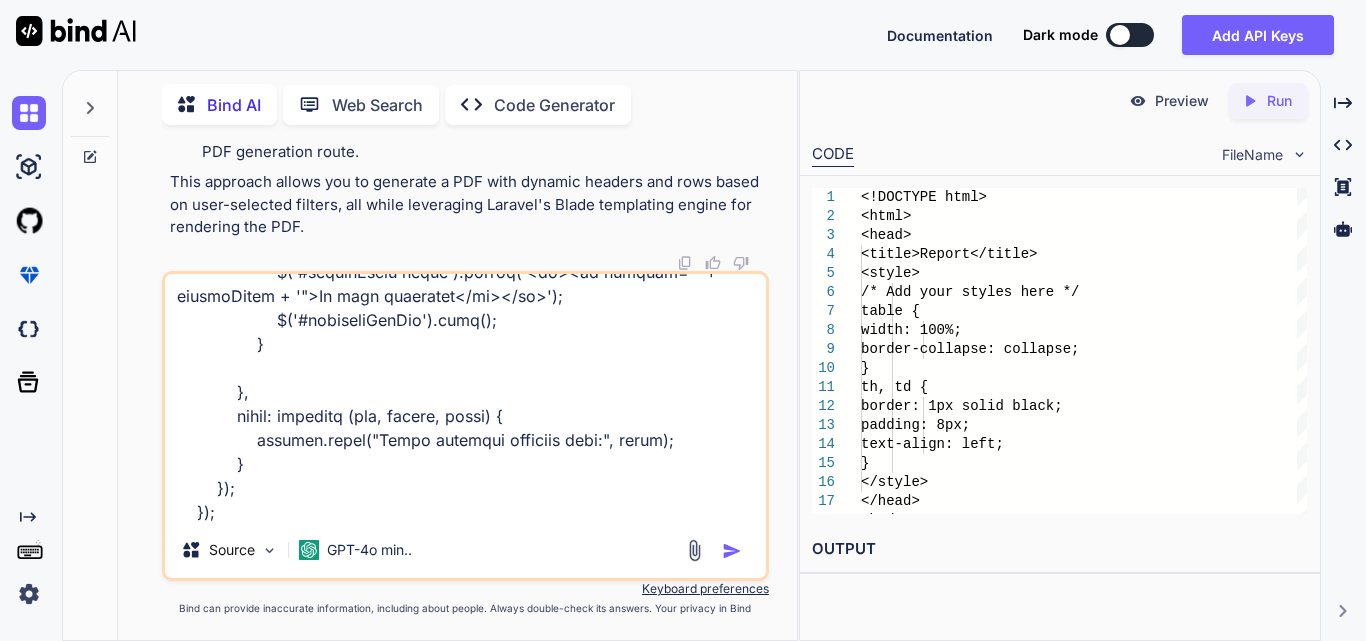 paste on "public function getFilteredData(Request $request)
{
try {
$requestData = $request->all();
$response = $this->inventoryReportService->getData($requestData);
return response()->json($response);
} catch (\Exception $e) {
Log::error("Error in ReportingController@getFilteredData", [
'message' => $e->getMessage(),
]);
return response()->json(['error' => 'Could not retrieve filtered data.'], 500);
}
}" 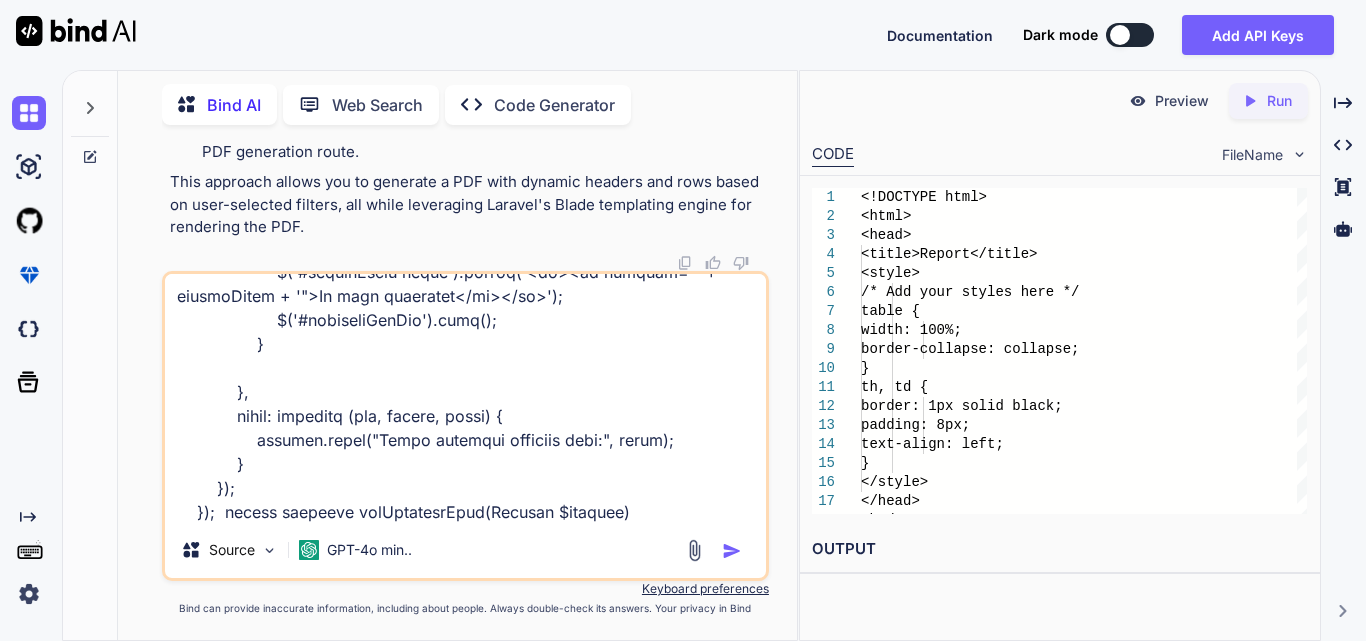 scroll, scrollTop: 1826, scrollLeft: 0, axis: vertical 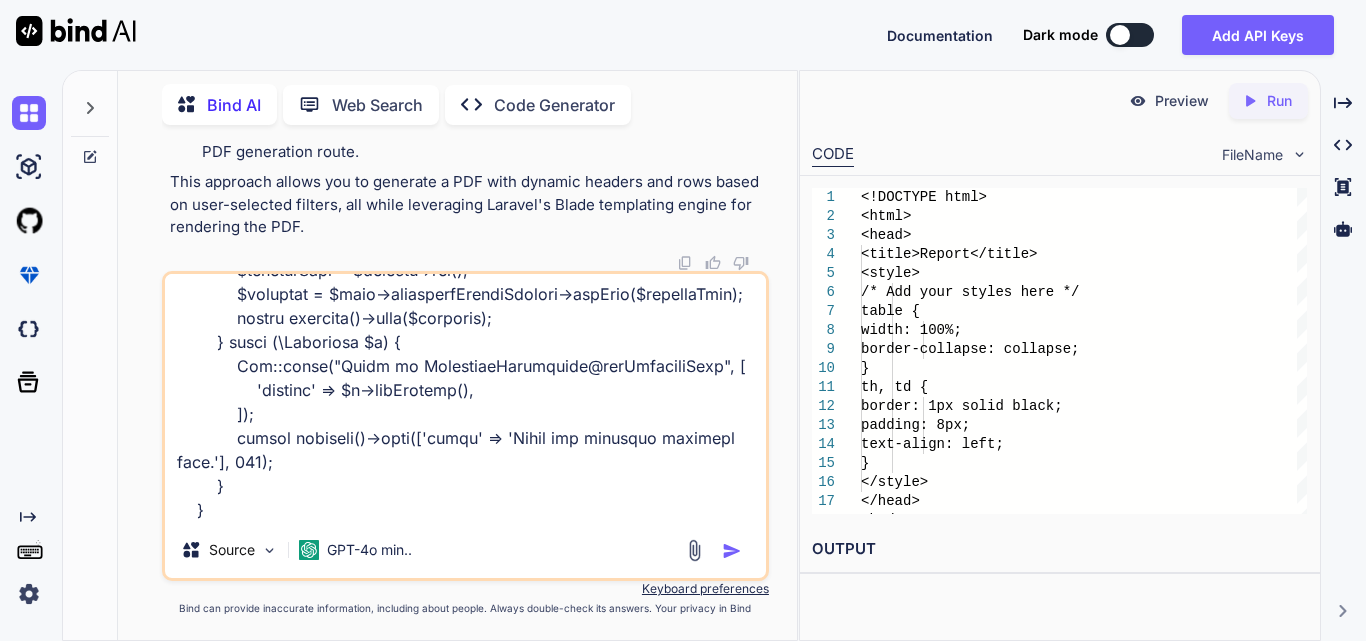 paste on "@extends('layouts.distributor')
@section('title', 'Distributor Reporting')
@push('style')
<style>
.form-control.is-invalid {
border-color: #dc3545;
box-shadow: 0 0 0 0.2rem rgba(220, 53, 69, 0.25);
}
.roles.is-invalid {
border-color: #dc3545;
box-shadow: 0 0 0 0.2rem rgba(220, 53, 69, 0.25);
}
</style>
@endpush
@section('content')
<div>
<div class="reportData" >
@include('includes.components.reporting-fliters')
@include('includes.components.reporting-table')
</div>
</div>
@push('script')
<script src="{{ asset('assets/js/reportings/report.js') }}"></script>
@endpush
@endsection" 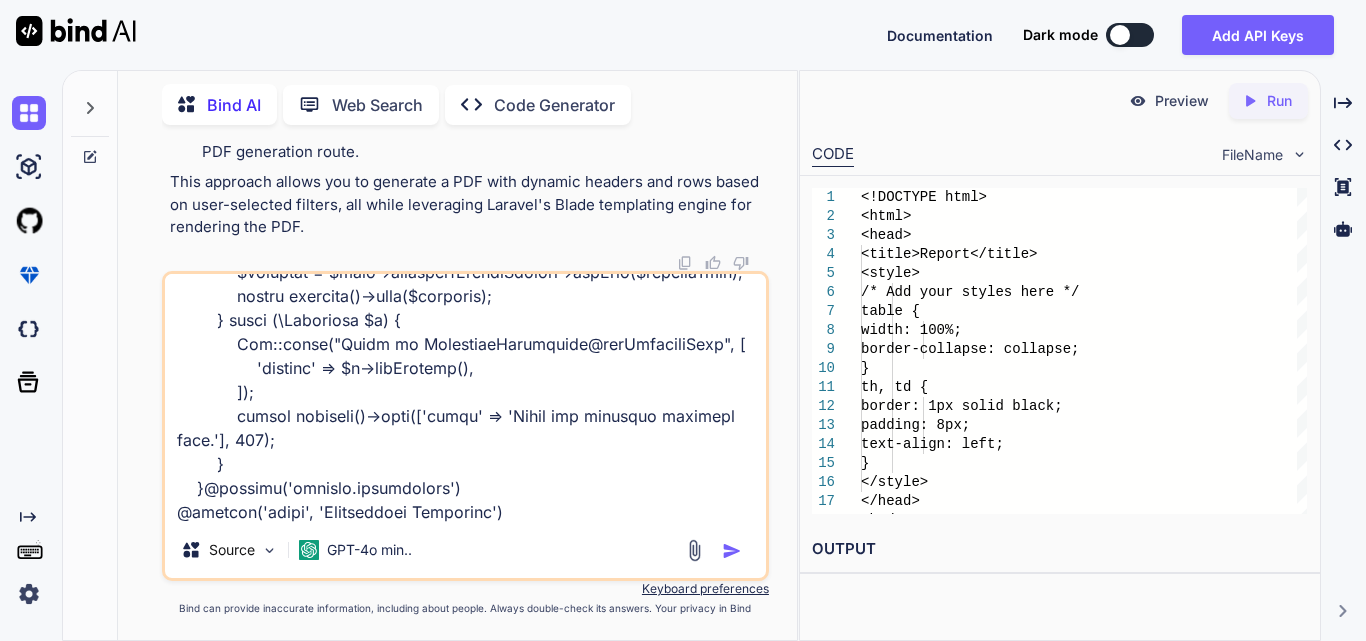 scroll, scrollTop: 2618, scrollLeft: 0, axis: vertical 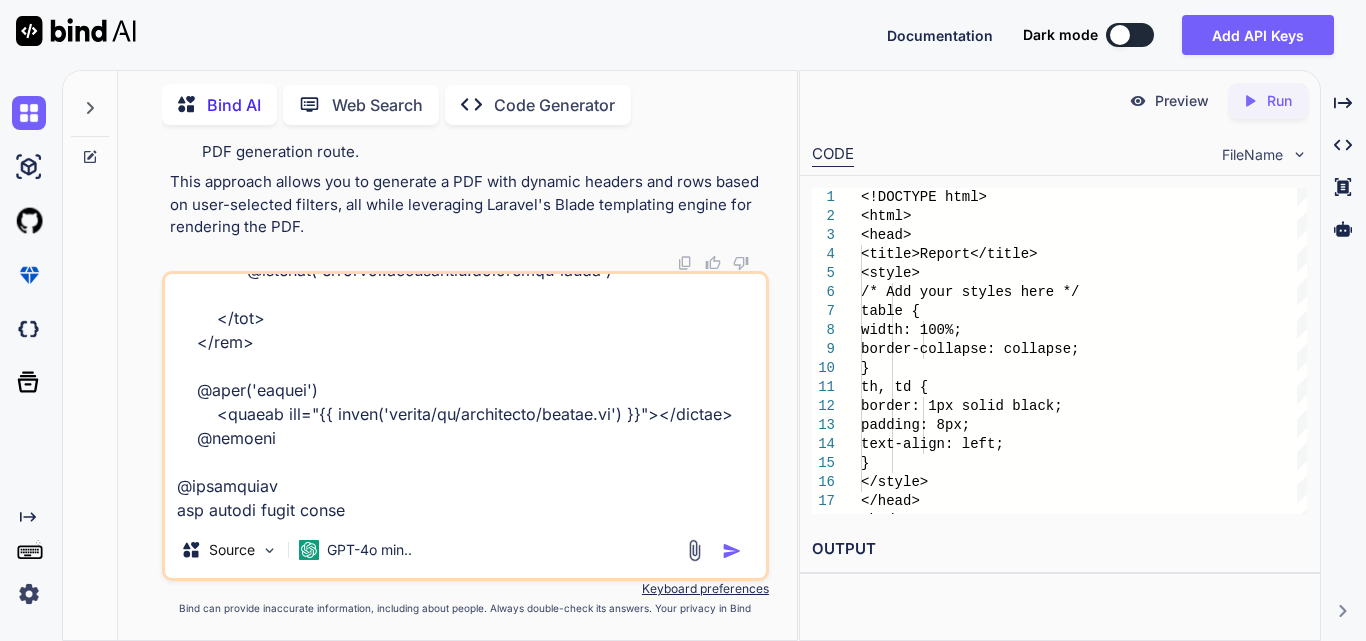 paste on "<div class="table-container reportTables mt-3">
<table id="reportTable" class="table table-fixed">
<thead>
<tr id="tableHeader">
<th>Clinic</th>
<th>Location</th>
<th>Product</th>
<th>Size</th>
<th>Total Unit Used</th>
</tr>
</thead>
<tbody id="tableBody">
<!-- Rows will be populated dynamically -->
<tr>
<td colspan="5" class="text-center">Select filters and click "Filter" to see results.</td>
</tr>
</tbody>
</table>
</div>" 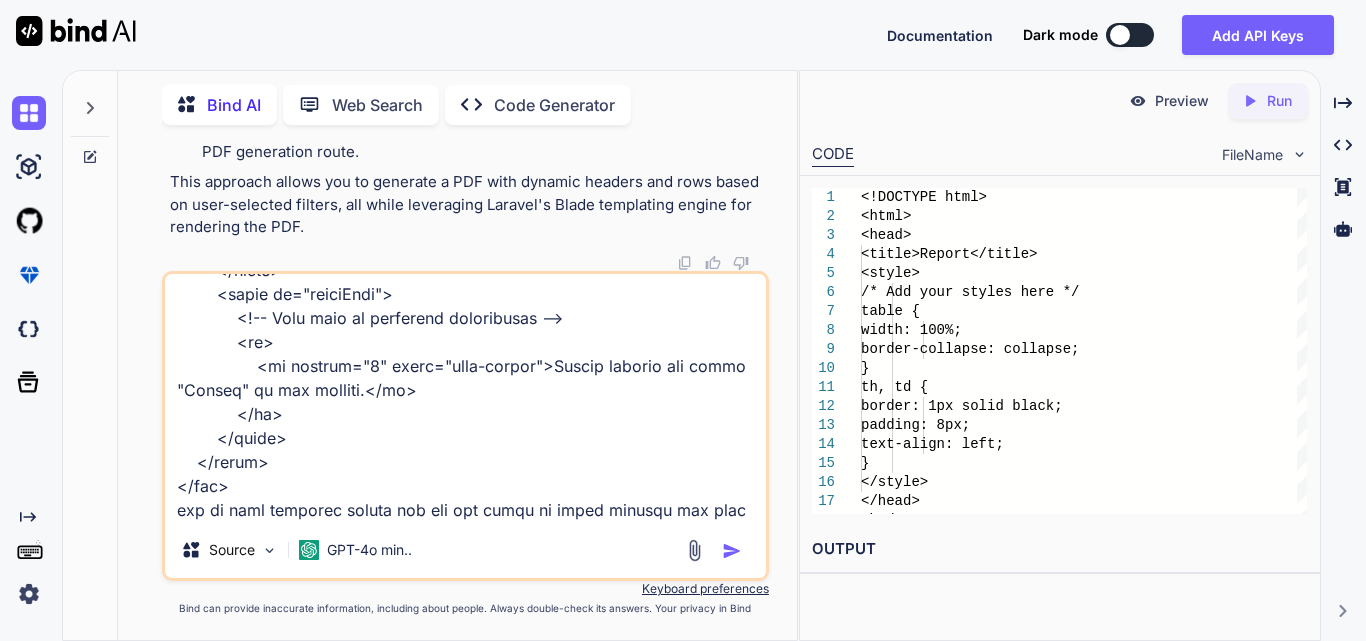 scroll, scrollTop: 3146, scrollLeft: 0, axis: vertical 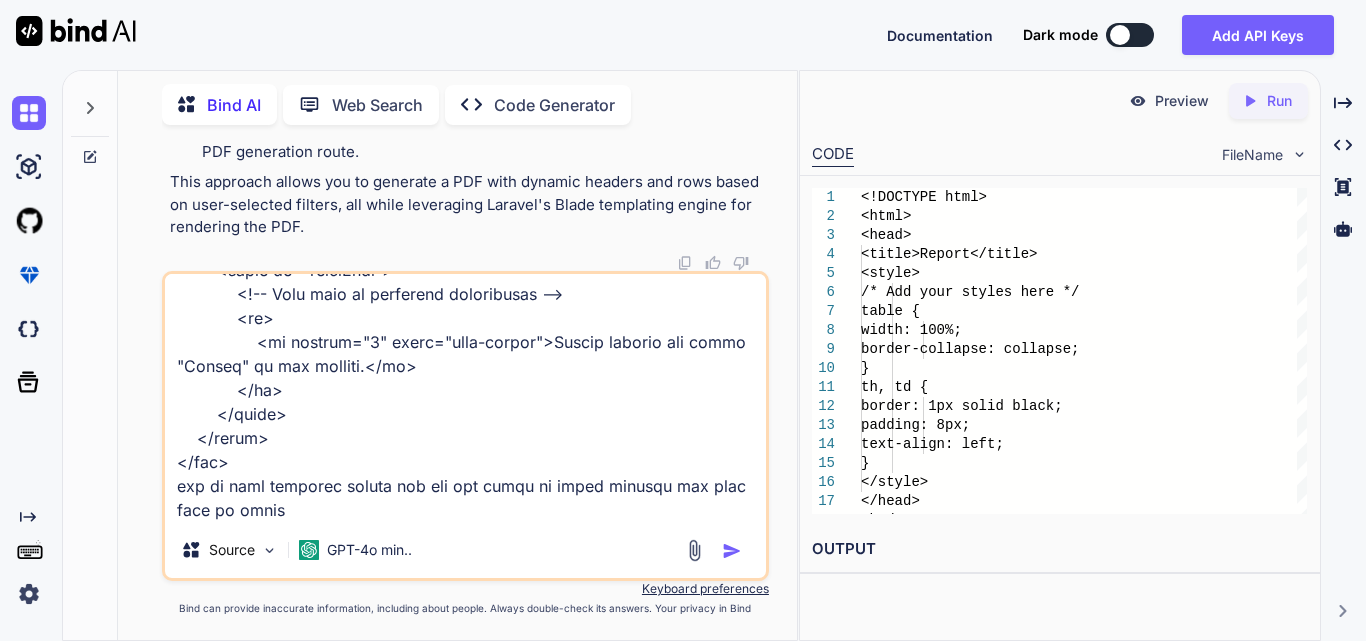 type on "$('#filterBtn').click(function () {
// Collect filter values
var reportType = $('#reportType').val();
alert(reportType);
var clinicId = $('#clinic').val();
var locationId = $('#location').val();
var productId = $('#product').val();
var variationId = $('#variation').val();
// Prepare the data to send in the AJAX request
var filterData = {
report_type: reportType,
clinic_id: clinicId,
location_id: locationId,
product_id: productId,
variation_id: variationId
};
console.log(filterData);
// AJAX call to fetch filtered data
$.ajax({
url: 'reporting/get-filtered-data',
type: 'GET',
dataType: 'json',
data: filterData,
success: function (data) {
// Clear existing table data
$('#reportTable thead').empty();
$('#reportTable tbody').empty();
..." 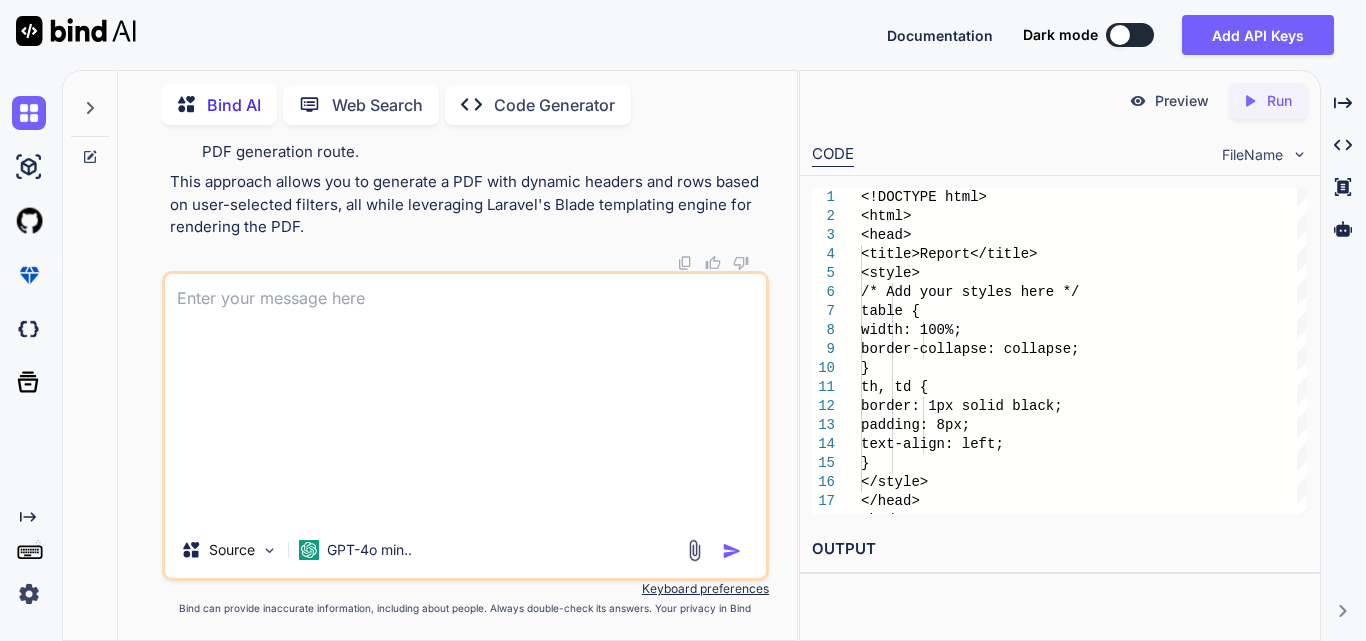 scroll, scrollTop: 0, scrollLeft: 0, axis: both 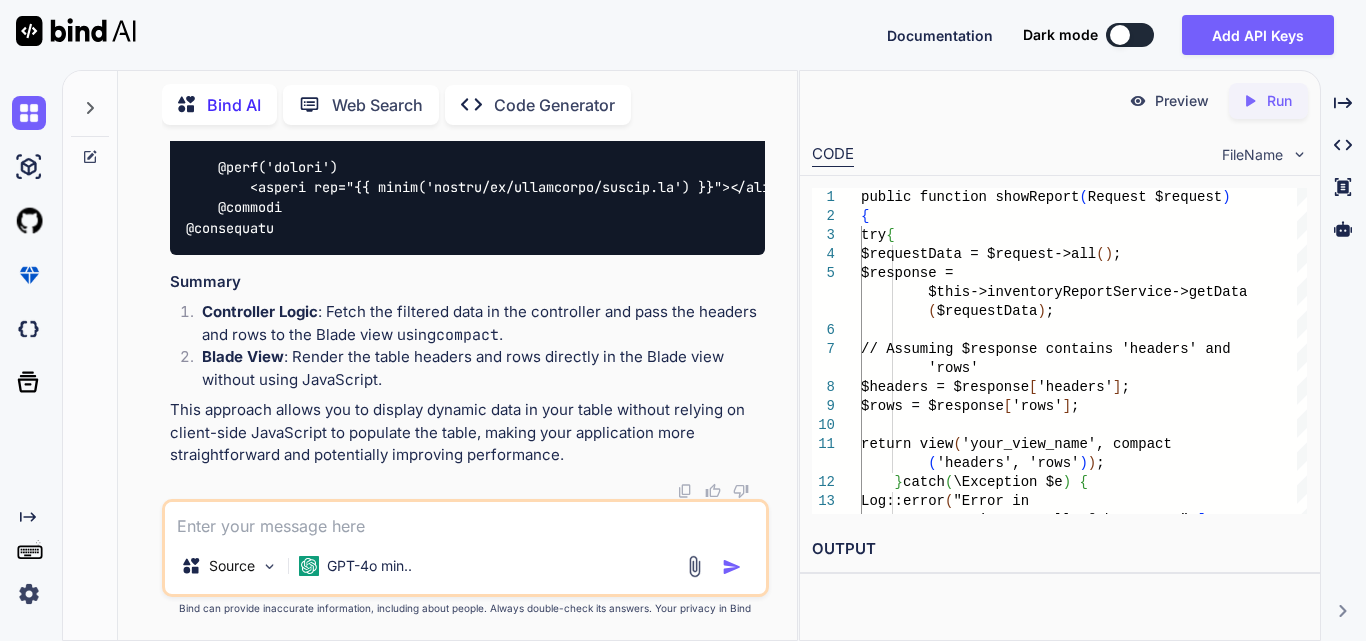drag, startPoint x: 233, startPoint y: 301, endPoint x: 730, endPoint y: 361, distance: 500.60864 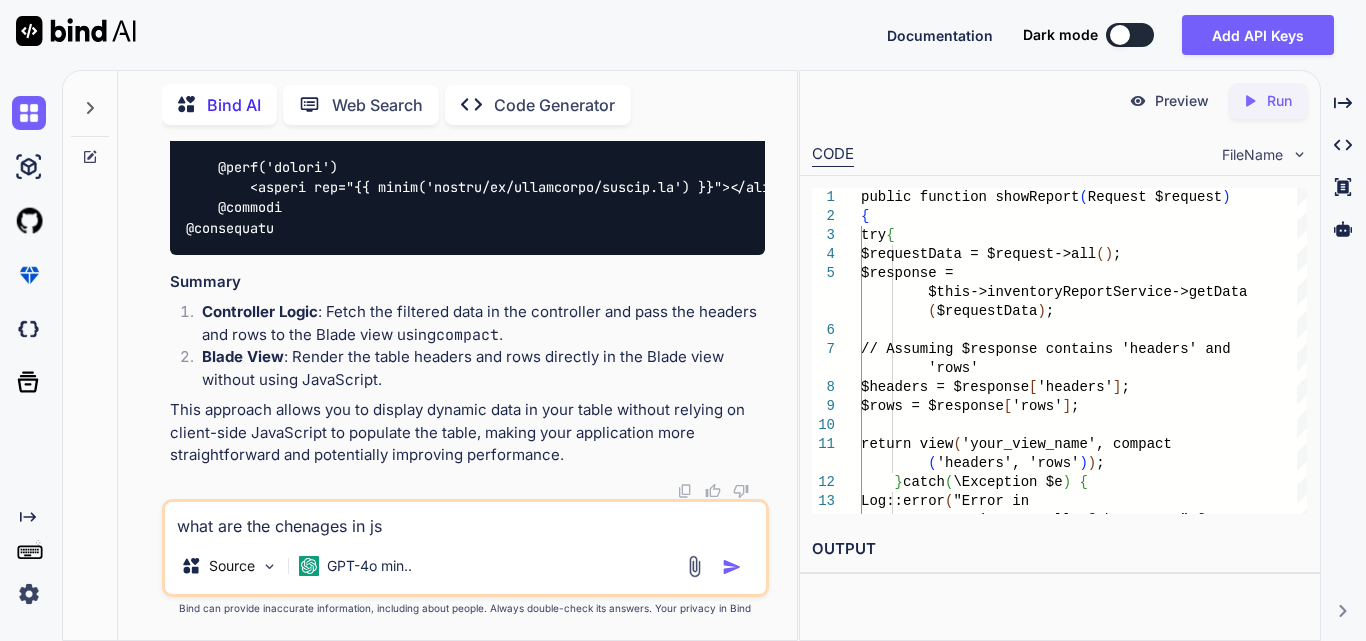 type on "what are the chenages in js" 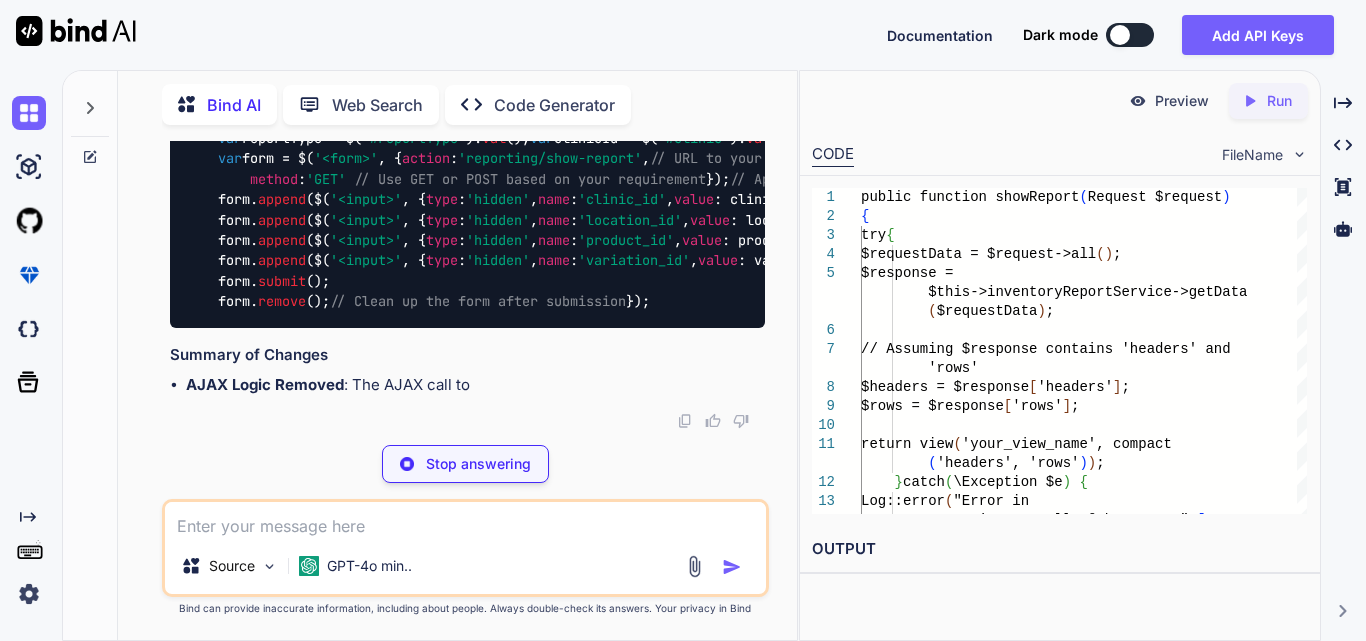 scroll, scrollTop: 34294, scrollLeft: 0, axis: vertical 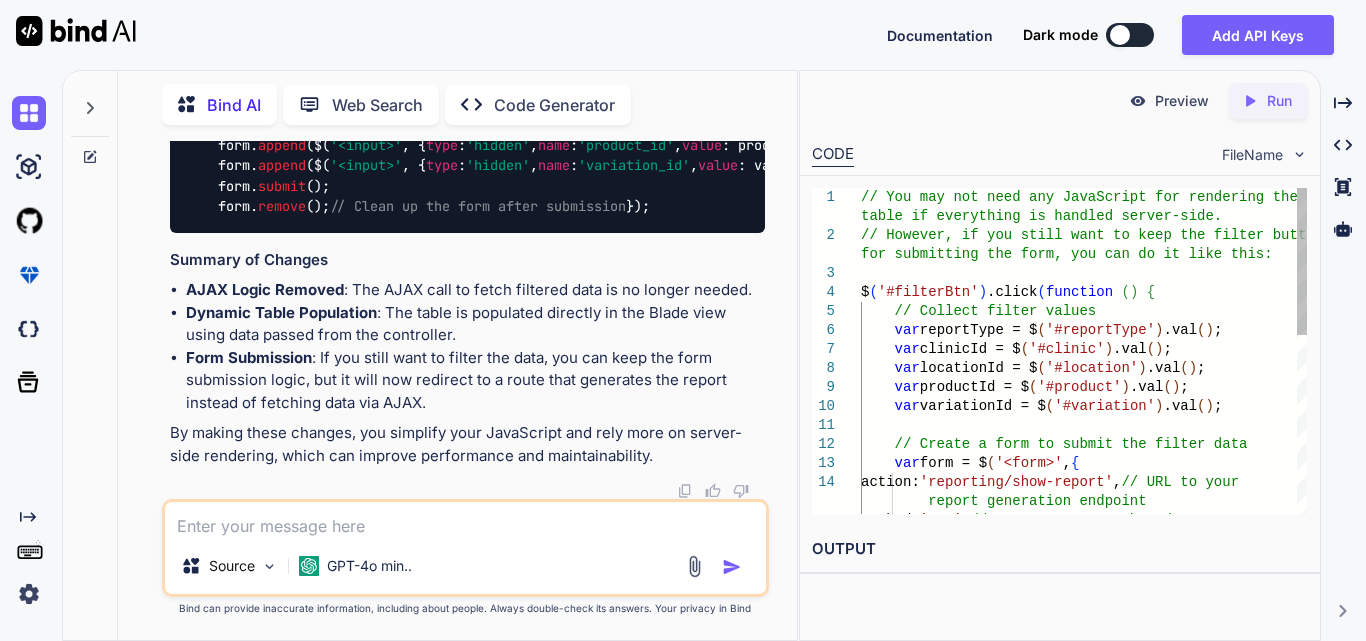 drag, startPoint x: 204, startPoint y: 240, endPoint x: 404, endPoint y: 248, distance: 200.15994 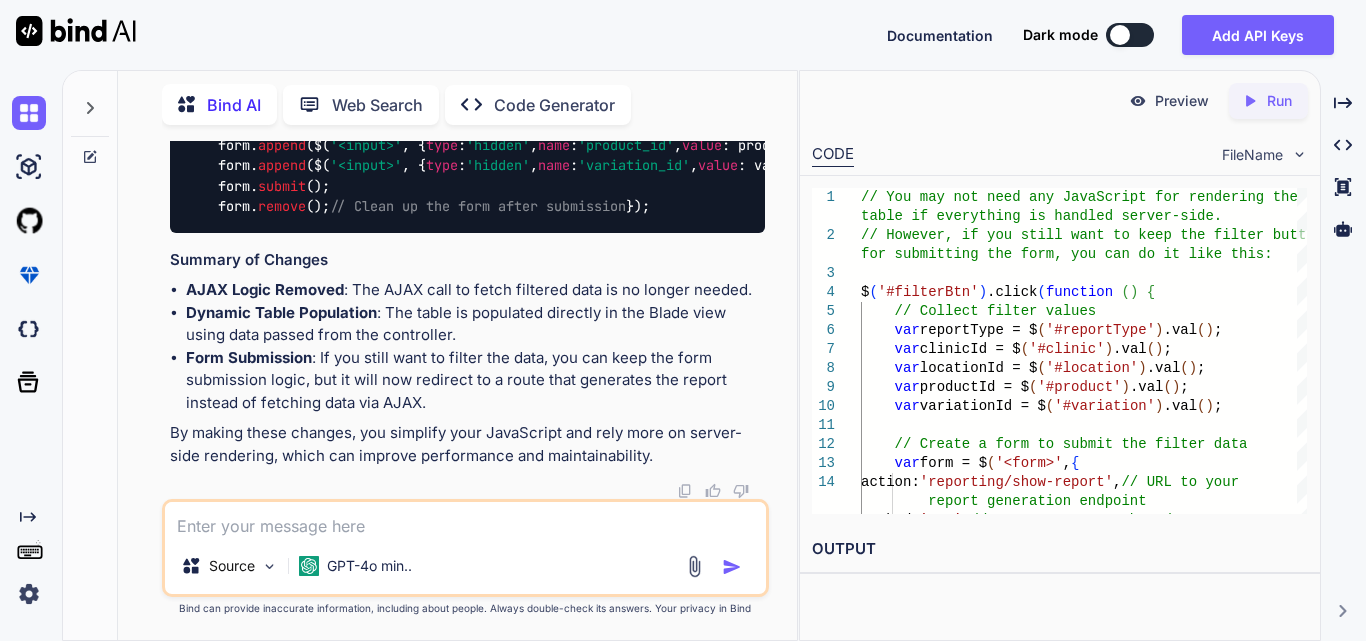 click on "// You may not need any JavaScript for rendering the table if everything is handled server-side.
// However, if you still want to keep the filter button for submitting the form, you can do it like this:
$( '#filterBtn' ). click ( function  ( ) {
// Collect filter values
var  reportType = $( '#reportType' ). val ();
var  clinicId = $( '#clinic' ). val ();
var  locationId = $( '#location' ). val ();
var  productId = $( '#product' ). val ();
var  variationId = $( '#variation' ). val ();
// Create a form to submit the filter data
var  form = $( '<form>' , {
action :  'reporting/show-report' ,  // URL to your report generation endpoint
method :  'GET'   // Use GET or POST based on your requirement
});
// Append filter values to the form
form. append ($( '<input>' , {  type :  'hidden' ,  name :  'report_type' ,  value : reportType }));
form. append ($( '<input>' , {  type :  'hidden' ,  name :  'clinic_id' ,  value append ($( :" at bounding box center (467, 105) 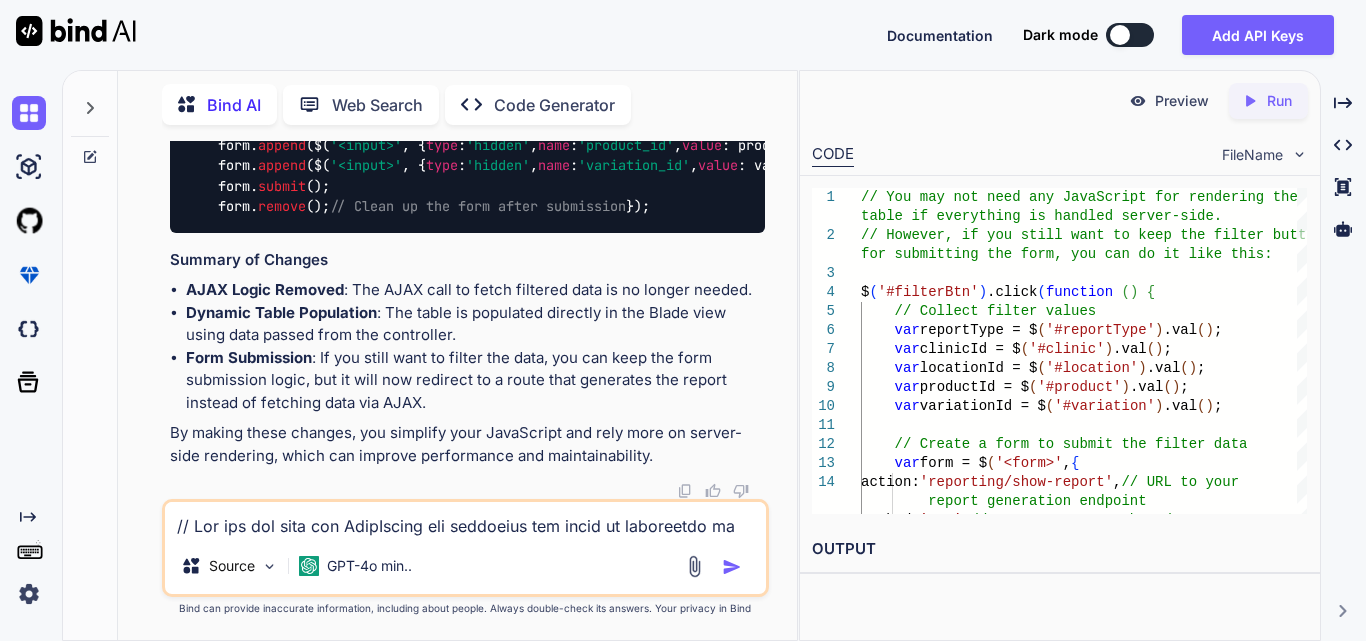 scroll, scrollTop: 650, scrollLeft: 0, axis: vertical 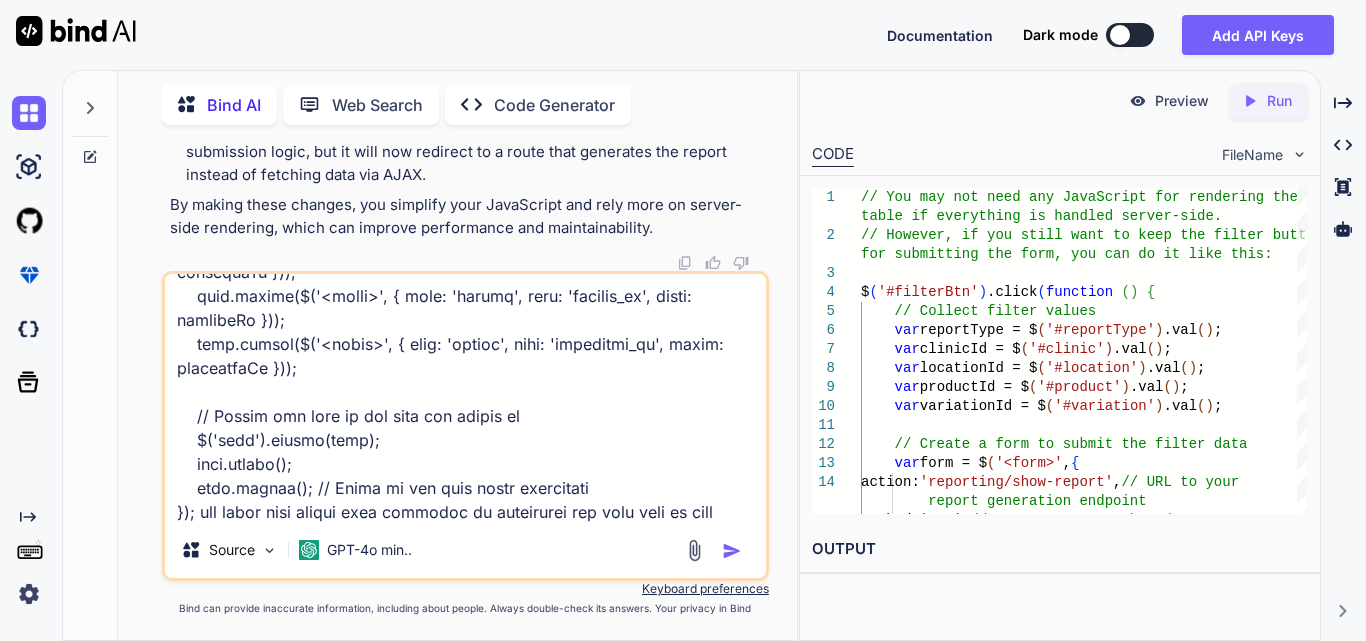 type on "// You may not need any JavaScript for rendering the table if everything is handled server-side.
// However, if you still want to keep the filter button for submitting the form, you can do it like this:
$("#filterBtn").click(function () {
// Collect filter values
var reportType = $("#reportType").val();
var clinicId = $("#clinic").val();
var locationId = $("#location").val();
var productId = $("#product").val();
var variationId = $("#variation").val();
// Create a form to submit the filter data
var form = $("<<form>"), {
action: 'reporting/show-report', // URL to your report generation endpoint
method: 'GET' // Use GET or POST based on your requirement
});
// Append filter values to the form
form.append($("<<input>"), { type: 'hidden', name: 'report_type', value: reportType }));
form.append($("<<input>"), { type: 'hidden', name: 'clinic_id', value: clinicId }));
form.append($("<<input>"), { type: 'hidden', name: 'location_id', value: locationId" 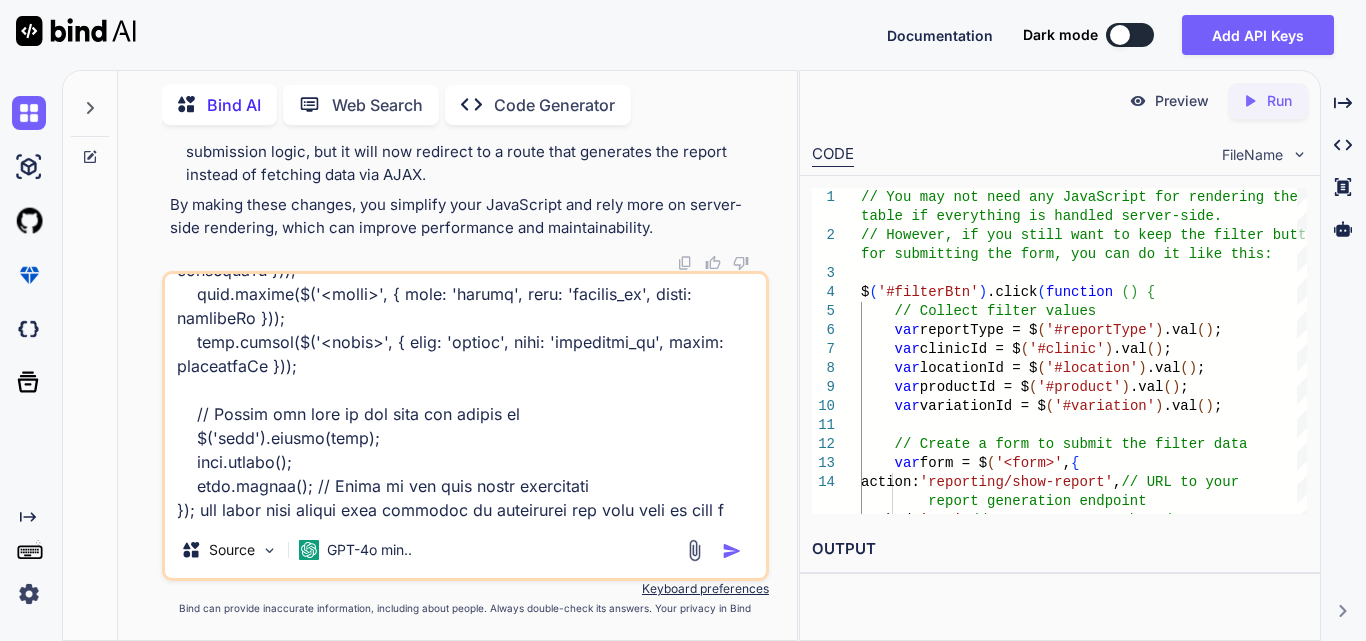 scroll, scrollTop: 0, scrollLeft: 0, axis: both 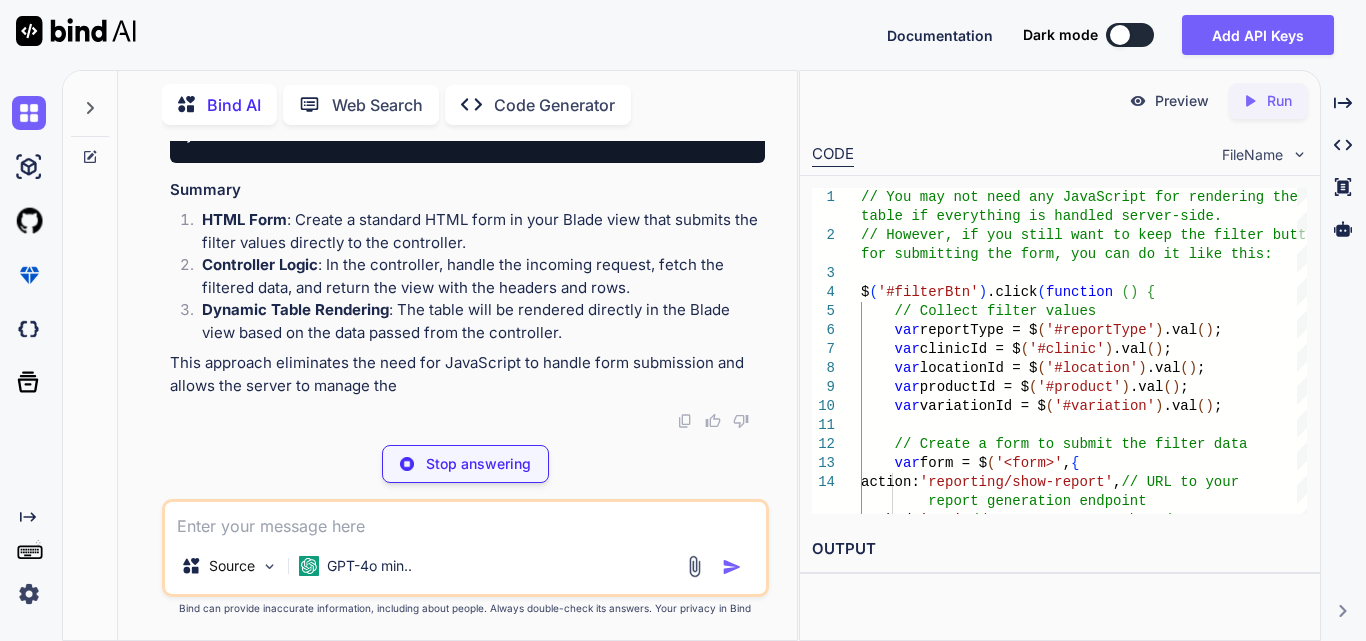 drag, startPoint x: 251, startPoint y: 222, endPoint x: 549, endPoint y: 253, distance: 299.60806 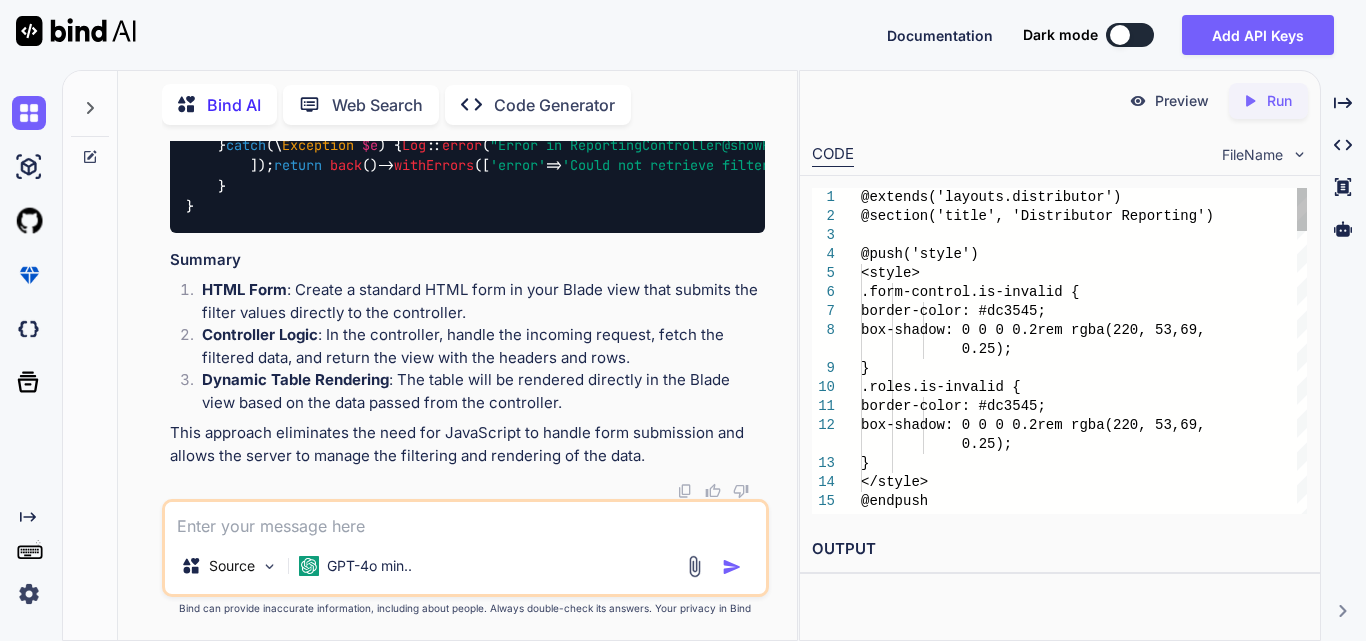 click on "public   function   showReport ( Request  $request )
{
try  {
$requestData  =  $request -> all ();
$response  =  $this ->inventoryReportService-> getData ( $requestData );
// Assuming $response contains 'headers' and 'rows'
$headers  =  $response [ 'headers' ];
$rows  =  $response [ 'rows' ];
return   view ( 'your_view_name' ,  compact ( 'headers' ,  'rows' ));
}  catch  (\ Exception   $e ) {
Log :: error ( "Error in ReportingController@showReport" , [
'message'  =>  $e -> getMessage (),
]);
return   back ()-> withErrors ([ 'error'  =>  'Could not retrieve filtered data.' ]);
}
}" at bounding box center (467, 155) 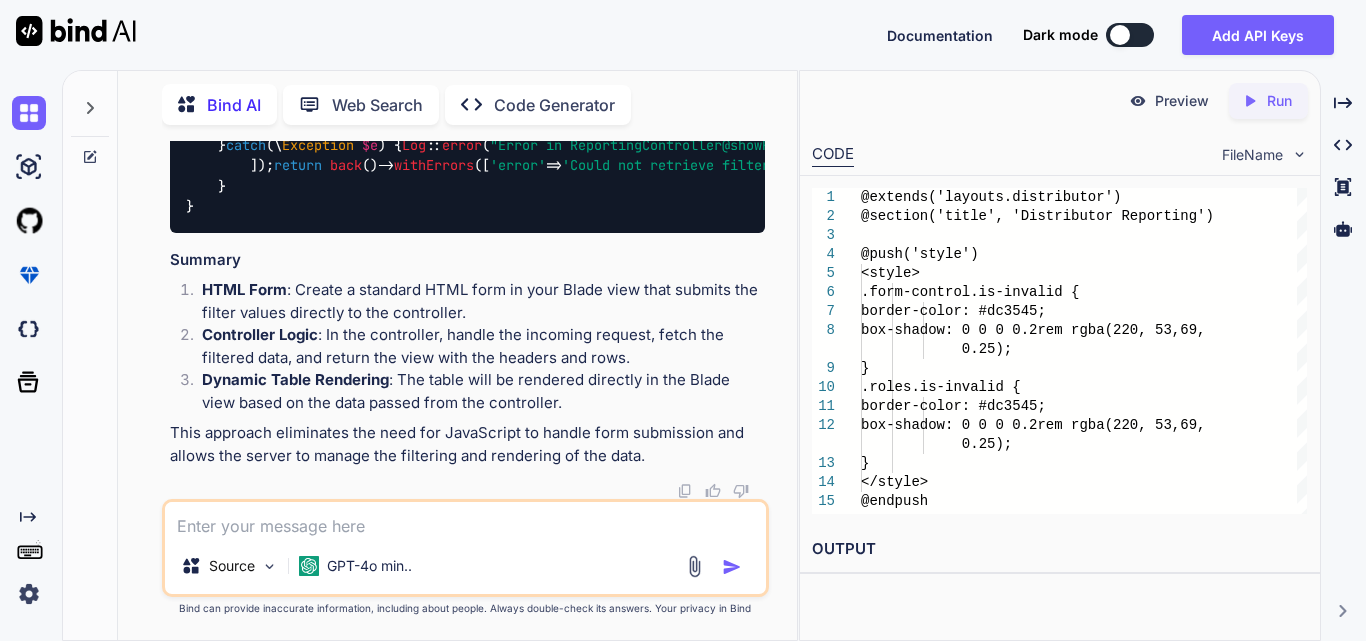 scroll, scrollTop: 37616, scrollLeft: 0, axis: vertical 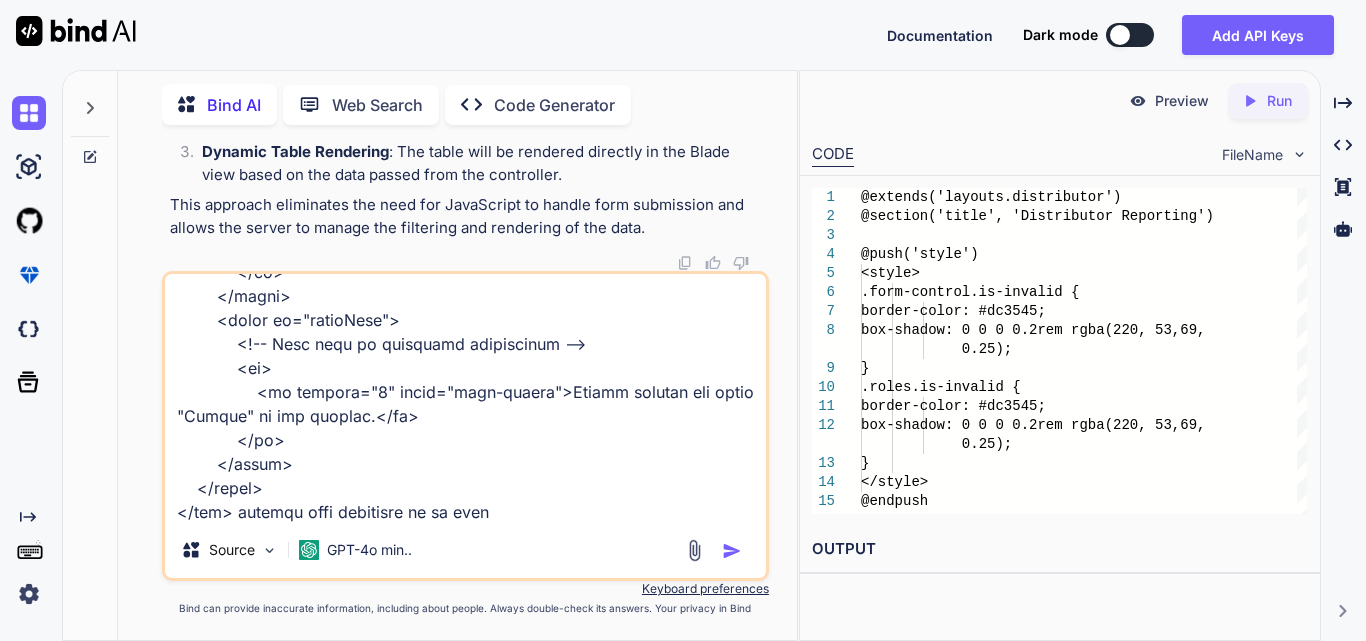 type on "<div class="table-container reportTables mt-3">
<table id="reportTable" class="table table-fixed">
<thead>
<tr id="tableHeader">
@if(isset($headers))
@foreach ($headers as $header)
<th>{{ $header }}</th>
@endforeach
</tr>
@else
<tr id="tableHeader">
<th>Clinic</th>
<th>Location</th>
<th>Product</th>
<th>Size</th>
<th>Total Unit Used</th>
</tr>
@endif
<tr id="tableHeader">
<th>Clinic</th>
<th>Location</th>
<th>Product</th>
<th>Size</th>
<th>Total Unit Used</th>
</tr>
</thead>
<tbody id="tableBody">
<!-- Rows will be populated dynamically -->
<tr>
<td colspan="5" class="text-center">Select filters and ..." 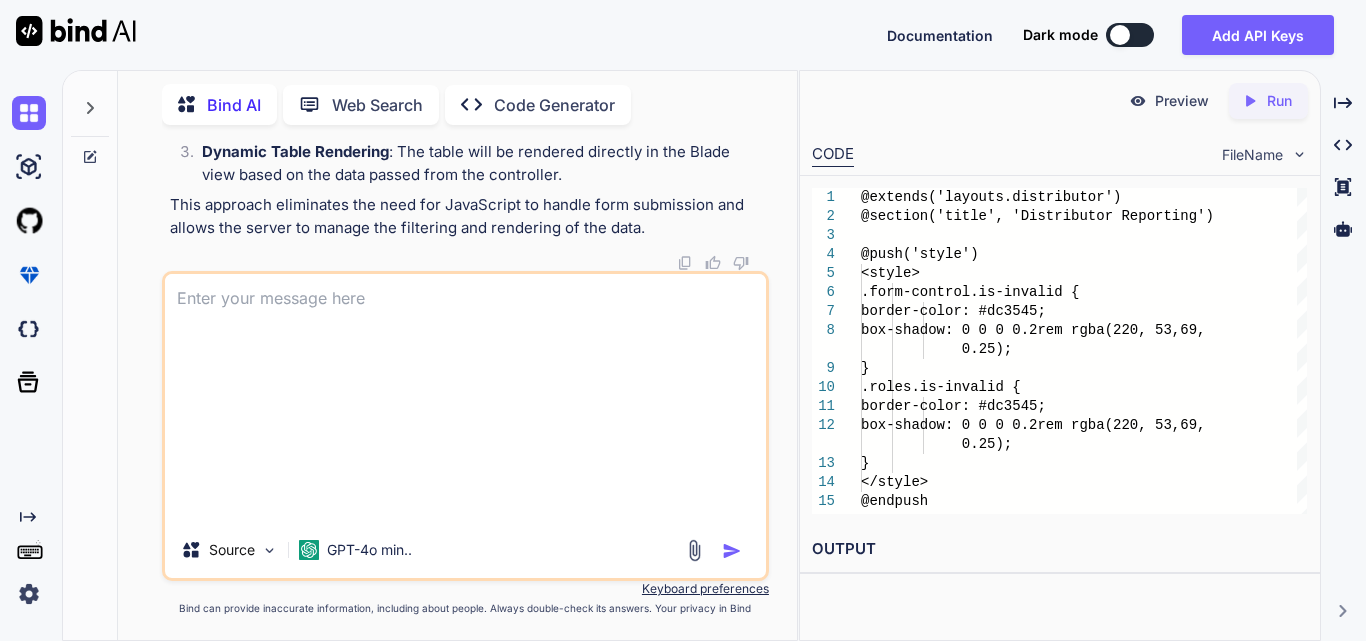 scroll, scrollTop: 0, scrollLeft: 0, axis: both 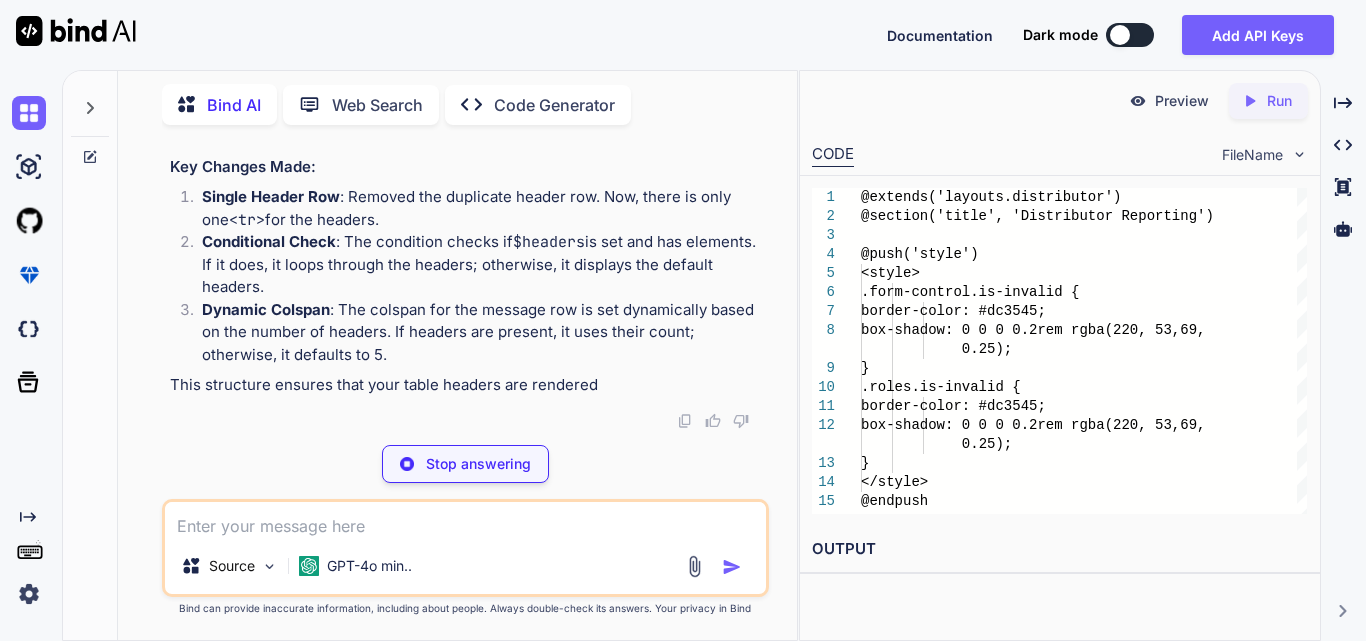 drag, startPoint x: 467, startPoint y: 325, endPoint x: 328, endPoint y: 290, distance: 143.33876 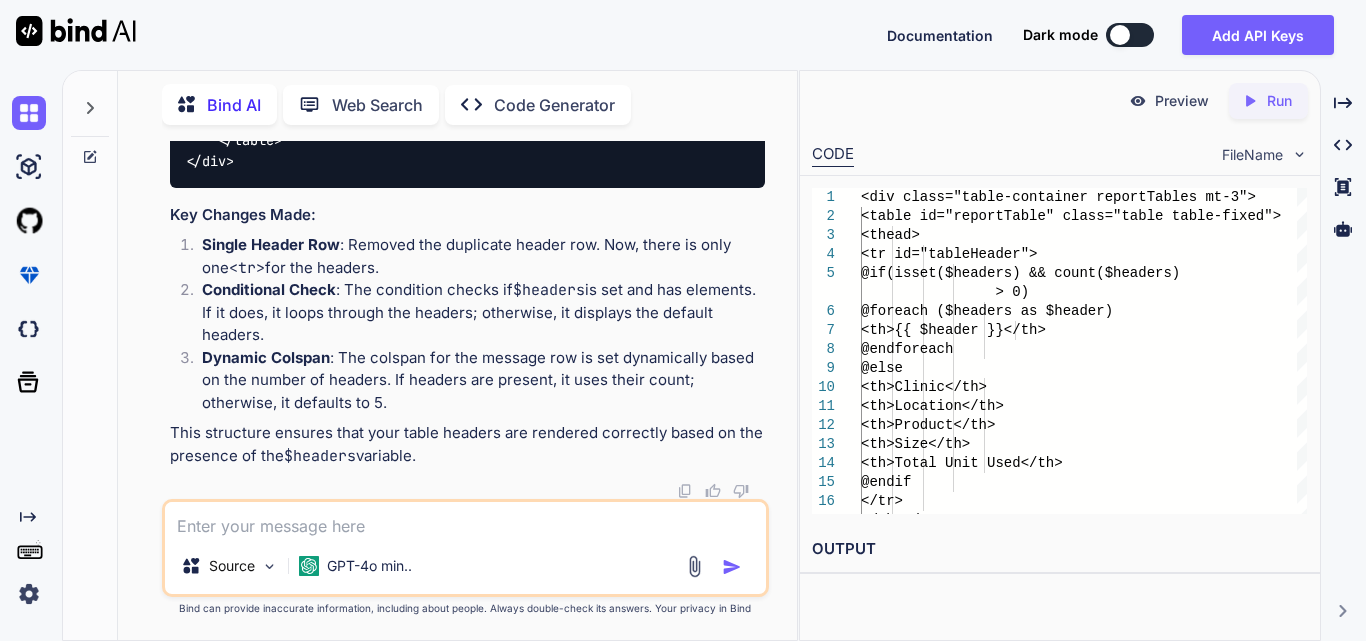 scroll, scrollTop: 39074, scrollLeft: 0, axis: vertical 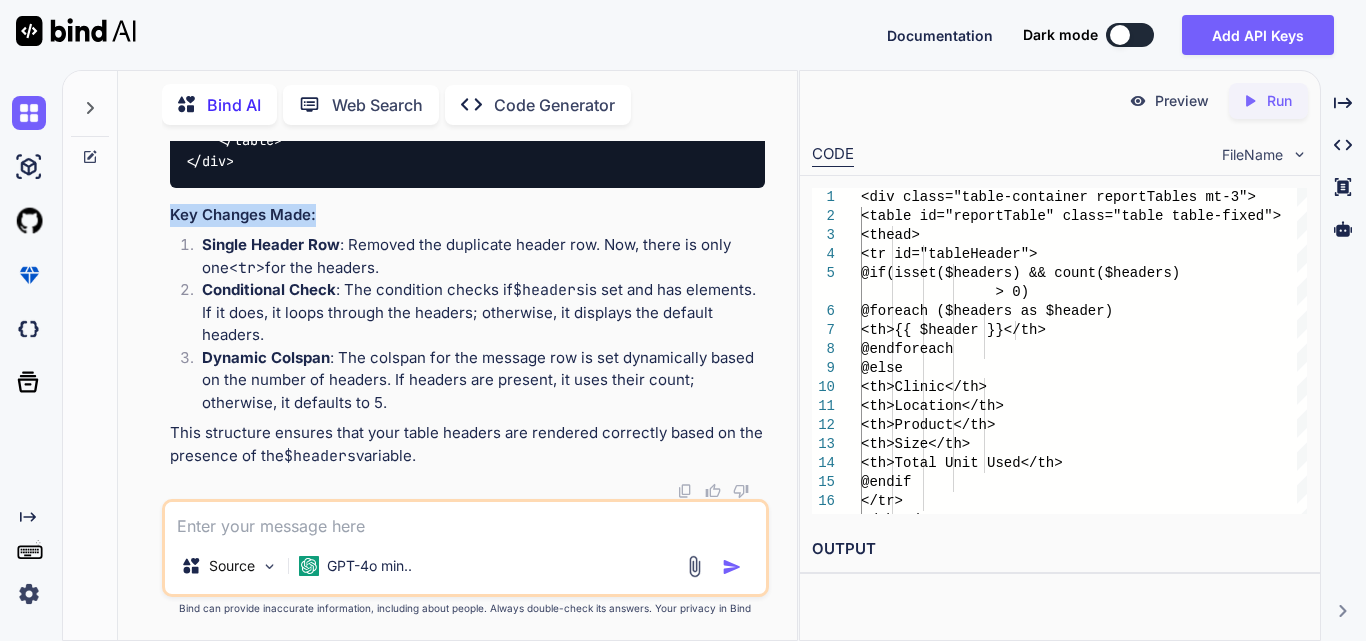 drag, startPoint x: 377, startPoint y: 363, endPoint x: 602, endPoint y: 372, distance: 225.17993 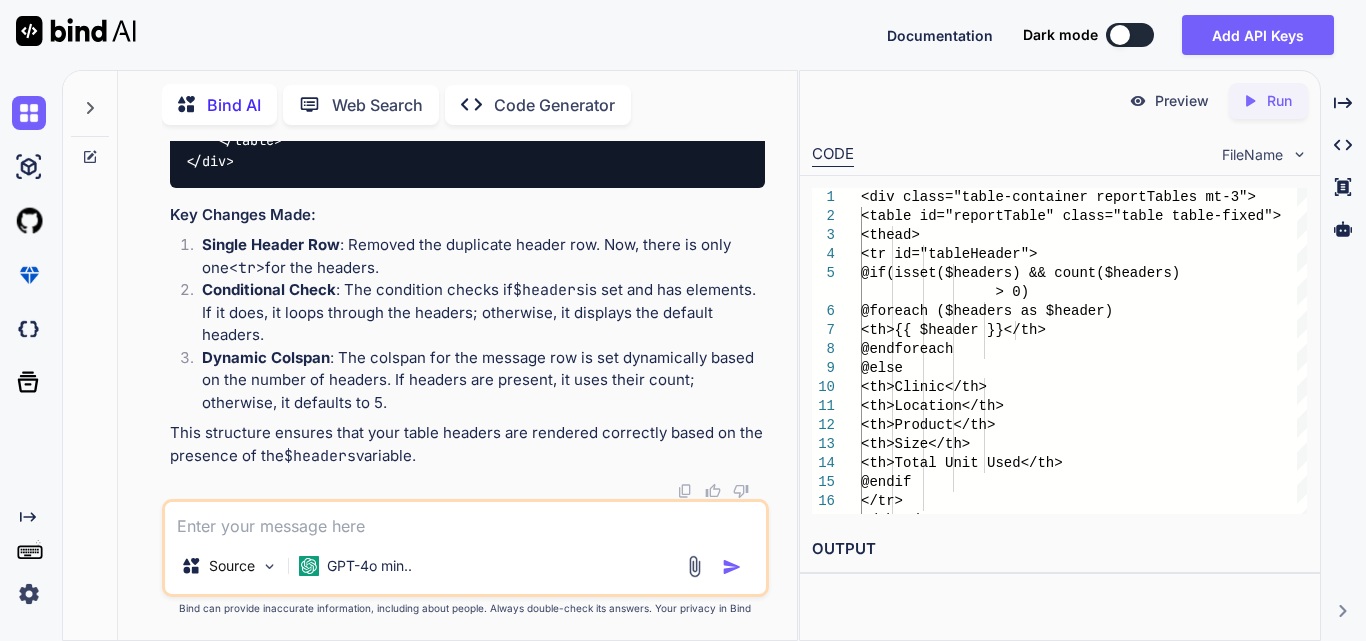 click on "Conditional Check : The condition checks if  $headers  is set and has elements. If it does, it loops through the headers; otherwise, it displays the default headers." at bounding box center (475, 313) 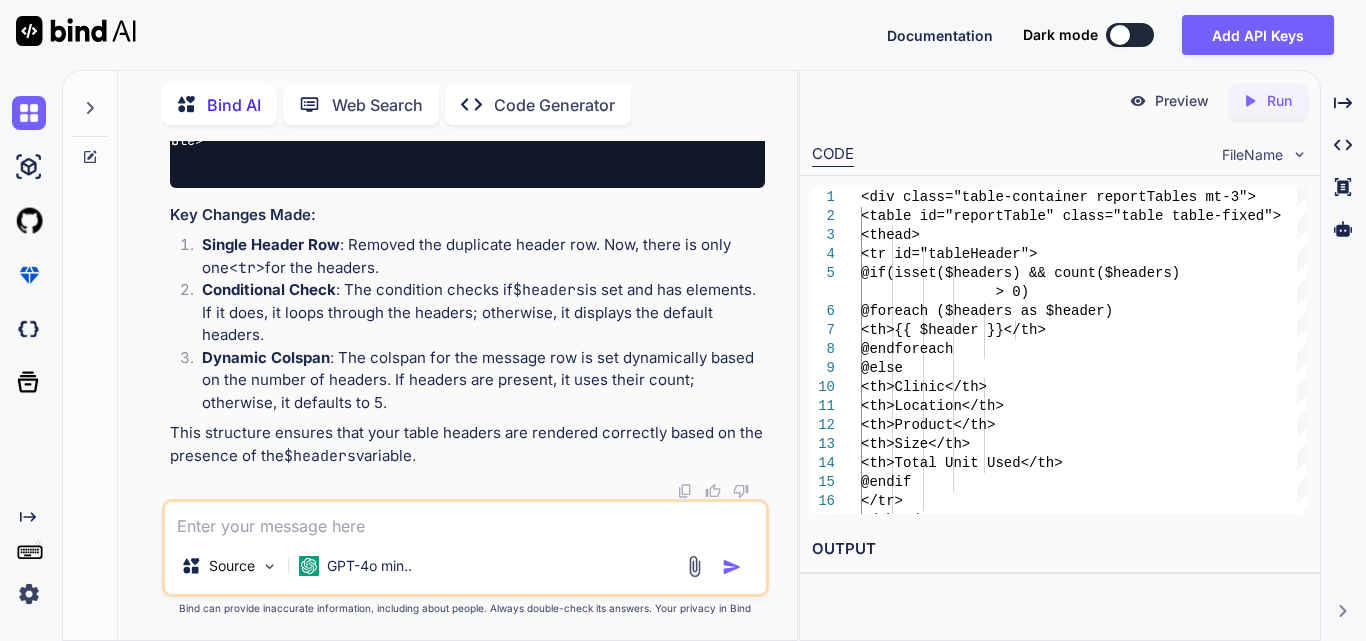 scroll, scrollTop: 0, scrollLeft: 0, axis: both 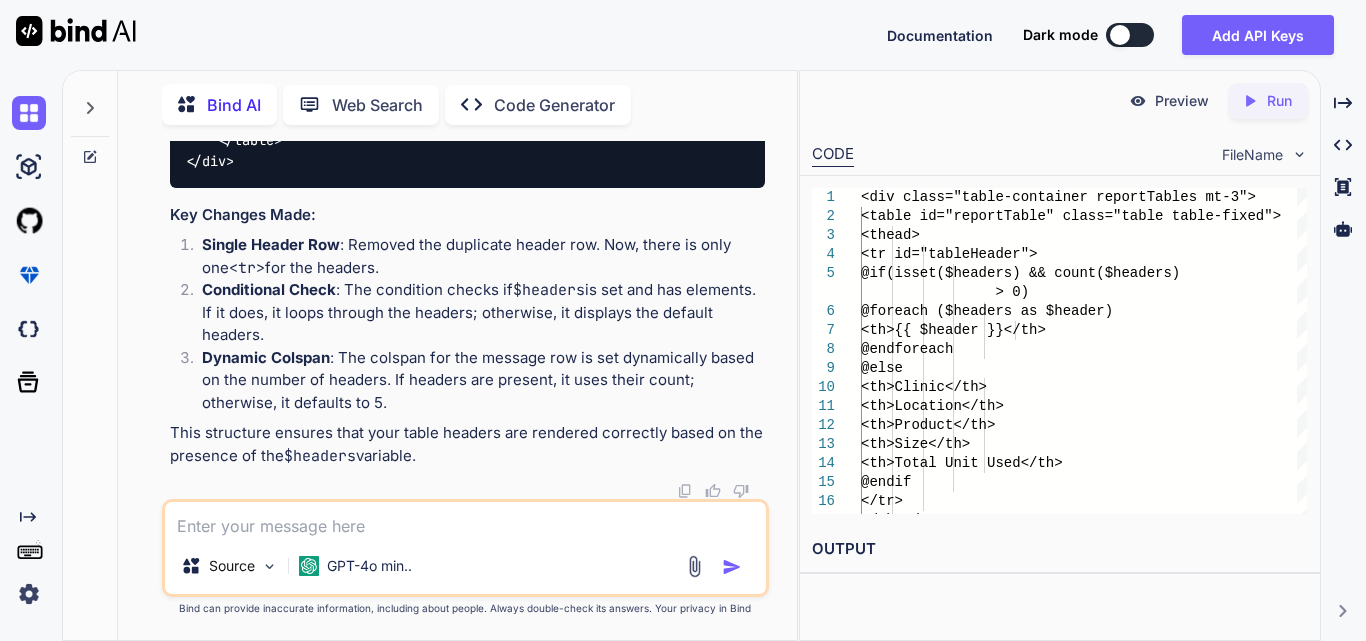 click at bounding box center (465, 520) 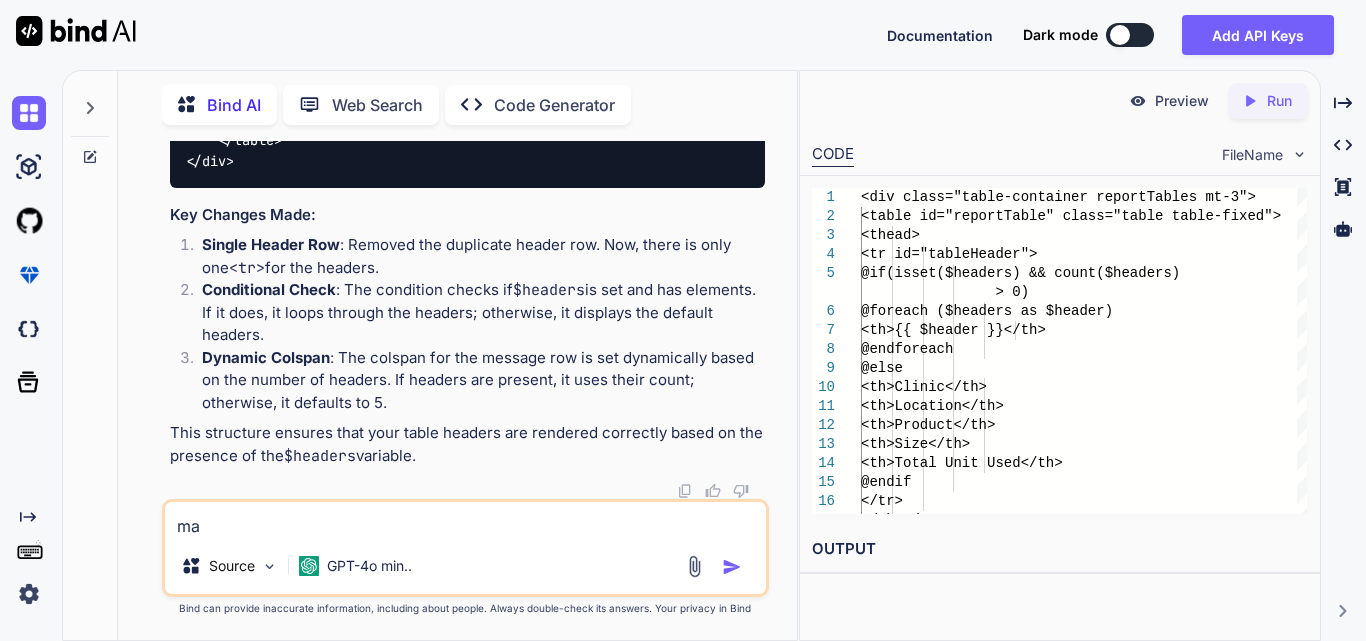 type on "m" 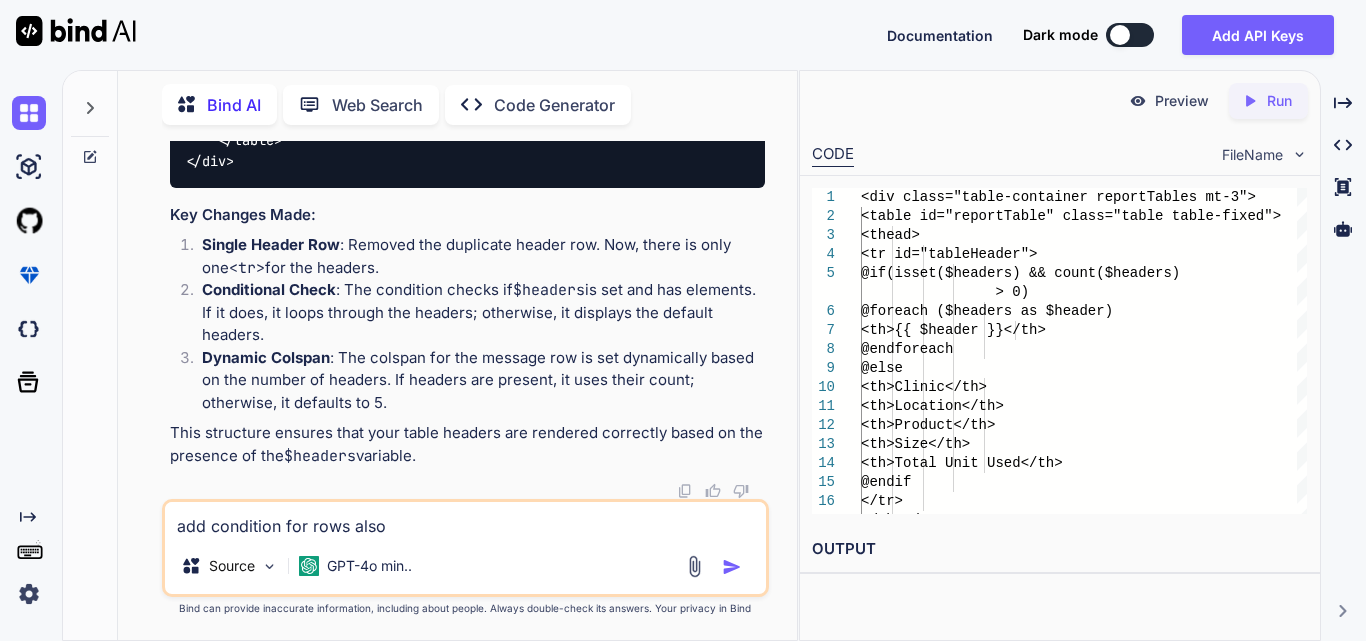 type on "add condition for rows also" 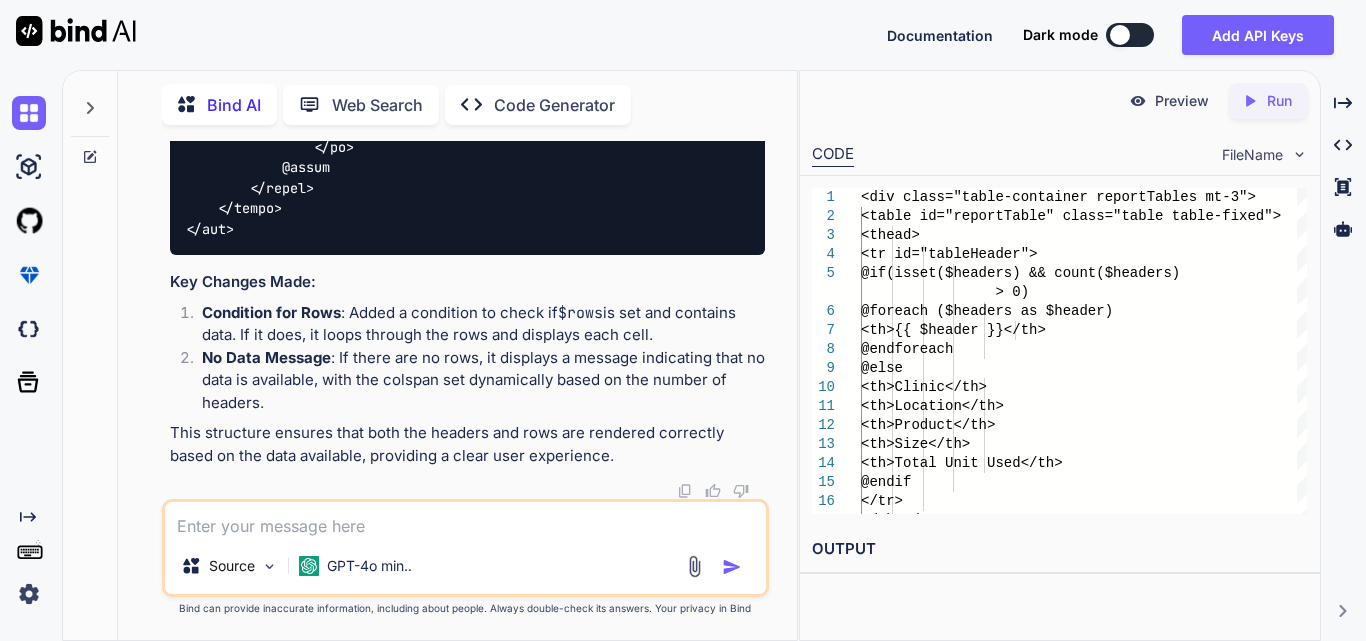 scroll, scrollTop: 39709, scrollLeft: 0, axis: vertical 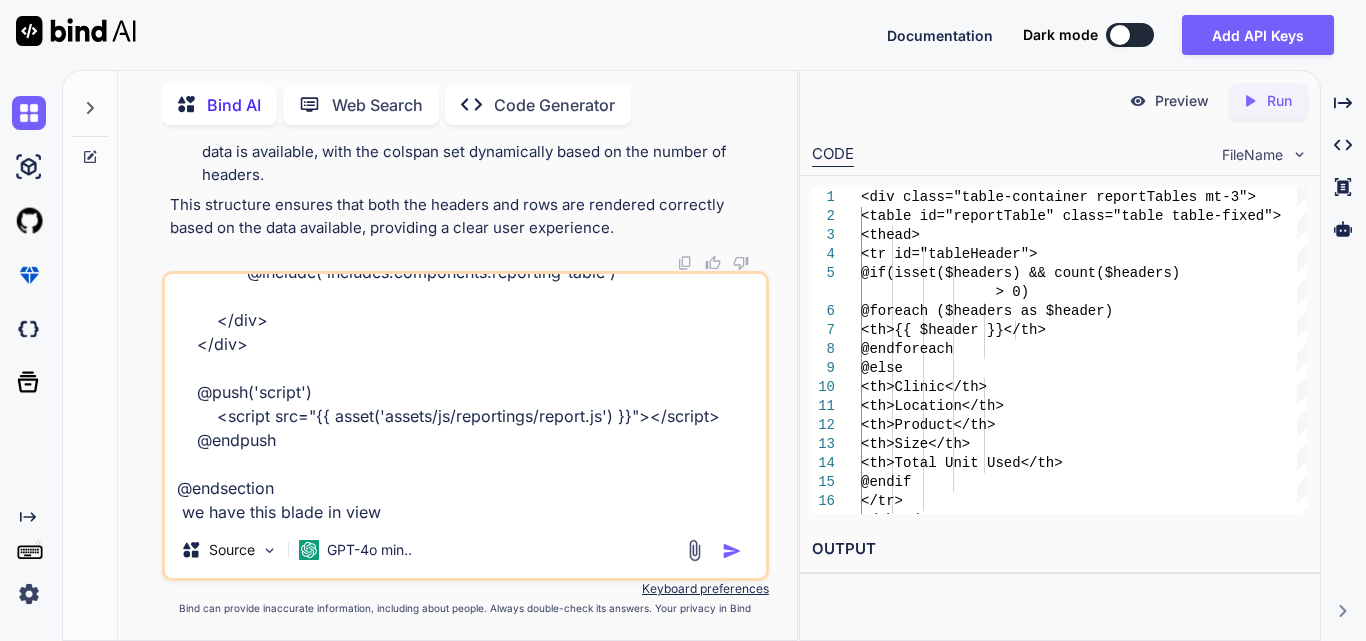paste on "public function getFilteredData(Request $request)
{
try {
$requestData = $request->all();
$response = $this->inventoryReportService->getData($requestData);
$headers = $response['headers'];
$rows = $response['rows'];
return view('includes.components.reporting-table', compact('headers', 'rows'));
// return response()->json($response);
} catch (\Exception $e) {
Log::error("Error in ReportingController@getFilteredData", [
'message' => $e->getMessage(),
]);
return response()->json(['error' => 'Could not retrieve filtered data.'], 500);
}" 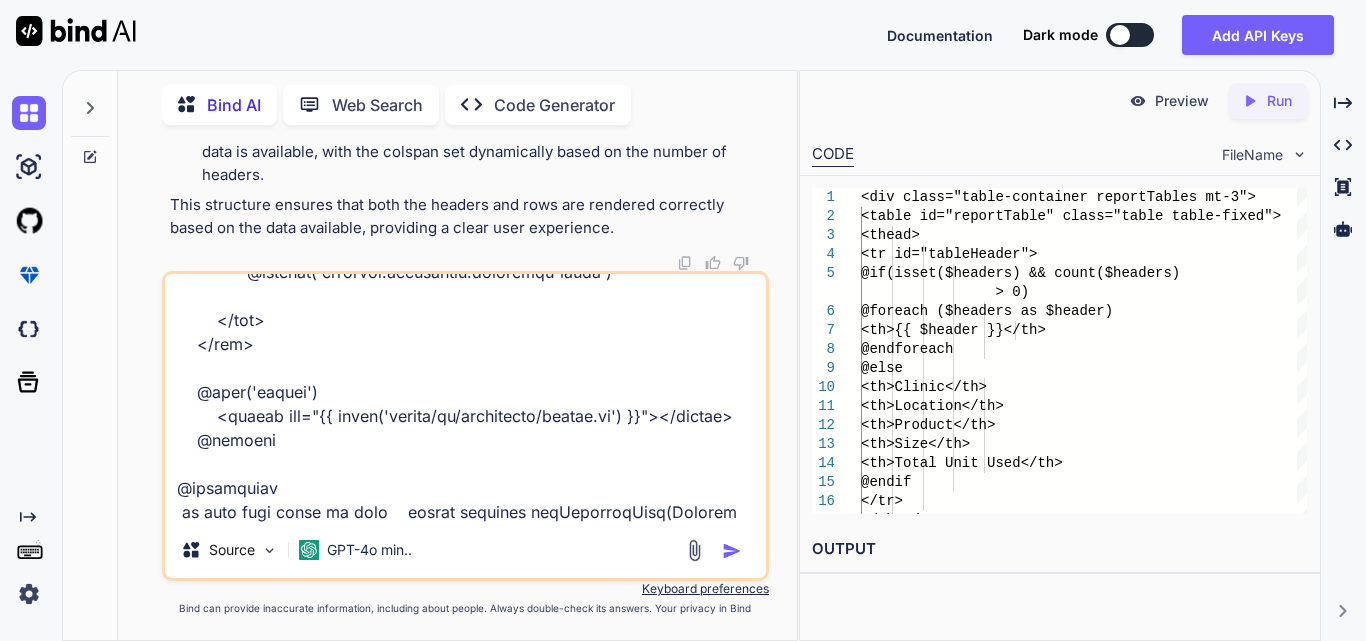 scroll, scrollTop: 1034, scrollLeft: 0, axis: vertical 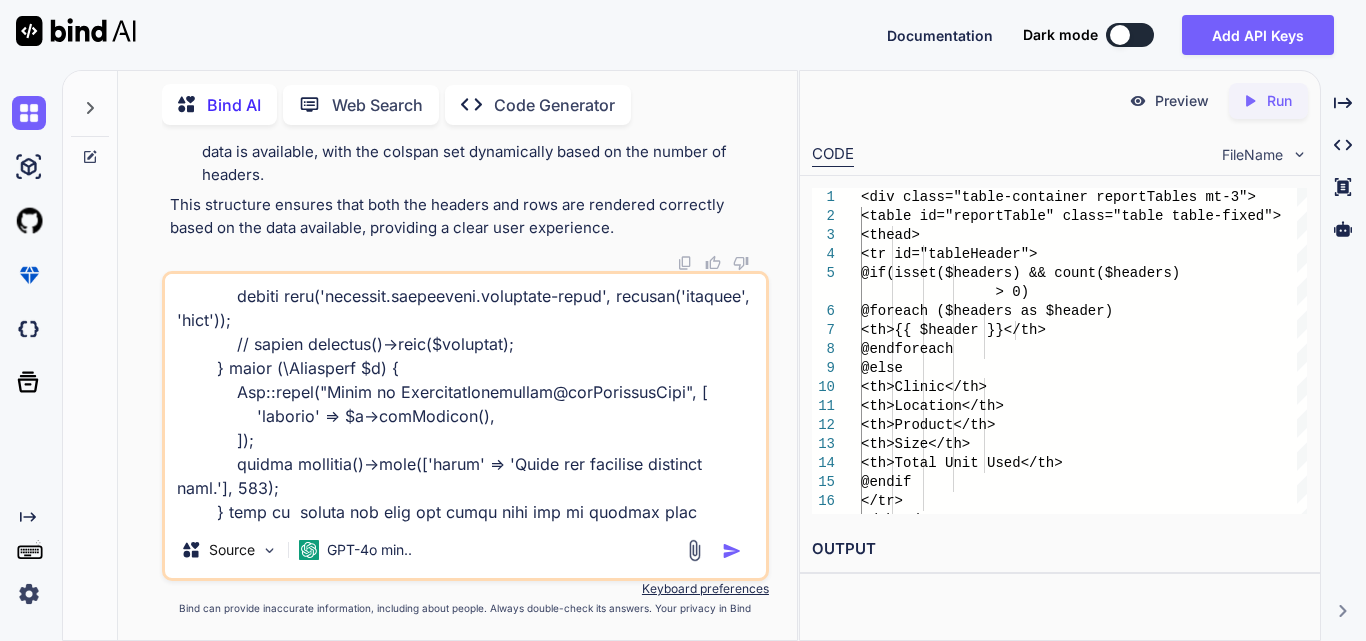 type on "@extends('layouts.distributor')
@section('title', 'Distributor Reporting')
@push('style')
<style>
.form-control.is-invalid {
border-color: #dc3545;
box-shadow: 0 0 0 0.2rem rgba(220, 53, 69, 0.25);
}
.roles.is-invalid {
border-color: #dc3545;
box-shadow: 0 0 0 0.2rem rgba(220, 53, 69, 0.25);
}
</style>
@endpush
@section('content')
<div>
<div class="reportData" >
@include('includes.components.reporting-fliters')
@include('includes.components.reporting-table')
</div>
</div>
@push('script')
<script src="{{ asset('assets/js/reportings/report.js') }}"></script>
@endpush
@endsection
we have this blade in view    public function getFilteredData(Request $request)
{
try {
$requestData = $request->all();
$response = $this->inventoryReportService->getData($requestData);
$headers ..." 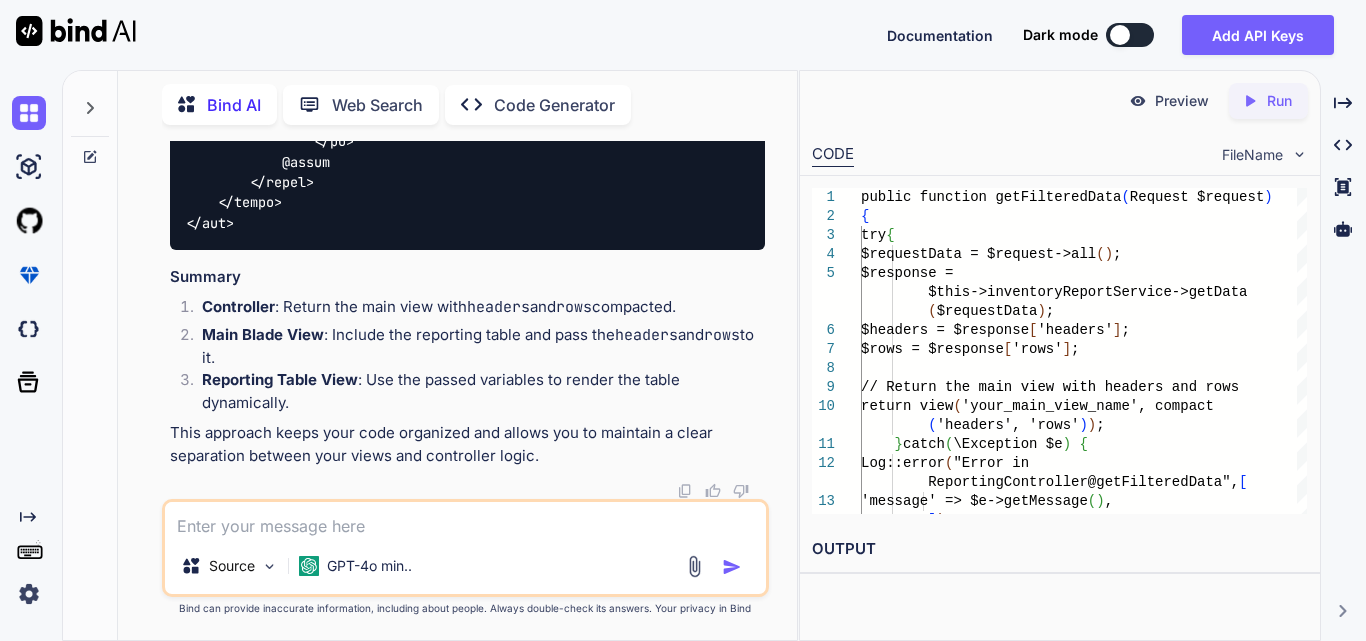 scroll, scrollTop: 41635, scrollLeft: 0, axis: vertical 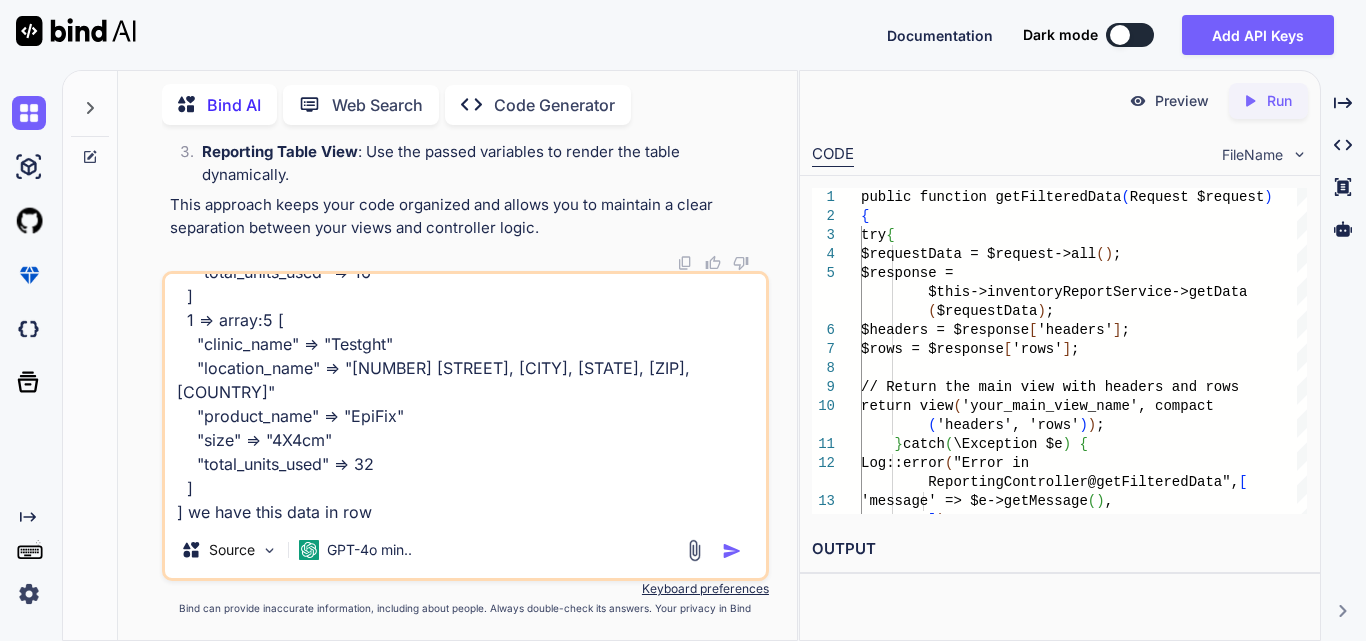 paste on "<!-- Scrollable Table Container -->
<div class="table-container reportTables mt-3">
<table id="reportTable" class="table table-fixed">
<thead>
<tr id="tableHeader">
@if (isset($headers) && count($headers) > 0)
@foreach ($headers as $header)
<th>{{ $header }}</th>
@endforeach
@else
<th>Clinic</th>
<th>Location</th>
<th>Product</th>
<th>Size</th>
<th>Total Unit Used</th>
@endif
</tr>
</thead>
<tbody id="tableBody">
@if (isset($rows) && count($rows) > 0)
@foreach ($rows as $row)
<tr>
@foreach ($row as $cell)
<td>{{ $cell }}</td>
@endforeach
</tr>
@endforeach
@else
<tr>
..." 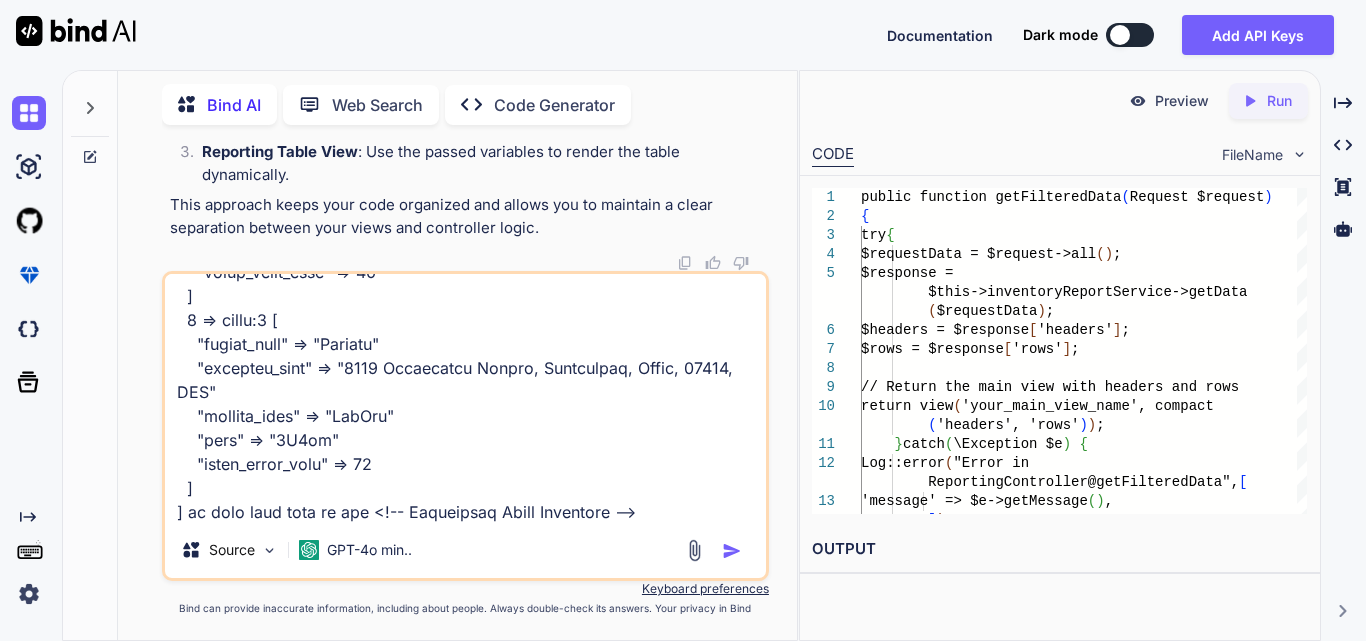 scroll, scrollTop: 1106, scrollLeft: 0, axis: vertical 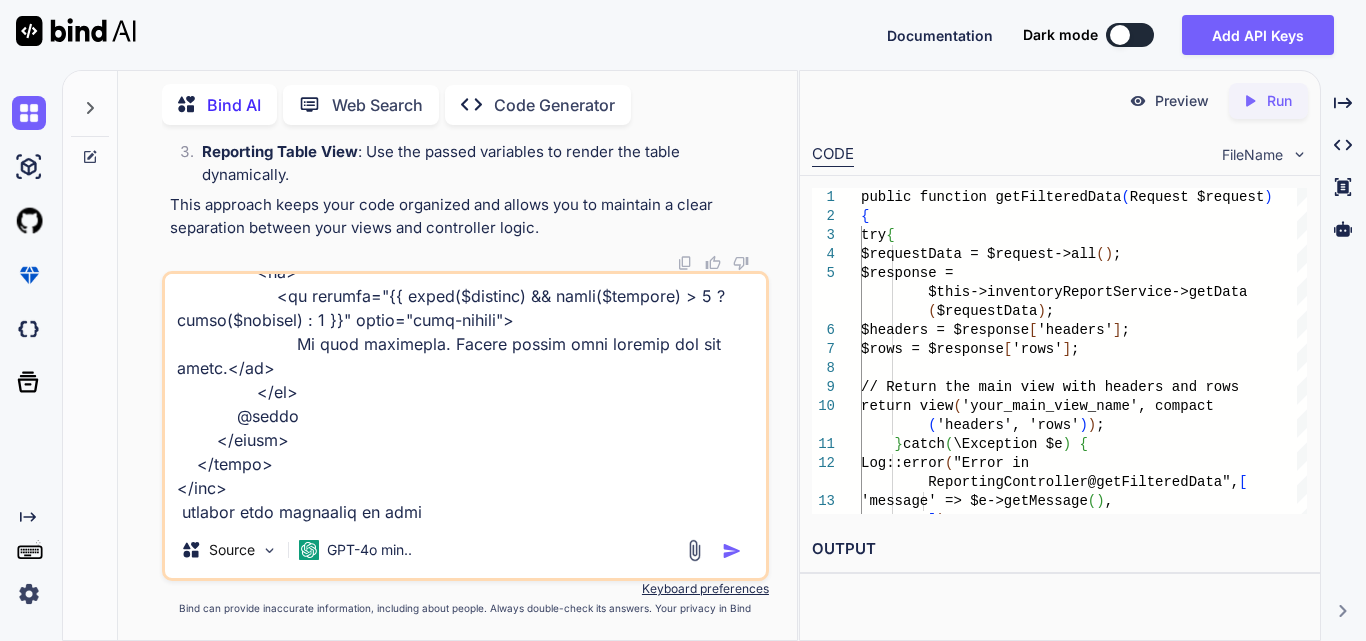 type on "array:2 [ // resources\views/includes/components/reporting-table.blade.php
0 => array:5 [
"clinic_name" => "Testght"
"location_name" => "942 Coburn Hollow Road, [CITY], [STATE], 60628, USA"
"product_name" => "EpiFix"
"size" => "4X4cm"
"total_units_used" => 16
]
1 => array:5 [
"clinic_name" => "Testght"
"location_name" => "4432 Plainfield Avenue, Winchester, [STATE], 13063, USA"
"product_name" => "EpiFix"
"size" => "4X4cm"
"total_units_used" => 32
]
] we have this data in row <!-- Scrollable Table Container -->
<div class="table-container reportTables mt-3">
<table id="reportTable" class="table table-fixed">
<thead>
<tr id="tableHeader">
@if (isset($headers) && count($headers) > 0)
@foreach ($headers as $header)
<th>{{ $header }}</th>
@endforeach
@else
<th>Clinic</th>
<th>Location</th>
<th>Product</th>
<th>Size</th>
<th>Total Units Used</th>
@endif
</tr>
</thead>
<tbody id="tableBody">
@if (isset($rows) && count($rows) > 0)
@foreach ($rows as $row)
<tr>
<td>{{ $row['clinic'] ?? 'N/A' }}</td> <!-- Adjust key" 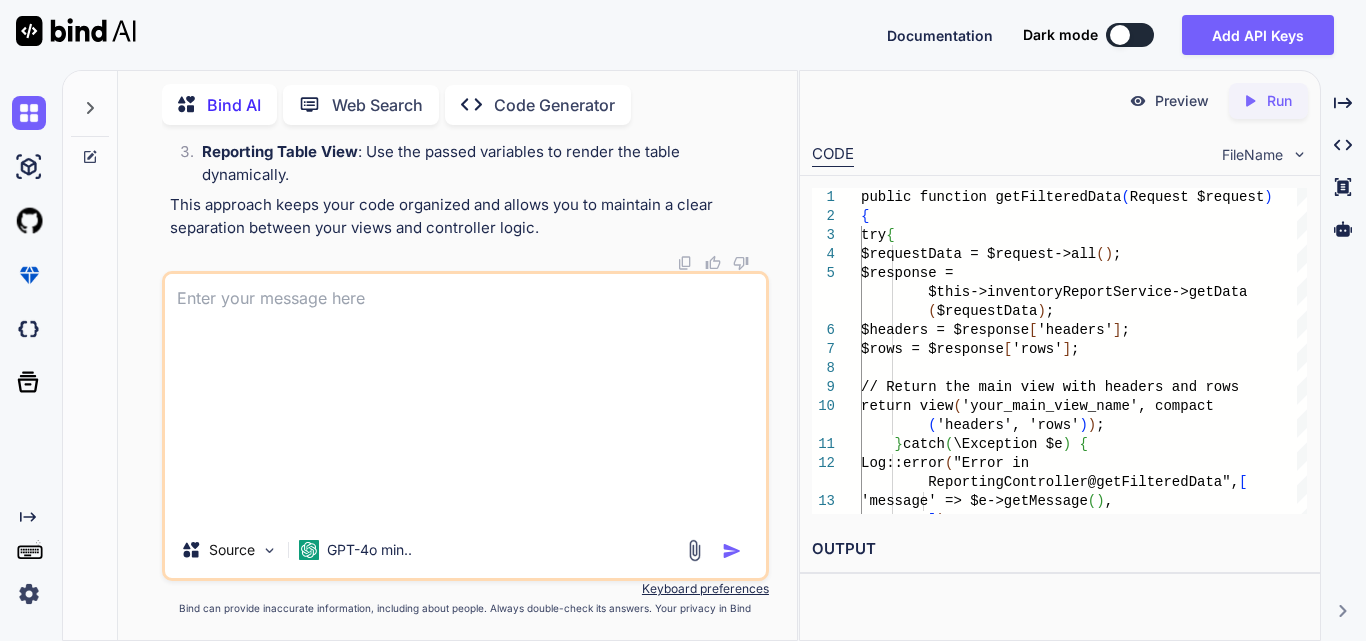scroll, scrollTop: 0, scrollLeft: 0, axis: both 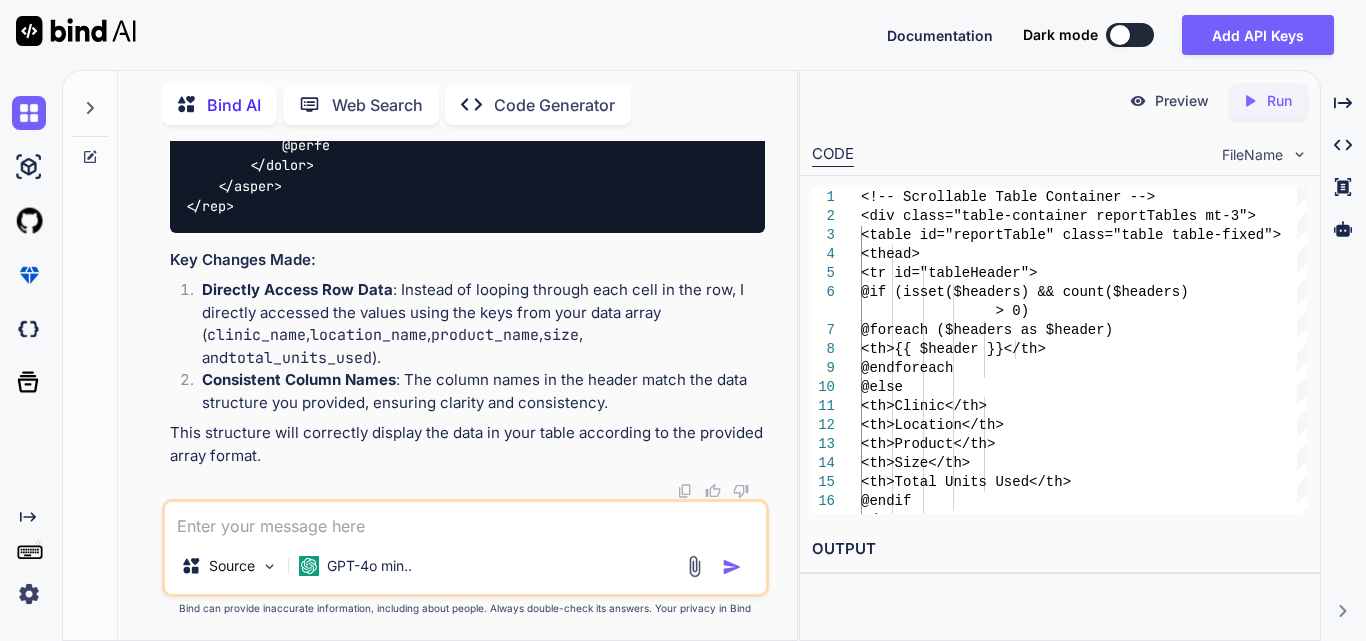 type 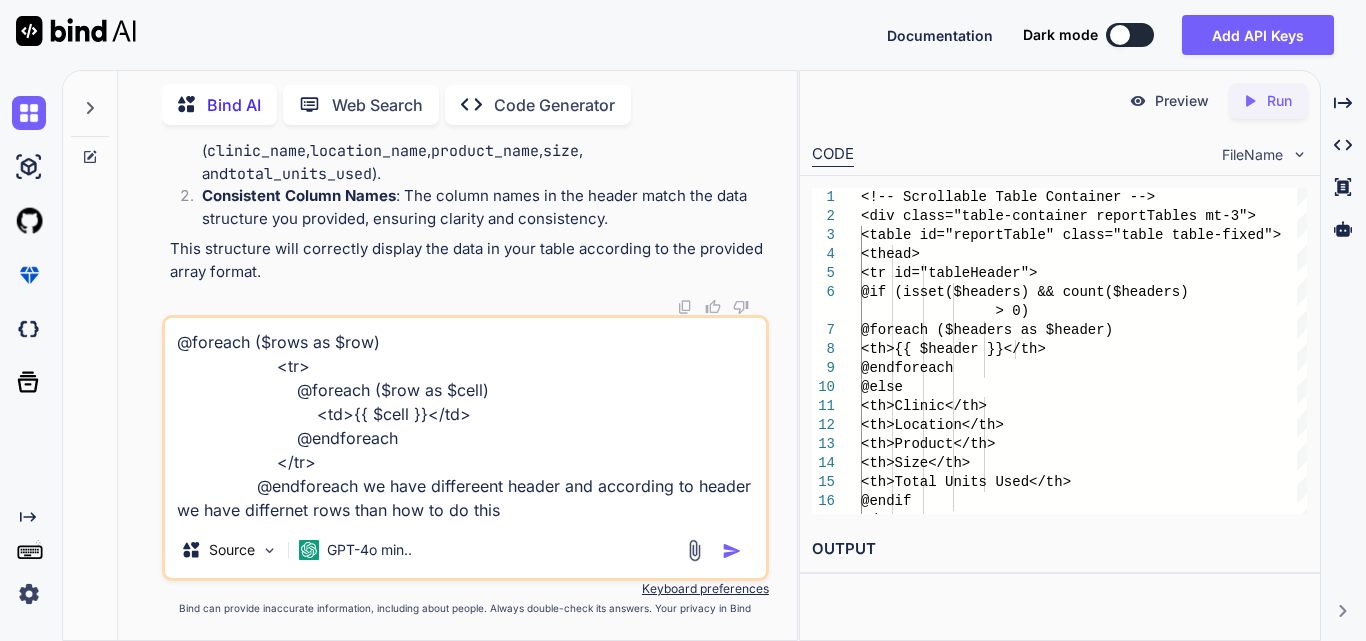 type on "@foreach ($rows as $row)
<tr>
@foreach ($row as $cell)
<td>{{ $cell }}</td>
@endforeach
</tr>
@endforeach we have differeent header and according to header we have differnet rows than how to do this" 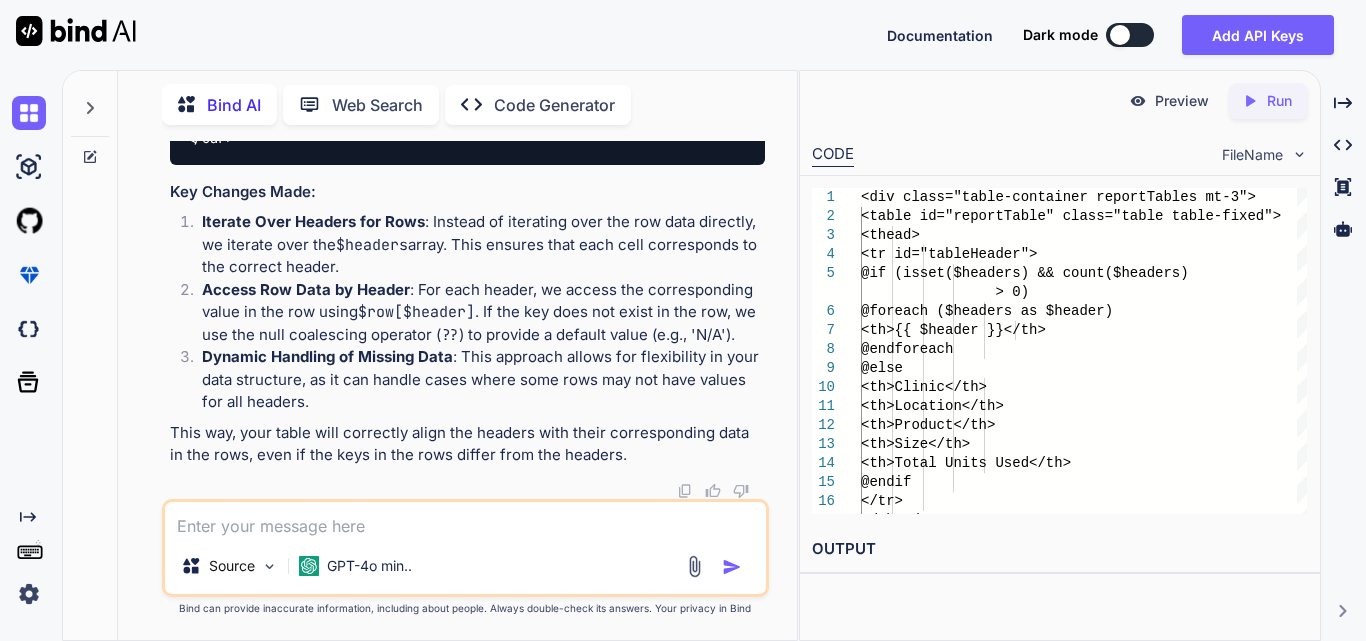 scroll, scrollTop: 46429, scrollLeft: 0, axis: vertical 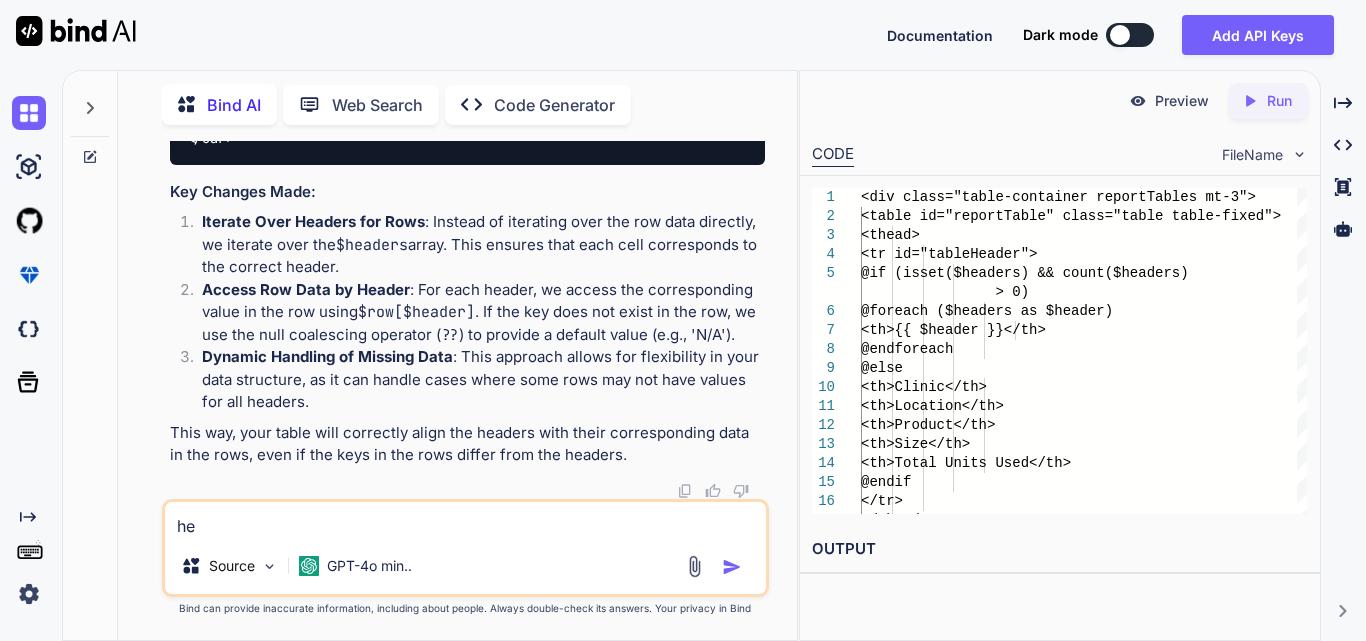 type on "h" 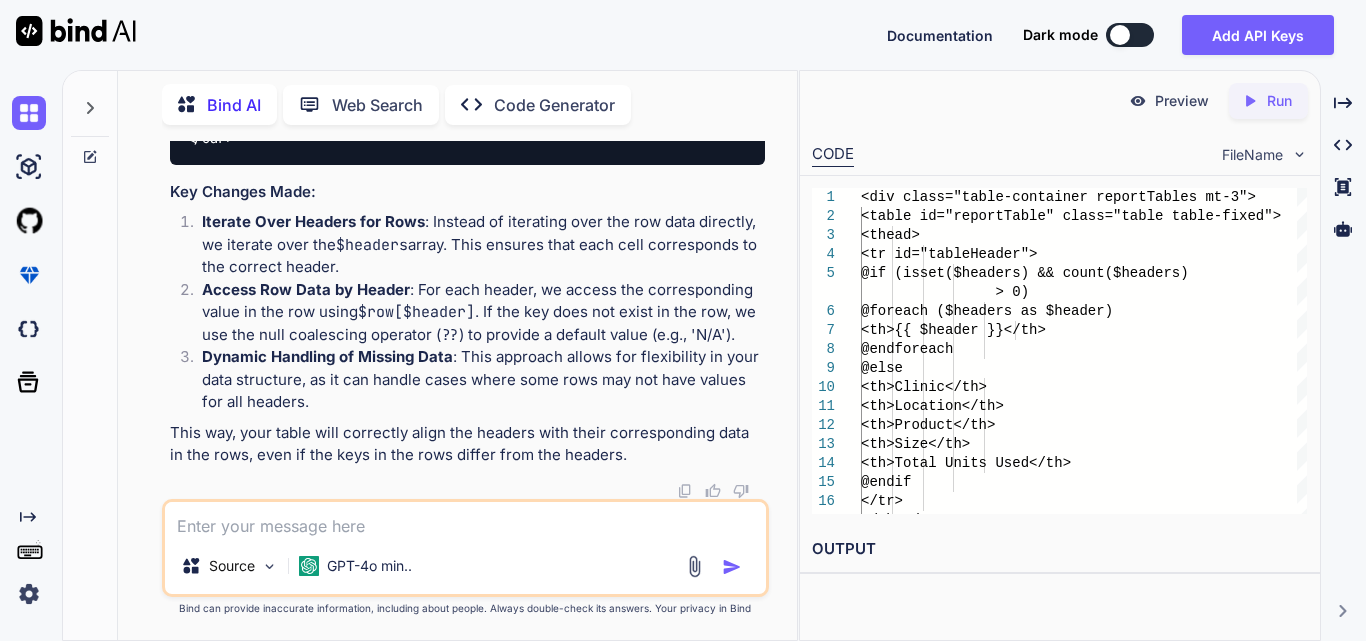 click at bounding box center (465, 520) 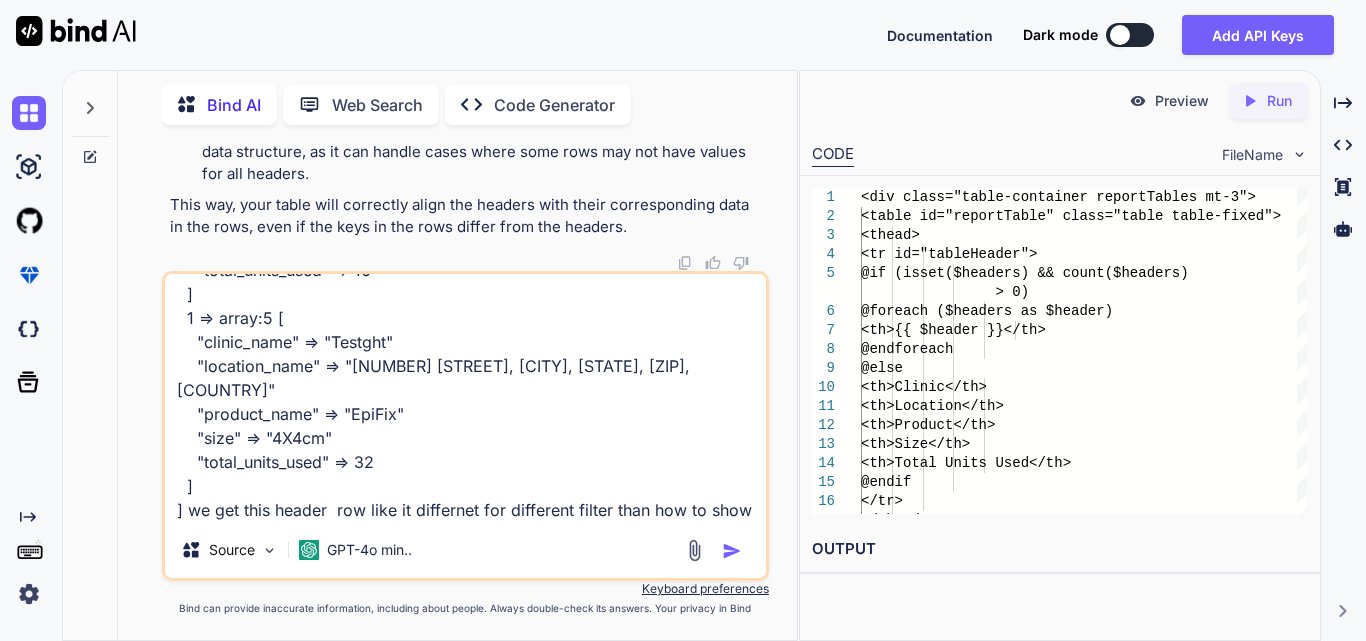 scroll, scrollTop: 410, scrollLeft: 0, axis: vertical 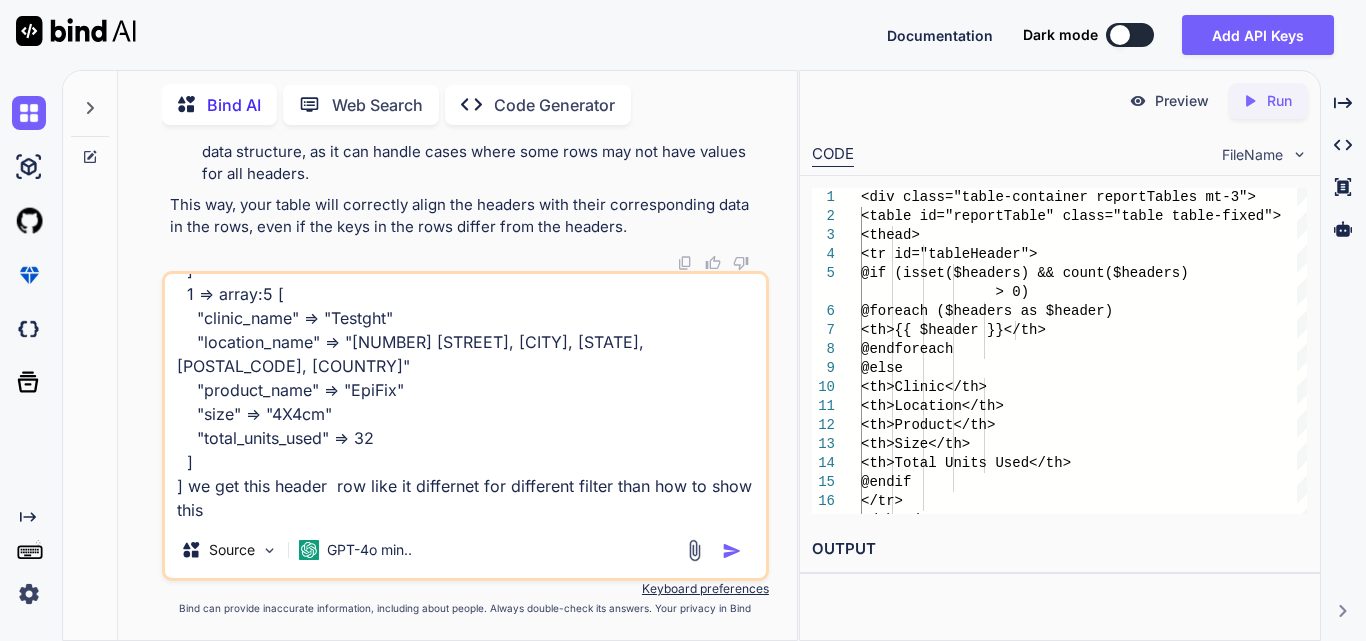 type on "array:5 [ // resources\views/includes/components/reporting-table.blade.php
0 => "Clinic"
1 => "Location"
2 => "Product"
3 => "Size"
4 => "Total Units Used"
]
array:2 [ // resources\views/includes/components/reporting-table.blade.php
0 => array:5 [
"clinic_name" => "Testght"
"location_name" => "[NUMBER] [STREET], [CITY], [STATE], [POSTAL_CODE], [COUNTRY]"
"product_name" => "EpiFix"
"size" => "4X4cm"
"total_units_used" => 16
]
1 => array:5 [
"clinic_name" => "Testght"
"location_name" => "[NUMBER] [STREET], [CITY], [STATE], [POSTAL_CODE], [COUNTRY]"
"product_name" => "EpiFix"
"size" => "4X4cm"
"total_units_used" => 32
]
] we get this header  row like it differnet for different filter than how to show this" 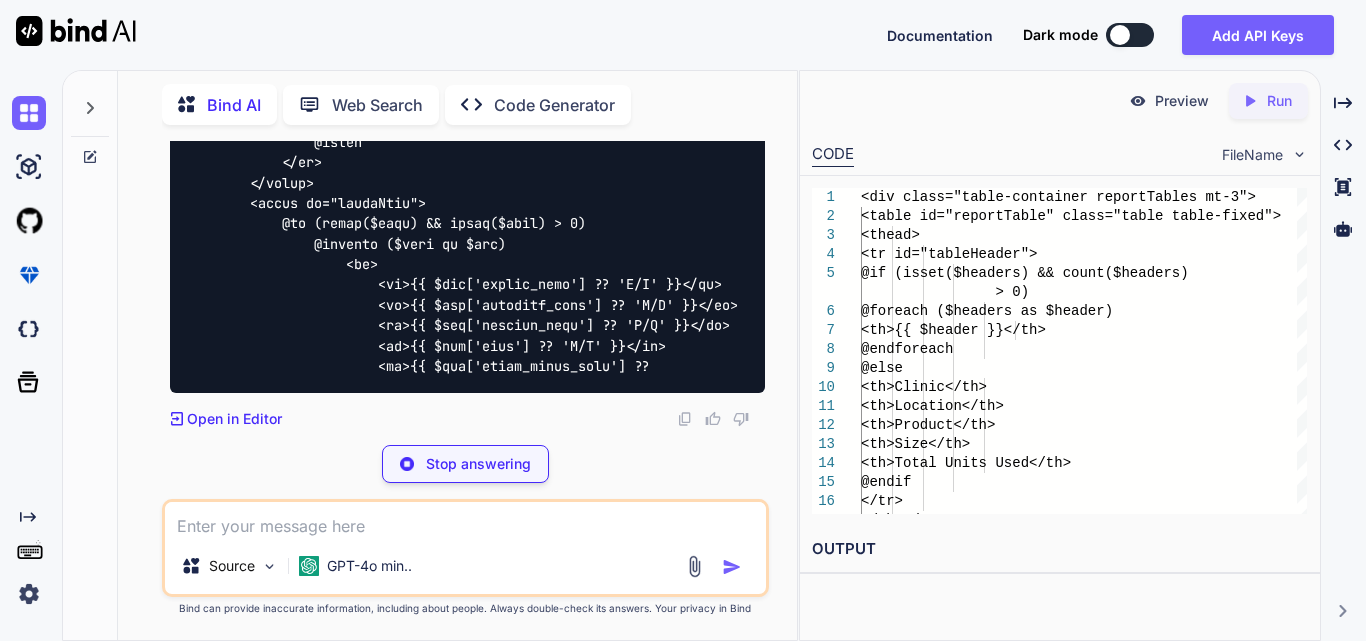 scroll, scrollTop: 48165, scrollLeft: 0, axis: vertical 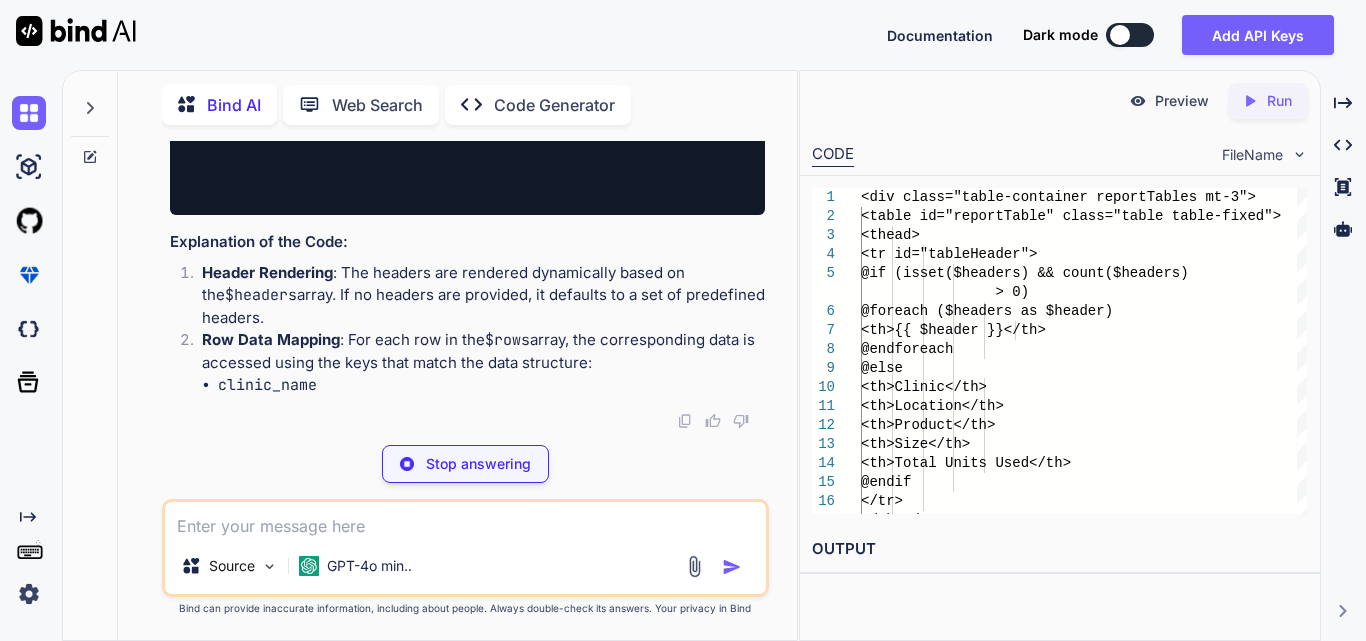 drag, startPoint x: 339, startPoint y: 290, endPoint x: 759, endPoint y: 369, distance: 427.36517 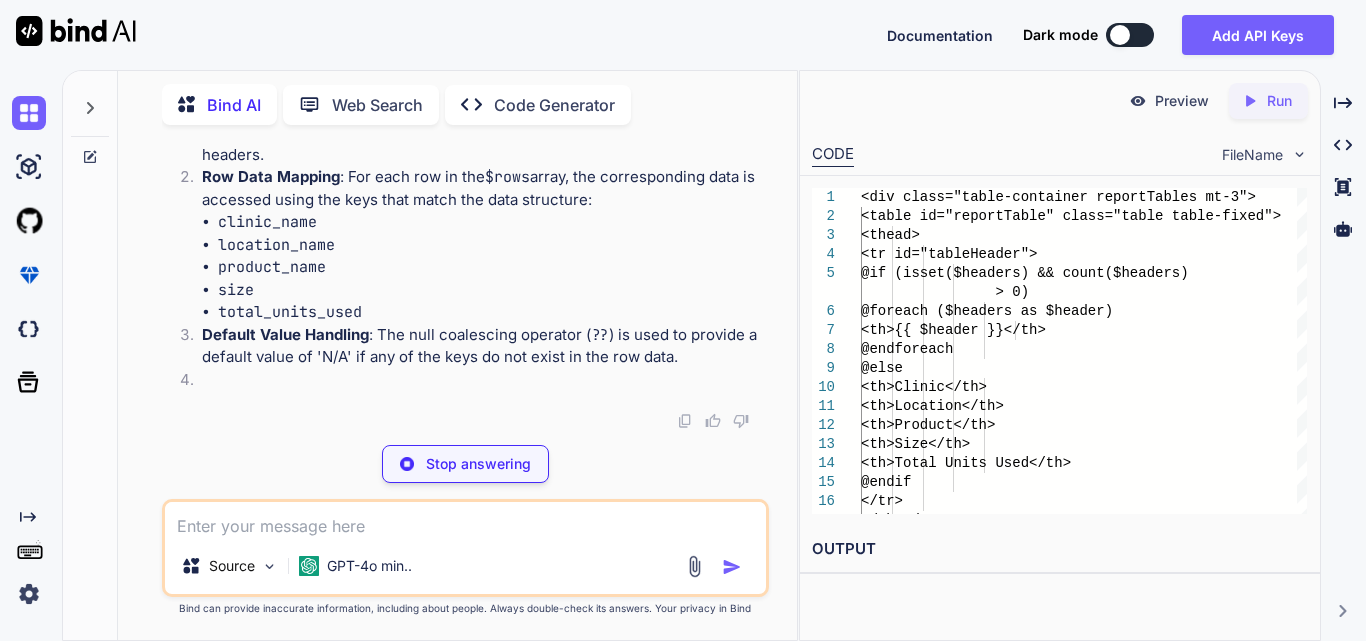 copy on "<td>{{ $row['clinic_name'] ?? 'N/A' }}</td>
<td>{{ $row['location_name'] ?? 'N/A' }}</td>
<td>{{ $row['product_name'] ?? 'N/A' }}</td>
<td>{{ $row['size'] ?? 'N/A' }}</td>
<td>{{ $row['total_units_used'] ?? 'N/A' }}</td>" 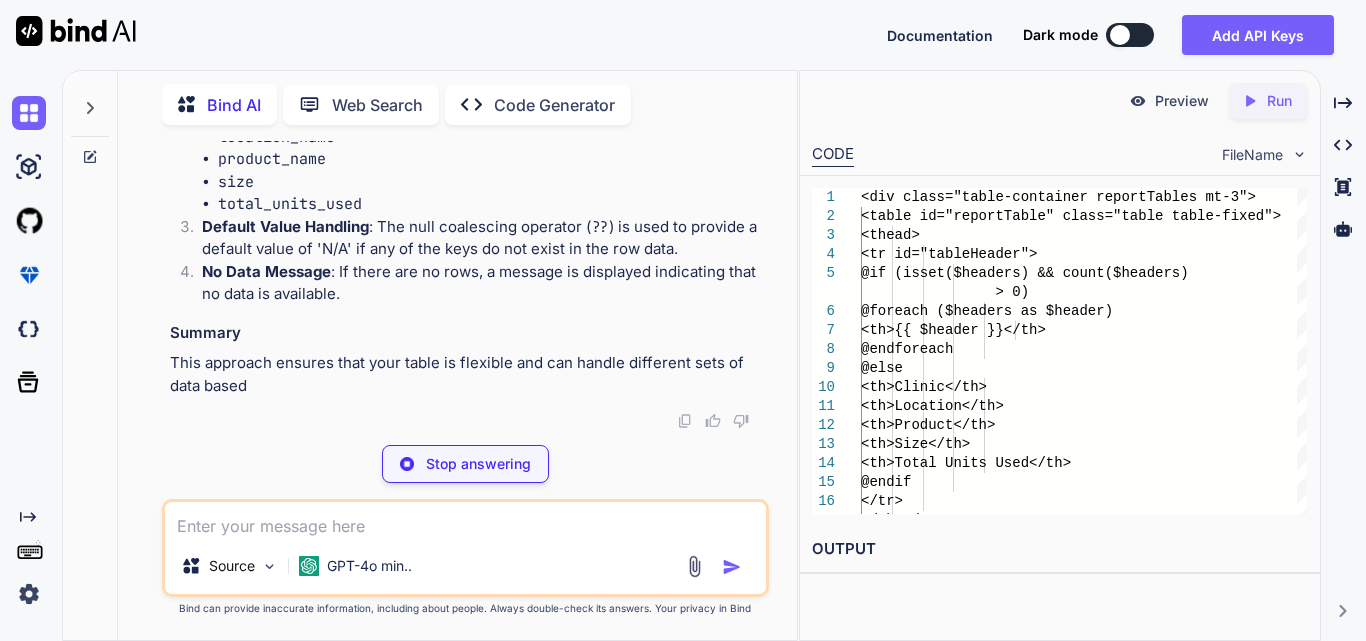 click at bounding box center [465, 520] 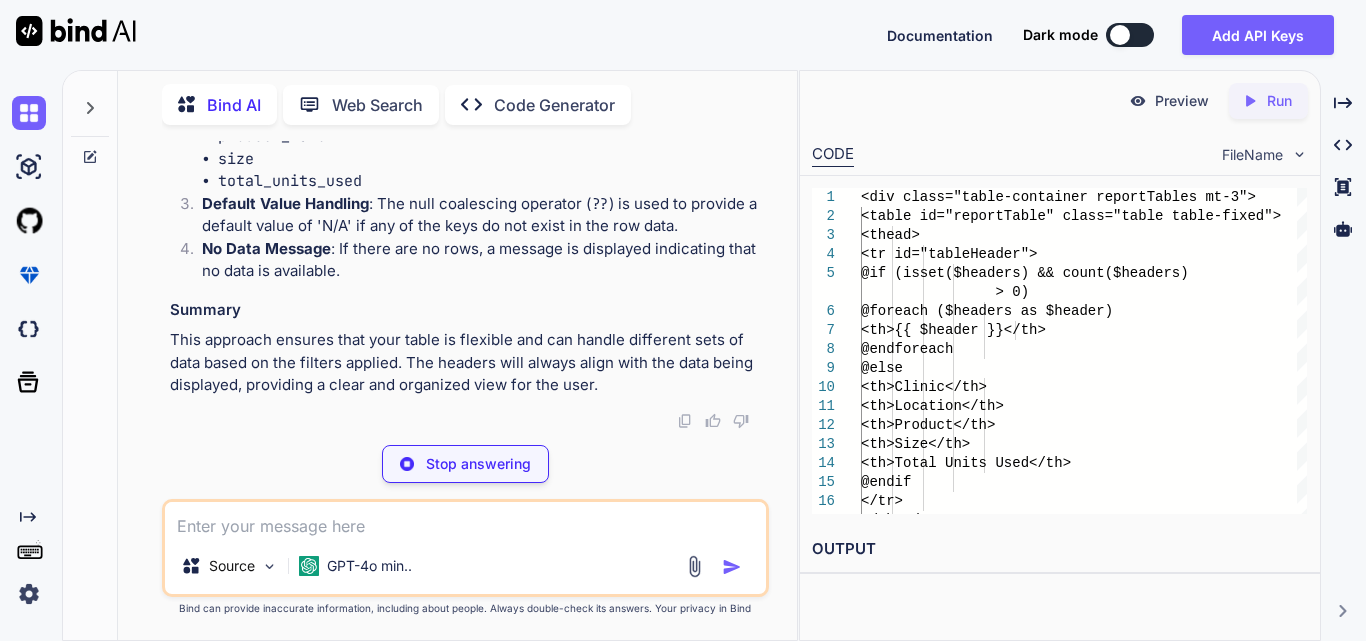 paste on "<td>{{ $row['clinic_name'] ?? 'N/A' }}</td>
<td>{{ $row['location_name'] ?? 'N/A' }}</td>
<td>{{ $row['product_name'] ?? 'N/A' }}</td>
<td>{{ $row['size'] ?? 'N/A' }}</td>
<td>{{ $row['total_units_used'] ?? 'N/A' }}</td>" 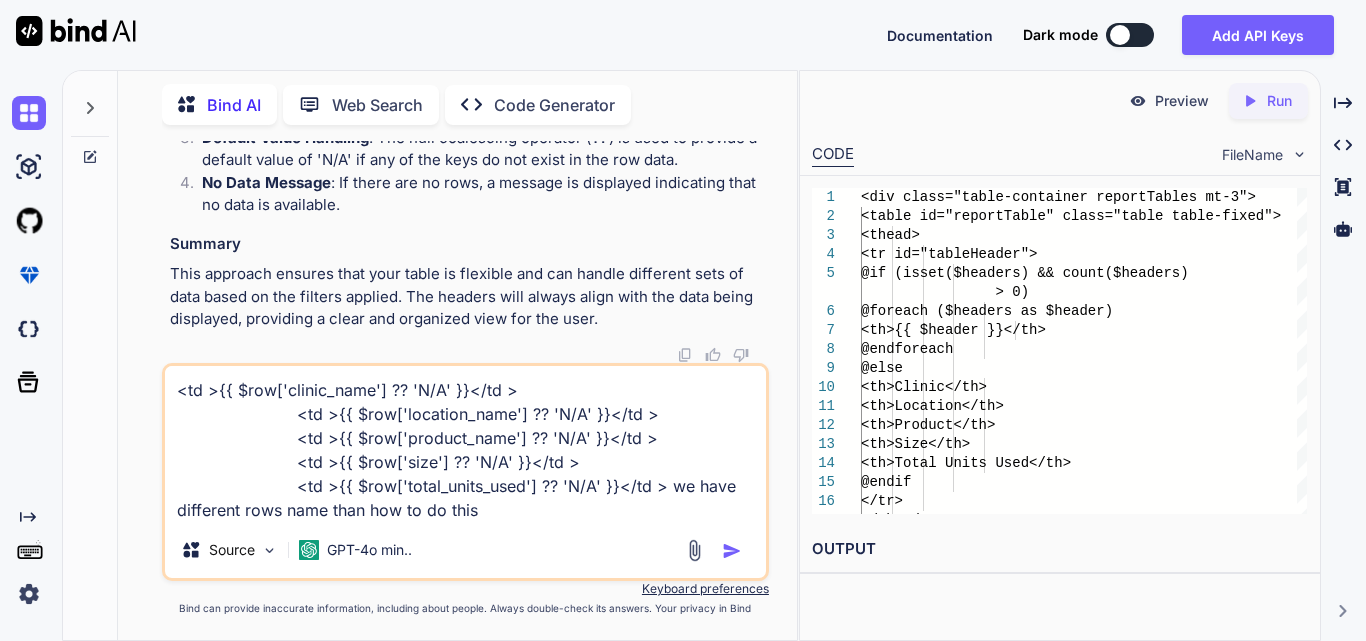type on "<td >{{ $row['clinic_name'] ?? 'N/A' }}</td >
<td >{{ $row['location_name'] ?? 'N/A' }}</td >
<td >{{ $row['product_name'] ?? 'N/A' }}</td >
<td >{{ $row['size'] ?? 'N/A' }}</td >
<td >{{ $row['total_units_used'] ?? 'N/A' }}</td > we have different rows name than how to do this" 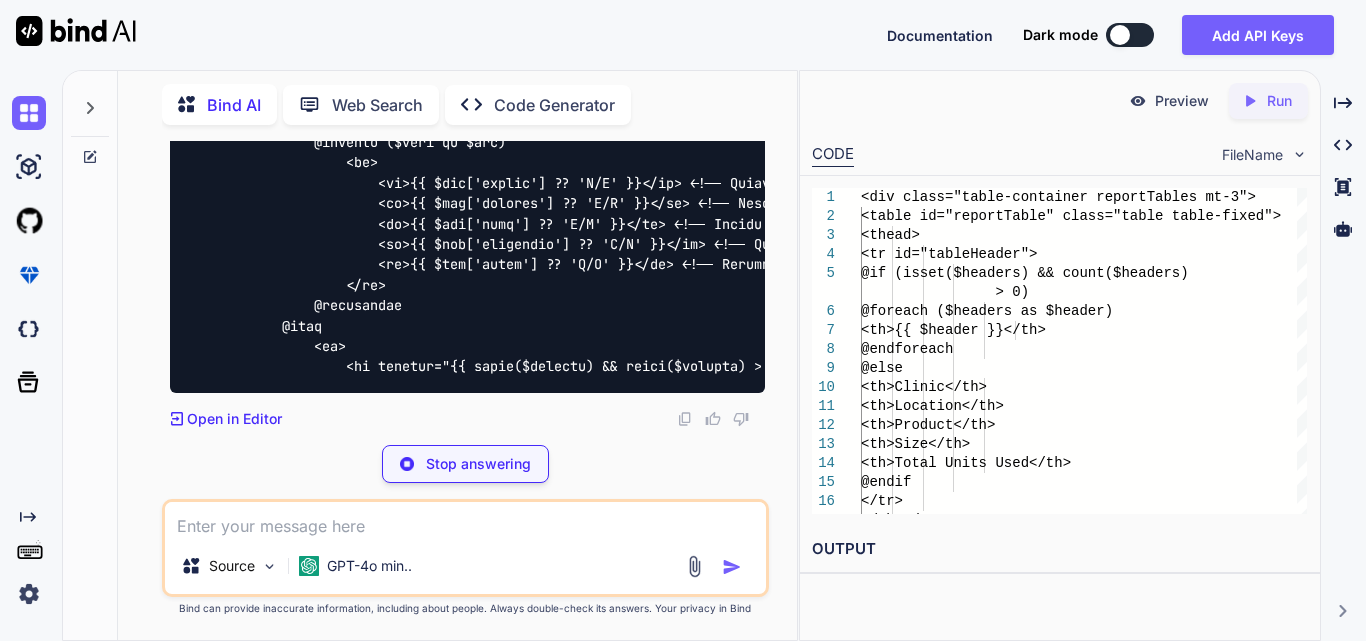 scroll, scrollTop: 49975, scrollLeft: 0, axis: vertical 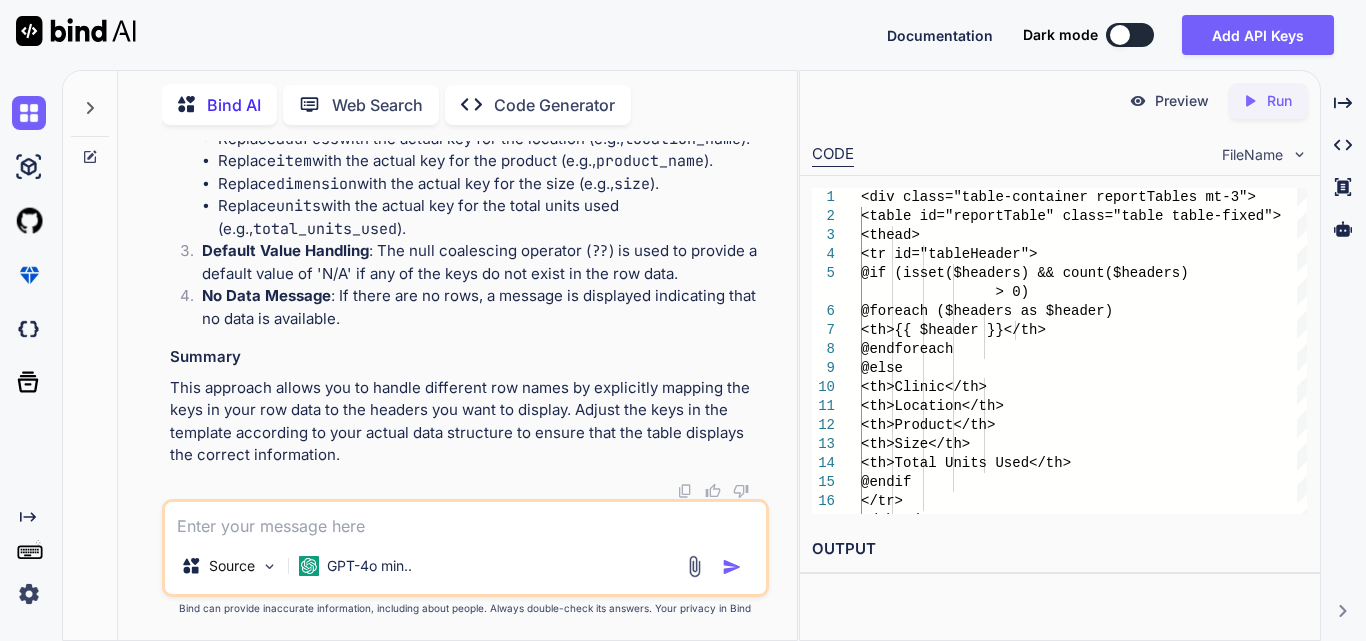 click at bounding box center [465, 520] 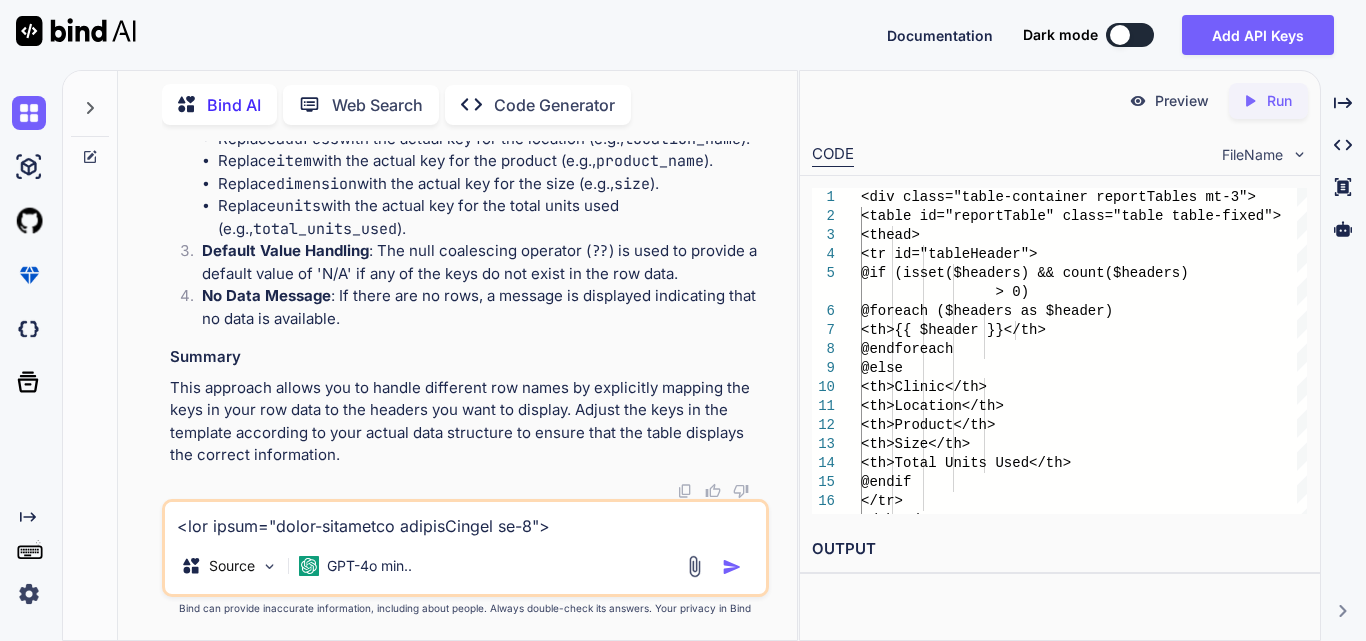 scroll, scrollTop: 530, scrollLeft: 0, axis: vertical 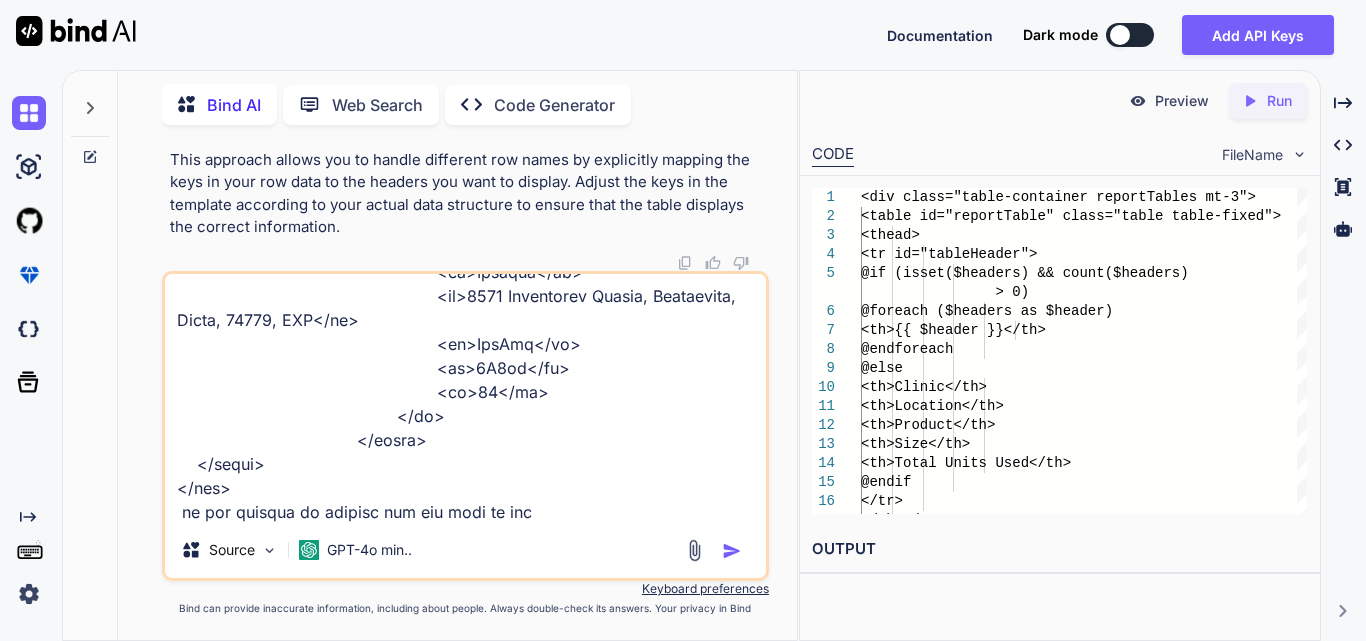 type on "<div>
<table>
<thead>
<tr>
<th>Clinic</th>
<th>Location</th>
<th>Product</th>
<th>Size</th>
<th>Total Units Used</th>
</tr>
</thead>
<tbody>
<tr>
<td>Testght</td>
<td>942 Coburn Hollow Road, [CITY], [STATE], [ZIP], USA</td>
<td>EpiFix</td>
<td>4X4cm</td>
<td>16</td>
..." 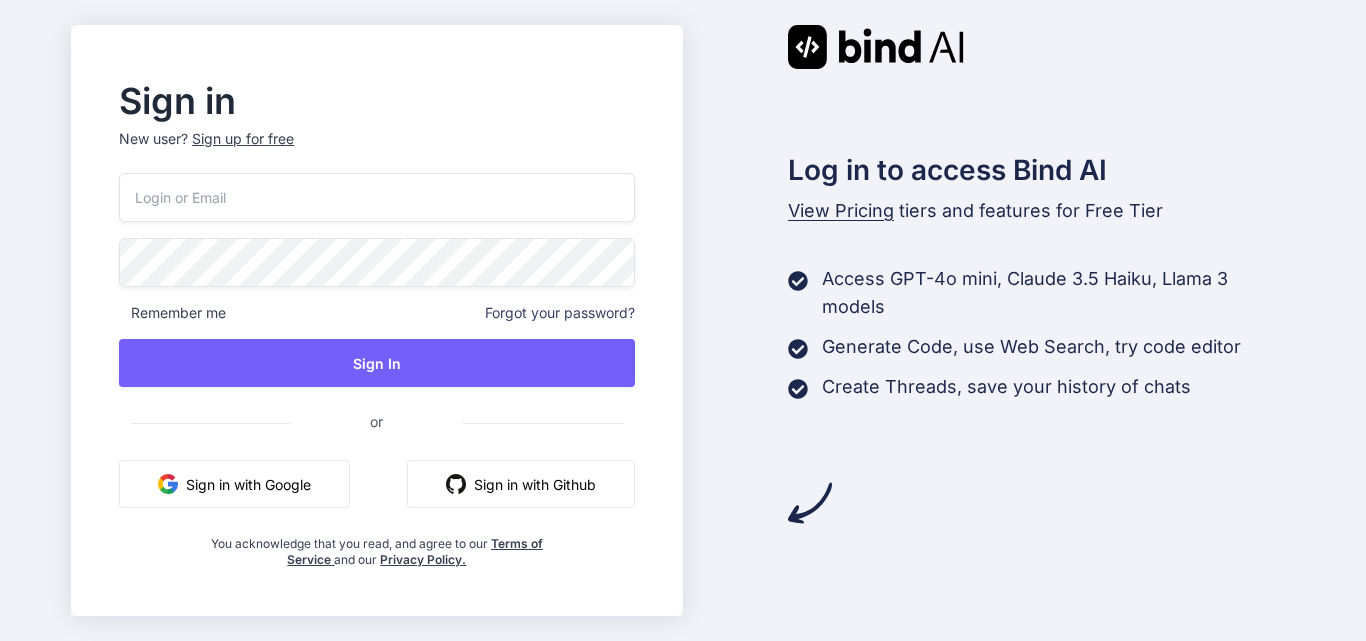 scroll, scrollTop: 0, scrollLeft: 0, axis: both 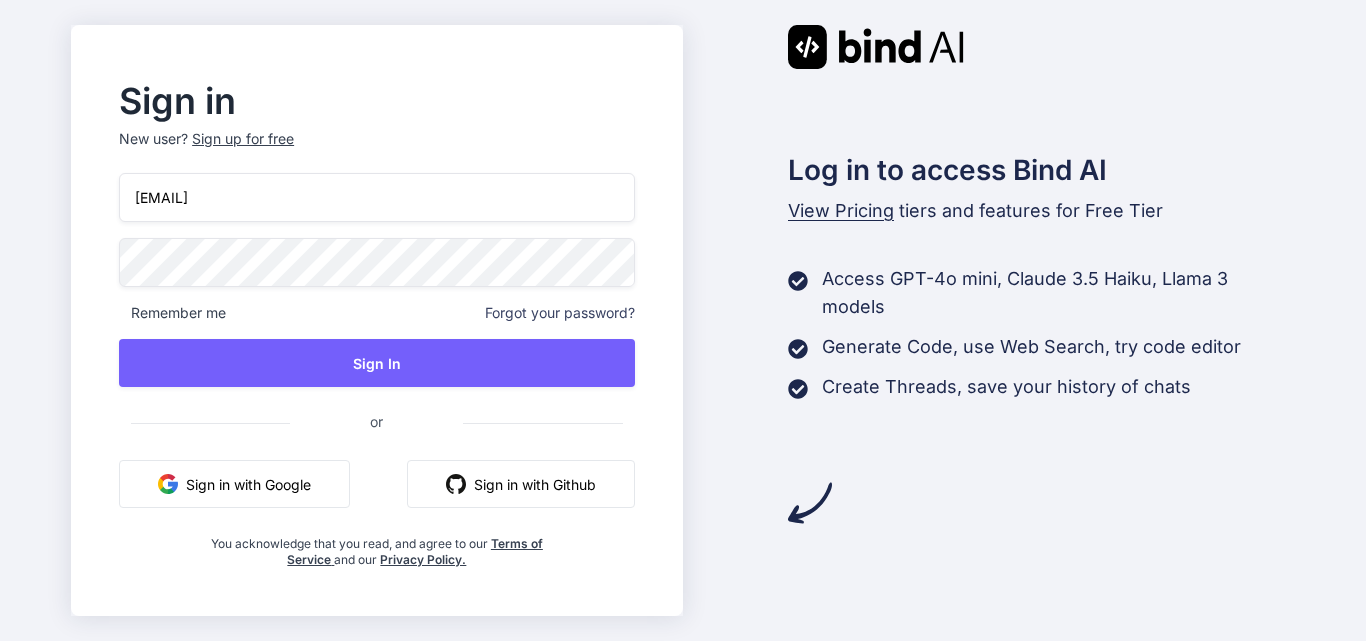 type on "[EMAIL]" 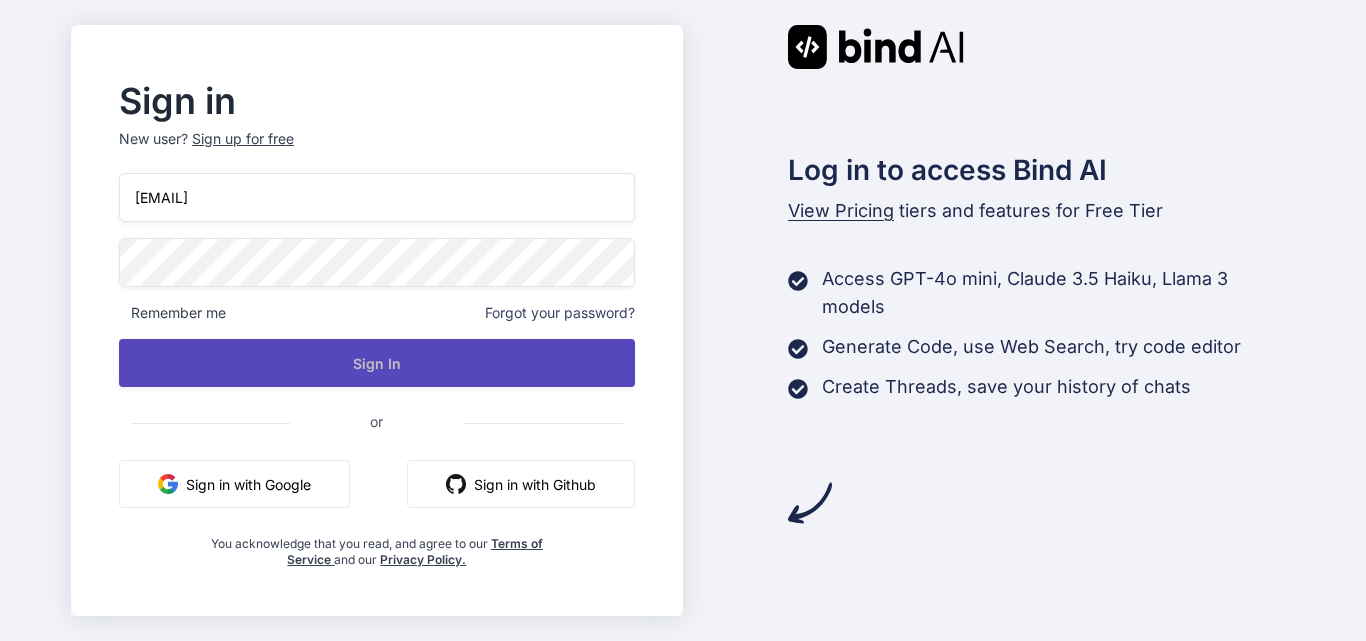 click on "Sign In" at bounding box center [376, 363] 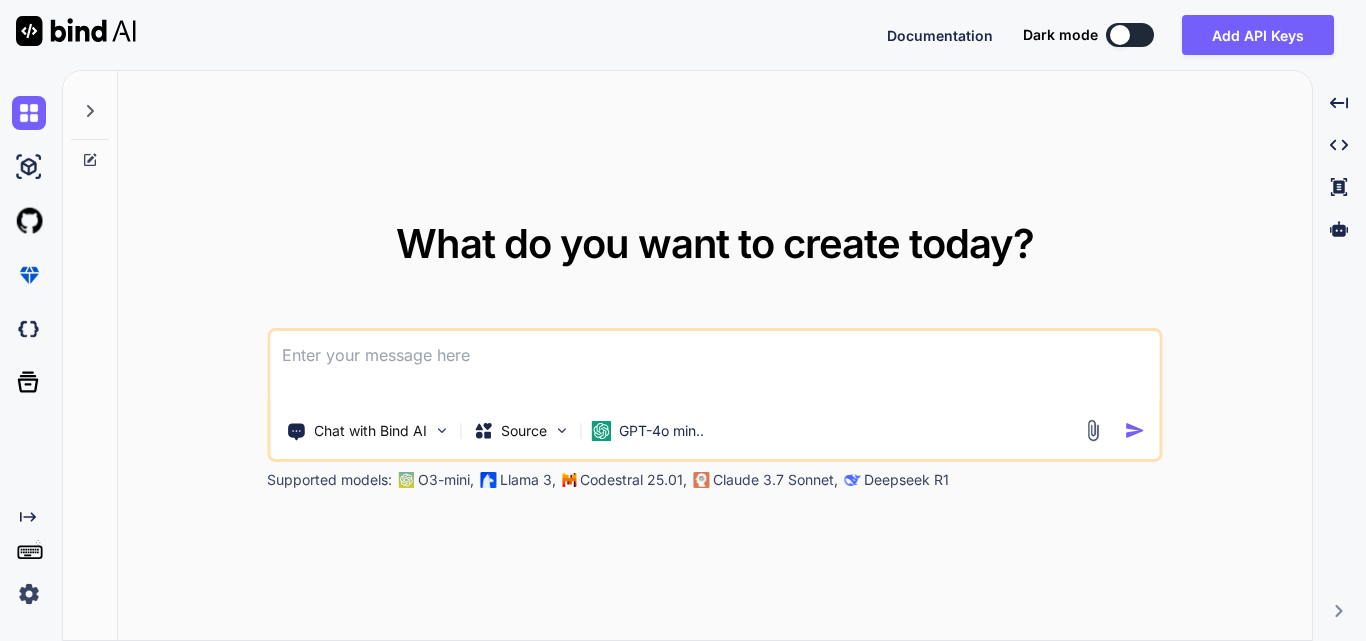 click at bounding box center (714, 368) 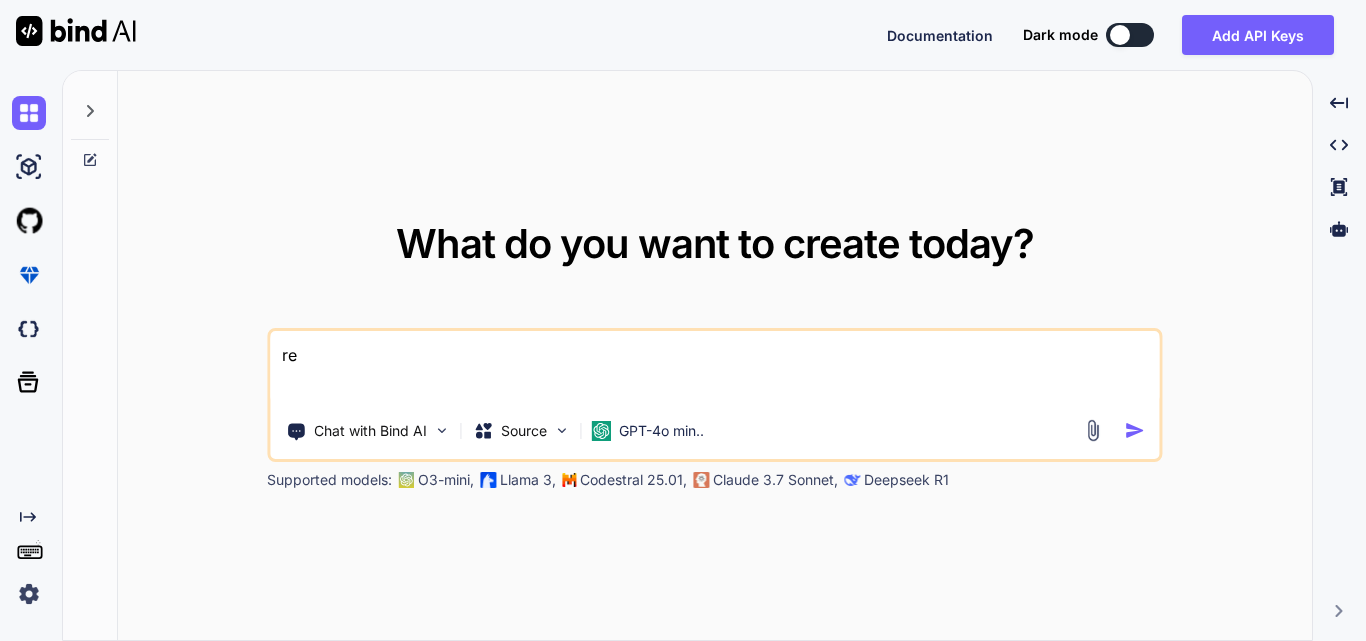 type on "r" 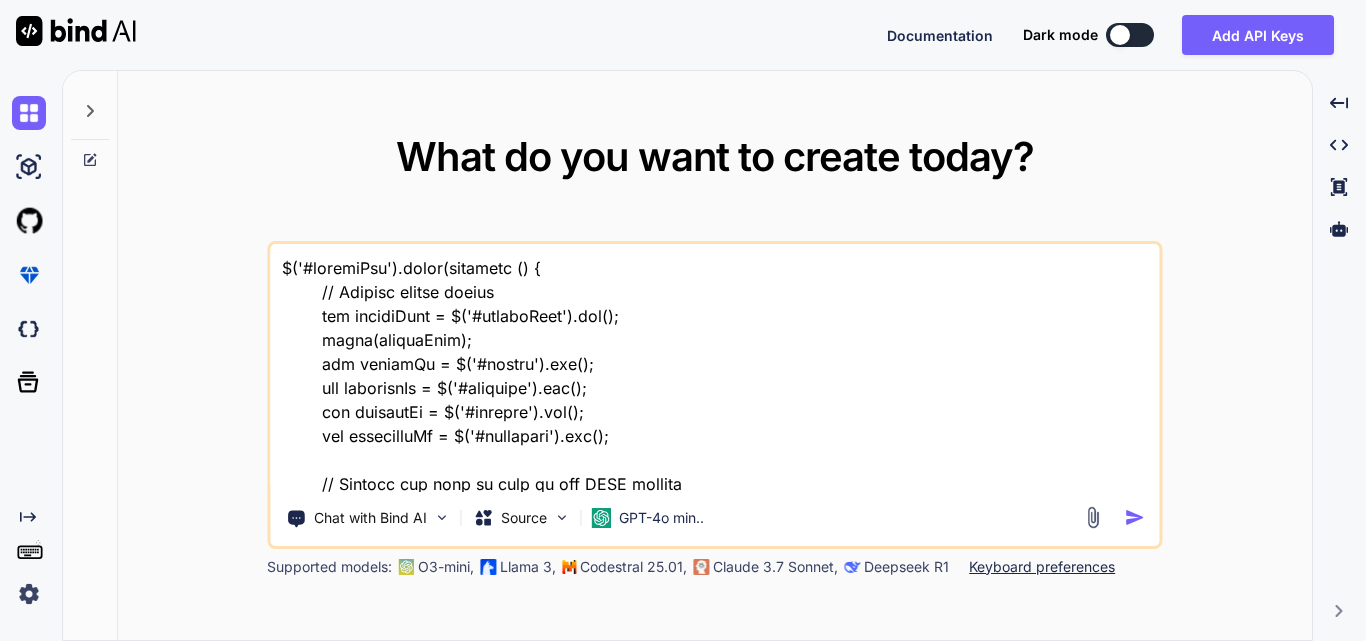 scroll, scrollTop: 627, scrollLeft: 0, axis: vertical 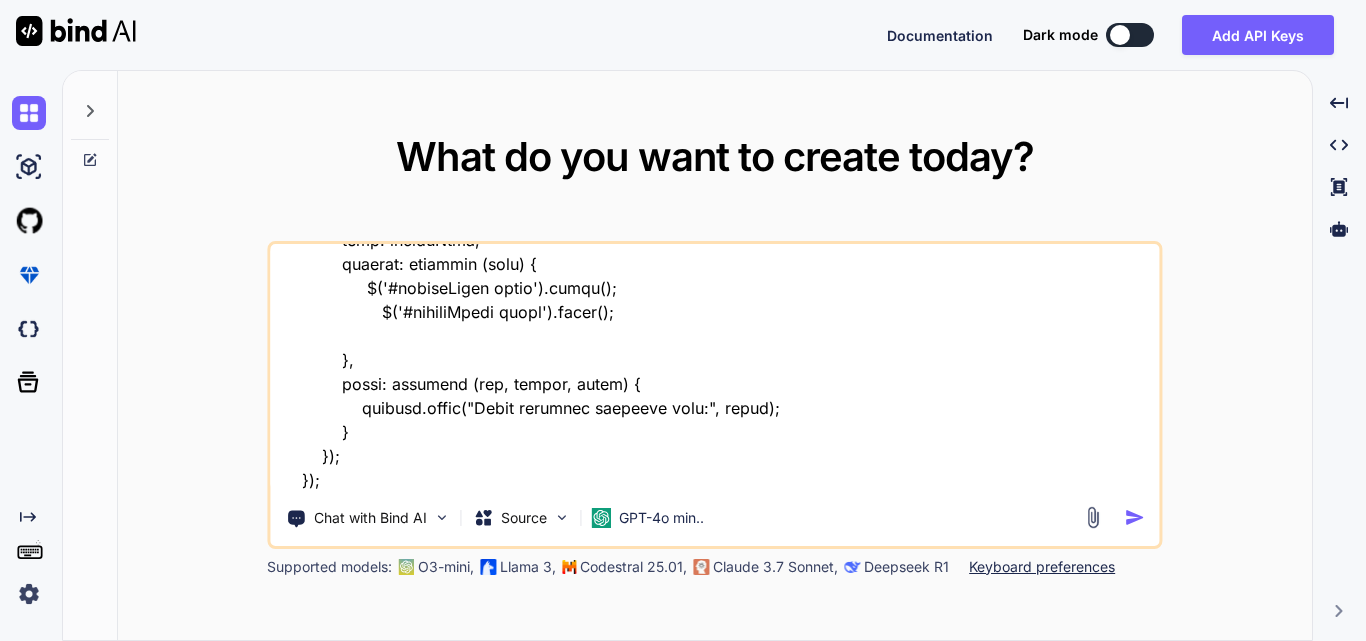 paste on "<!-- Scrollable Table Container -->
<div class="table-container reportTables mt-3">
<table id="reportTable" class="table table-fixed">
<thead>
<tr id="tableHeader">
@if (isset($headers) && count($headers) > 0)
@foreach ($headers as $header)
<th>{{ $header }}</th>
@endforeach
@else
<th>Clinic</th>
<th>Location</th>
<th>Product</th>
<th>Size</th>
<th>Total Unit Used</th>
@endif
</tr>
</thead>
<tbody id="tableBody">
@if (isset($rows) && count($rows) > 0)
@foreach ($rows as $row)
<tr>
@foreach ($row as $cell)
<td>{{ $cell }}</td>
@endforeach
</tr>
@endforeach
@else
<tr>
..." 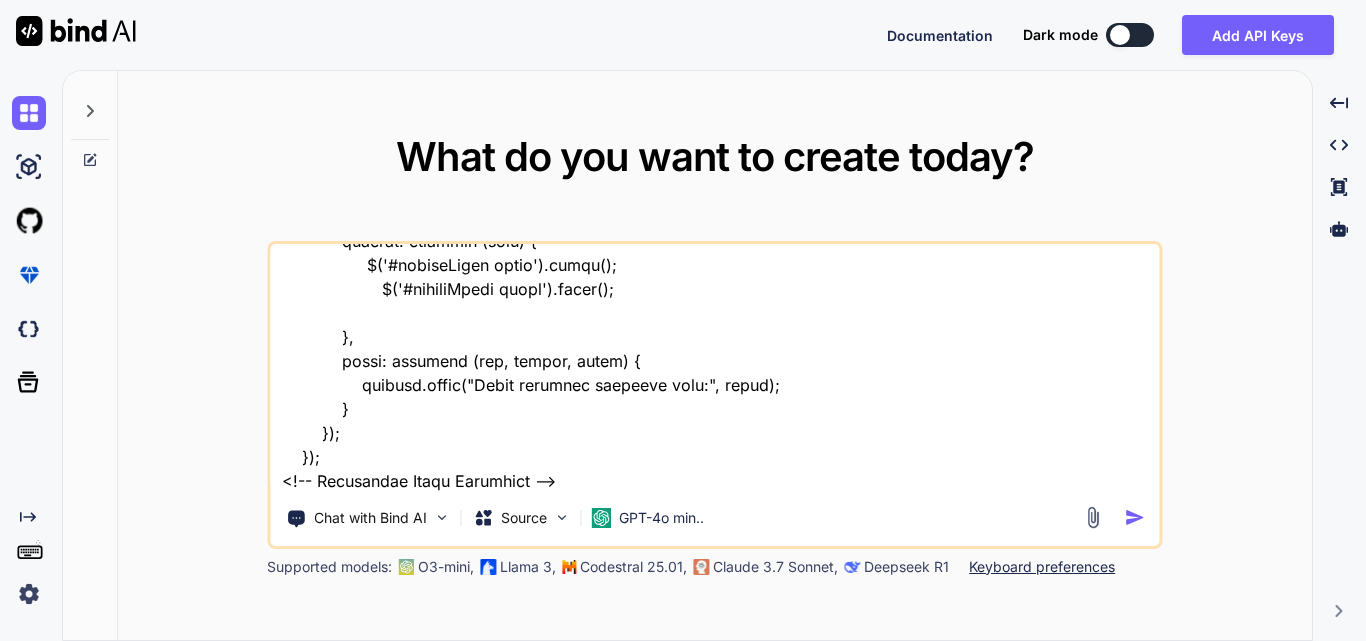 scroll, scrollTop: 1515, scrollLeft: 0, axis: vertical 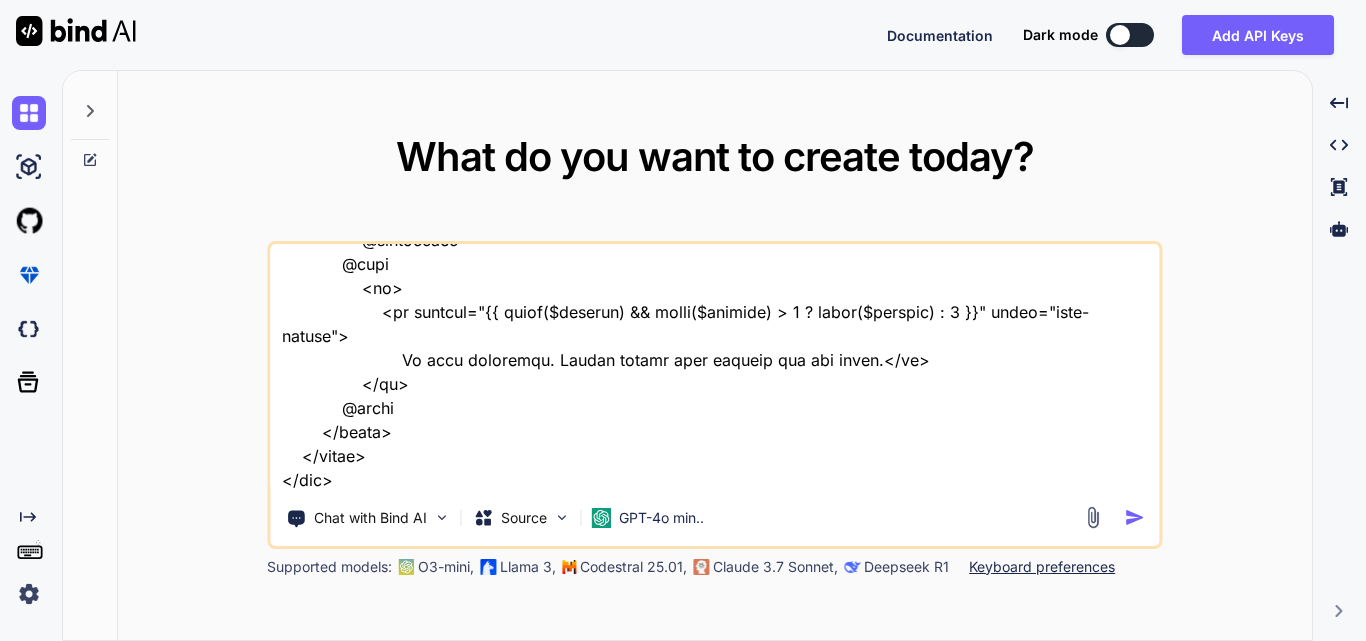 paste on "public function getFilteredData(Request $request)
{
try {
$requestData = $request->all();
$response = $this->inventoryReportService->getData($requestData);
$headers = $response['headers'];
$rows = $response['rows'];
return view('includes.components.reporting-table', compact('headers', 'rows'));
// return response()->json($response);
} catch (\Exception $e) {
Log::error("Error in ReportingController@getFilteredData", [
'message' => $e->getMessage(),
]);
return response()->json(['error' => 'Could not retrieve filtered data.'], 500);
}
}" 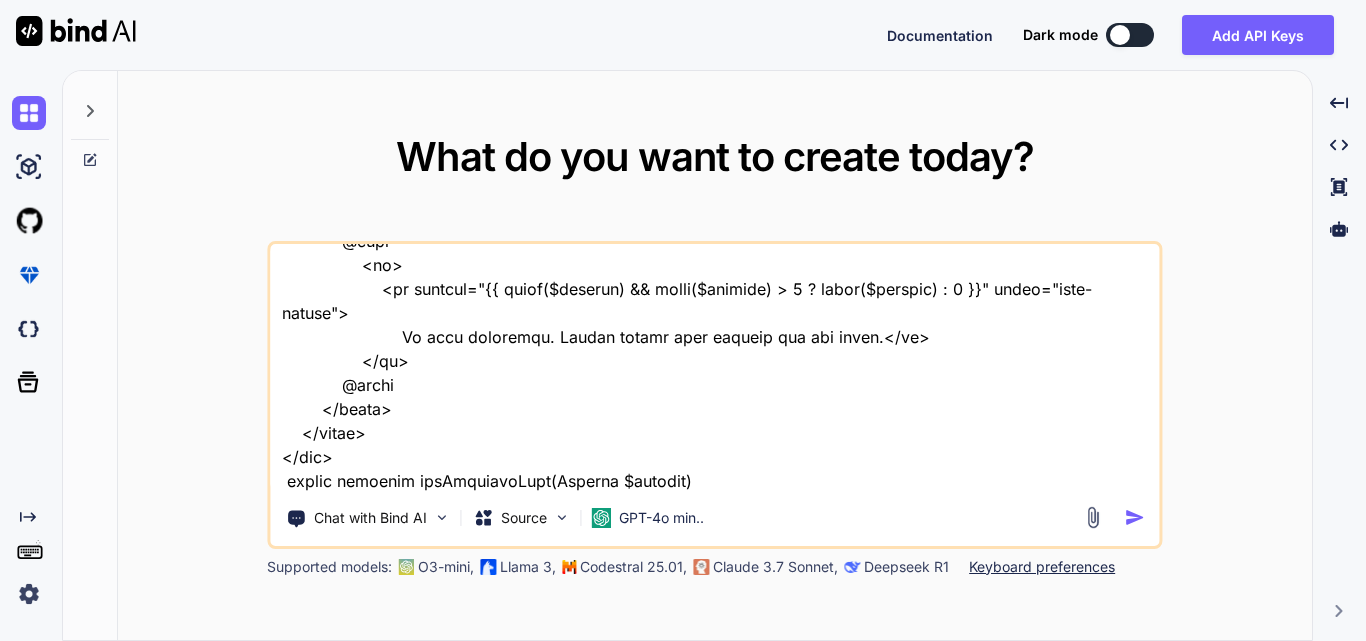 scroll, scrollTop: 1899, scrollLeft: 0, axis: vertical 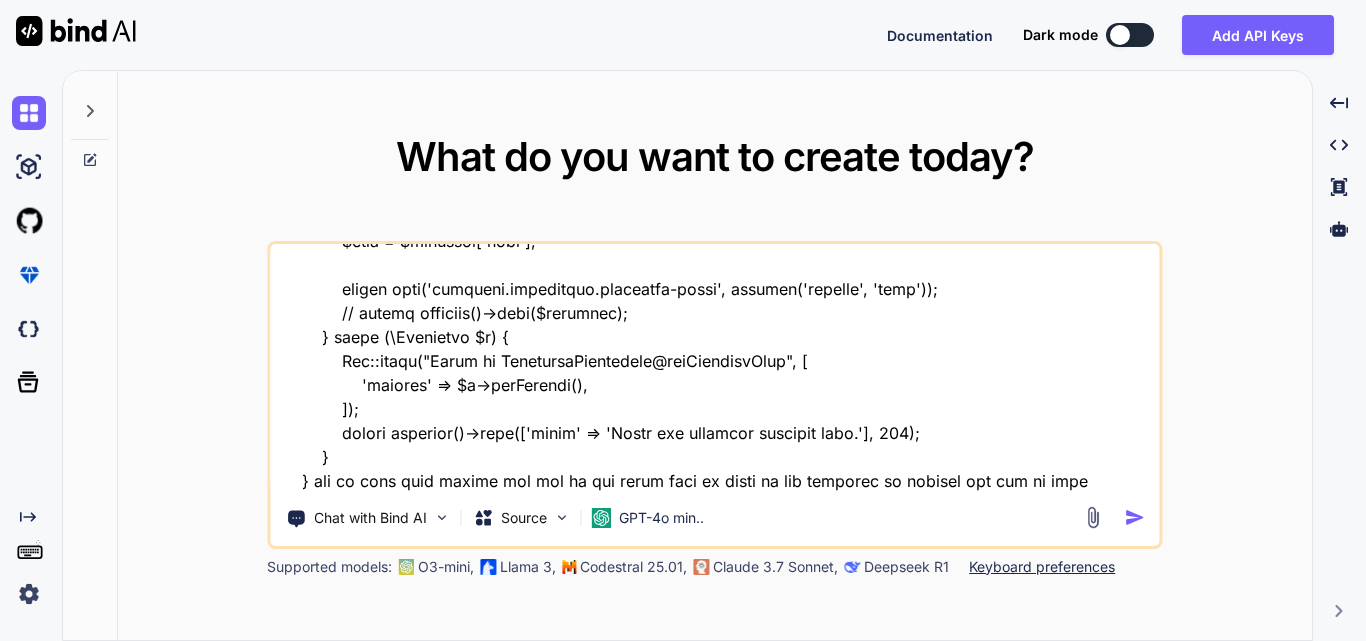 type on "$('#filterBtn').click(function () {
// Collect filter values
var reportType = $('#reportType').val();
alert(reportType);
var clinicId = $('#clinic').val();
var locationId = $('#location').val();
var productId = $('#product').val();
var variationId = $('#variation').val();
// Prepare the data to send in the AJAX request
var filterData = {
report_type: reportType,
clinic_id: clinicId,
location_id: locationId,
product_id: productId,
variation_id: variationId
};
console.log(filterData);
// AJAX call to fetch filtered data
$.ajax({
url: 'reporting/get-filtered-data',
type: 'GET',
dataType: 'json',
data: filterData,
success: function (data) {
$('#reportTable thead').empty();
$('#reportTable tbody').empty();
},
error: function (x..." 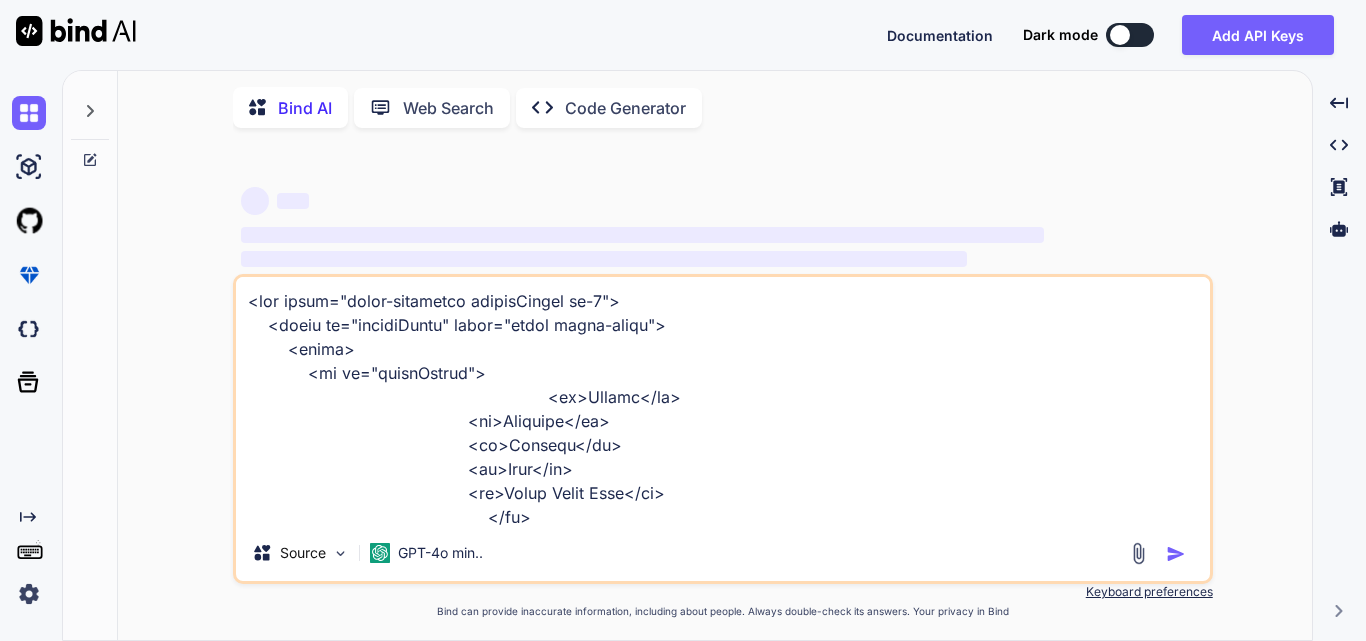 click at bounding box center [1176, 554] 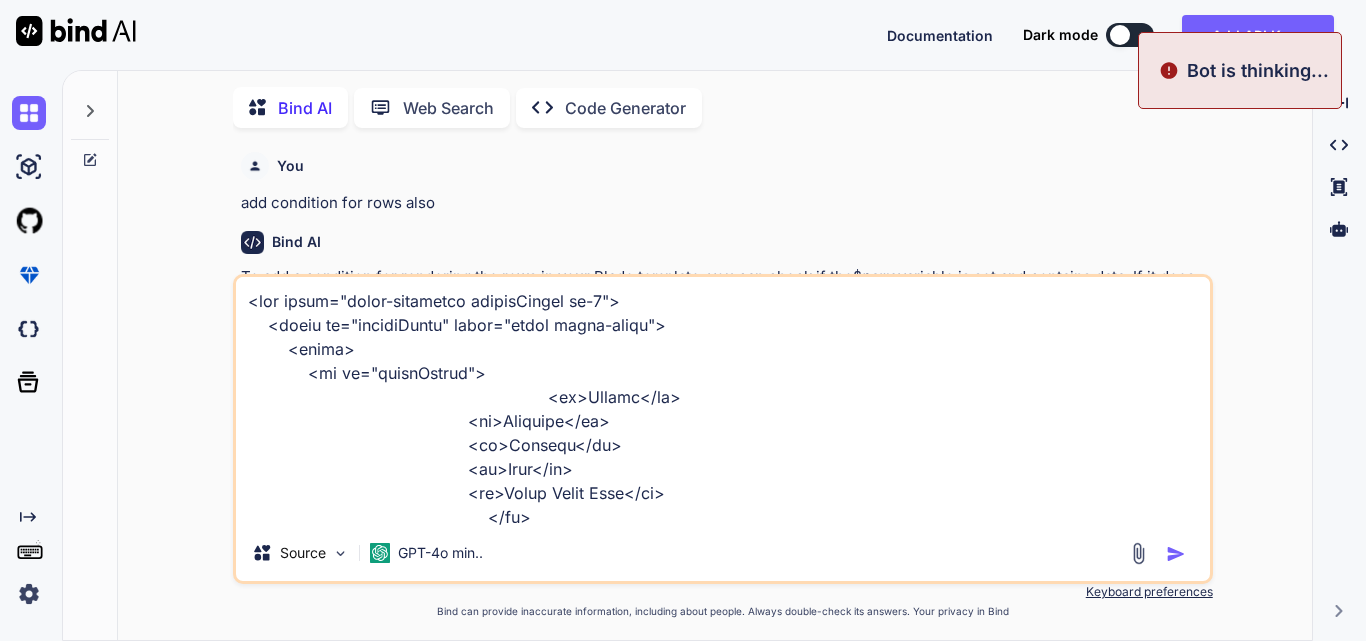 scroll, scrollTop: 551, scrollLeft: 0, axis: vertical 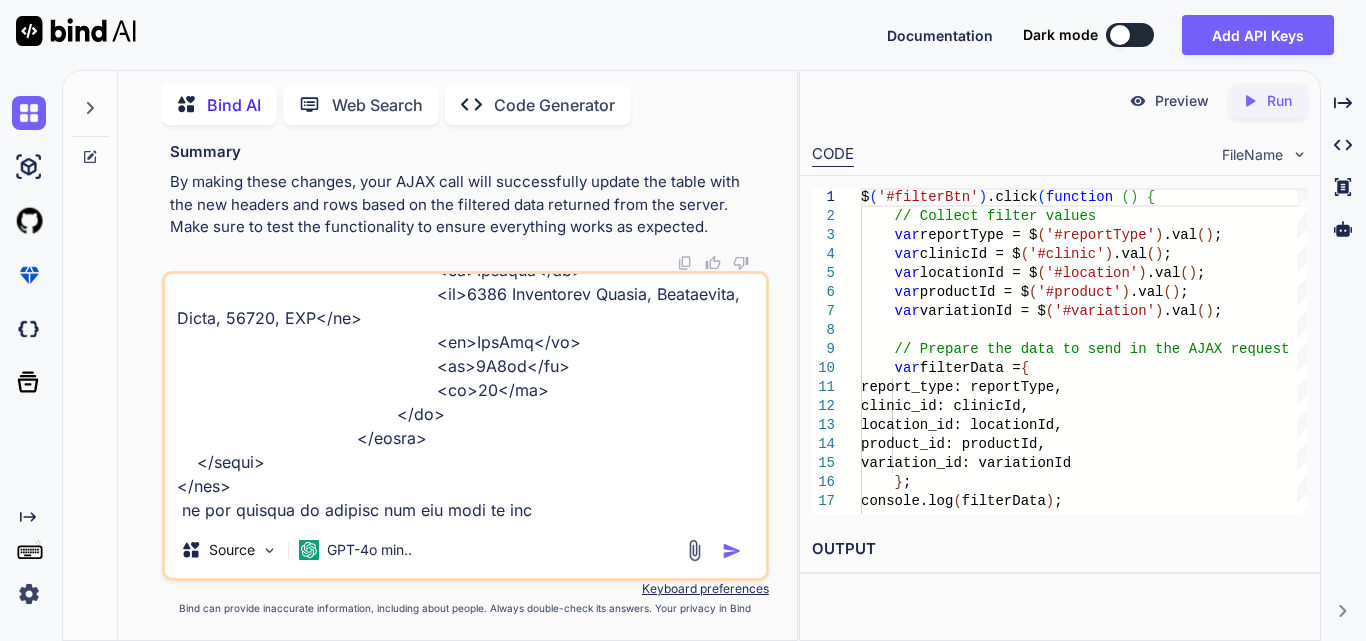 click at bounding box center [732, 551] 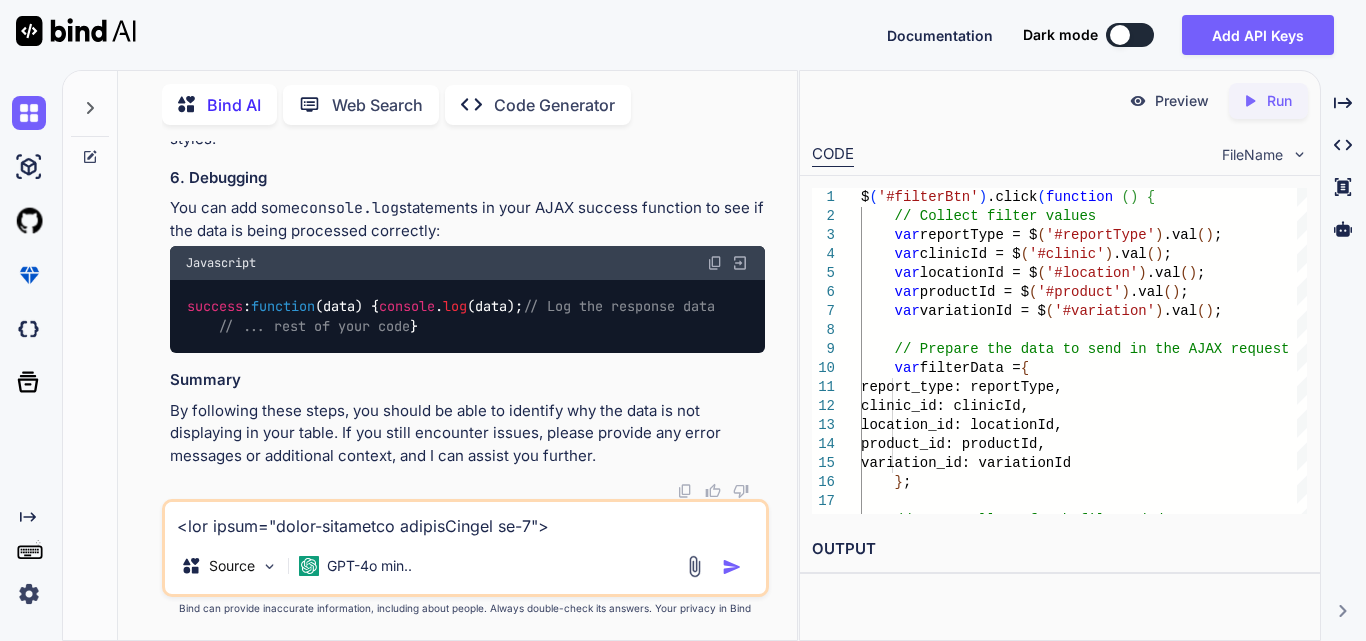 scroll, scrollTop: 13986, scrollLeft: 0, axis: vertical 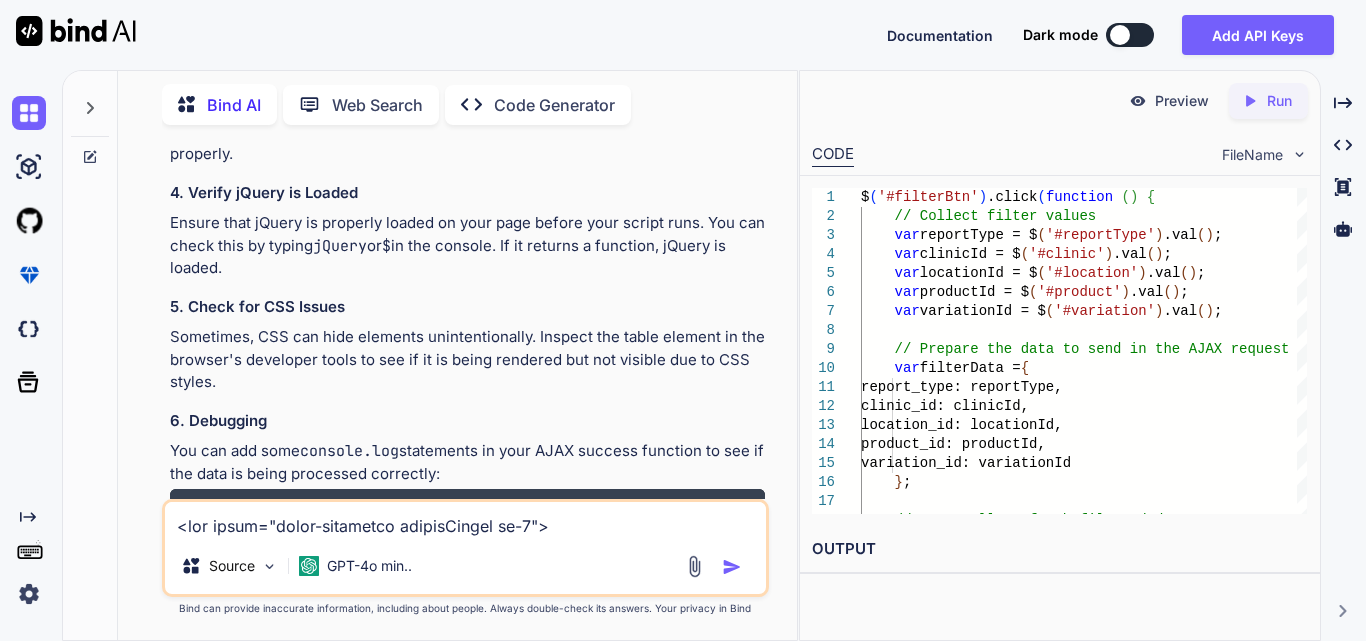 click at bounding box center (465, 520) 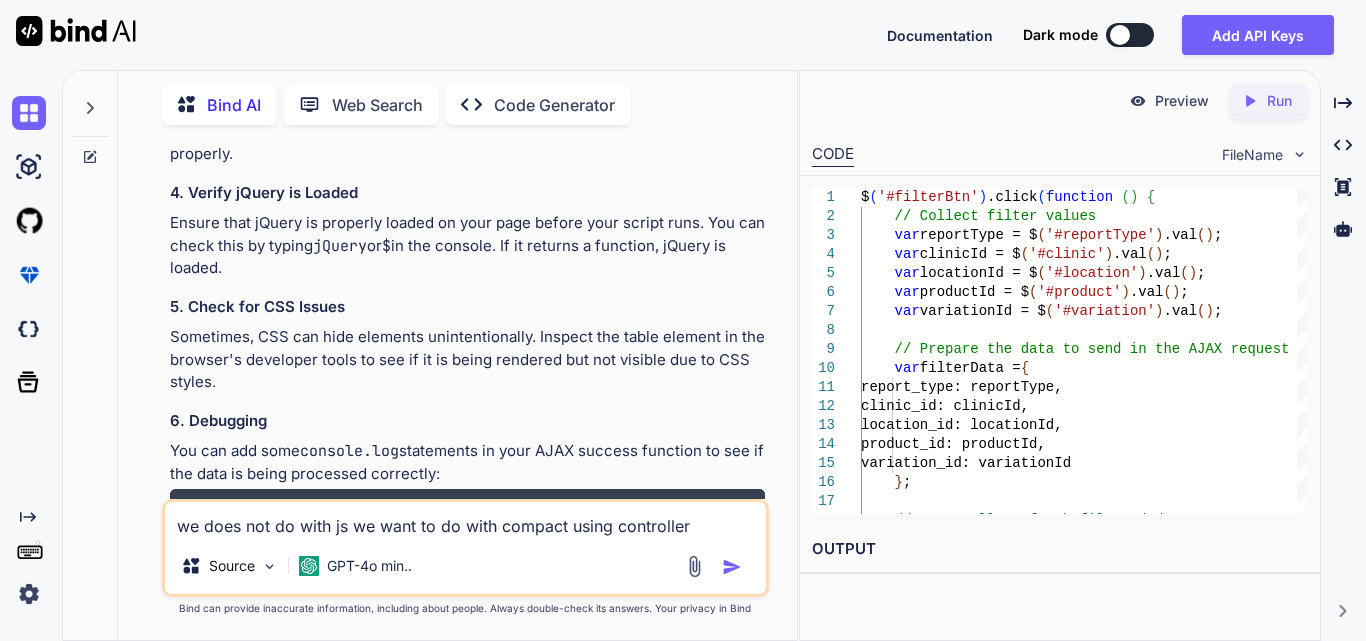 type on "we does not do with js we want to do with compact using controller" 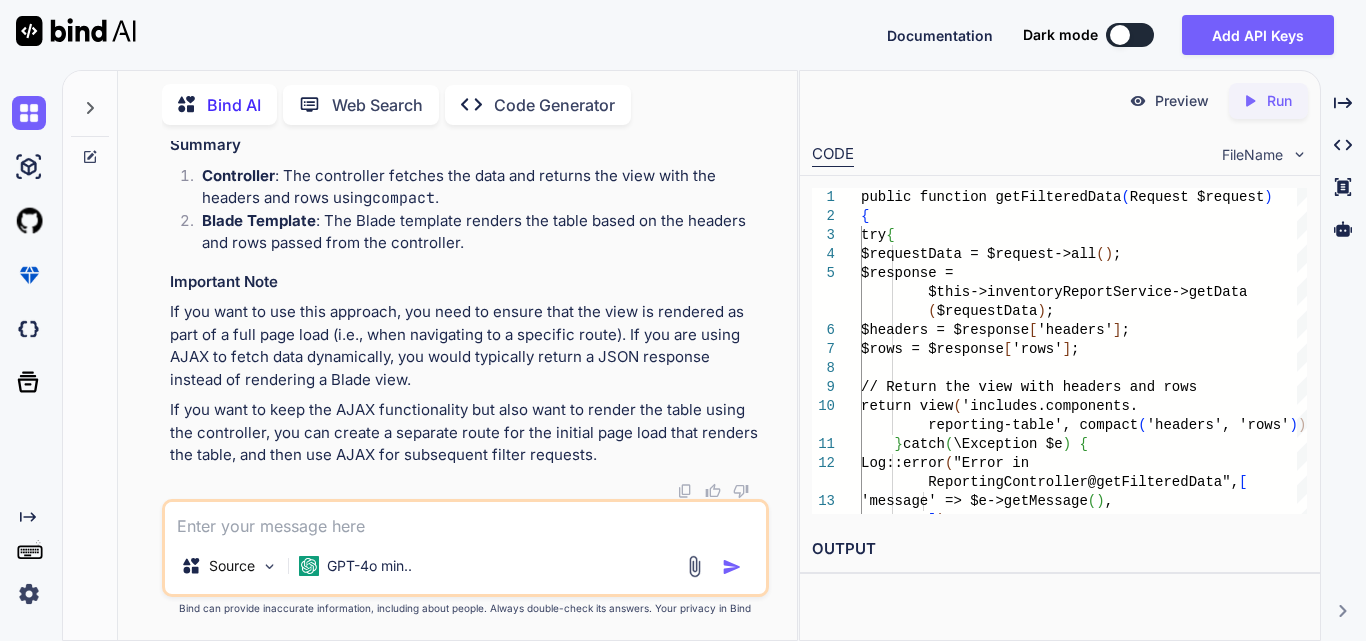scroll, scrollTop: 15659, scrollLeft: 0, axis: vertical 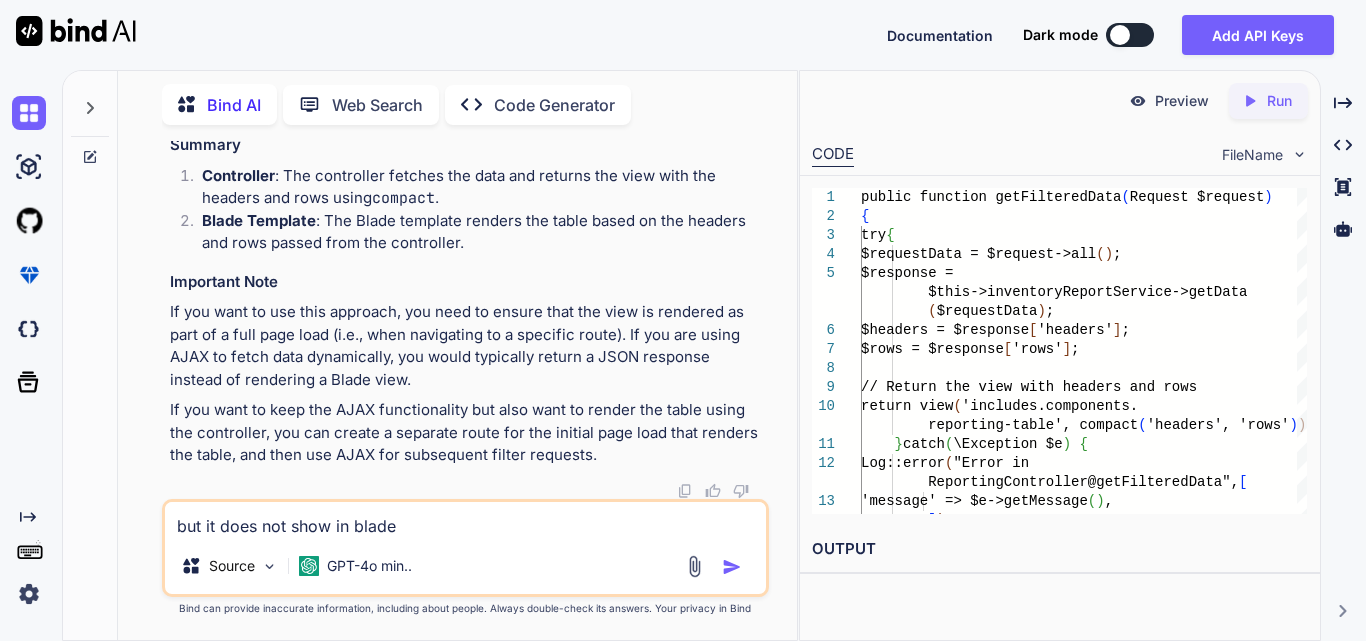 type on "but it does not show in blade" 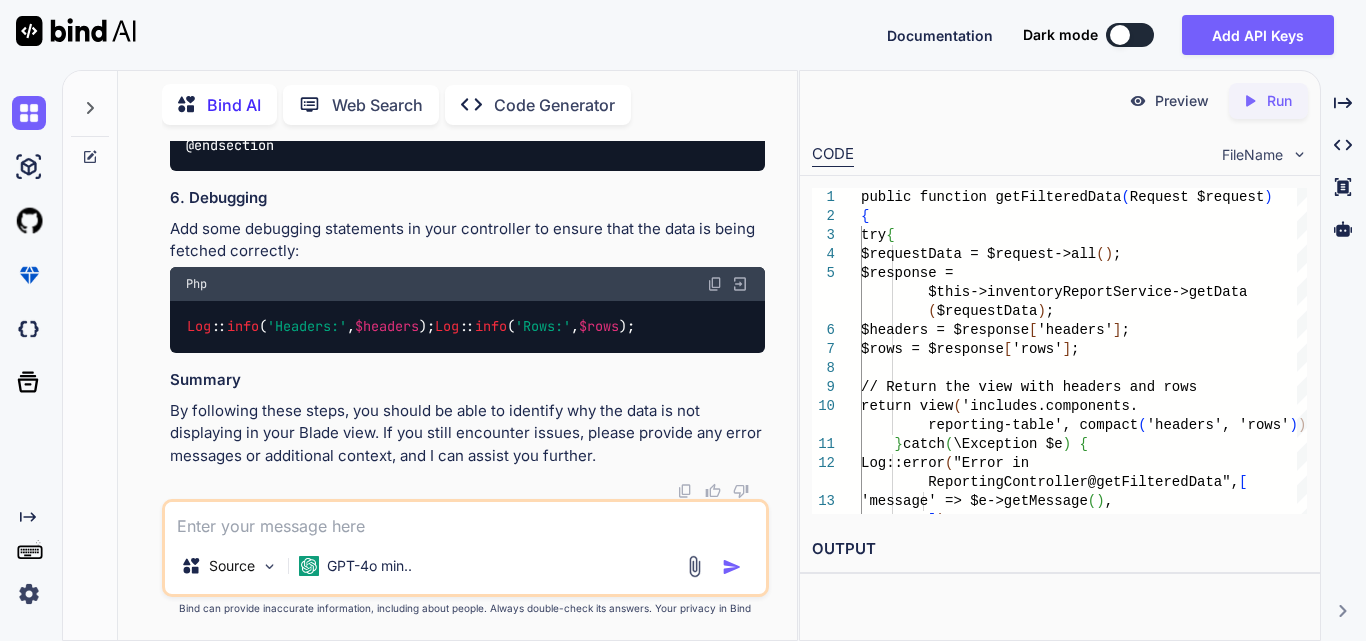 scroll, scrollTop: 17562, scrollLeft: 0, axis: vertical 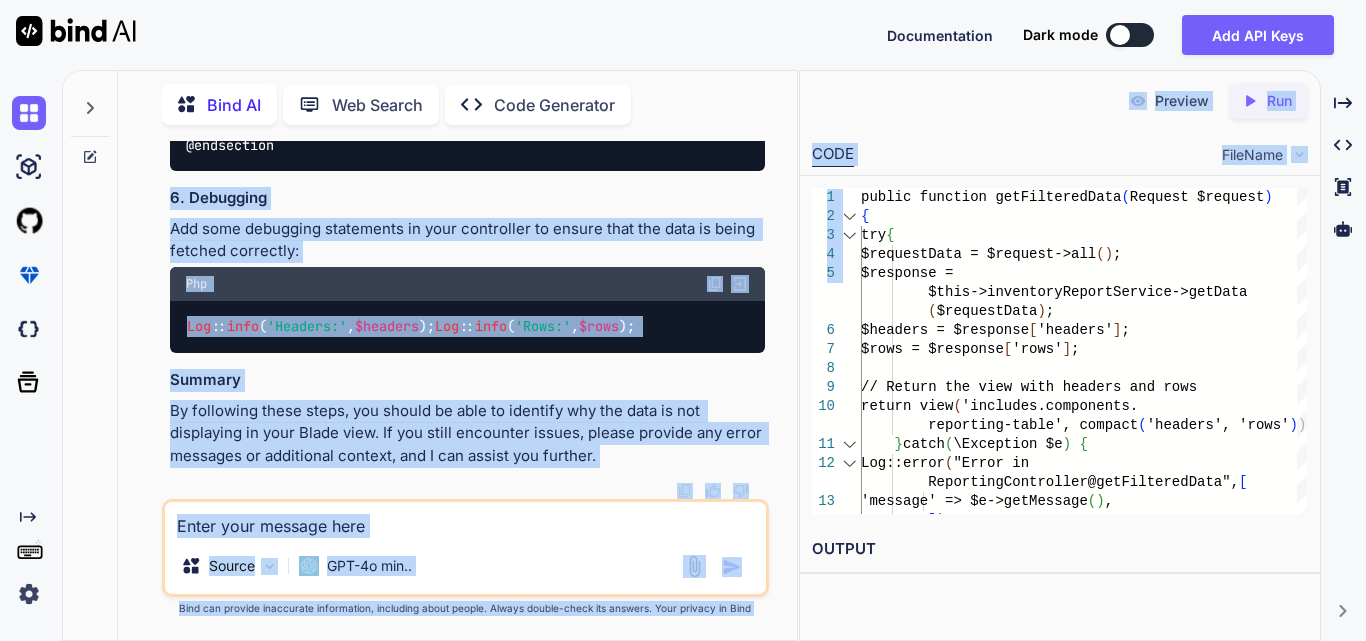 drag, startPoint x: 585, startPoint y: 334, endPoint x: 858, endPoint y: 329, distance: 273.04578 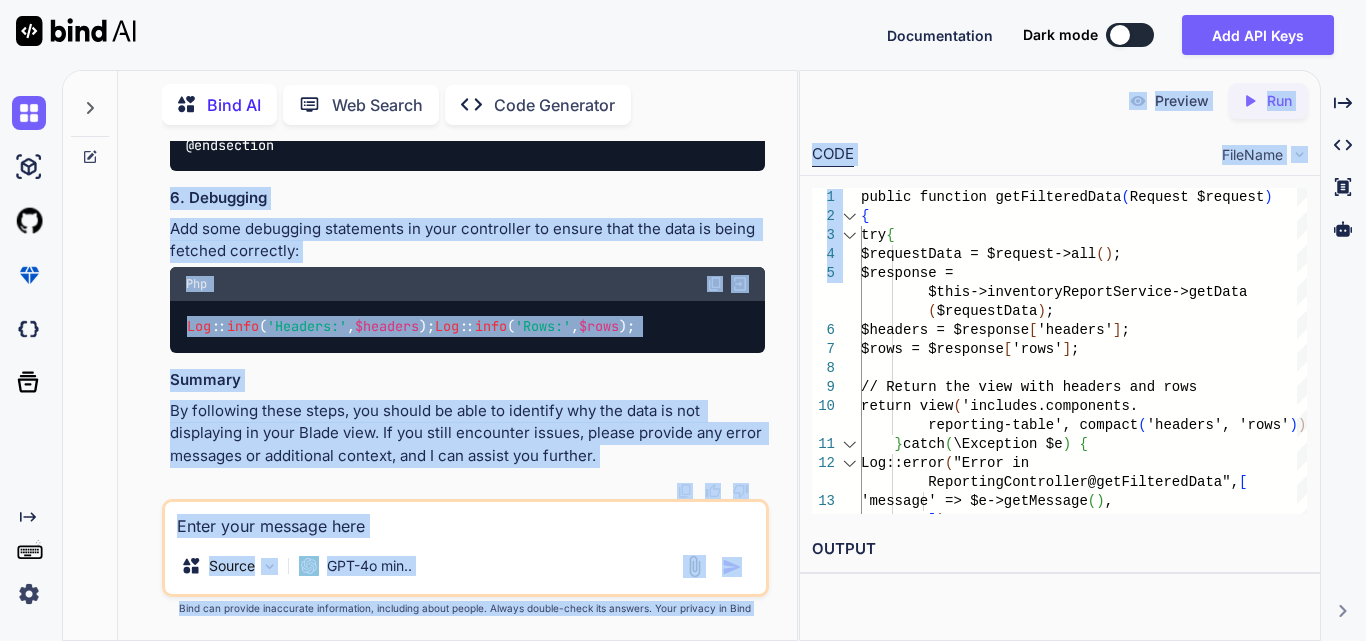 click on "Bind AI Web Search Created with Pixso. Code Generator You add condition for rows also  Bind AI To add a condition for rendering the rows in your Blade template, you can check if the  $rows  variable is set and contains data. If it does, you can loop through the rows and display them; otherwise, you can show a message indicating that no data is available.
Here’s the updated Blade template with conditions for both headers and rows:
Blade
Key Changes Made:
Condition for Rows : Added a condition to check if  $rows  is set and contains data. If it does, it loops through the rows and displays each cell.
No Data Message : If there are no rows, it displays a message indicating that no data is available, with the colspan set dynamically based on the number of headers.
This structure ensures that both the headers and rows are rendered correctly based on the data available, providing a clear user experience. You Bind AI clinic_name ,  location_name ,  product_name ,  size , and  total_units_used ." at bounding box center [714, 355] 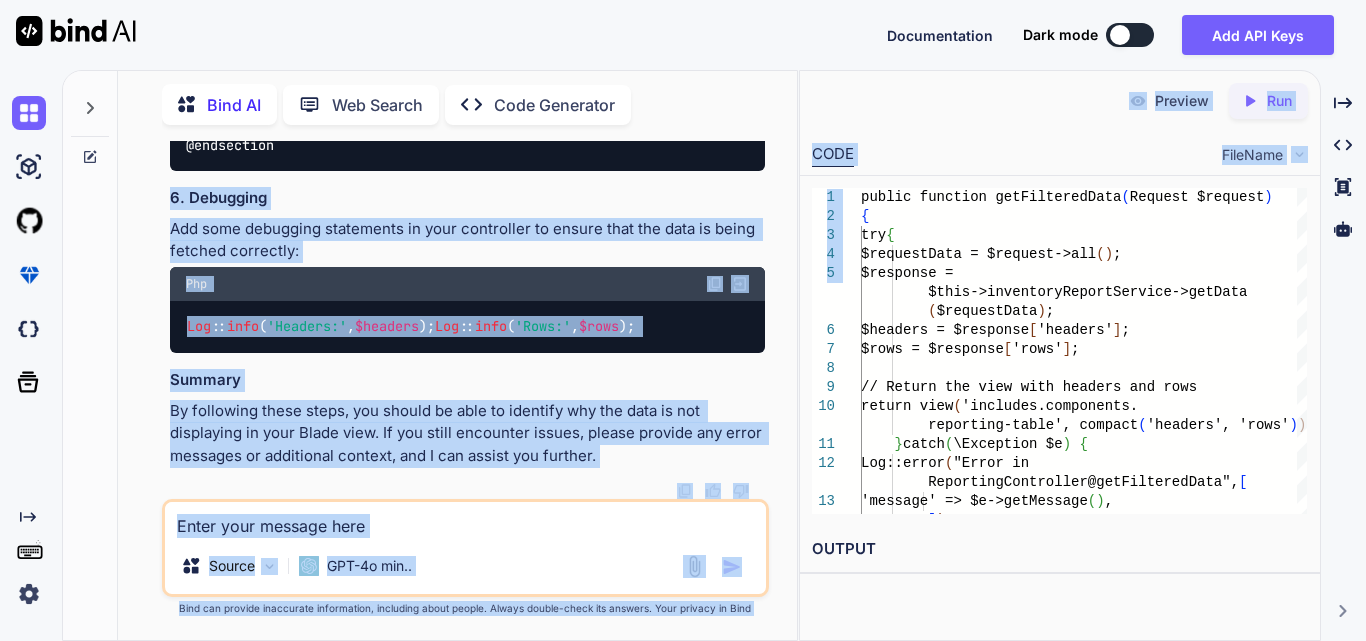 click on "@extends('layouts.app')
@section('content')
@include('includes.components.reporting-table', ['headers' => $headers, 'rows' => $rows])
@endsection" at bounding box center (467, 104) 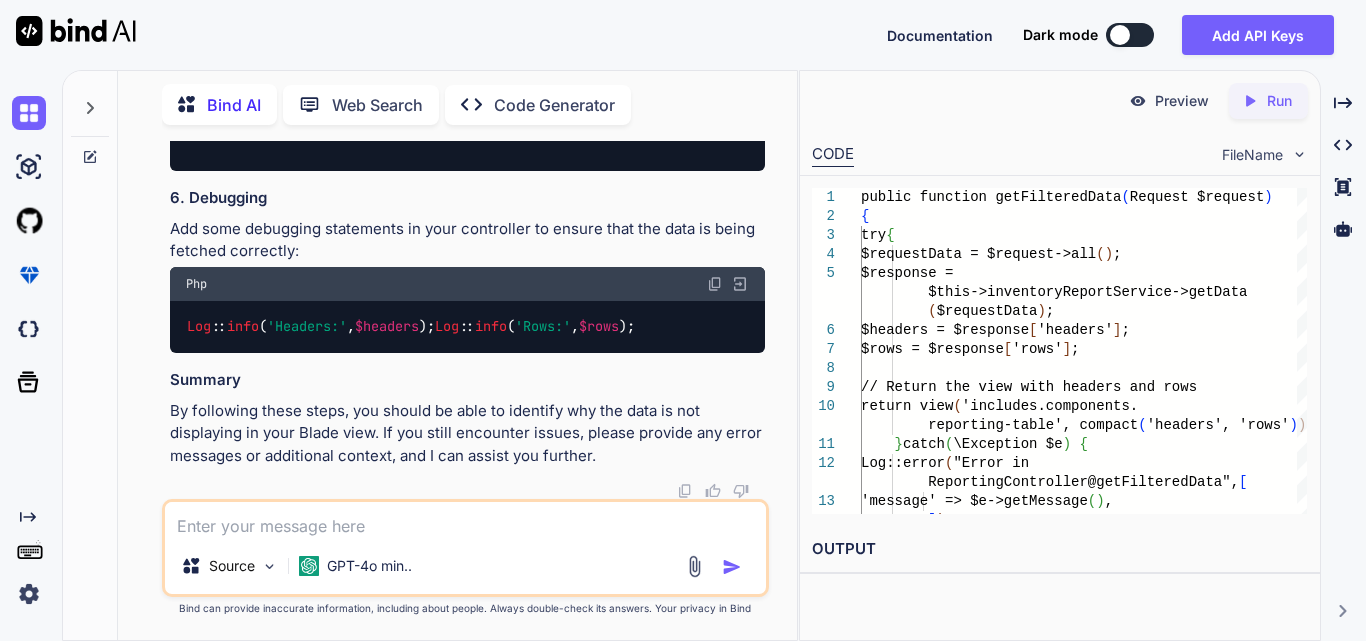 scroll, scrollTop: 0, scrollLeft: 196, axis: horizontal 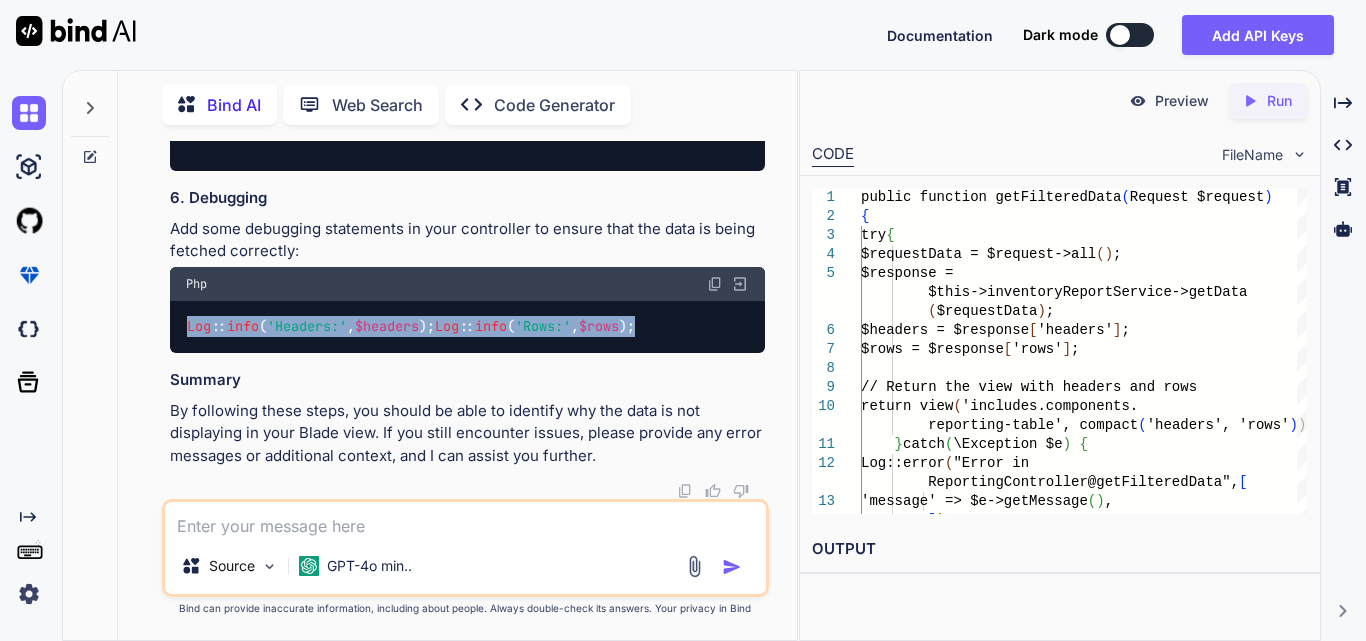 drag, startPoint x: 244, startPoint y: 305, endPoint x: 184, endPoint y: 300, distance: 60.207973 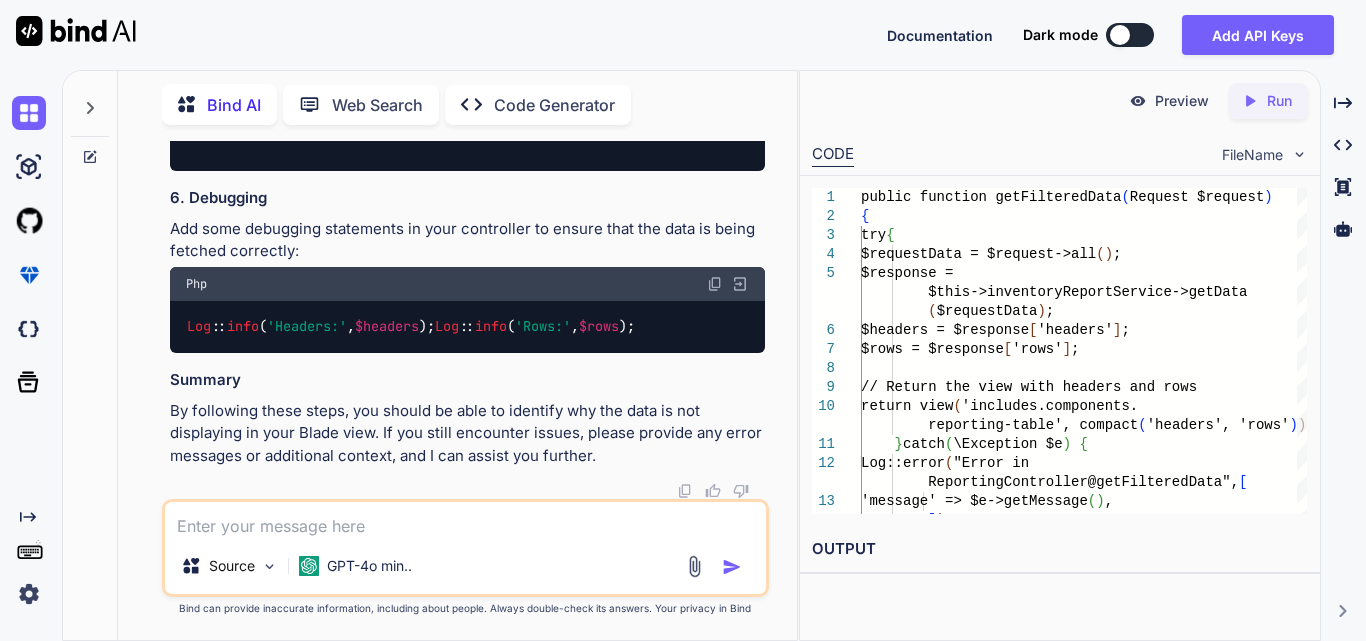 click on "Add some debugging statements in your controller to ensure that the data is being fetched correctly:" at bounding box center [467, 240] 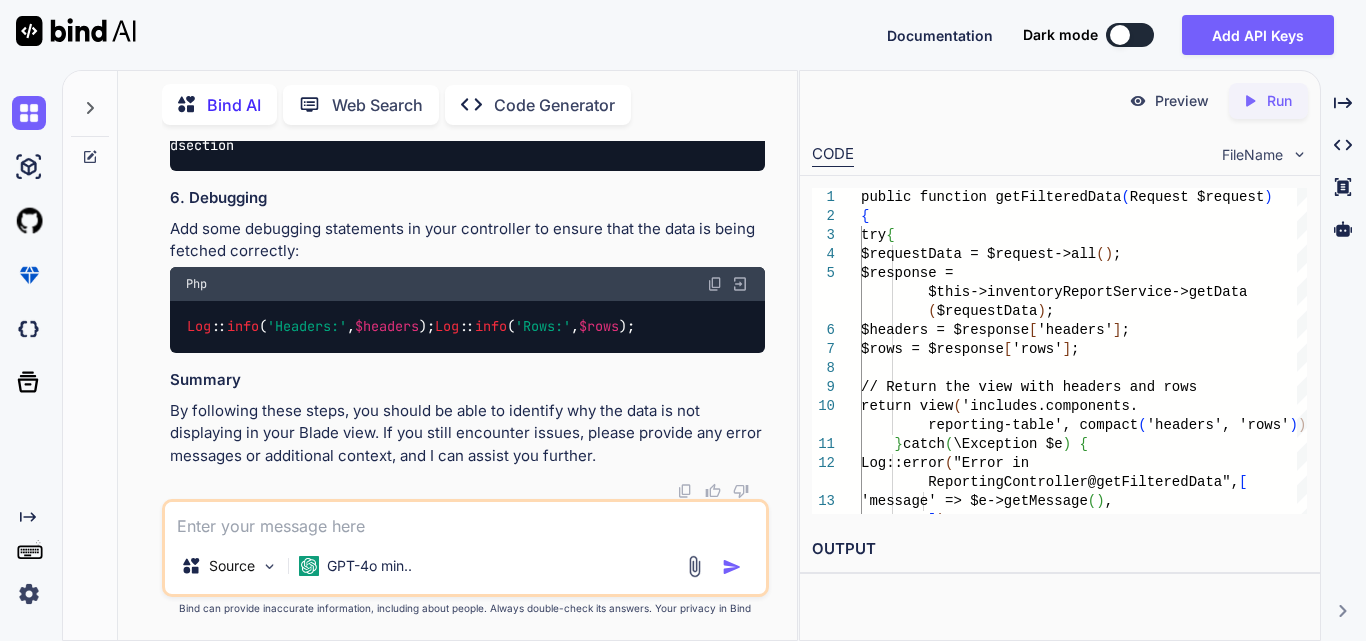scroll, scrollTop: 0, scrollLeft: 0, axis: both 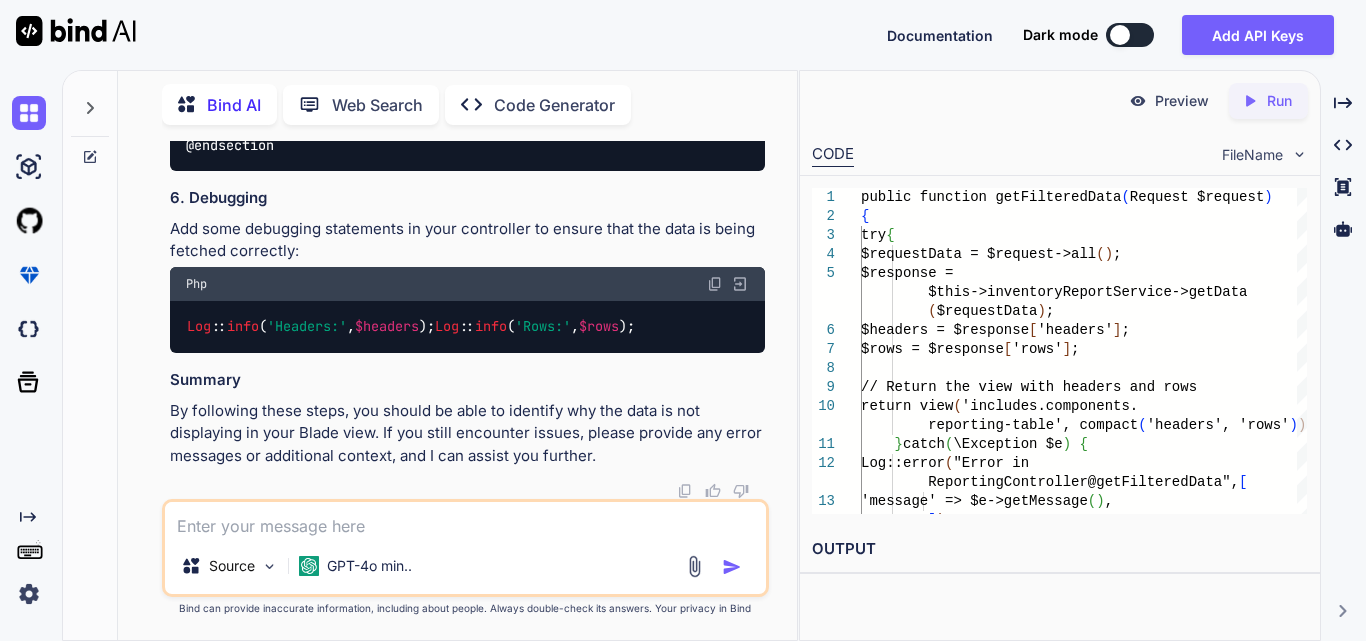 click on "@extends('layouts.app')
@section('content')
@include('includes.components.reporting-table', ['headers' => $headers, 'rows' => $rows])
@endsection" at bounding box center [558, 104] 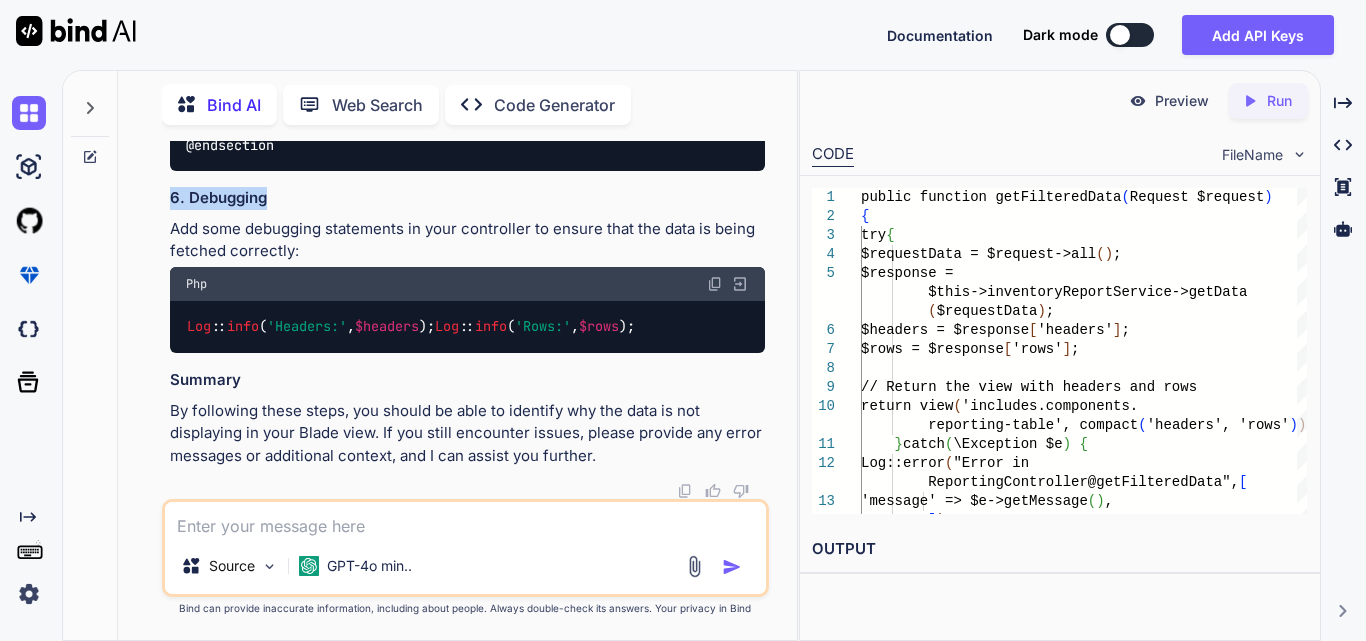 drag, startPoint x: 610, startPoint y: 346, endPoint x: 774, endPoint y: 351, distance: 164.0762 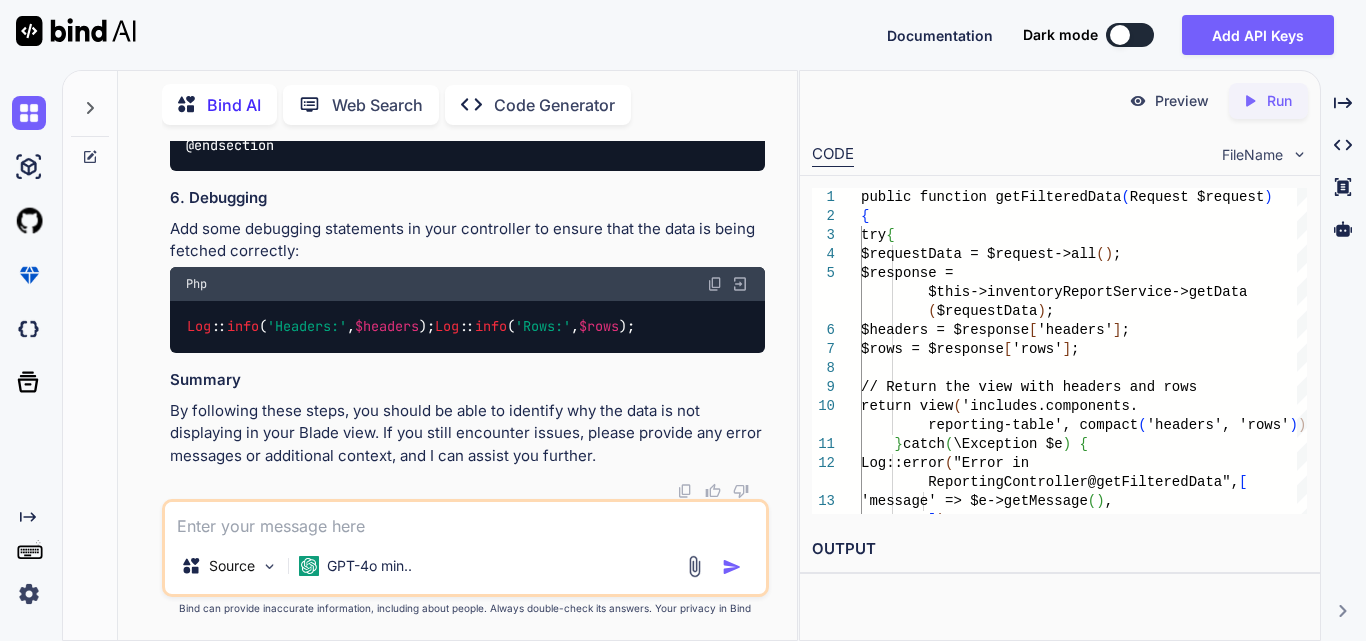 click at bounding box center (465, 520) 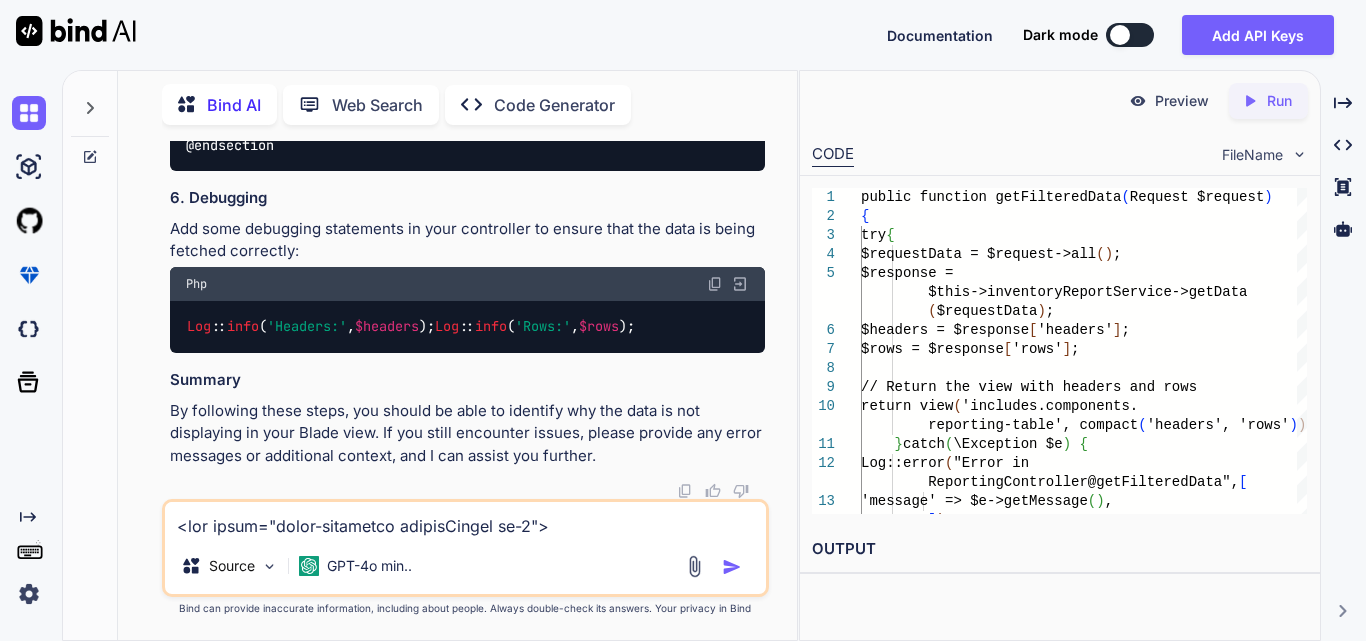 scroll, scrollTop: 506, scrollLeft: 0, axis: vertical 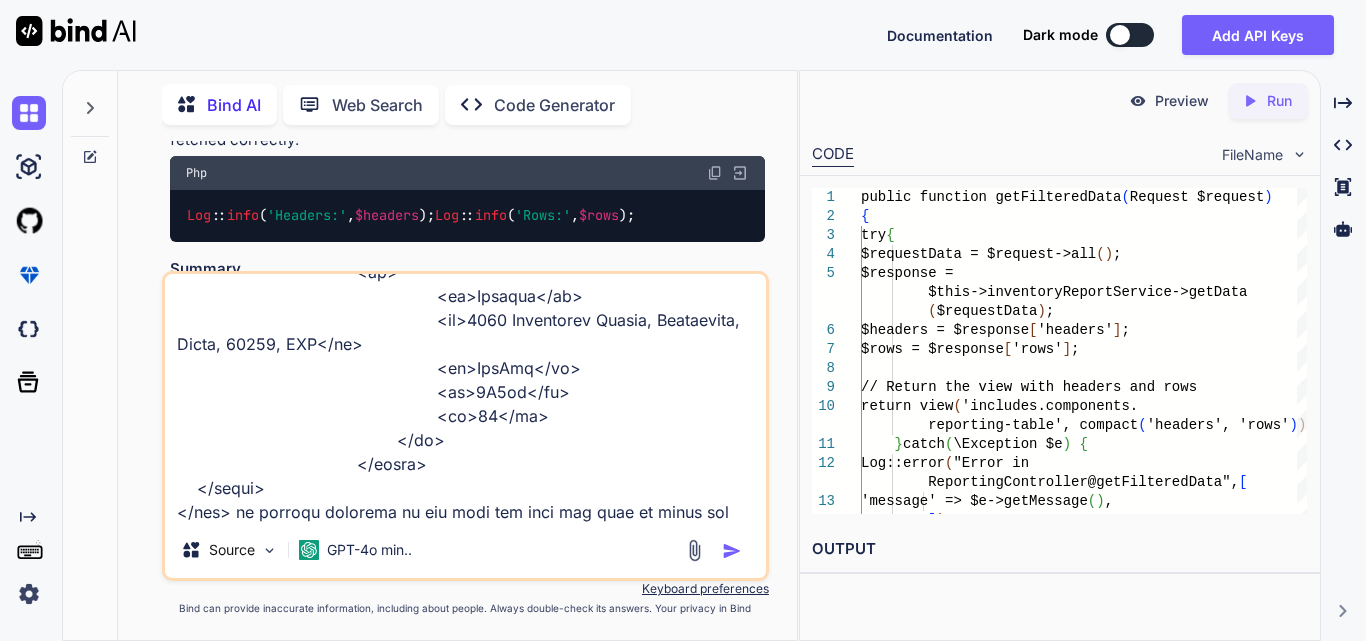 type on "<div>
<table>
<thead>
<tr>
<th>Clinic</th>
<th>Location</th>
<th>Product</th>
<th>Size</th>
<th>Total Units Used</th>
</tr>
</thead>
<tbody>
<tr>
<td>Testght</td>
<td>942 Coburn Hollow Road, [CITY], [STATE], [ZIP], USA</td>
<td>EpiFix</td>
<td>4X4cm</td>
<td>16</td>
..." 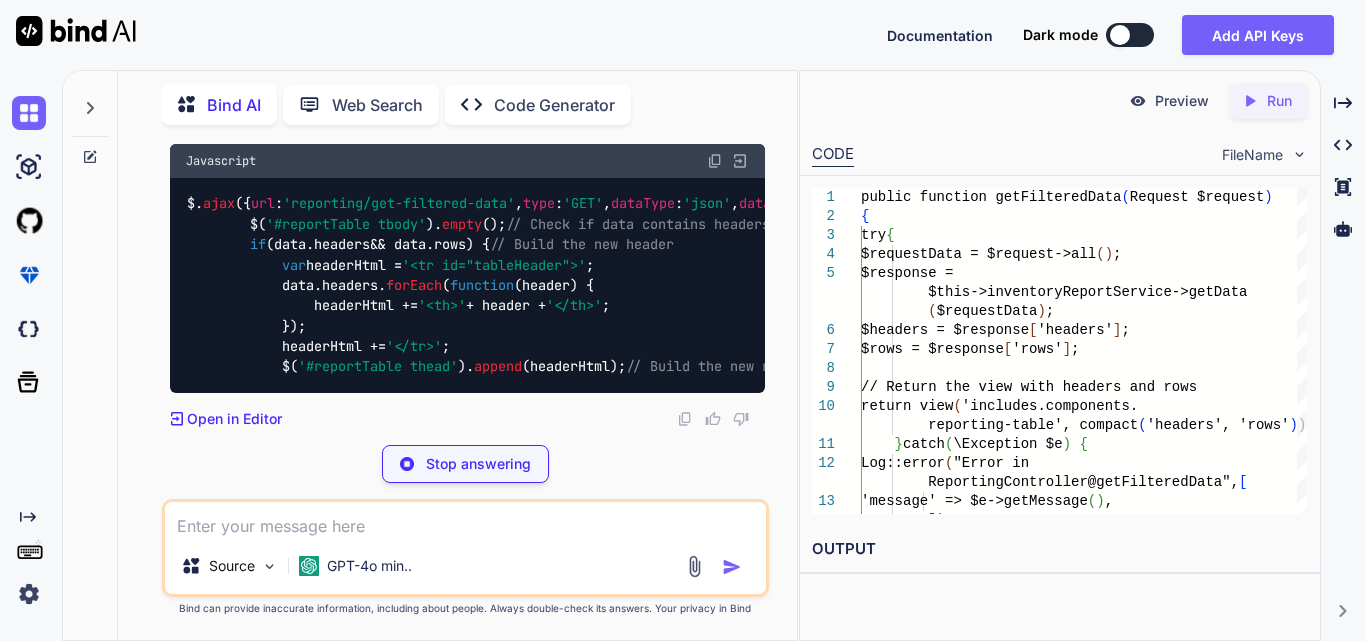 scroll, scrollTop: 19815, scrollLeft: 0, axis: vertical 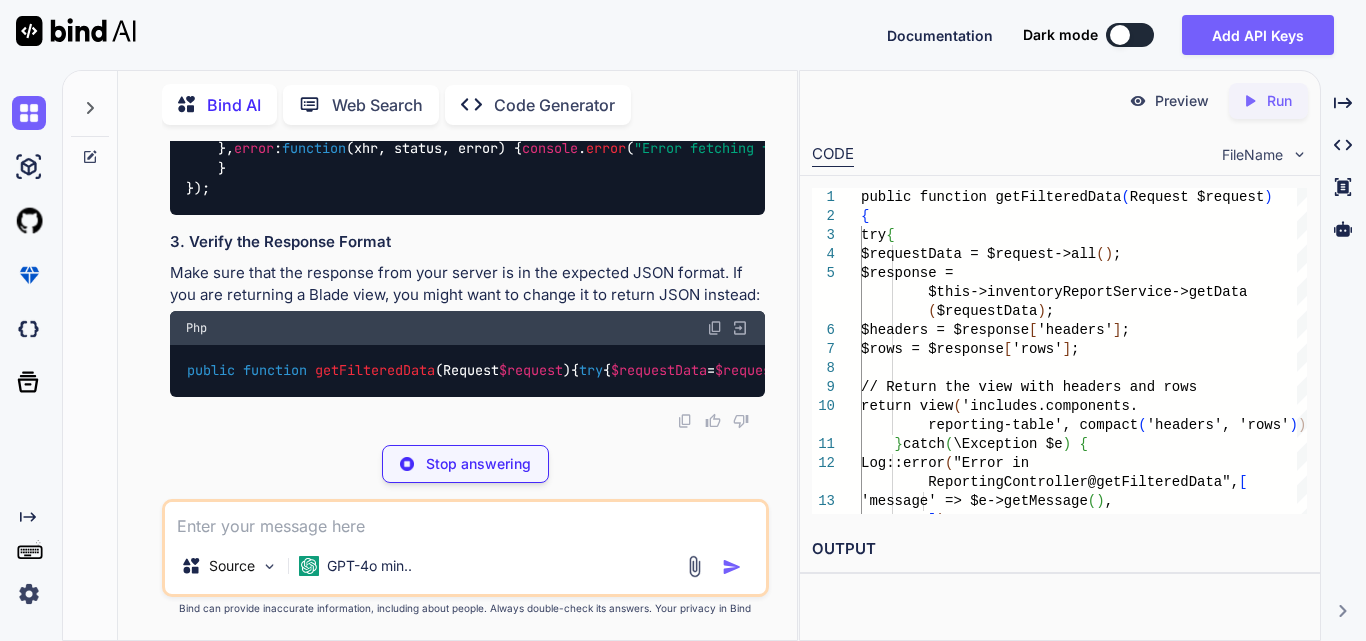drag, startPoint x: 411, startPoint y: 362, endPoint x: 450, endPoint y: 405, distance: 58.0517 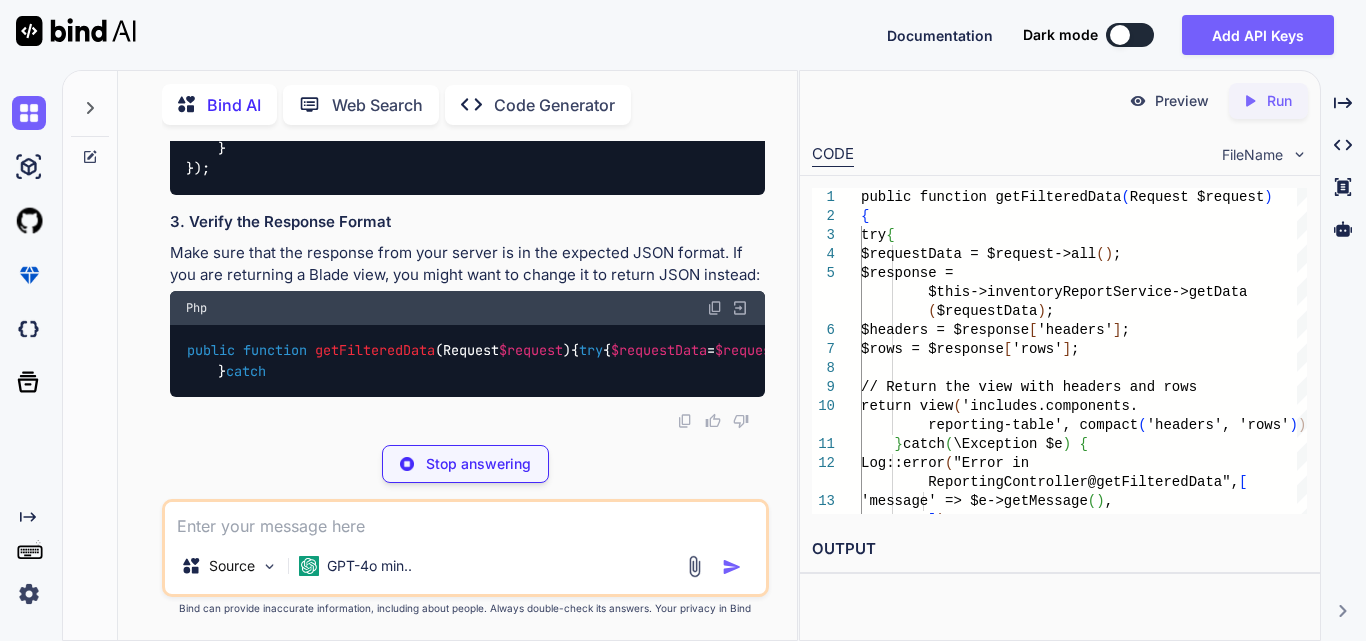 click on "$. ajax ({
url :  'reporting/get-filtered-data' ,
type :  'GET' ,
dataType :  'json' ,
data : filterData,
success :  function  ( data ) {
// Clear existing table header and body
$( '#reportTable thead' ). empty ();
$( '#reportTable tbody' ). empty ();
// Check if data contains headers and rows
if  (data. headers  && data. rows ) {
// Build the new header
var  headerHtml =  '<tr id="tableHeader">' ;
data. headers . forEach ( function ( header ) {
headerHtml +=  '<th>'  + header +  '</th>' ;
});
headerHtml +=  '</tr>' ;
$( '#reportTable thead' ). append (headerHtml);
// Build the new rows
data. rows . forEach ( function ( row ) {
var  rowHtml =  '<tr>' ;
for  ( var  key  in  row) {
rowHtml +=  '<td>'  + (row[key] !==  undefined  ? row[key] :  'N/A' ) +  '</td>' '</tr>' )." at bounding box center [467, -15] 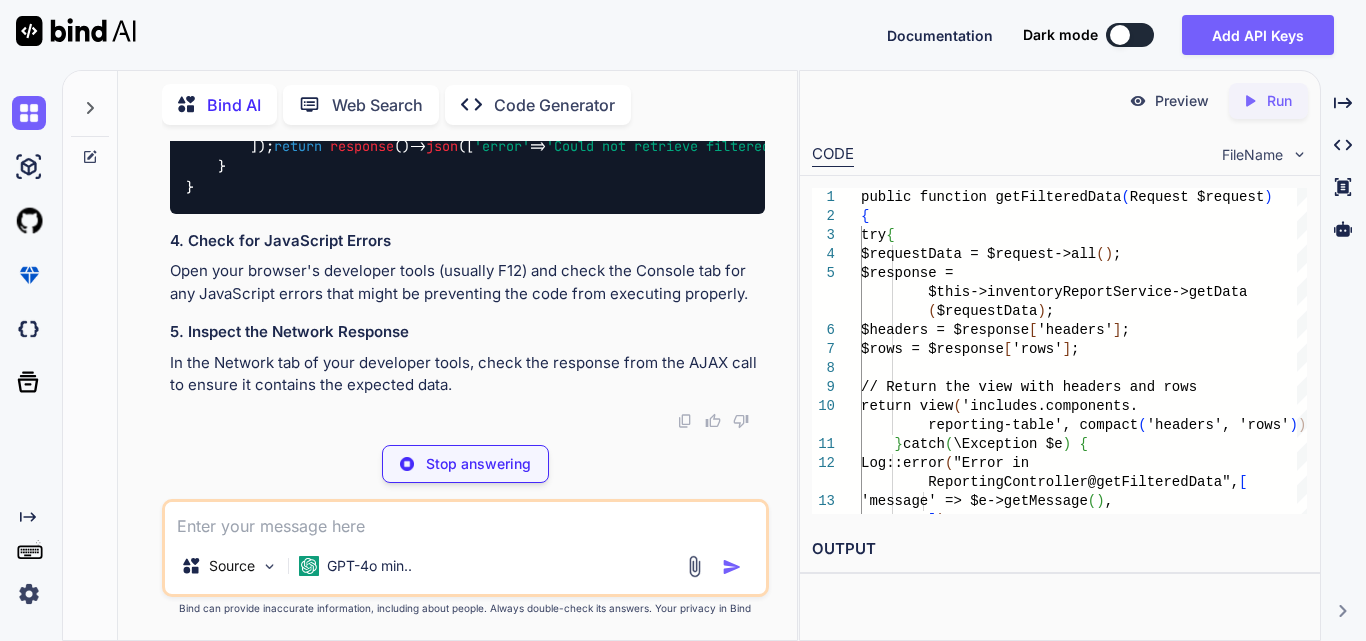 scroll, scrollTop: 20115, scrollLeft: 0, axis: vertical 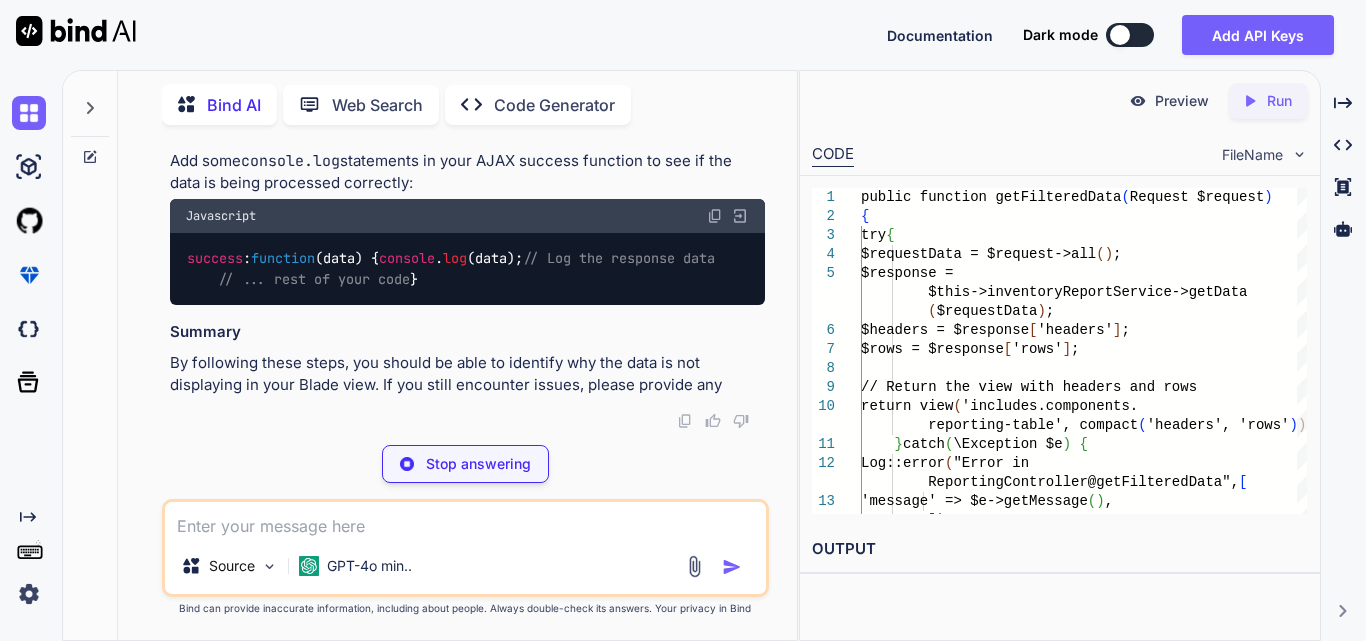 drag, startPoint x: 389, startPoint y: 234, endPoint x: 666, endPoint y: 240, distance: 277.06497 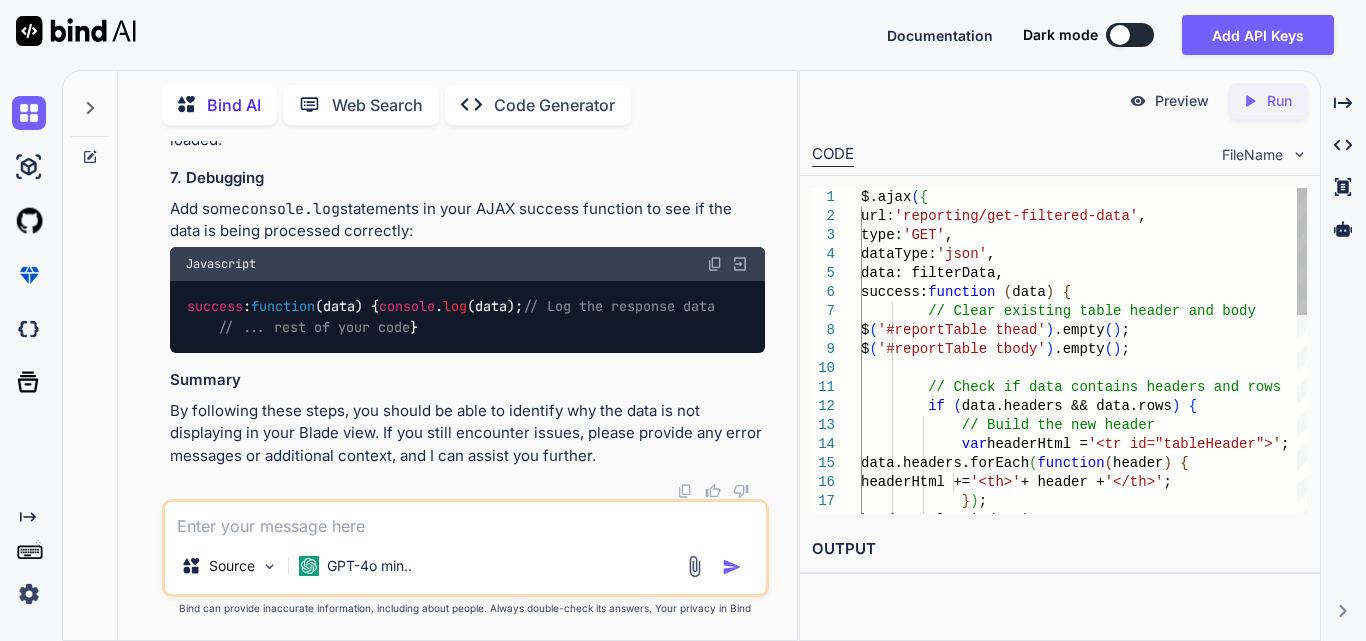 click on "$. ajax ({
url :  'reporting/get-filtered-data' ,
type :  'GET' ,
dataType :  'json' ,
data : filterData,
success :  function  ( data ) {
// Clear existing table header and body
$( '#reportTable thead' ). empty ();
$( '#reportTable tbody' ). empty ();
// Check if data contains headers and rows
if  (data. headers  && data. rows ) {
// Build the new header
var  headerHtml =  '<tr id="tableHeader">' ;
data. headers . forEach ( function ( header ) {
headerHtml +=  '<th>'  + header +  '</th>' ;
});
headerHtml +=  '</tr>' ;
$( '#reportTable thead' ). append (headerHtml);
// Build the new rows
data. rows . forEach ( function ( row ) {
var  rowHtml =  '<tr>' ;
for  ( var  key  in  row) {
rowHtml +=  '<td>'  + (row[key] !==  undefined  ? row[key] :  'N/A' ) +  '</td>' '</tr>' )." at bounding box center (467, -642) 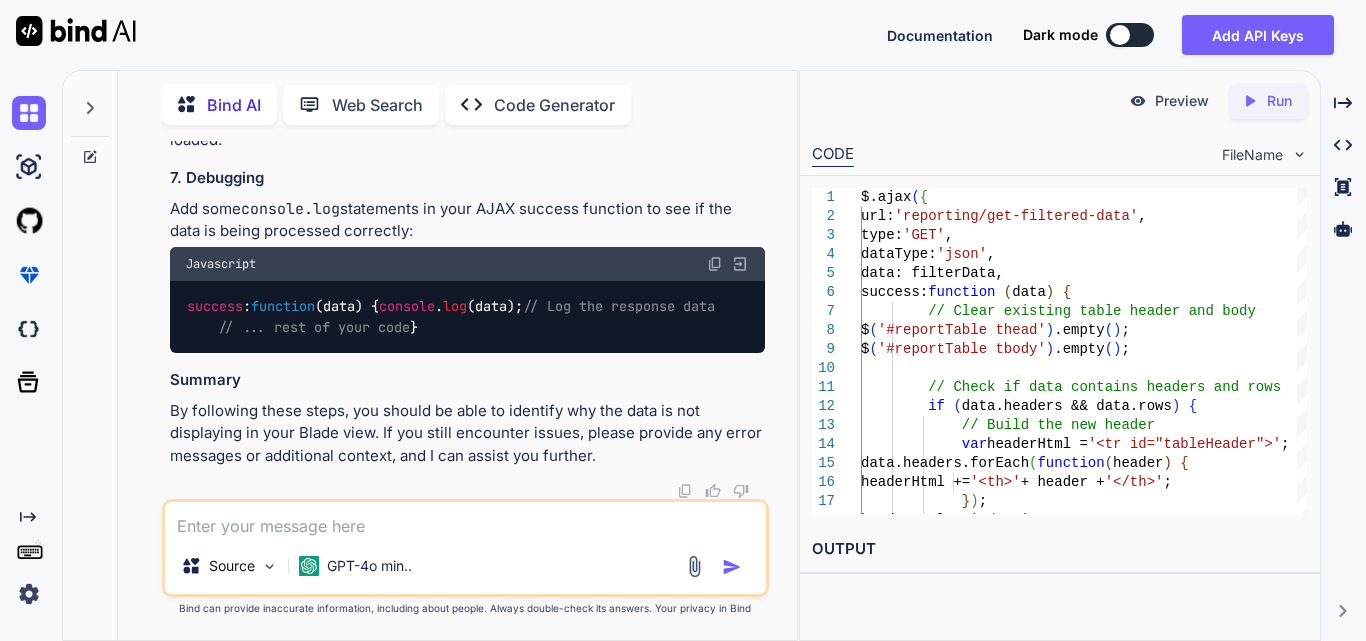scroll, scrollTop: 19515, scrollLeft: 0, axis: vertical 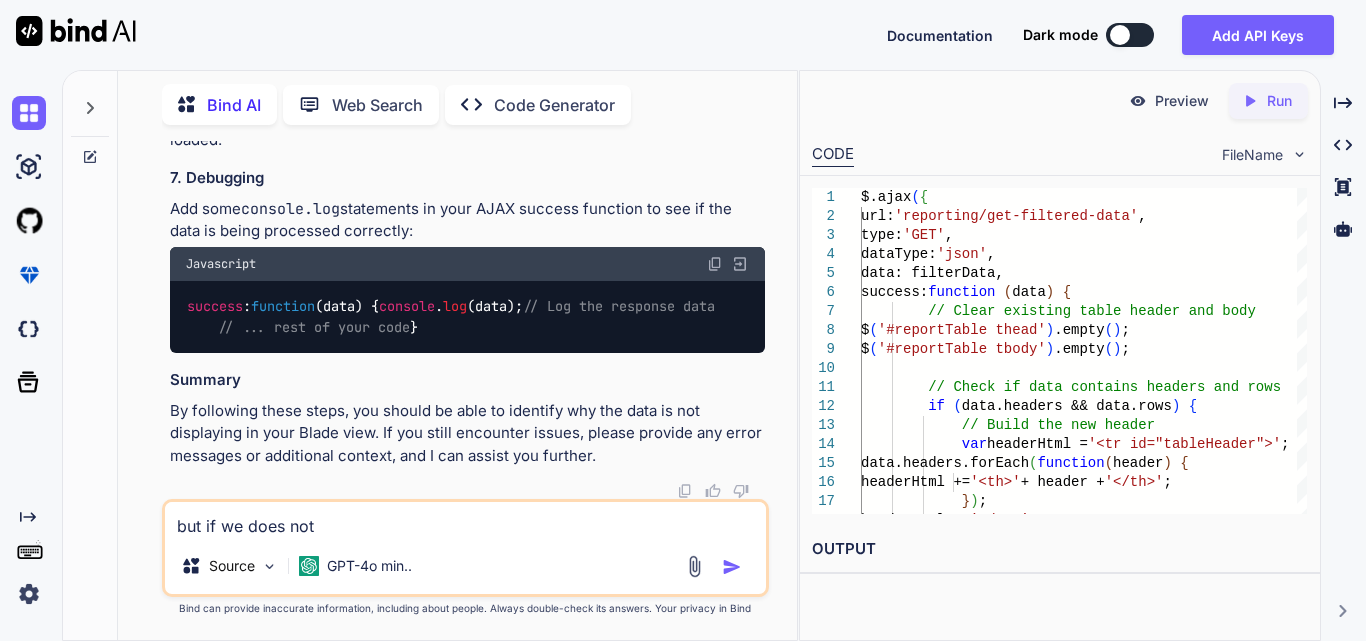 click at bounding box center (715, -868) 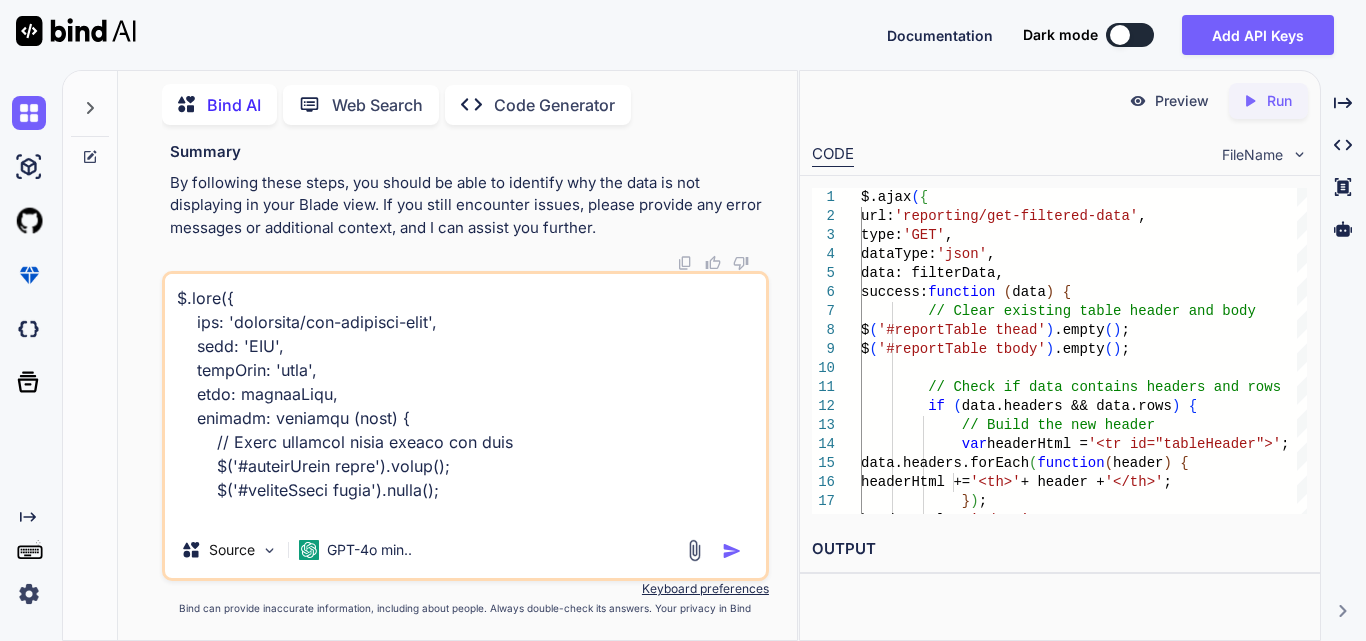 scroll, scrollTop: 746, scrollLeft: 0, axis: vertical 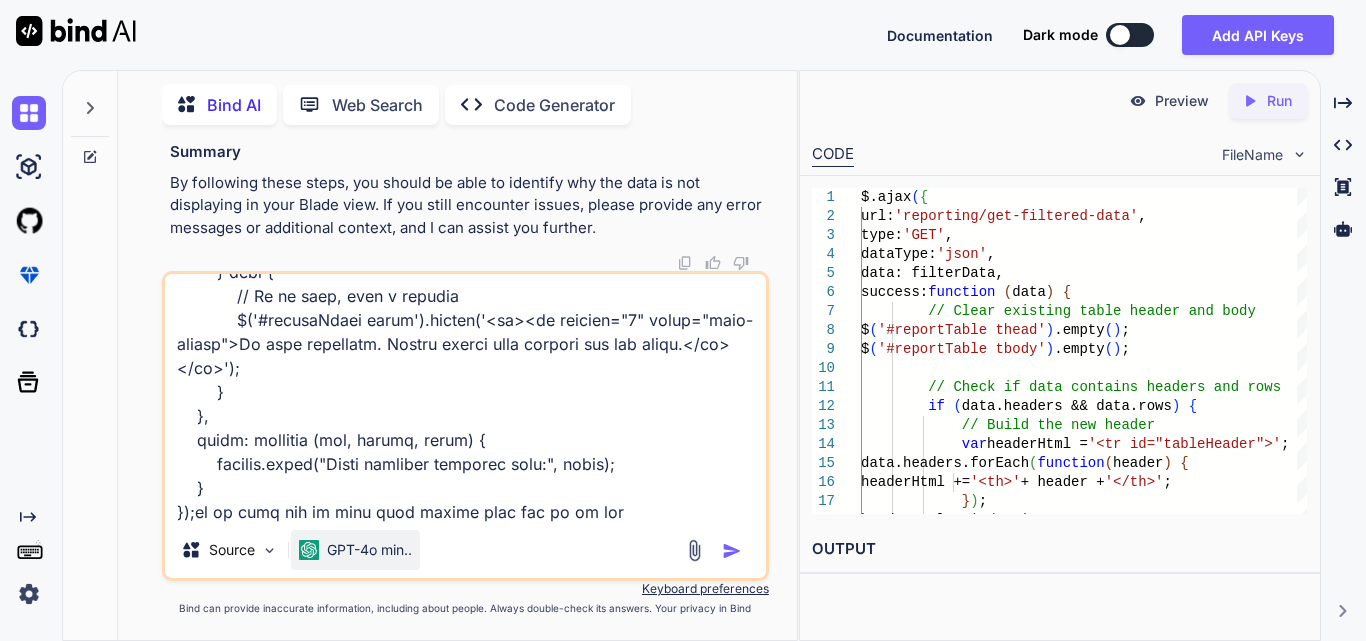 type on "$.ajax({
url: 'reporting/get-filtered-data',
type: 'GET',
dataType: 'json',
data: filterData,
success: function (data) {
// Clear existing table header and body
$('#reportTable thead').empty();
$('#reportTable tbody').empty();
// Check if data contains headers and rows
if (data.headers && data.rows) {
// Build the new header
var headerHtml = '<tr id="tableHeader">';
data.headers.forEach(function(header) {
headerHtml += '<th>' + header + '</th>';
});
headerHtml += '</tr>';
$('#reportTable thead').append(headerHtml);
// Build the new rows
data.rows.forEach(function(row) {
var rowHtml = '<tr>';
for (var key in row) {
rowHtml += '<td>' + (row[key] !== undefined ? row[key] : 'N/A') + '</td>';
}
rowHtml += '</tr>';
$('#reportTable tbody').appe..." 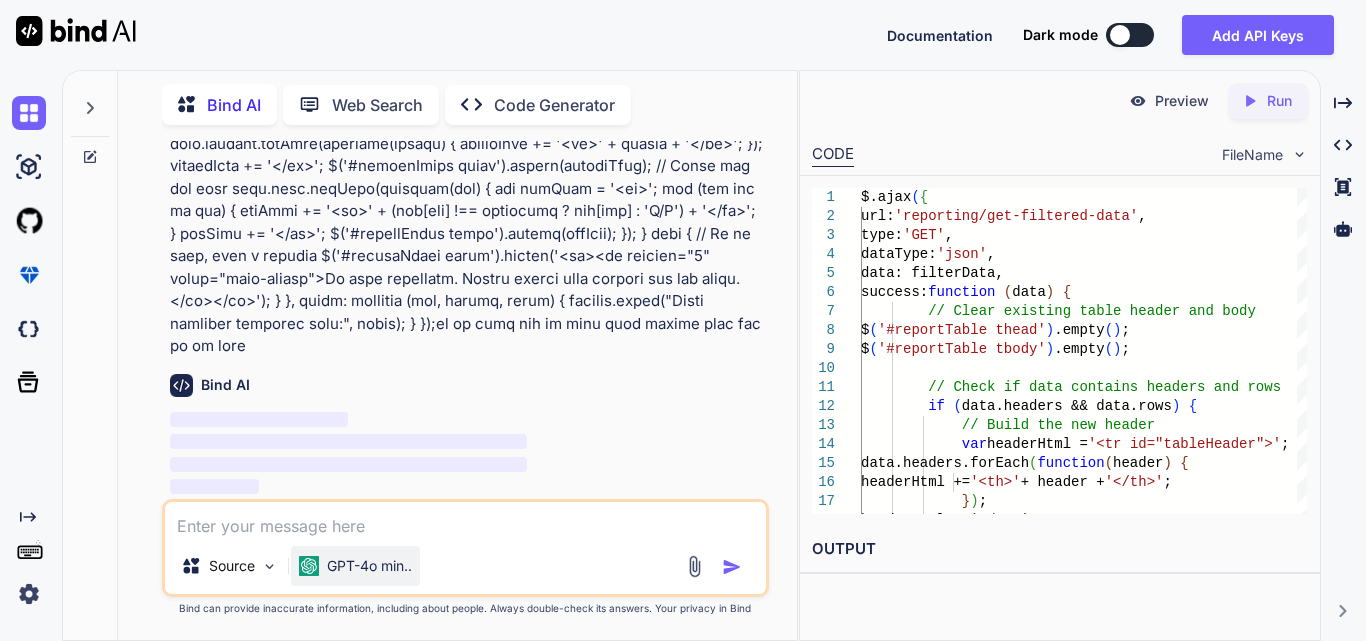 scroll, scrollTop: 0, scrollLeft: 0, axis: both 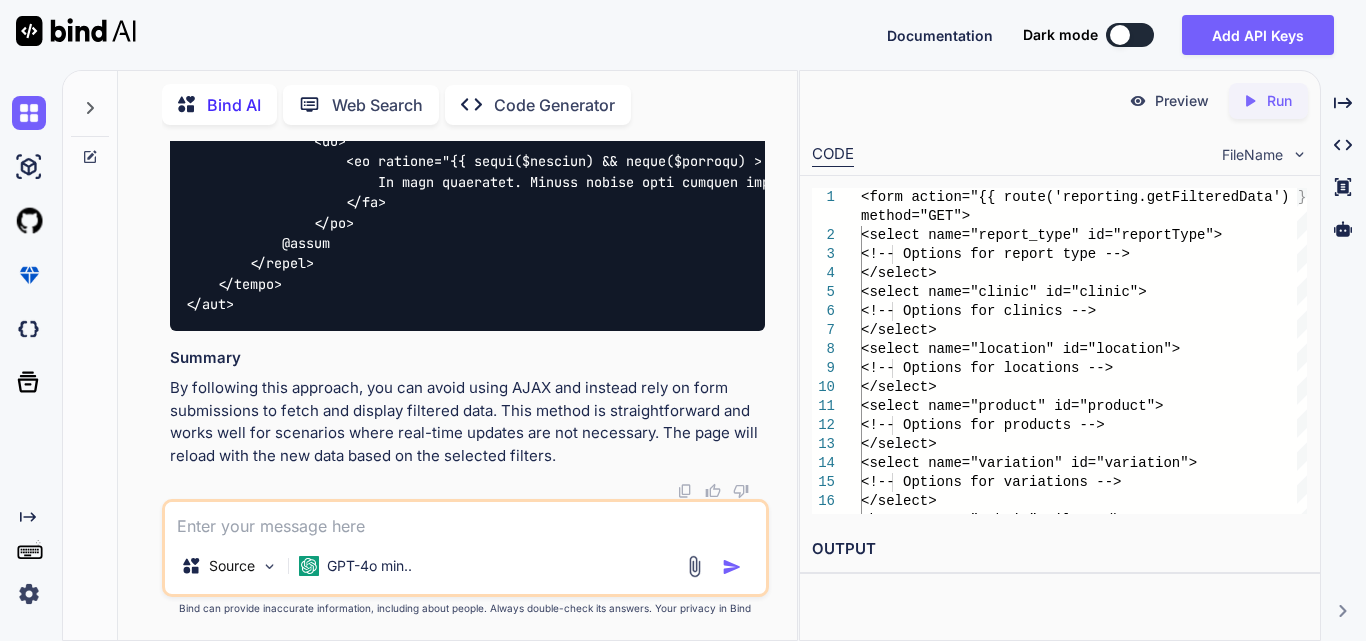 click at bounding box center [465, 520] 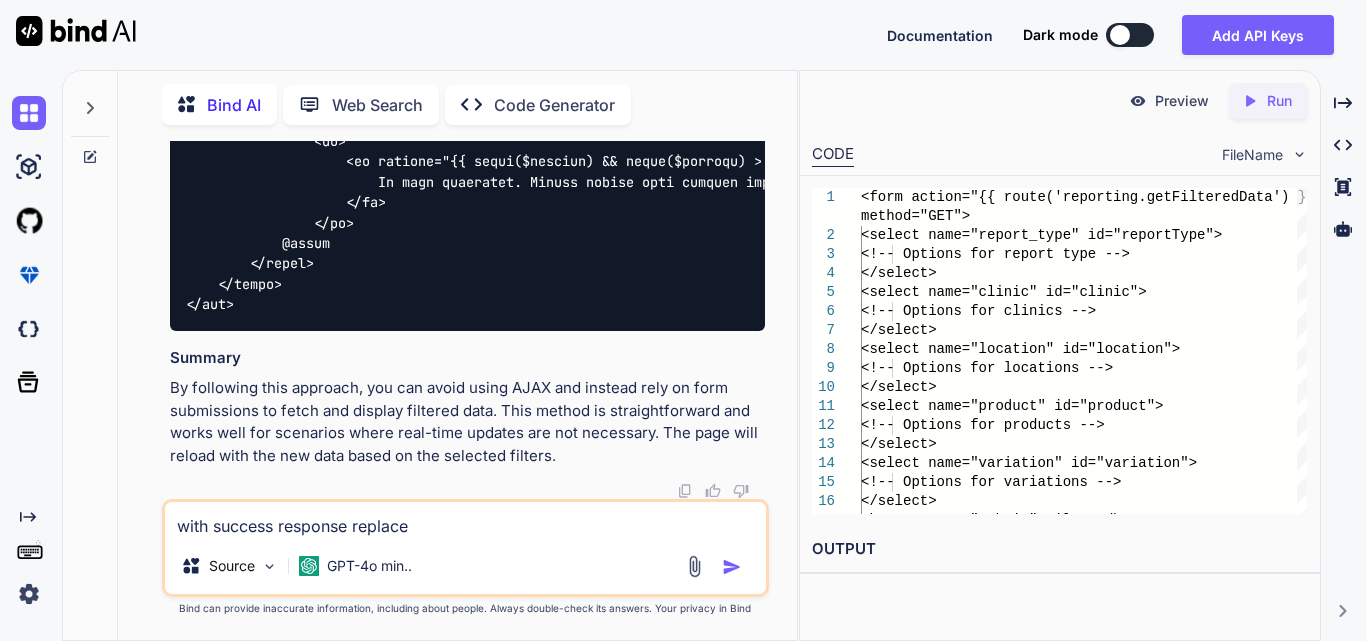 type on "with success response replace" 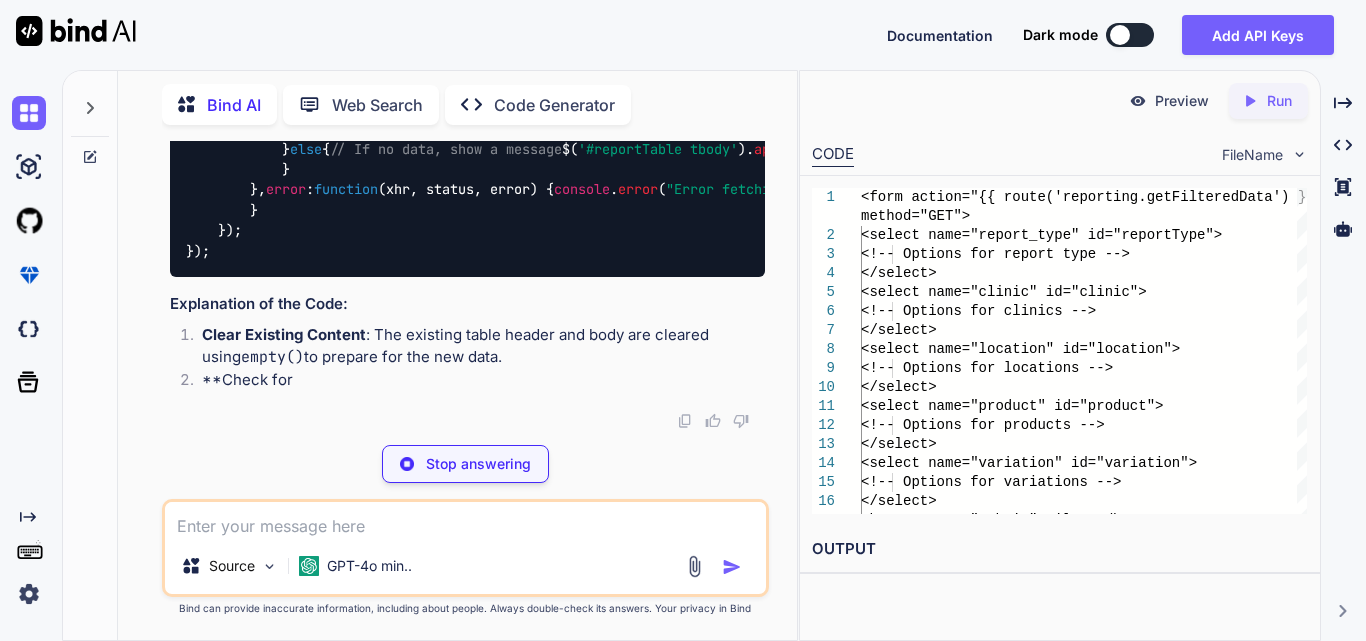 scroll, scrollTop: 25471, scrollLeft: 0, axis: vertical 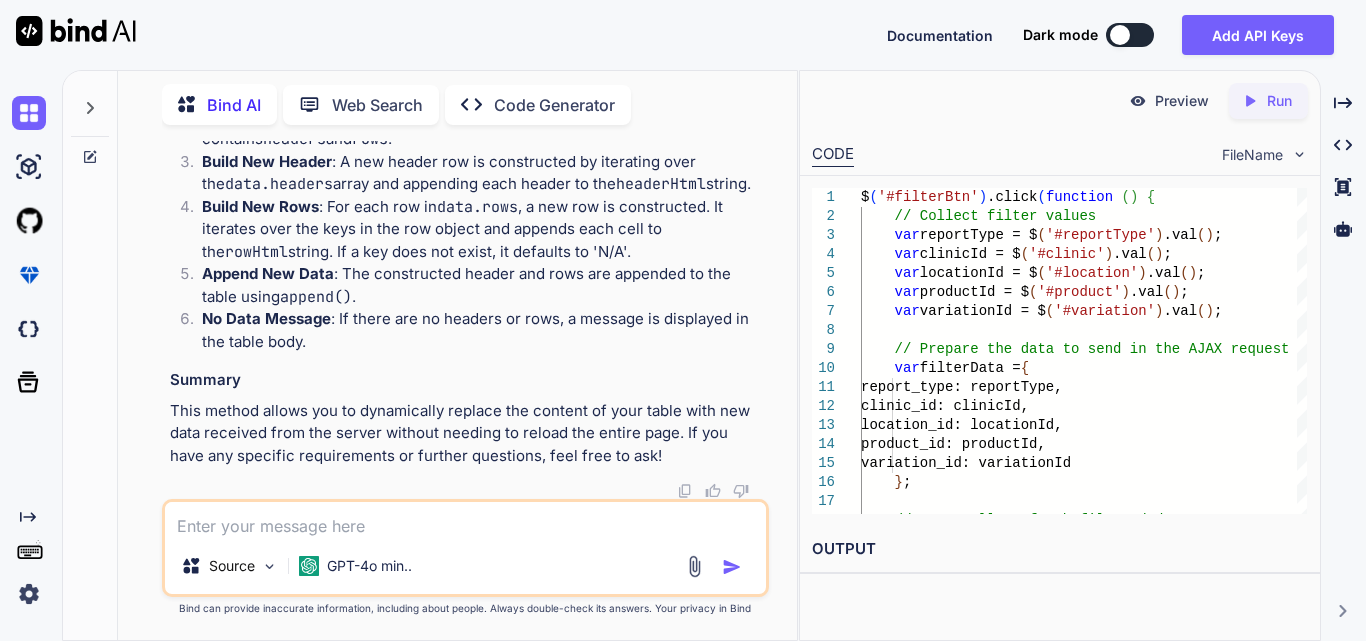 click at bounding box center [465, 520] 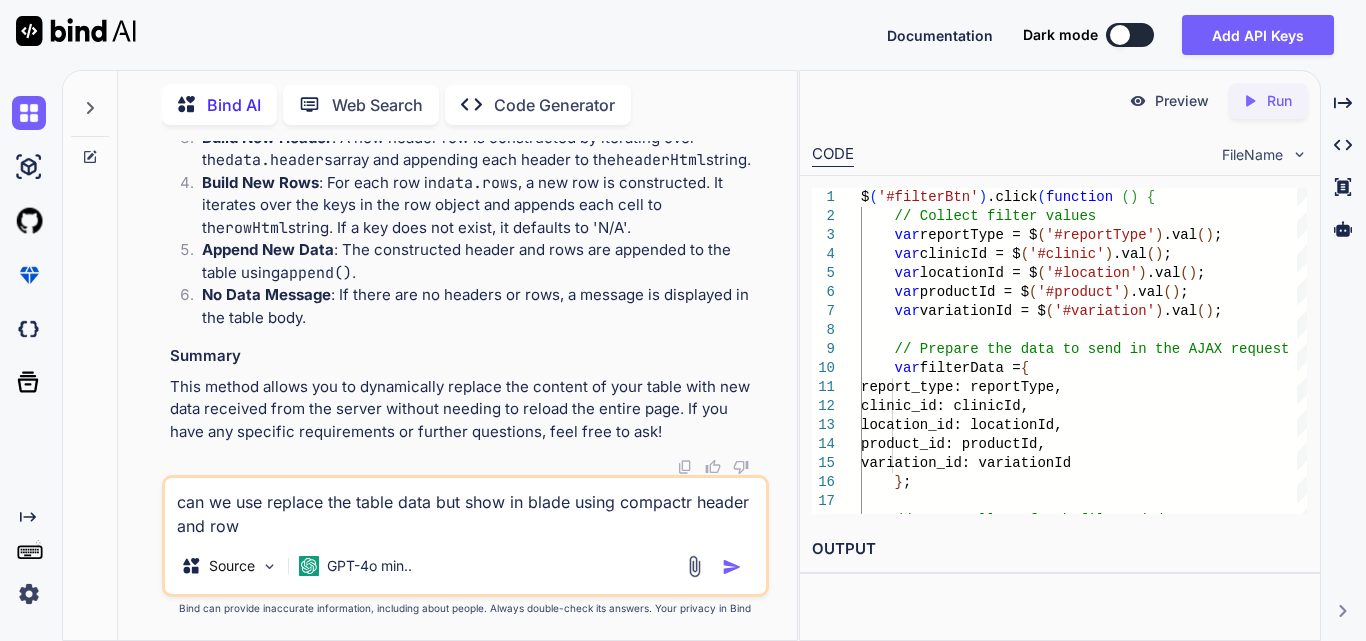 type on "can we use replace the table data but show in blade using compactr header and row" 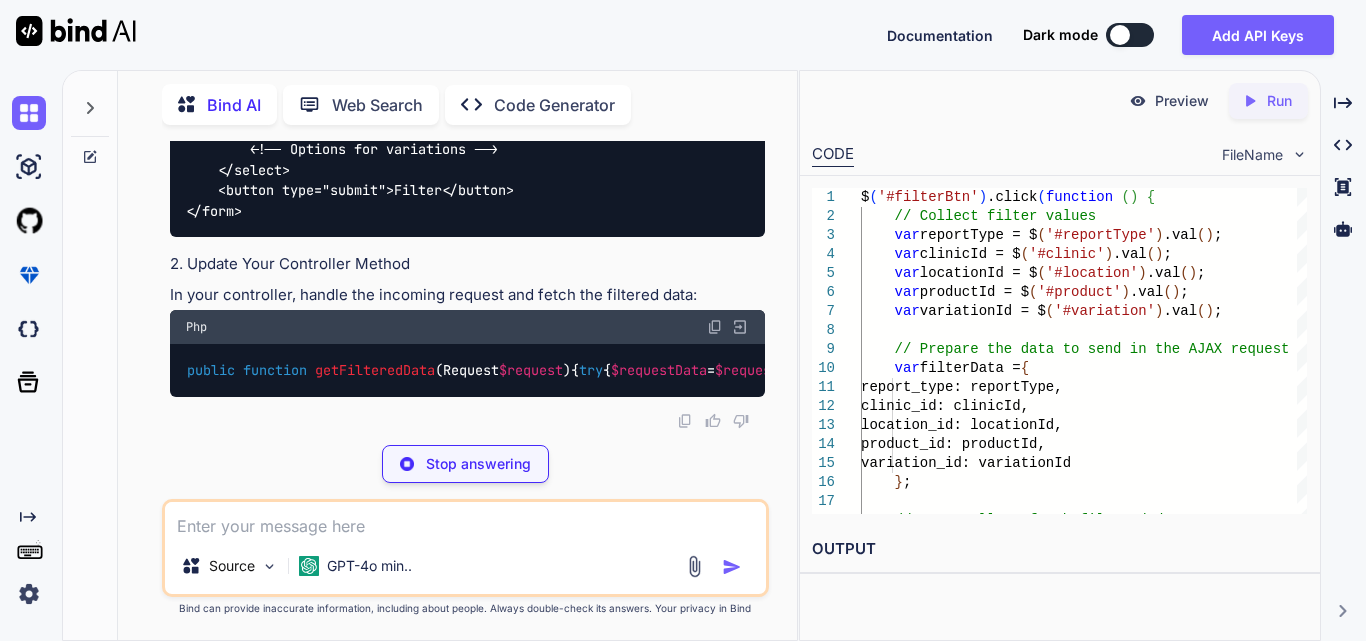 scroll, scrollTop: 26877, scrollLeft: 0, axis: vertical 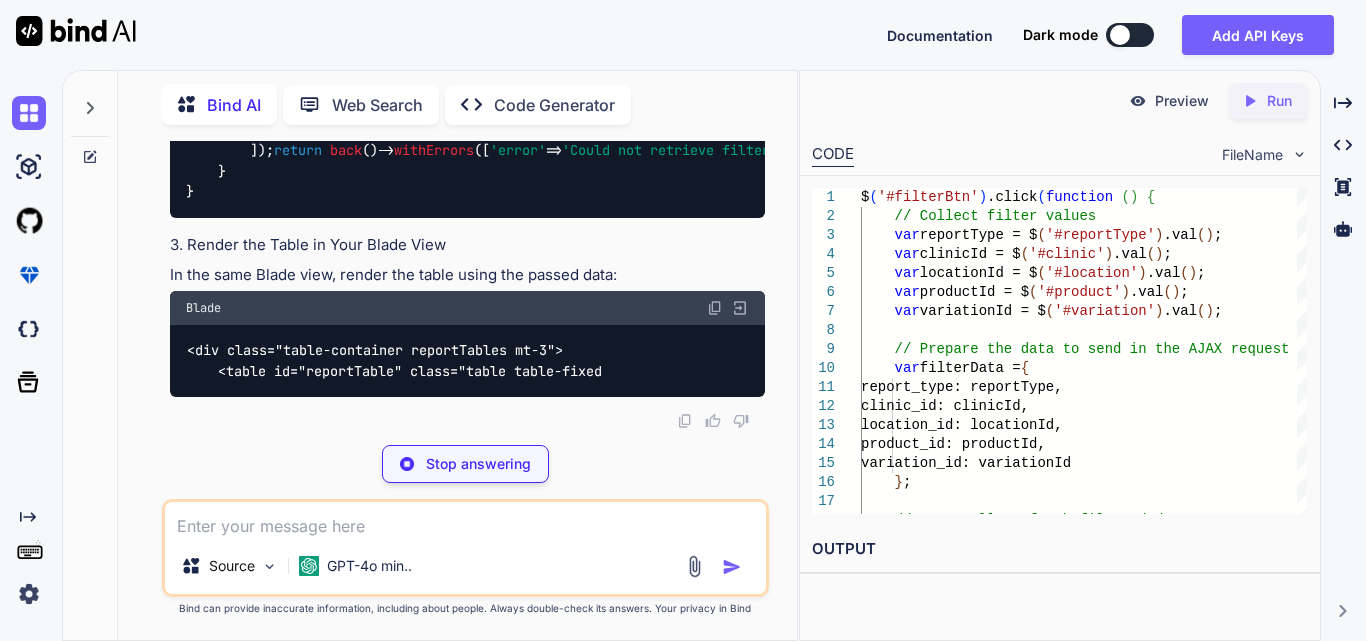 drag, startPoint x: 327, startPoint y: 298, endPoint x: 603, endPoint y: 294, distance: 276.029 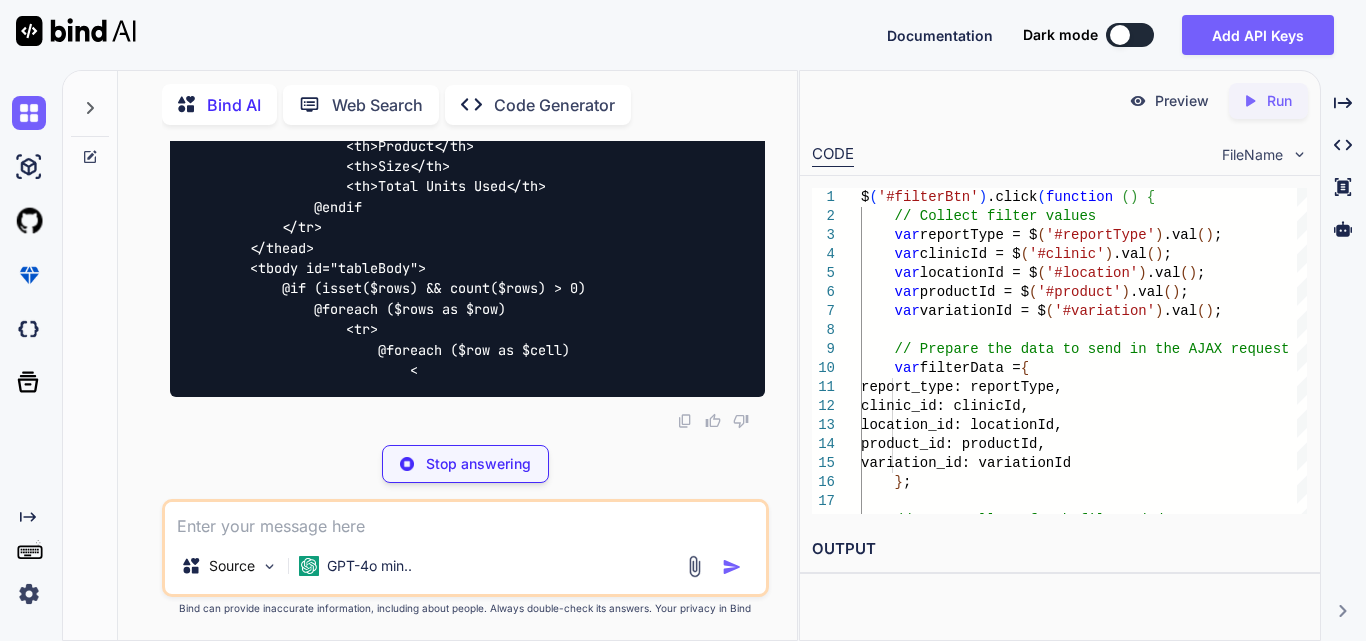 scroll, scrollTop: 27577, scrollLeft: 0, axis: vertical 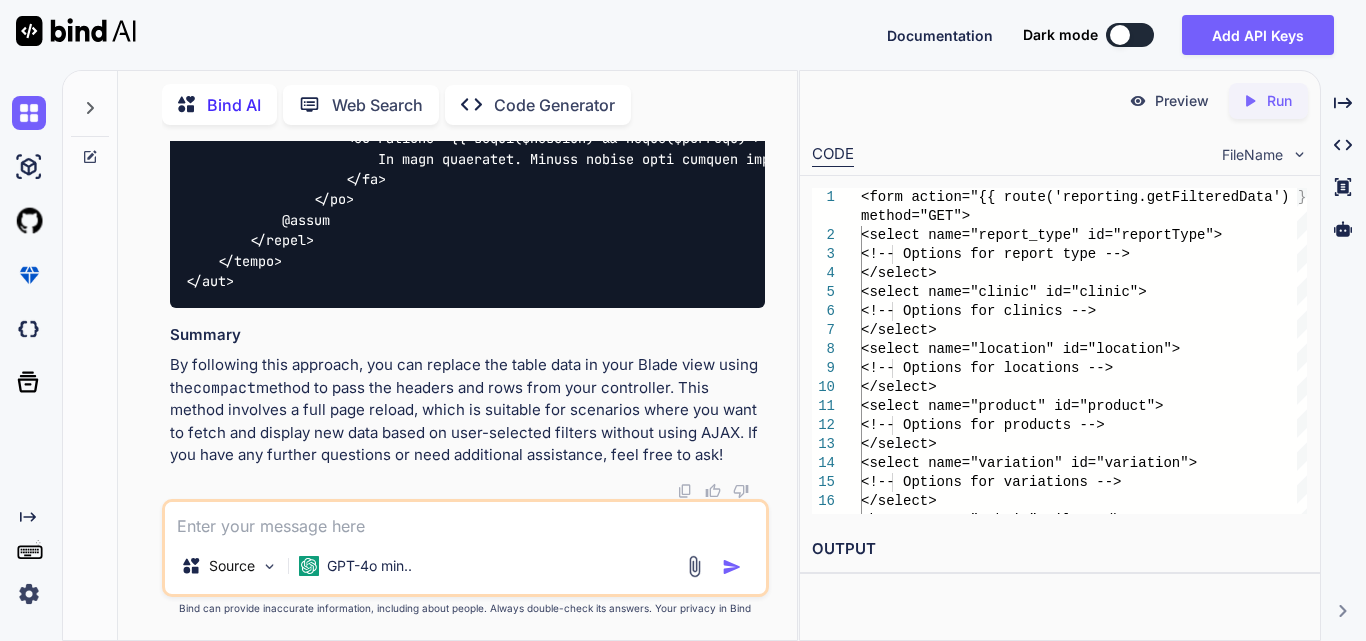 click at bounding box center [465, 520] 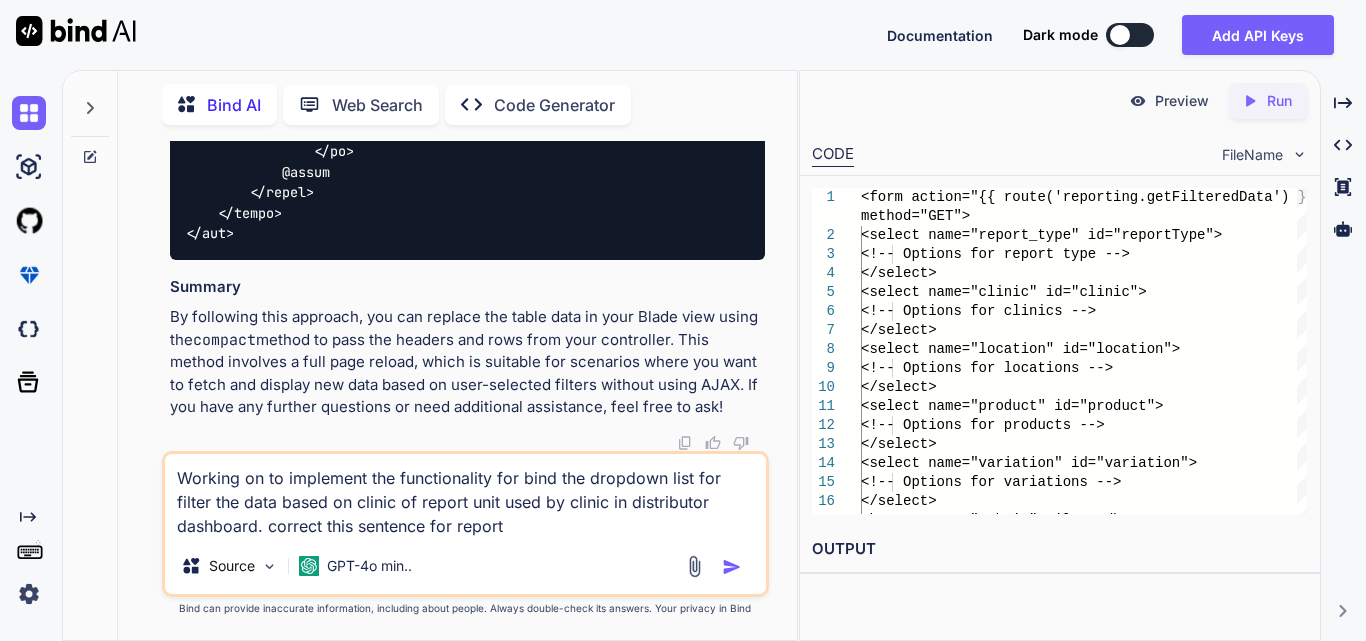 type on "Working on to implement the functionality for bind the dropdown list for filter the data based on clinic of report unit used by clinic in distributor dashboard. correct this sentence for report" 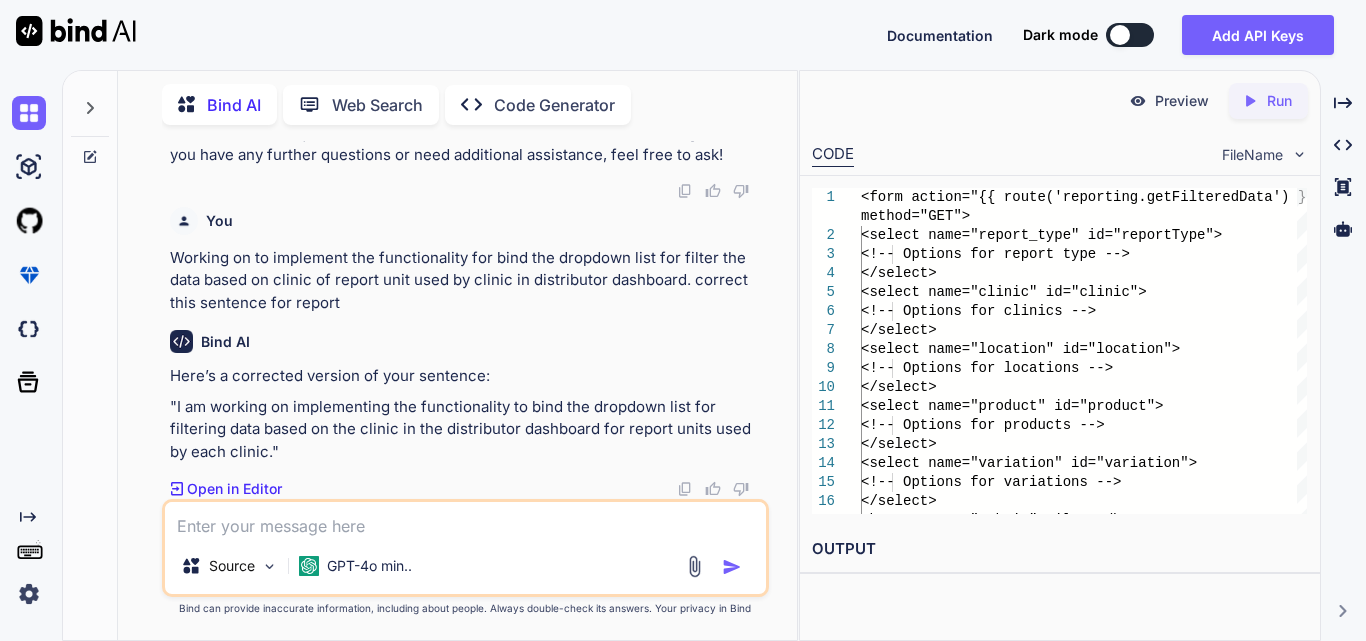 scroll, scrollTop: 28911, scrollLeft: 0, axis: vertical 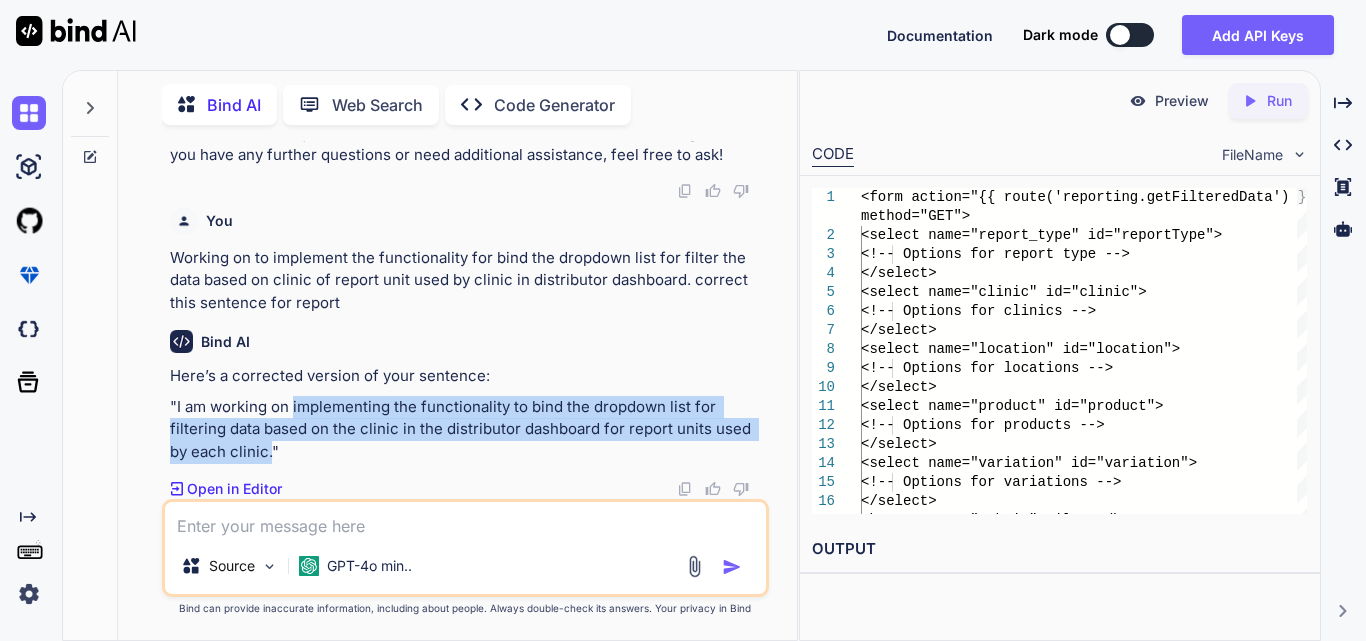 drag, startPoint x: 294, startPoint y: 406, endPoint x: 271, endPoint y: 446, distance: 46.141087 